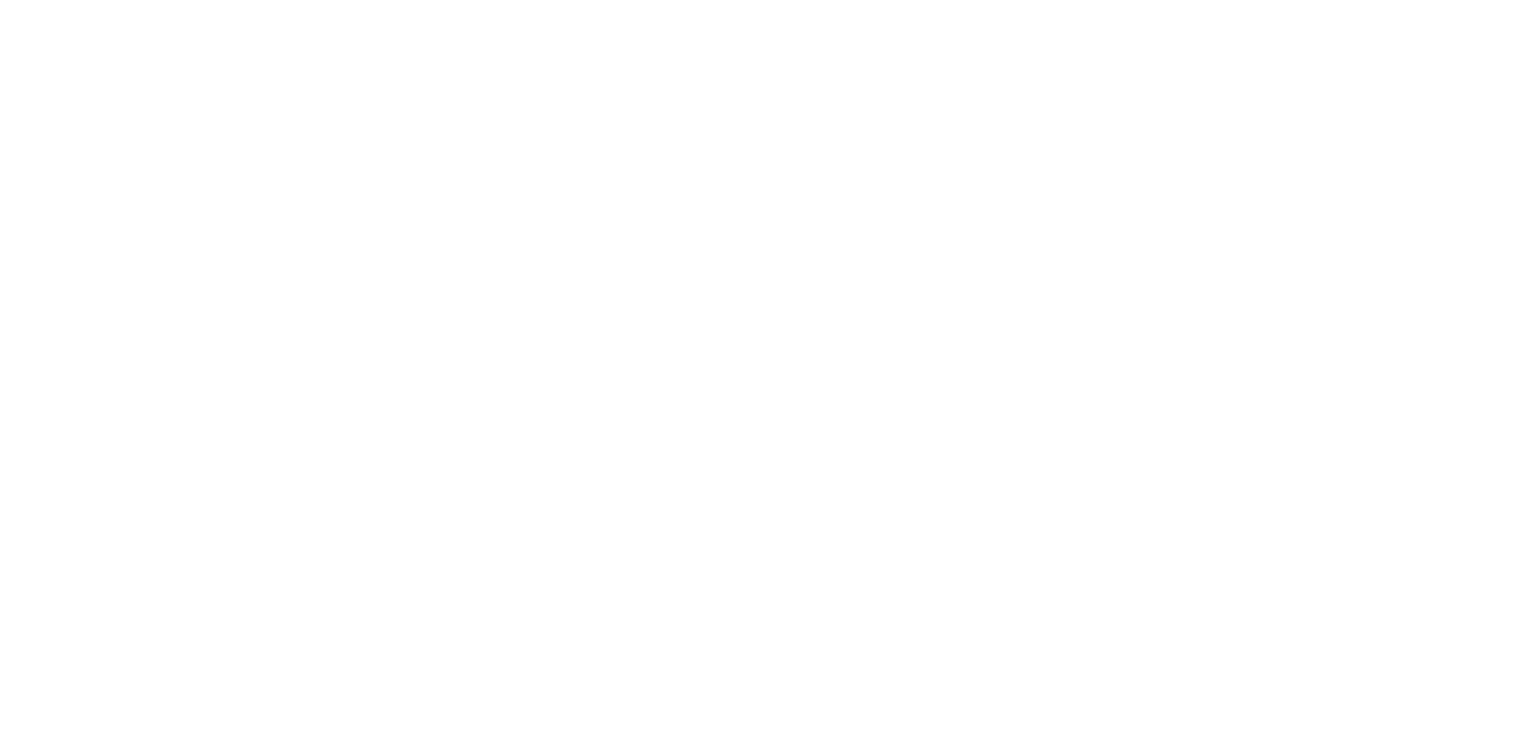 scroll, scrollTop: 0, scrollLeft: 0, axis: both 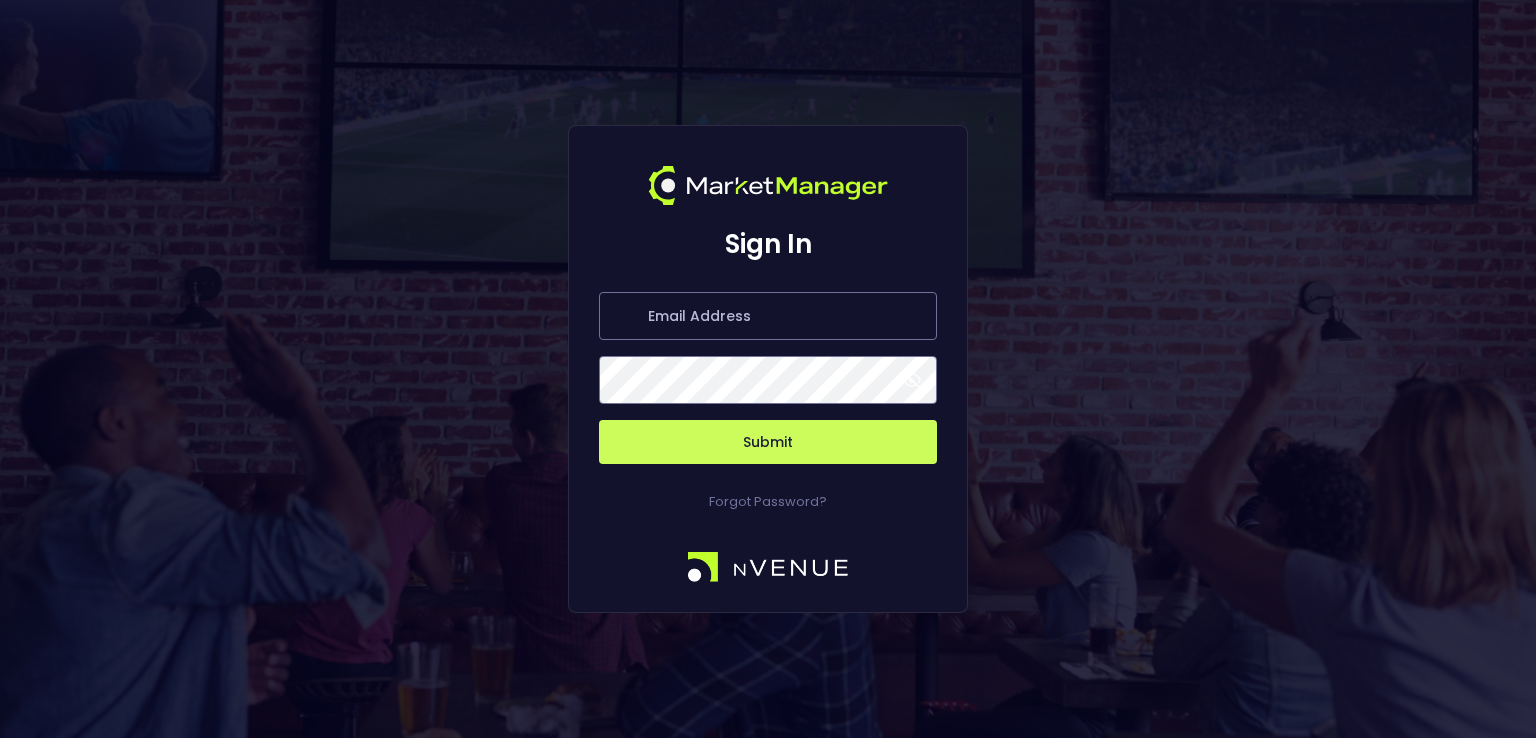 type on "[PERSON_NAME][EMAIL_ADDRESS][DOMAIN_NAME]" 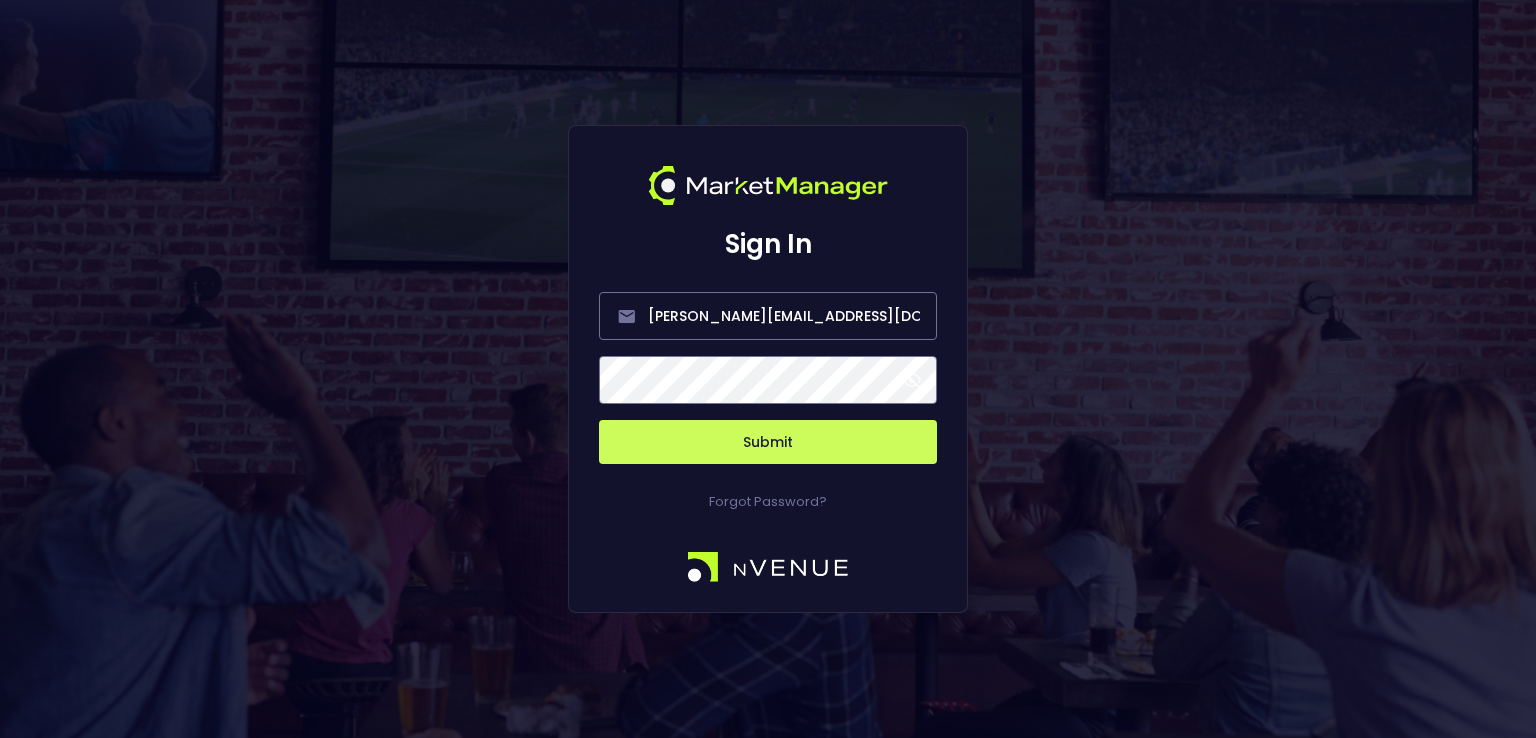 click on "Submit" at bounding box center (768, 442) 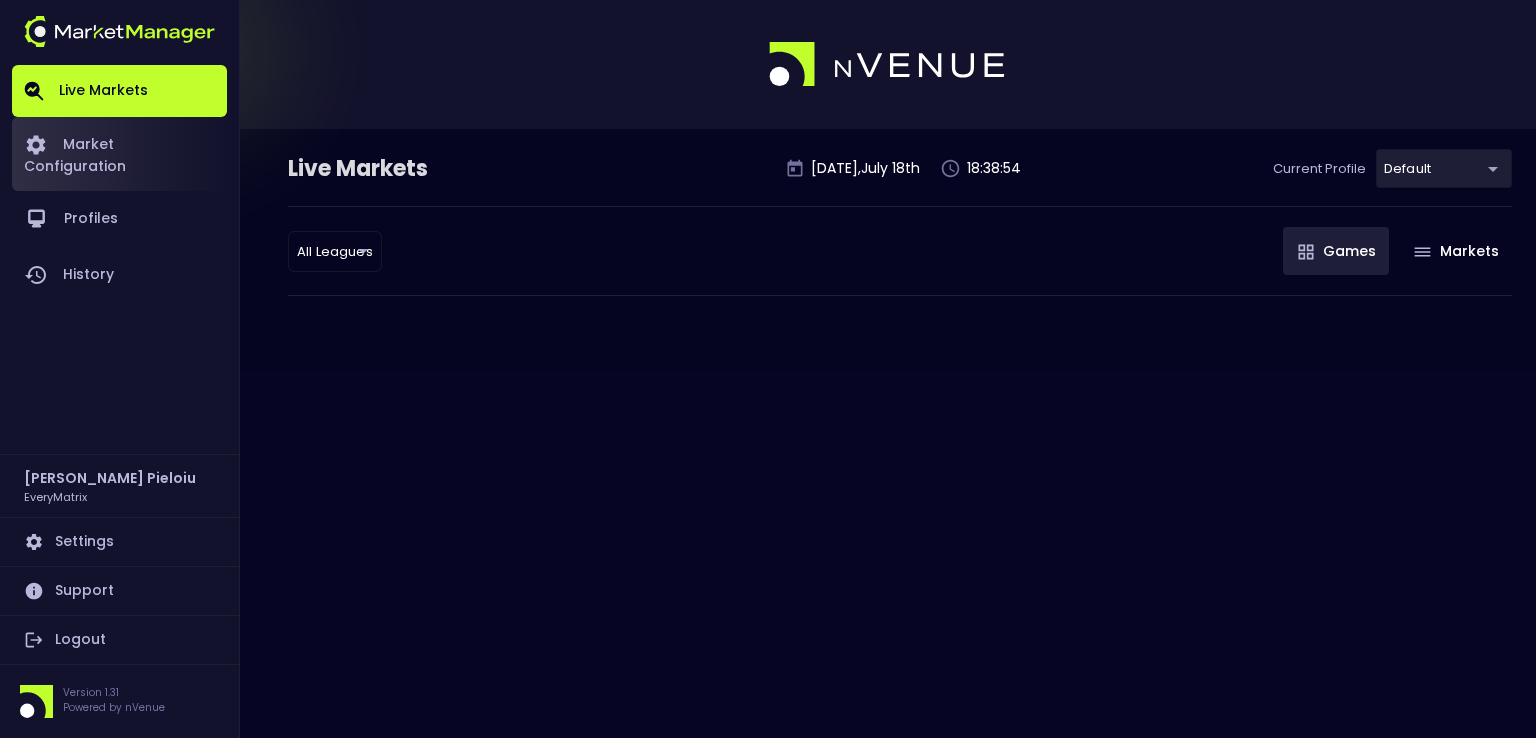 click on "Market Configuration" at bounding box center (119, 154) 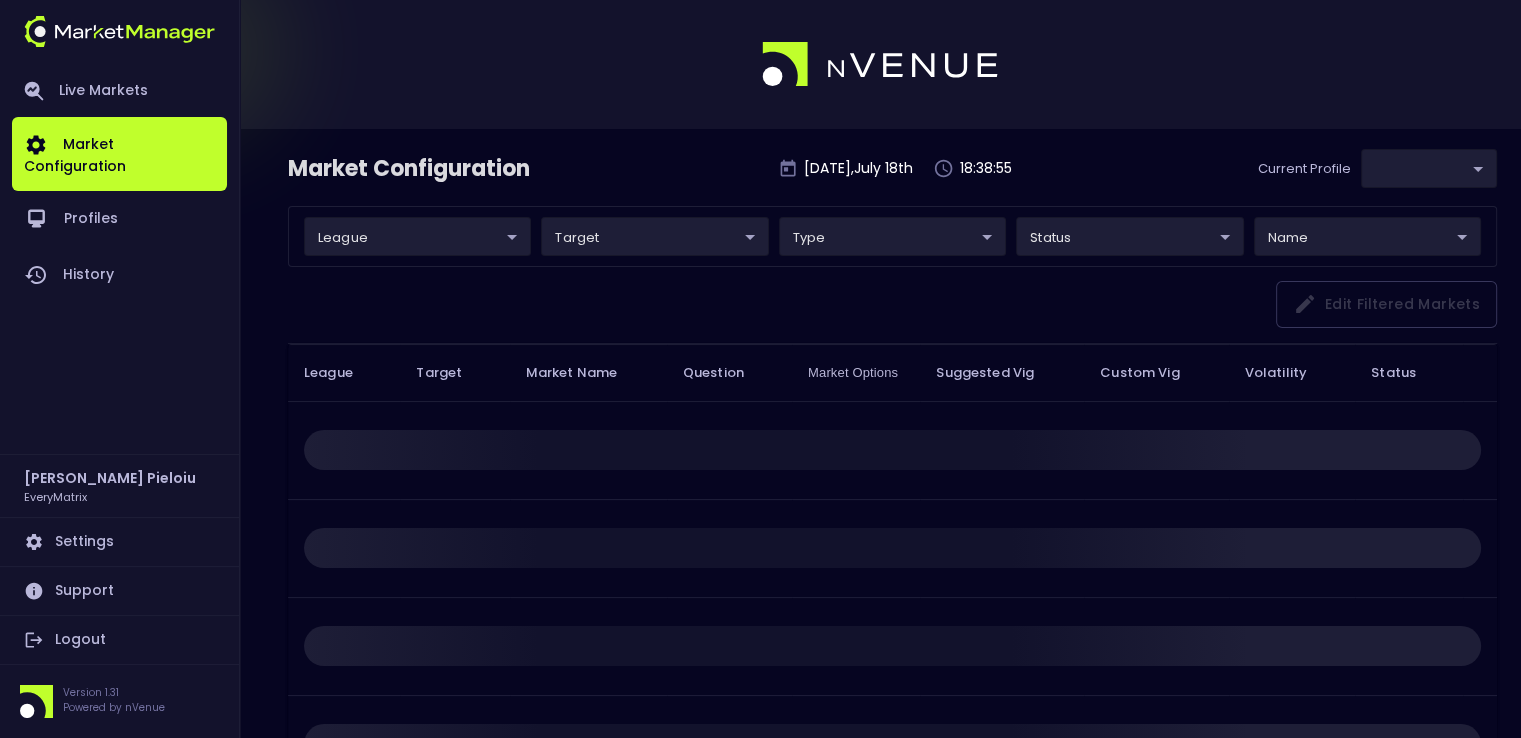 type on "41a1a02b-08cb-4a84-b265-6477bb6fe087" 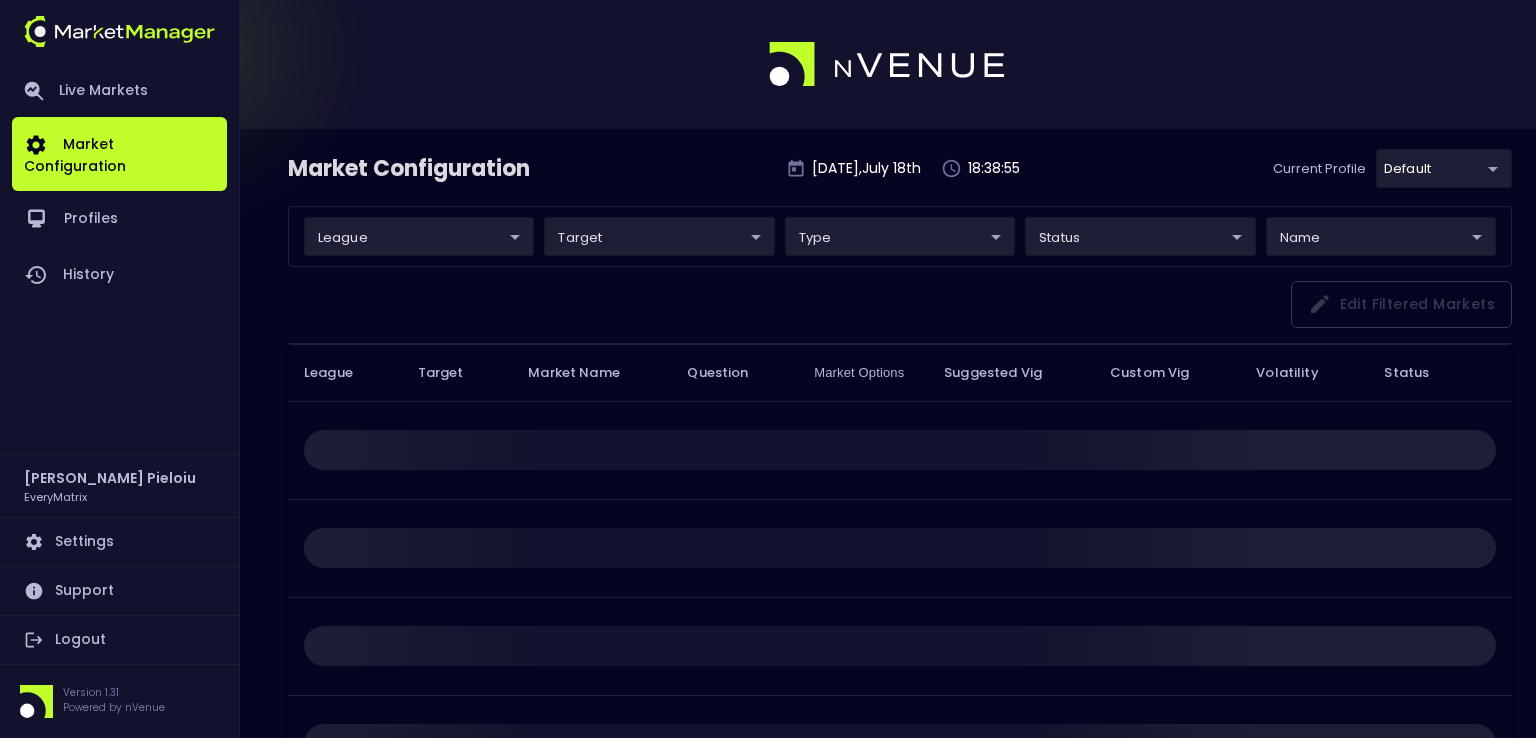 click on "Live Markets Market Configuration Profiles History [PERSON_NAME] EveryMatrix Settings Support Logout   Version 1.31  Powered by nVenue Market Configuration [DATE] 18:38:55 Current Profile default 41a1a02b-08cb-4a84-b265-6477bb6fe087 Select league ​ ​ target ​ ​ type ​ ​ status ​ ​ name ​ ​ Edit filtered markets League Target Market Name Question Market Options Suggested Vig Custom Vig Volatility   Status Rows per page: 25 25 0–0 of 0" at bounding box center [768, 447] 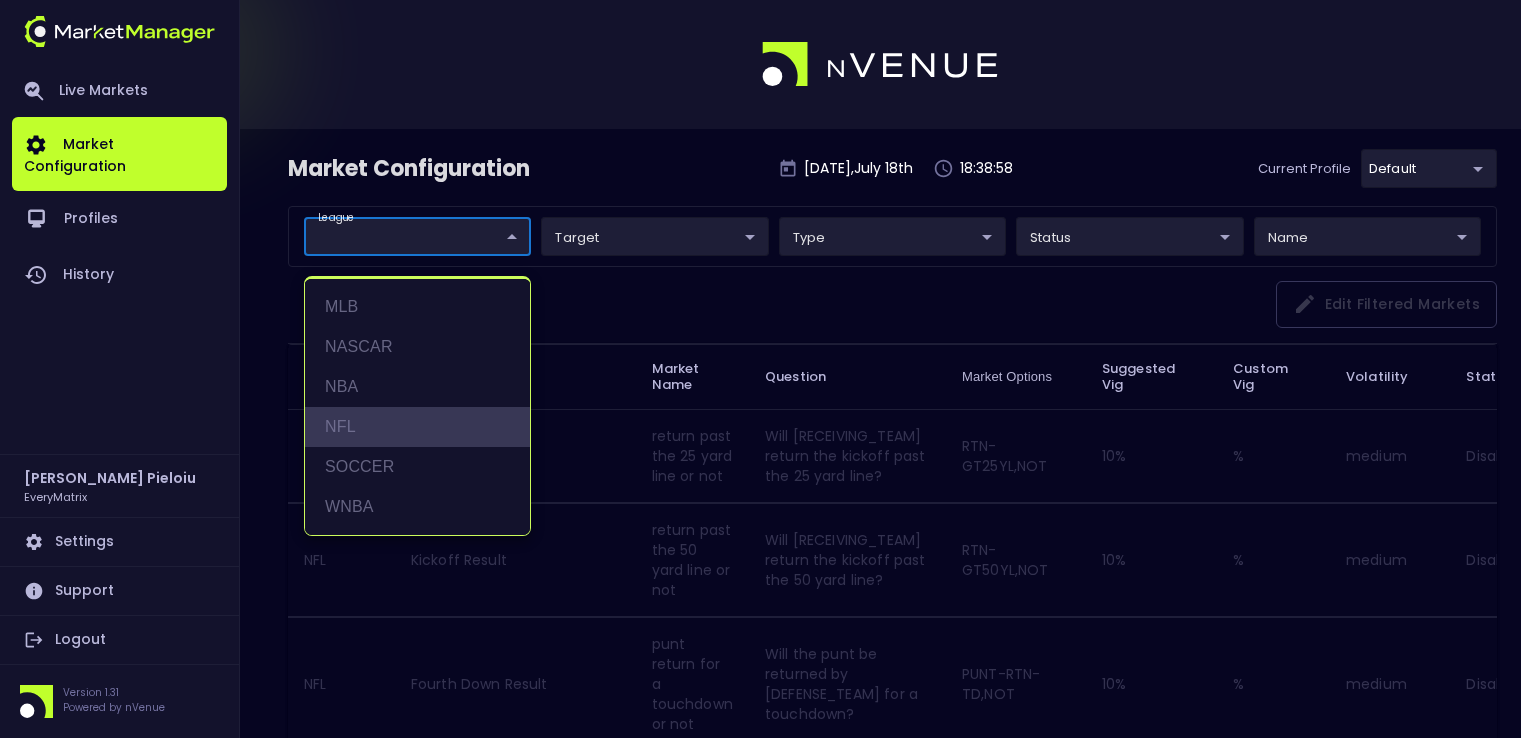 click on "NFL" at bounding box center [417, 427] 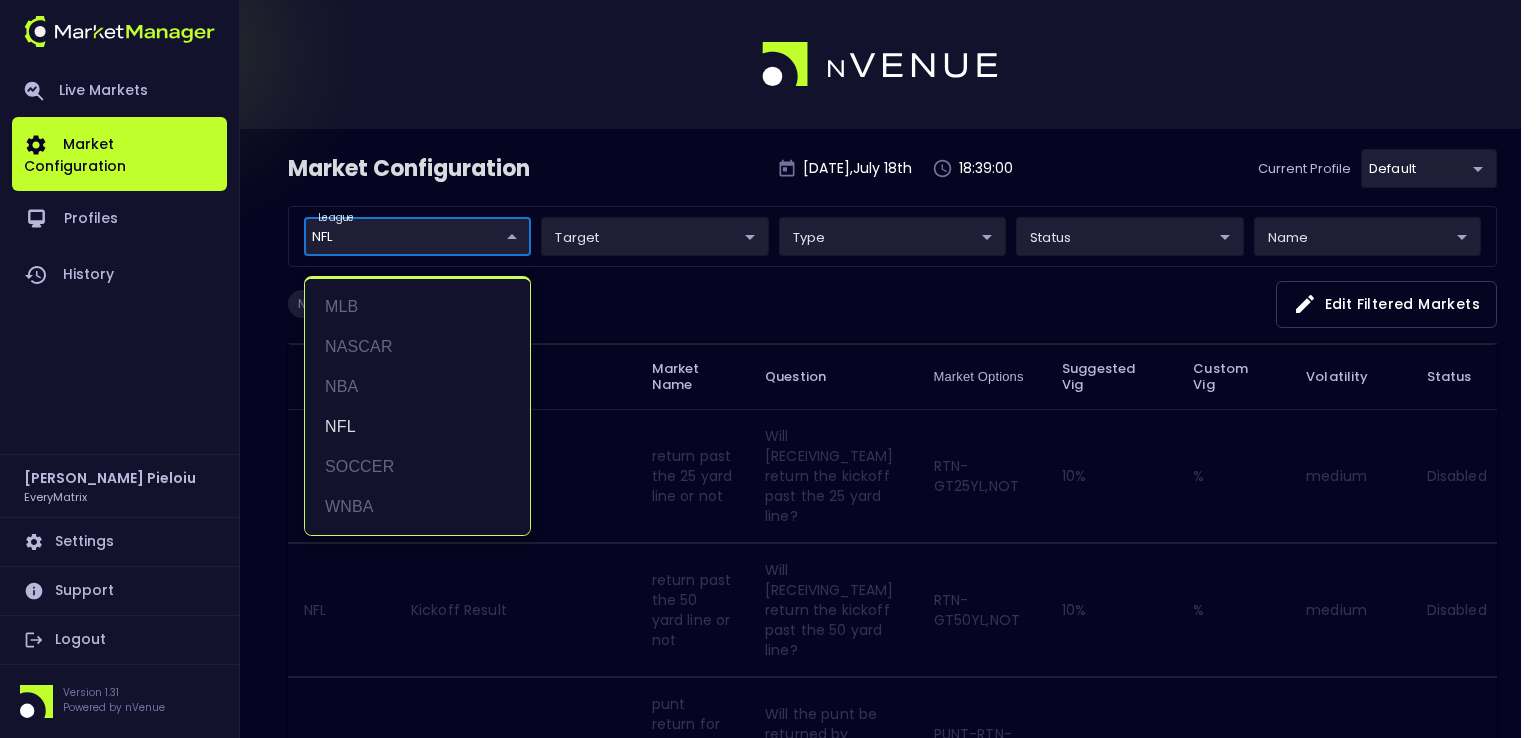 click at bounding box center (768, 369) 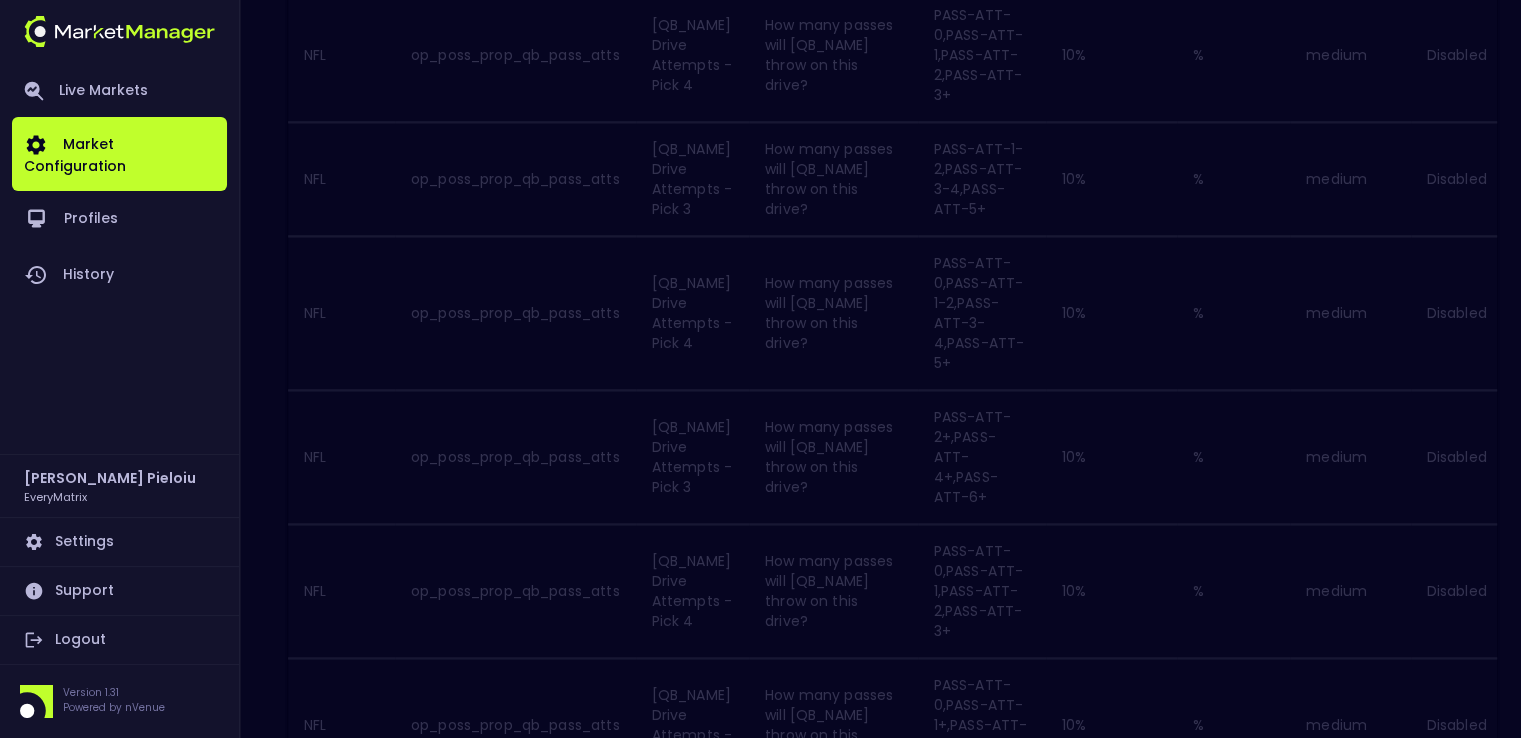 scroll, scrollTop: 2907, scrollLeft: 0, axis: vertical 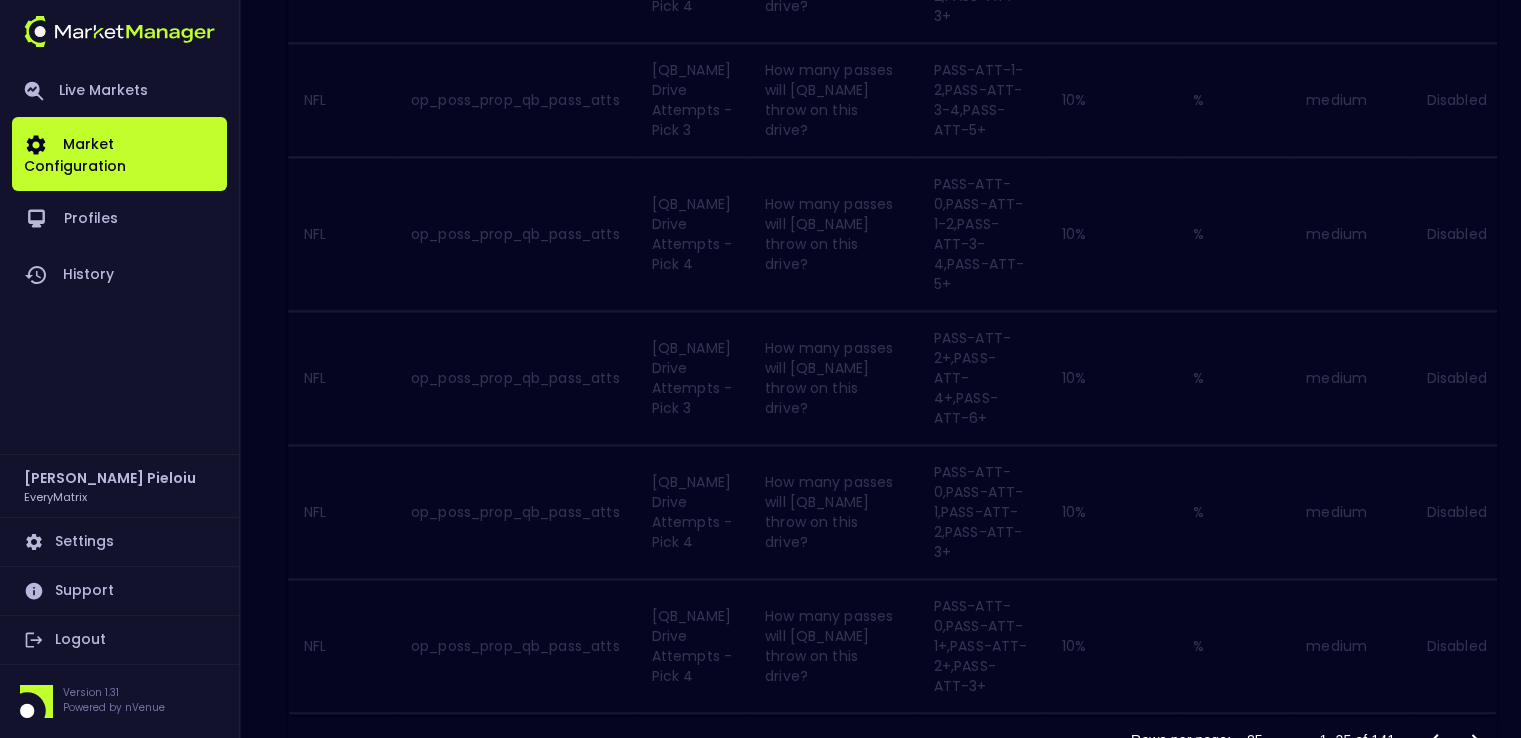 click 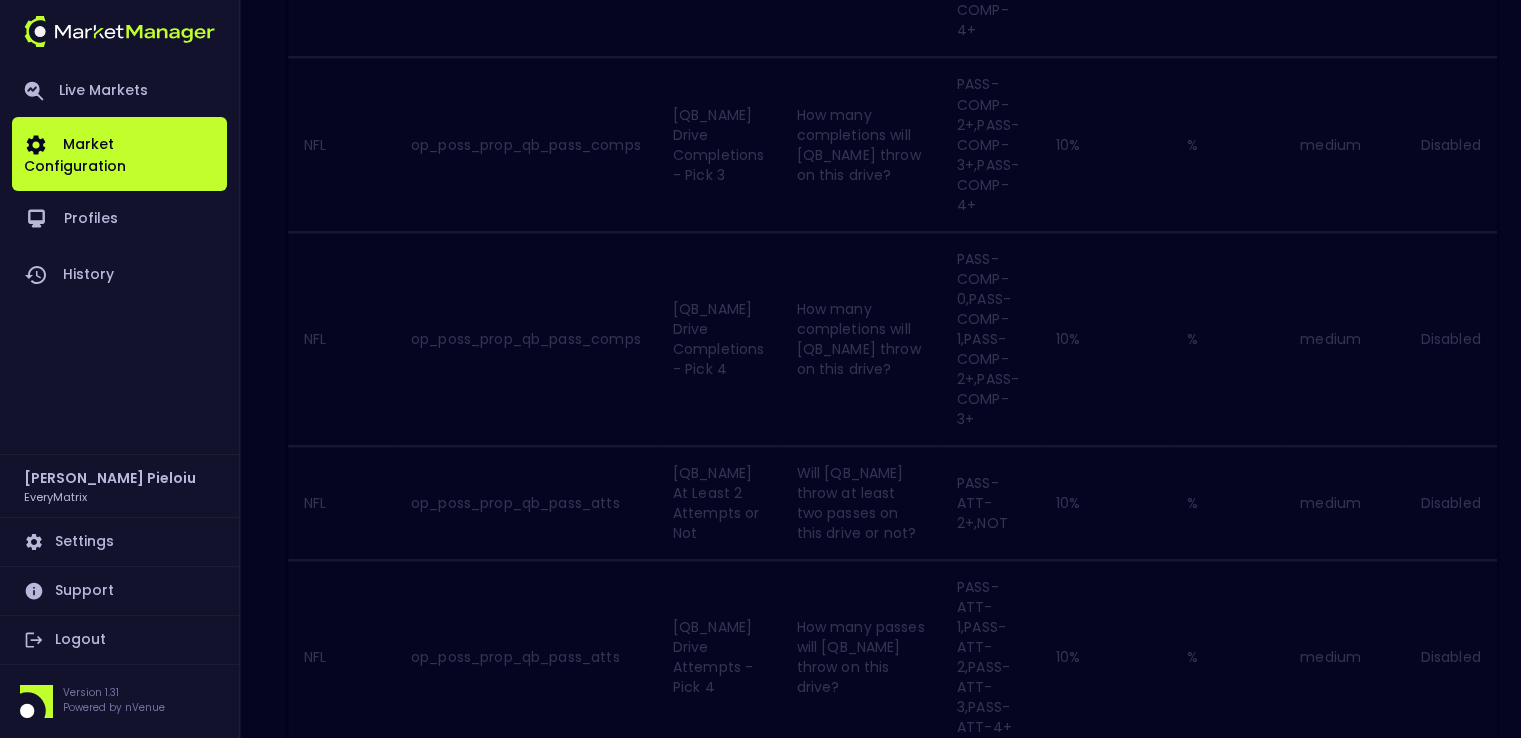 scroll, scrollTop: 2400, scrollLeft: 0, axis: vertical 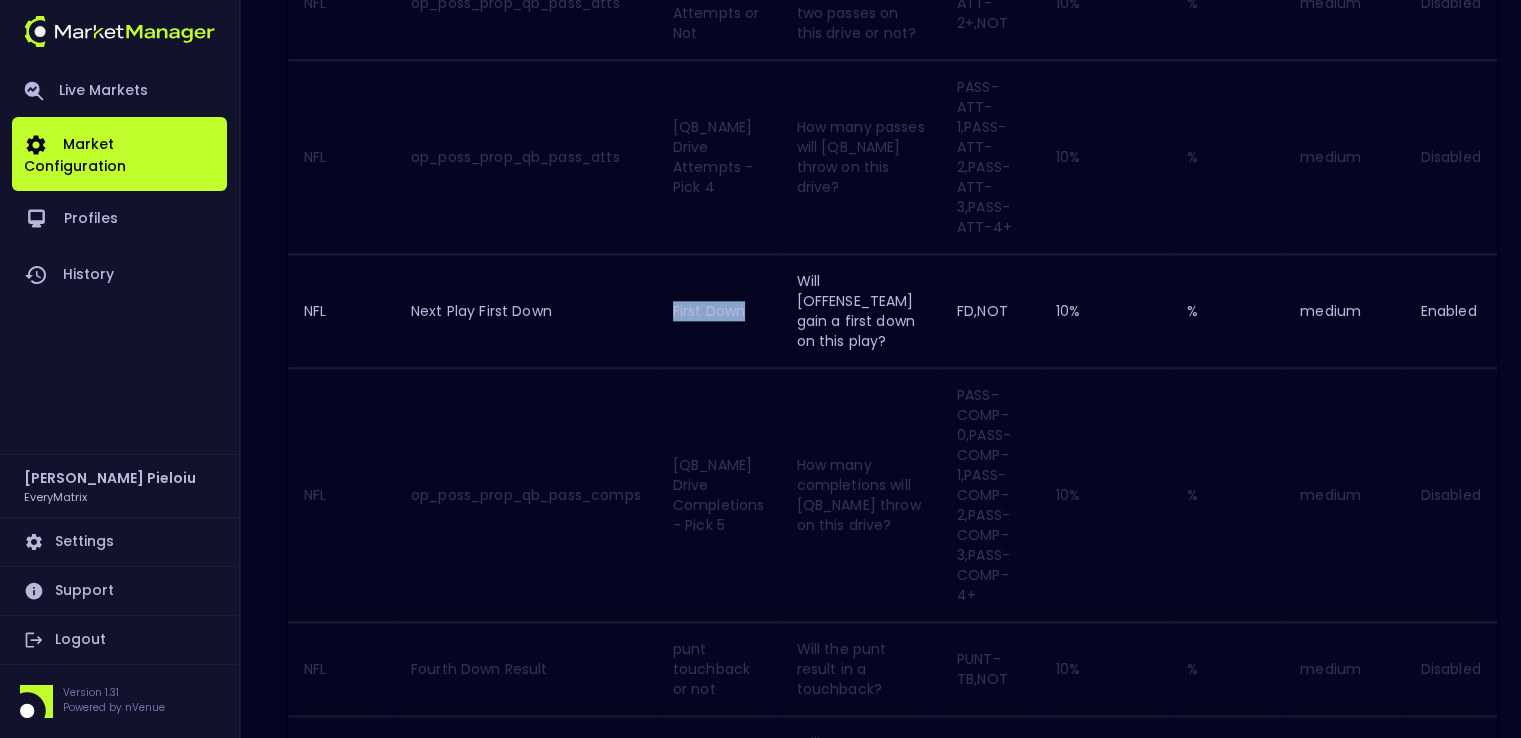 drag, startPoint x: 758, startPoint y: 285, endPoint x: 684, endPoint y: 285, distance: 74 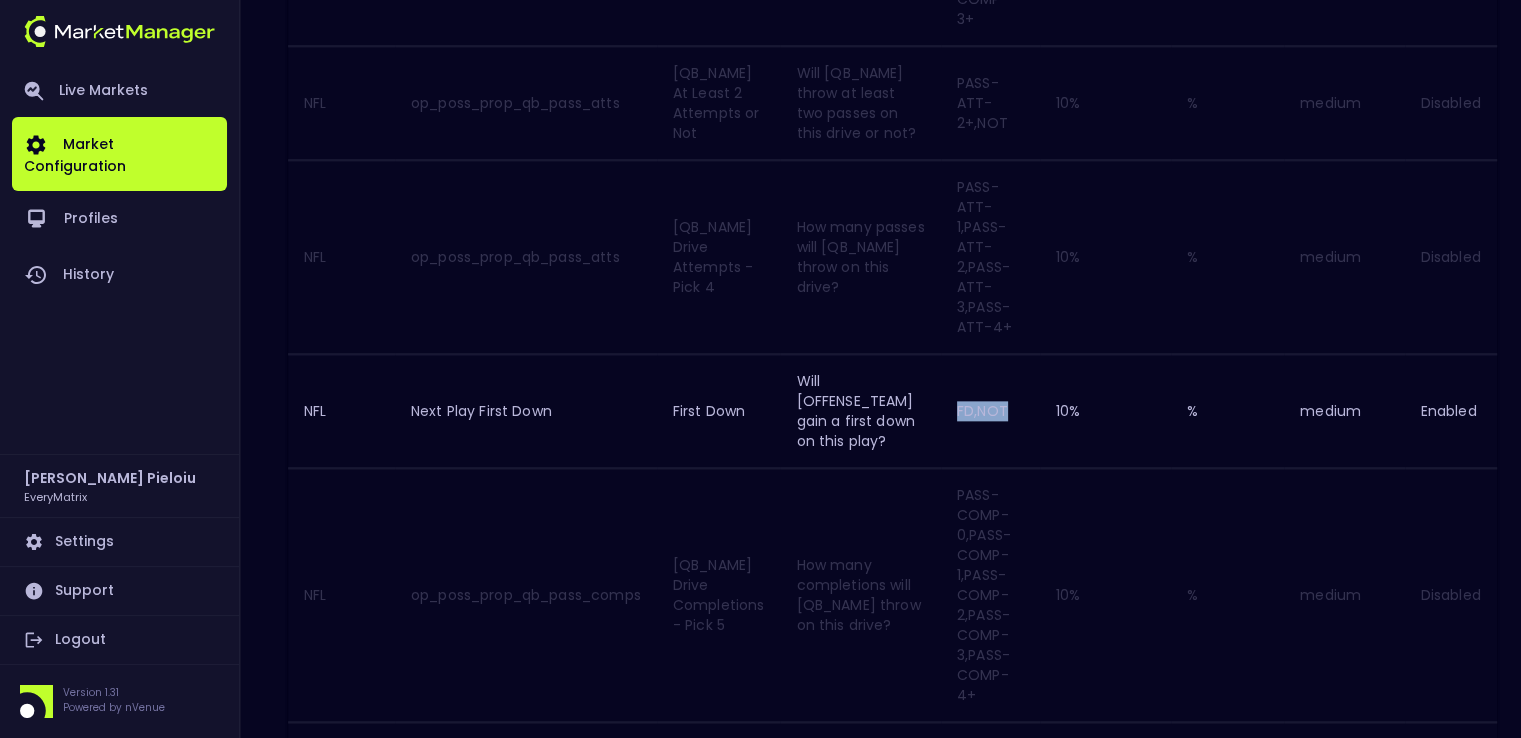 drag, startPoint x: 1023, startPoint y: 387, endPoint x: 969, endPoint y: 381, distance: 54.33231 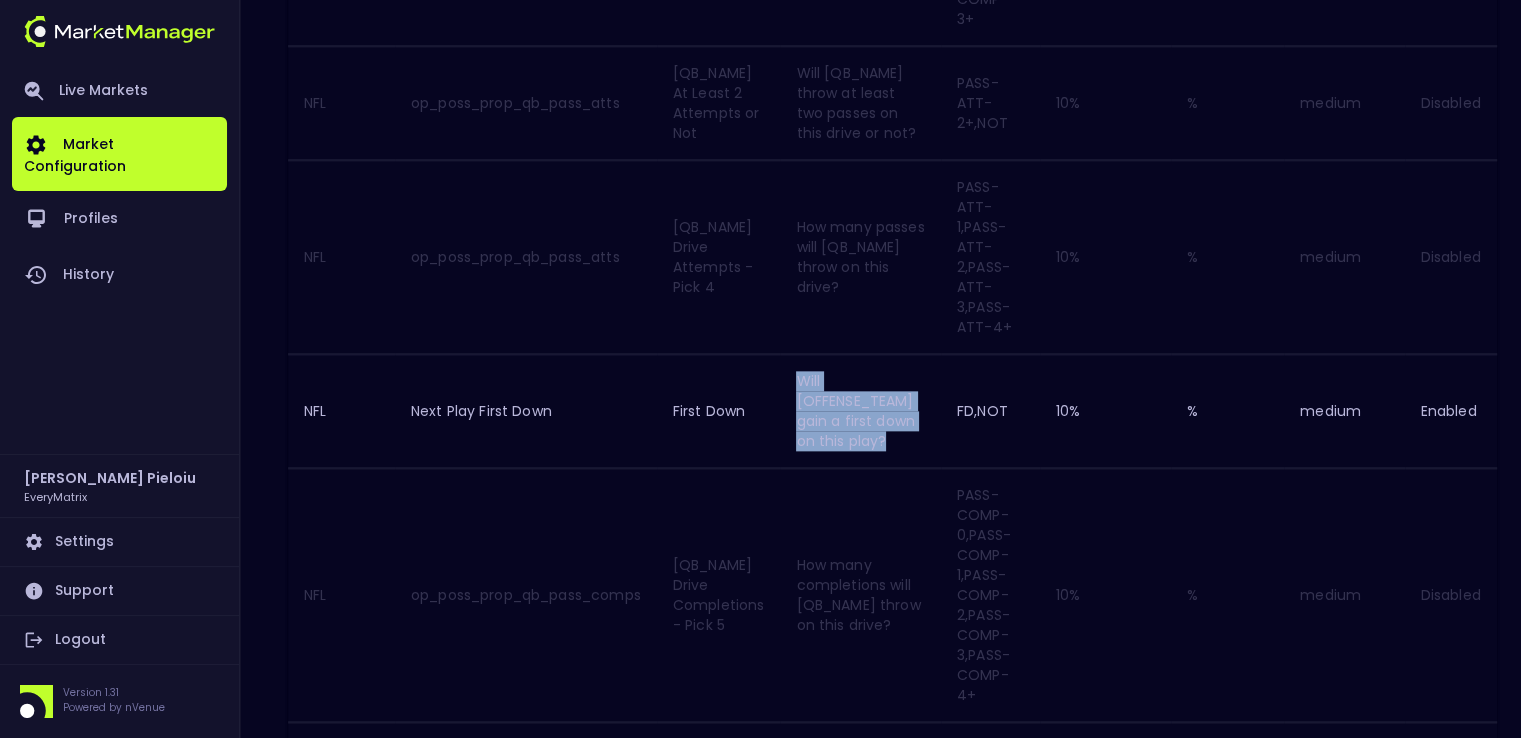 drag, startPoint x: 895, startPoint y: 421, endPoint x: 800, endPoint y: 355, distance: 115.67627 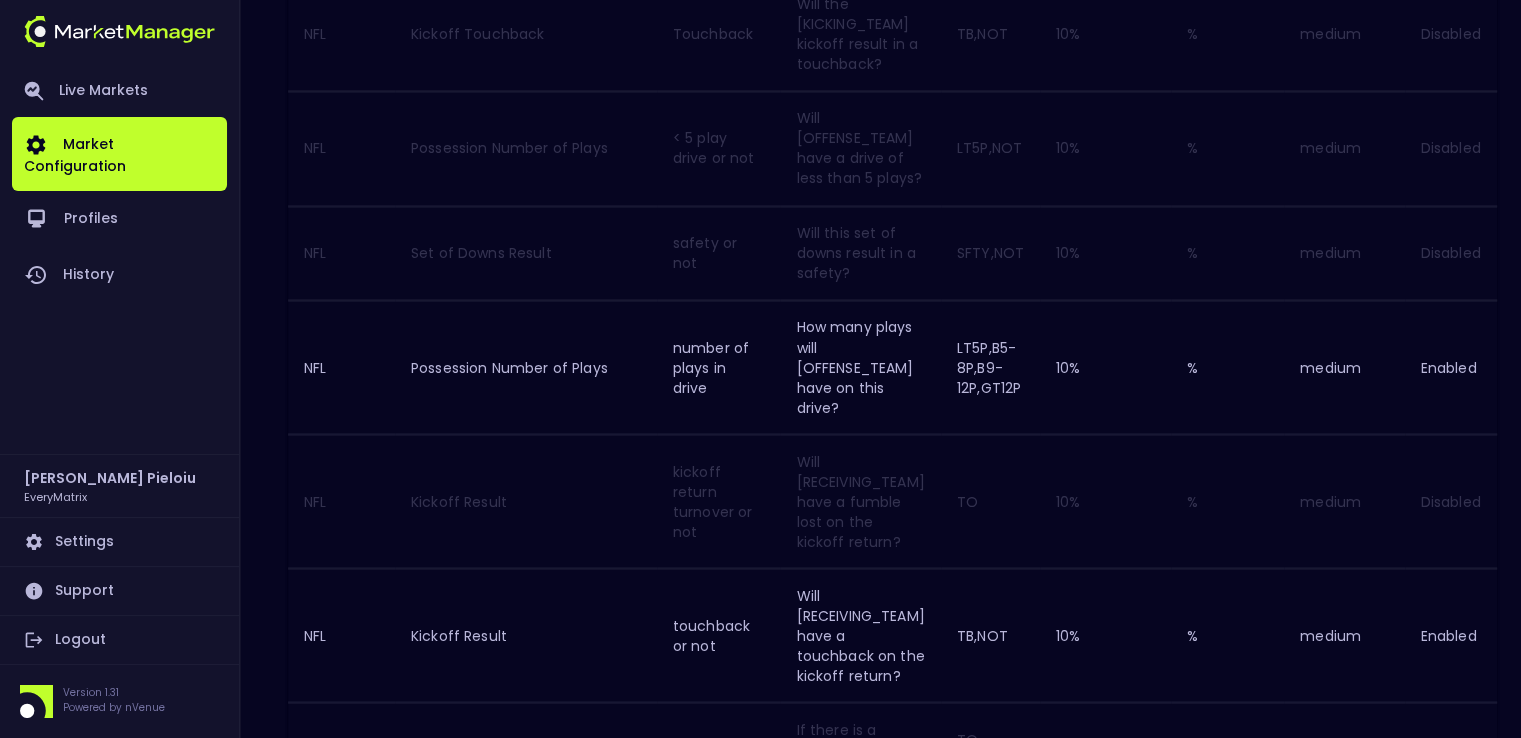 scroll, scrollTop: 3343, scrollLeft: 0, axis: vertical 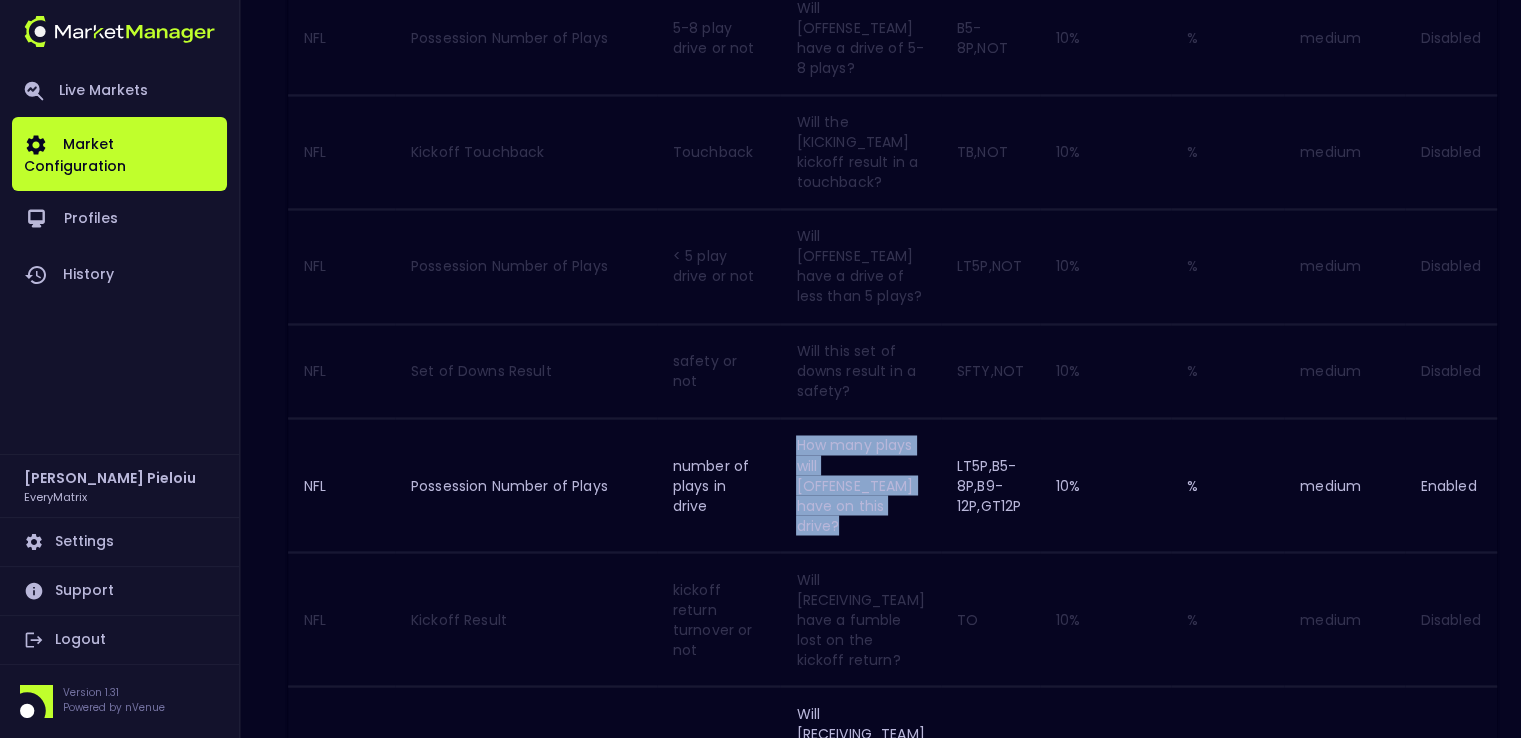 drag, startPoint x: 849, startPoint y: 495, endPoint x: 804, endPoint y: 414, distance: 92.660675 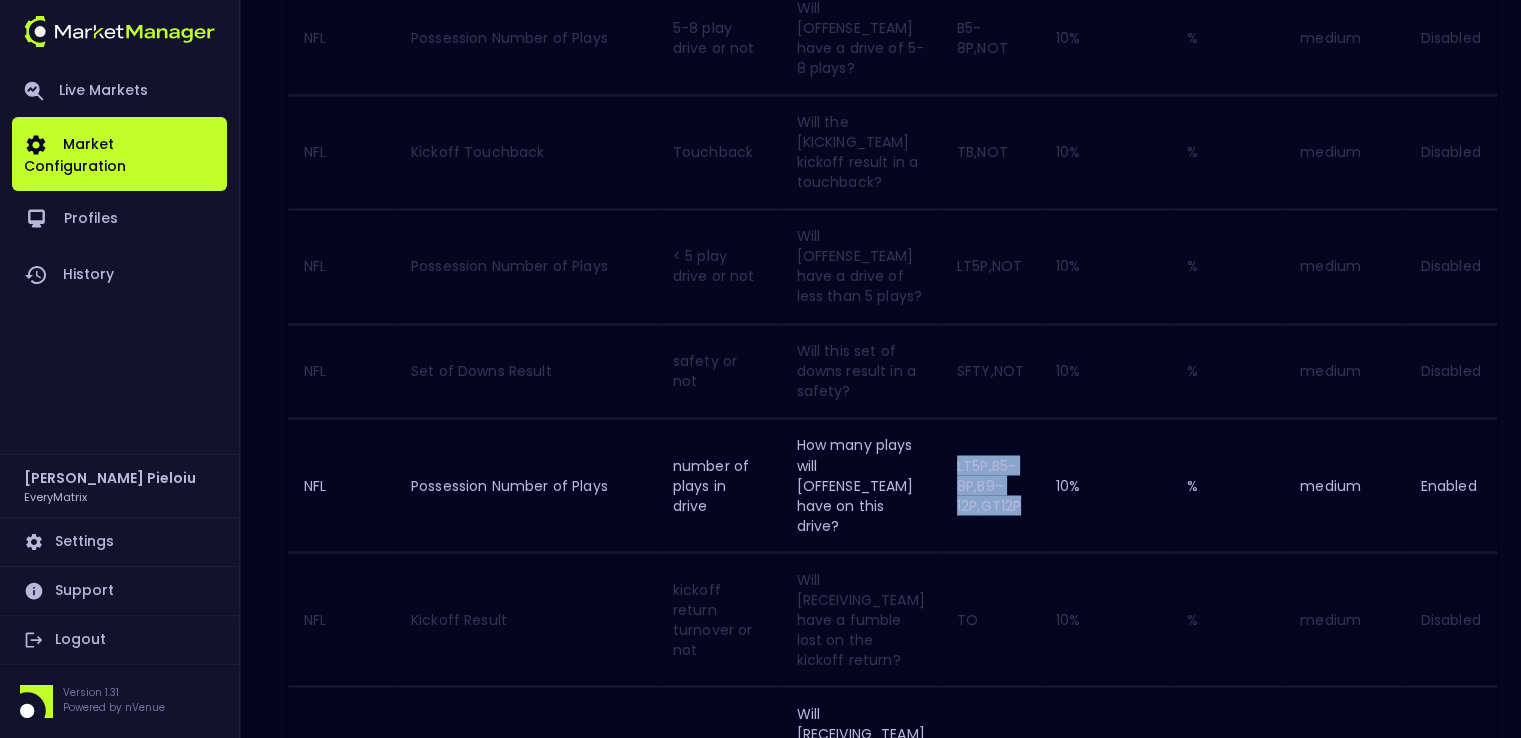 drag, startPoint x: 1034, startPoint y: 478, endPoint x: 972, endPoint y: 441, distance: 72.20111 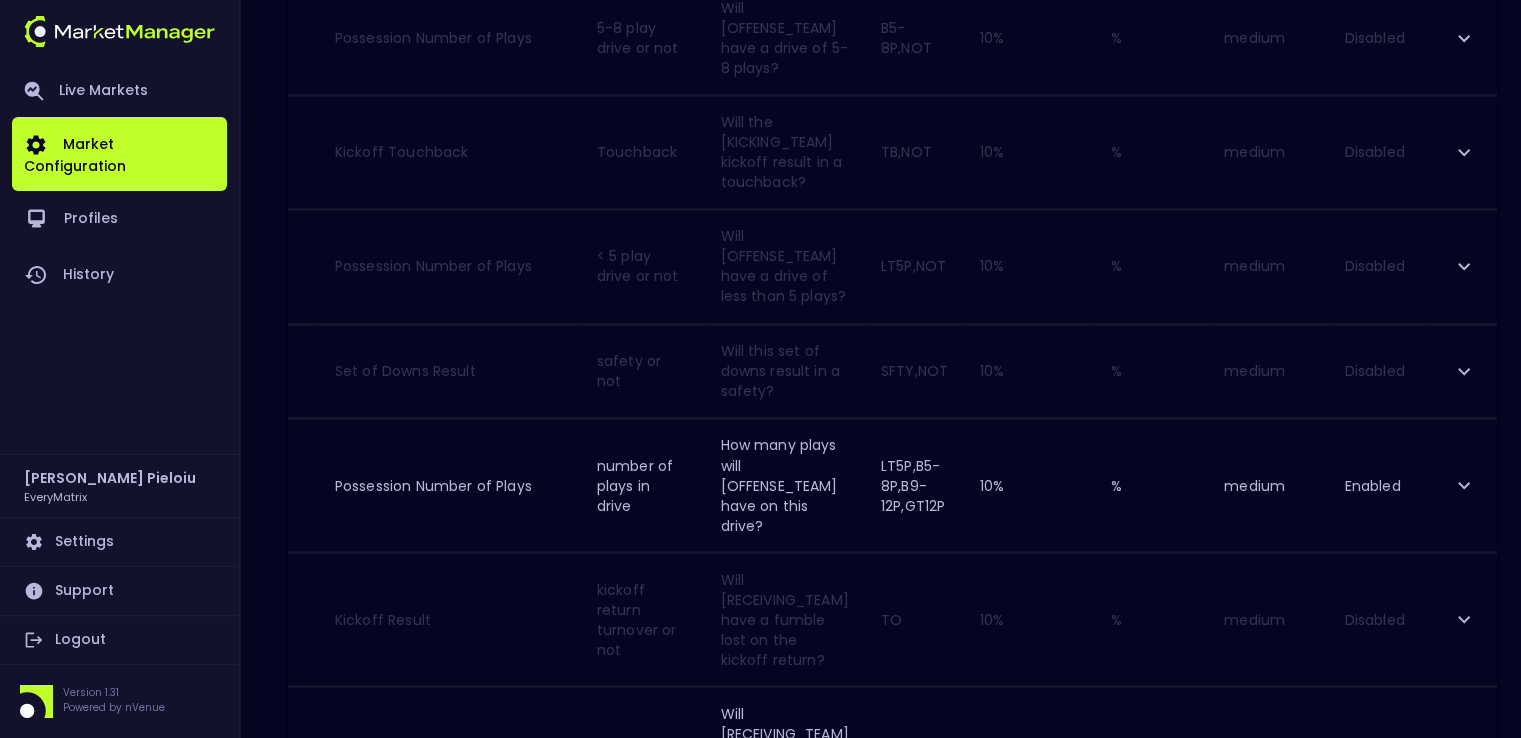 drag, startPoint x: 1268, startPoint y: 449, endPoint x: 1053, endPoint y: 448, distance: 215.00232 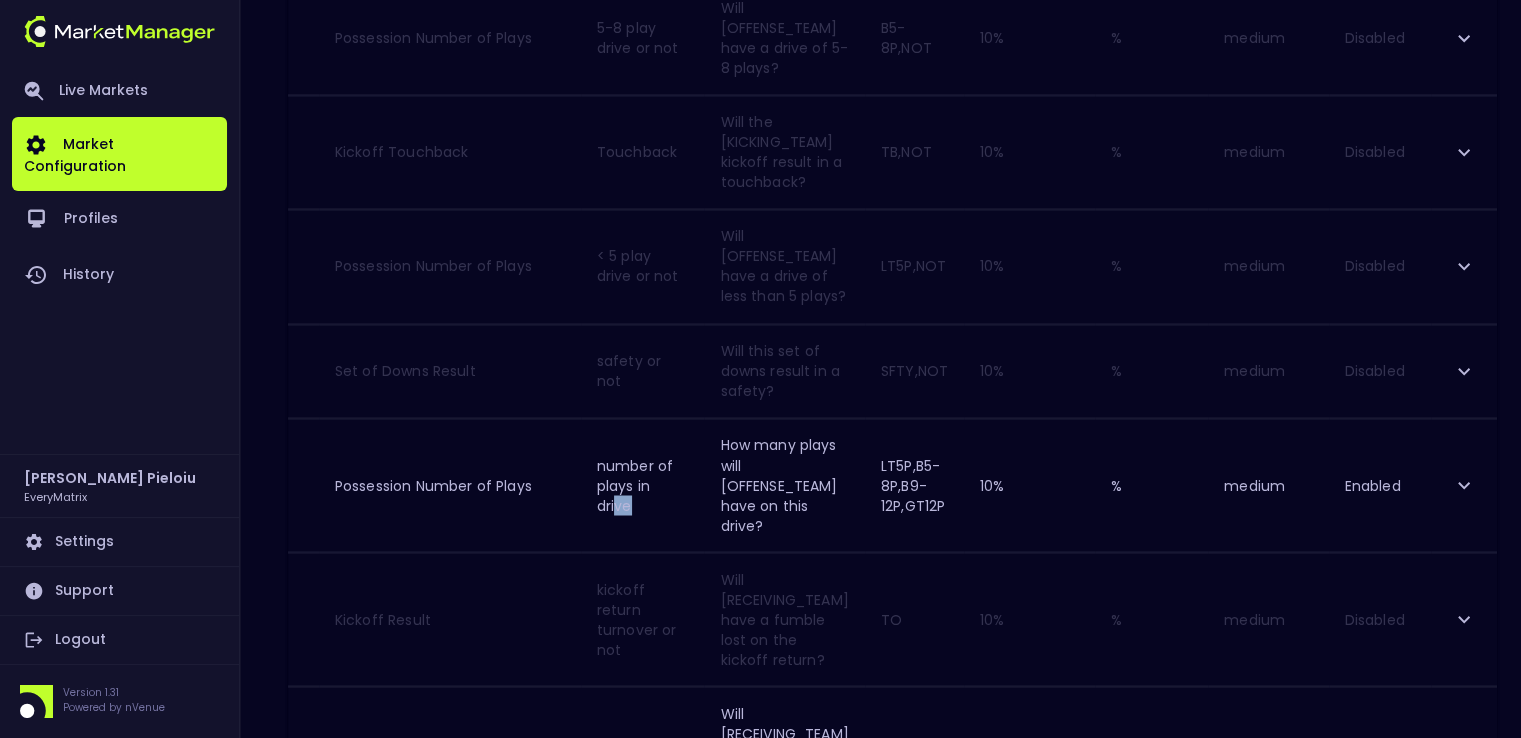 drag, startPoint x: 640, startPoint y: 477, endPoint x: 627, endPoint y: 465, distance: 17.691807 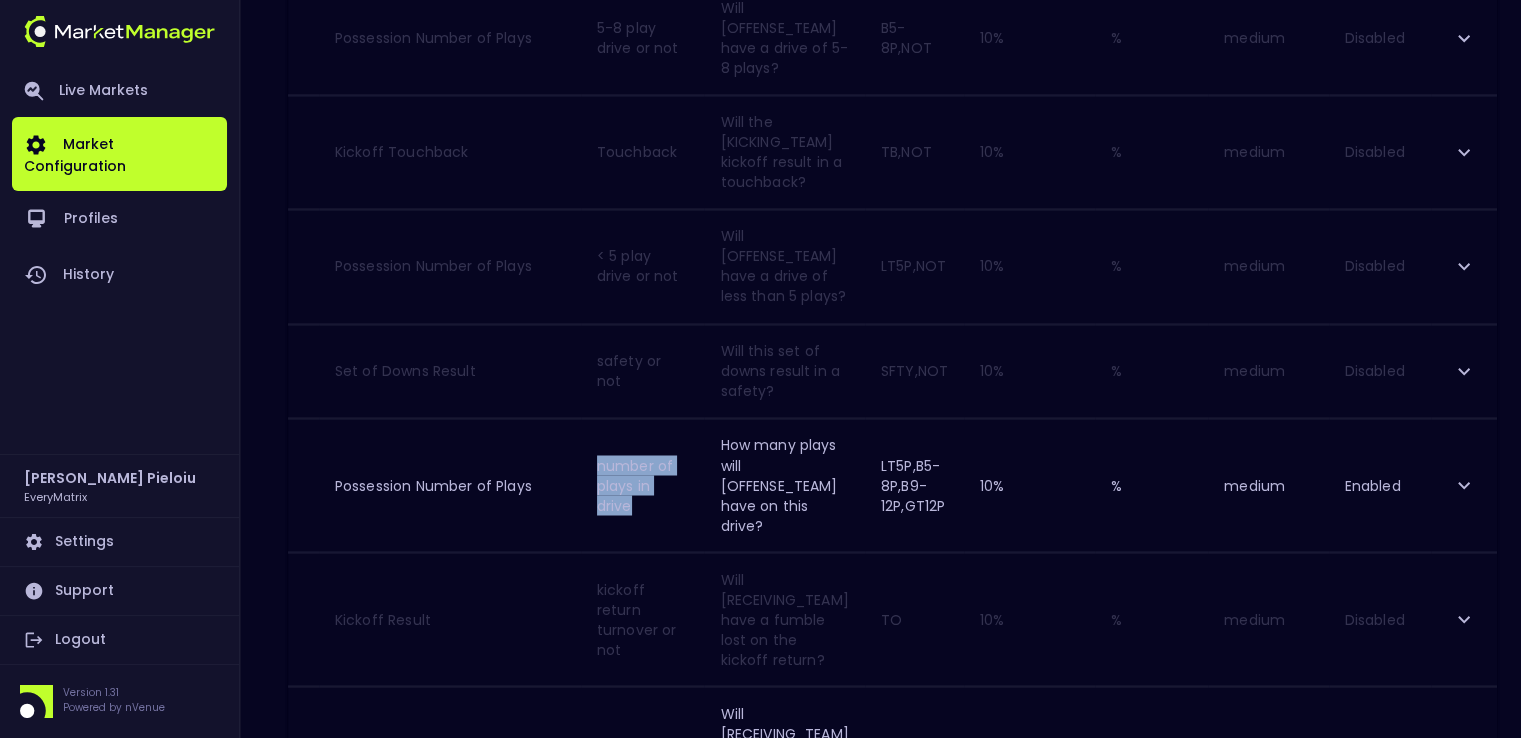 drag, startPoint x: 636, startPoint y: 477, endPoint x: 604, endPoint y: 437, distance: 51.224995 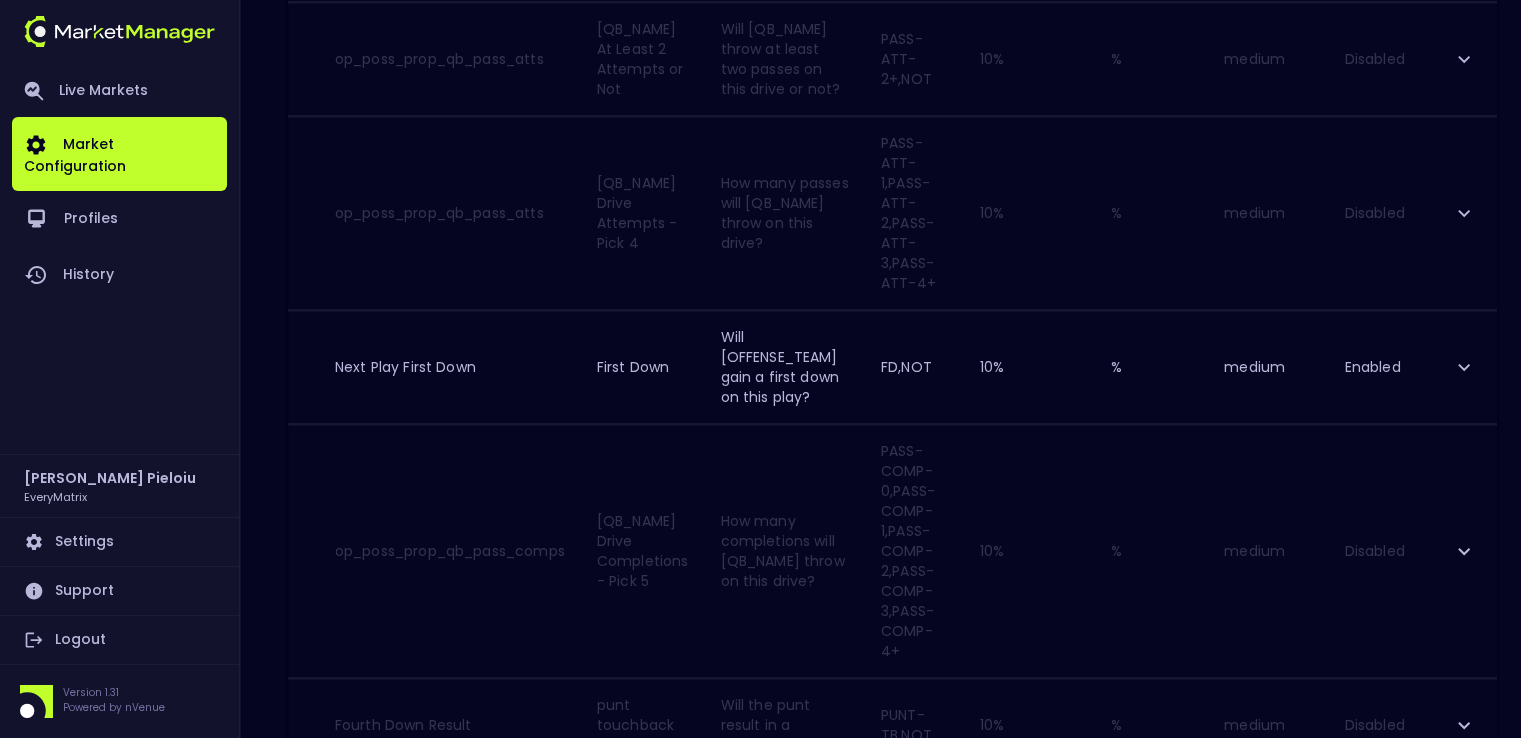 scroll, scrollTop: 2343, scrollLeft: 0, axis: vertical 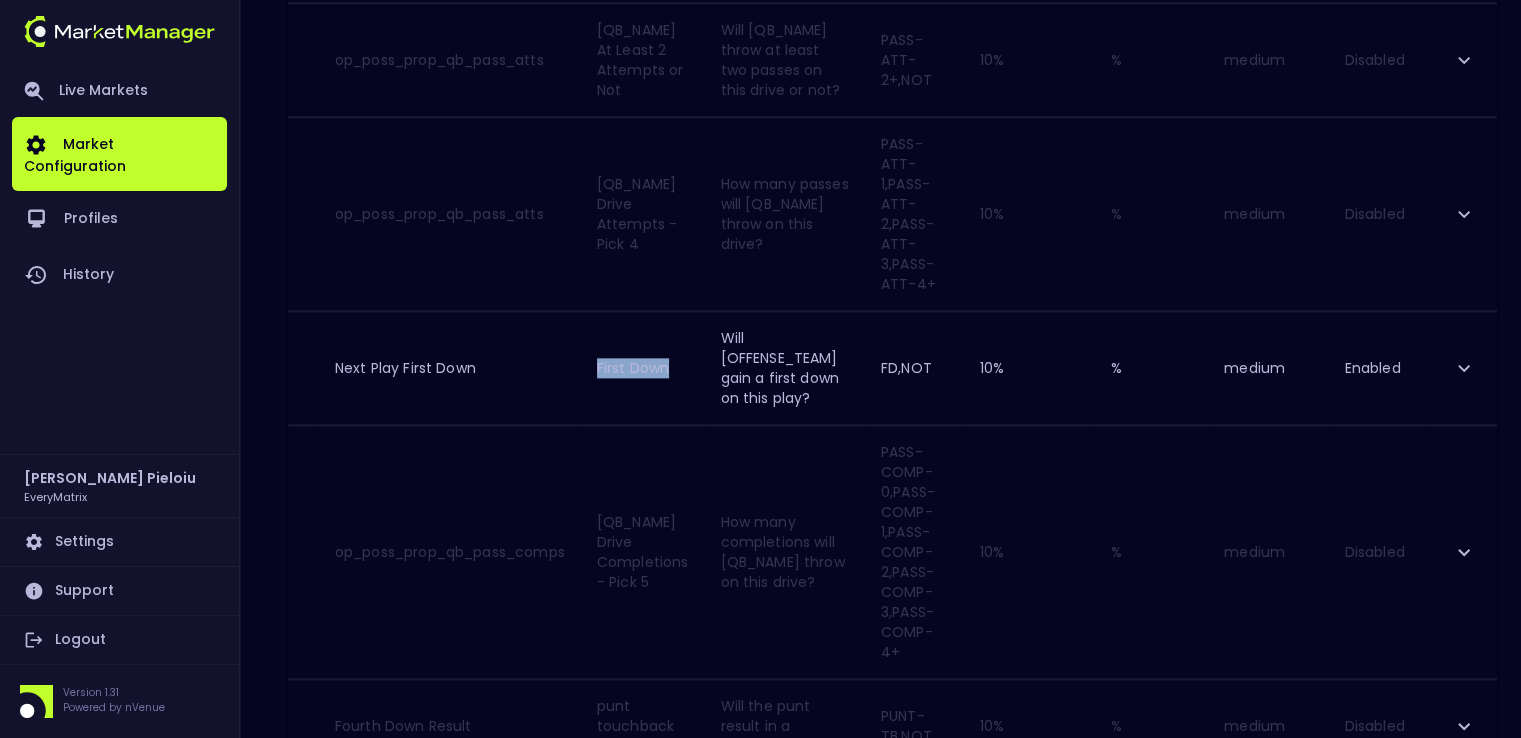 drag, startPoint x: 678, startPoint y: 337, endPoint x: 604, endPoint y: 336, distance: 74.00676 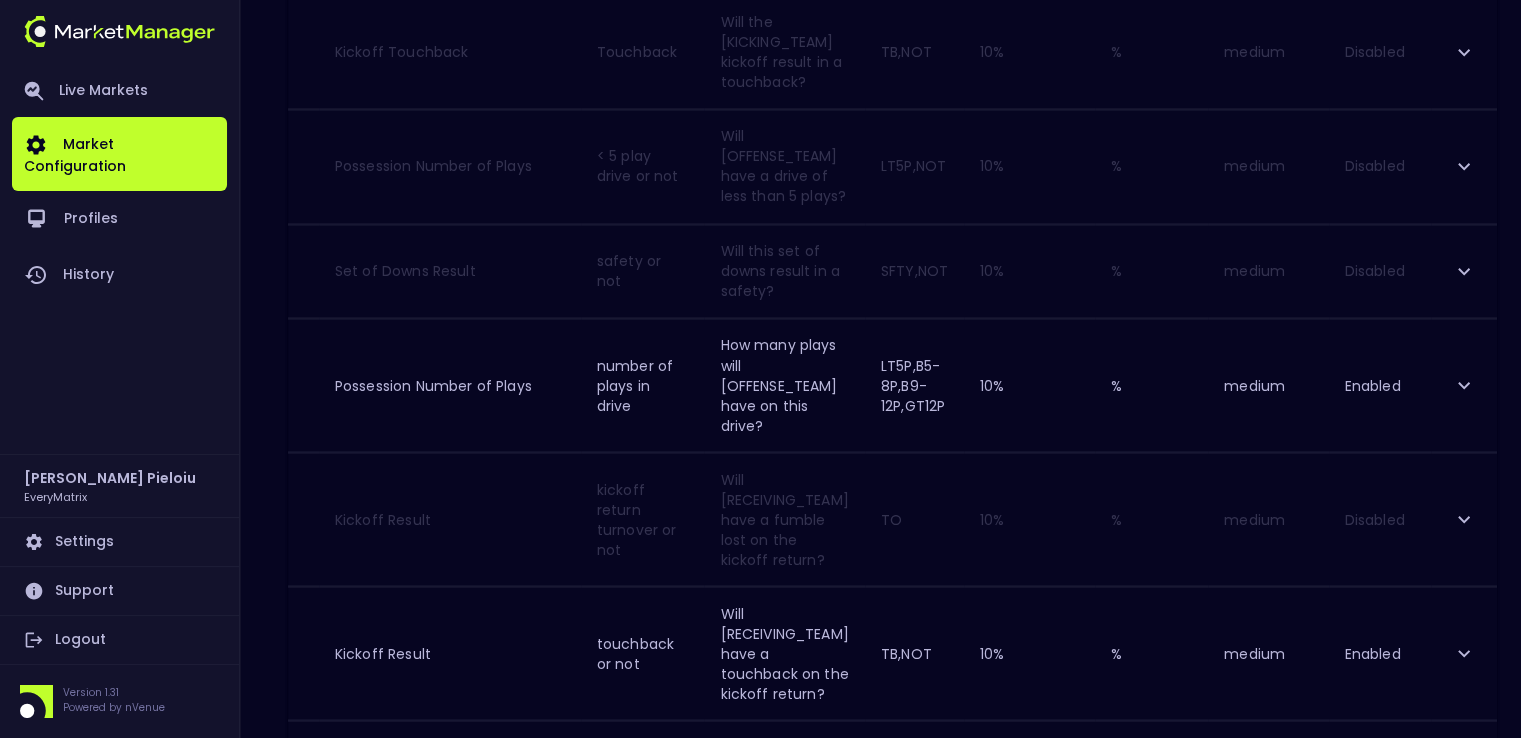 scroll, scrollTop: 3543, scrollLeft: 0, axis: vertical 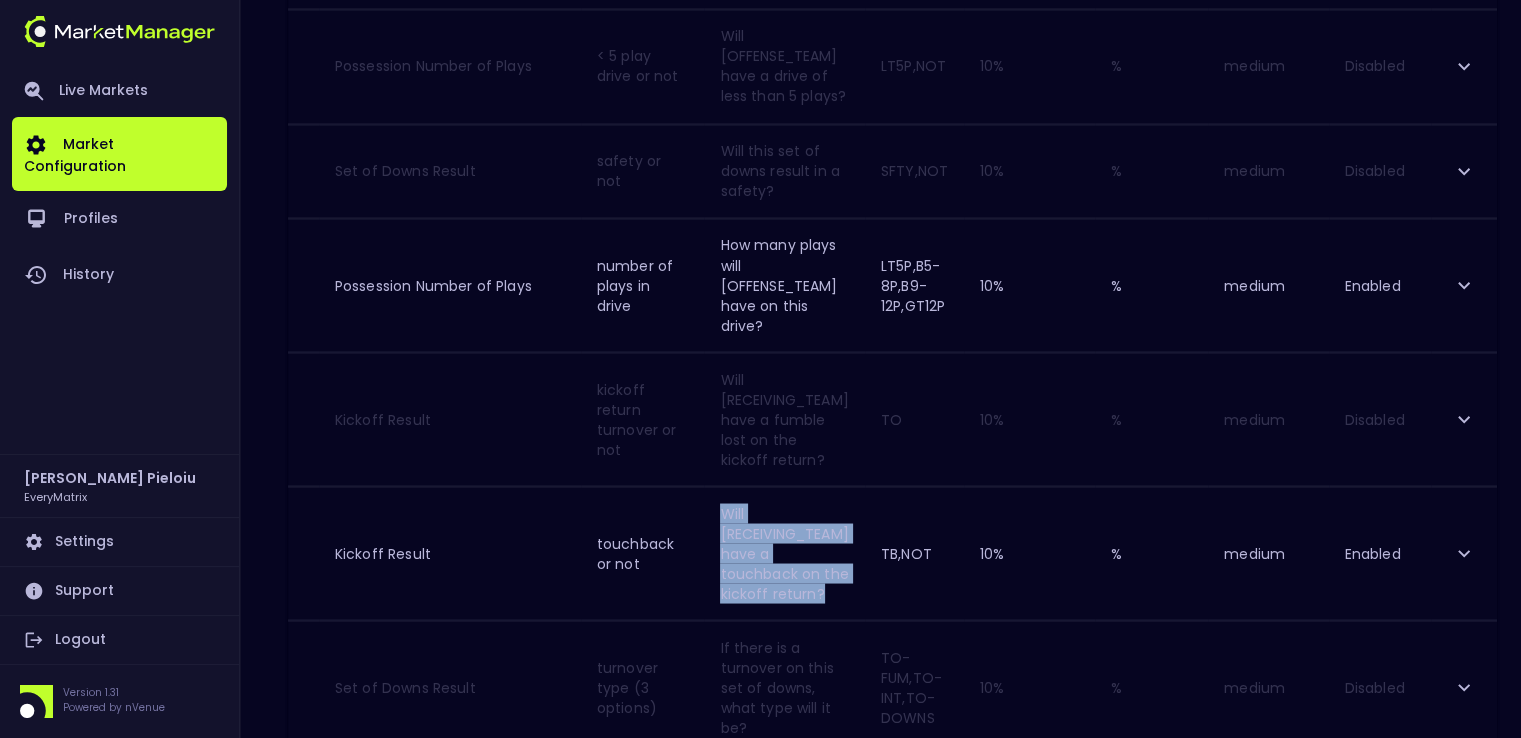 drag, startPoint x: 783, startPoint y: 565, endPoint x: 731, endPoint y: 488, distance: 92.91394 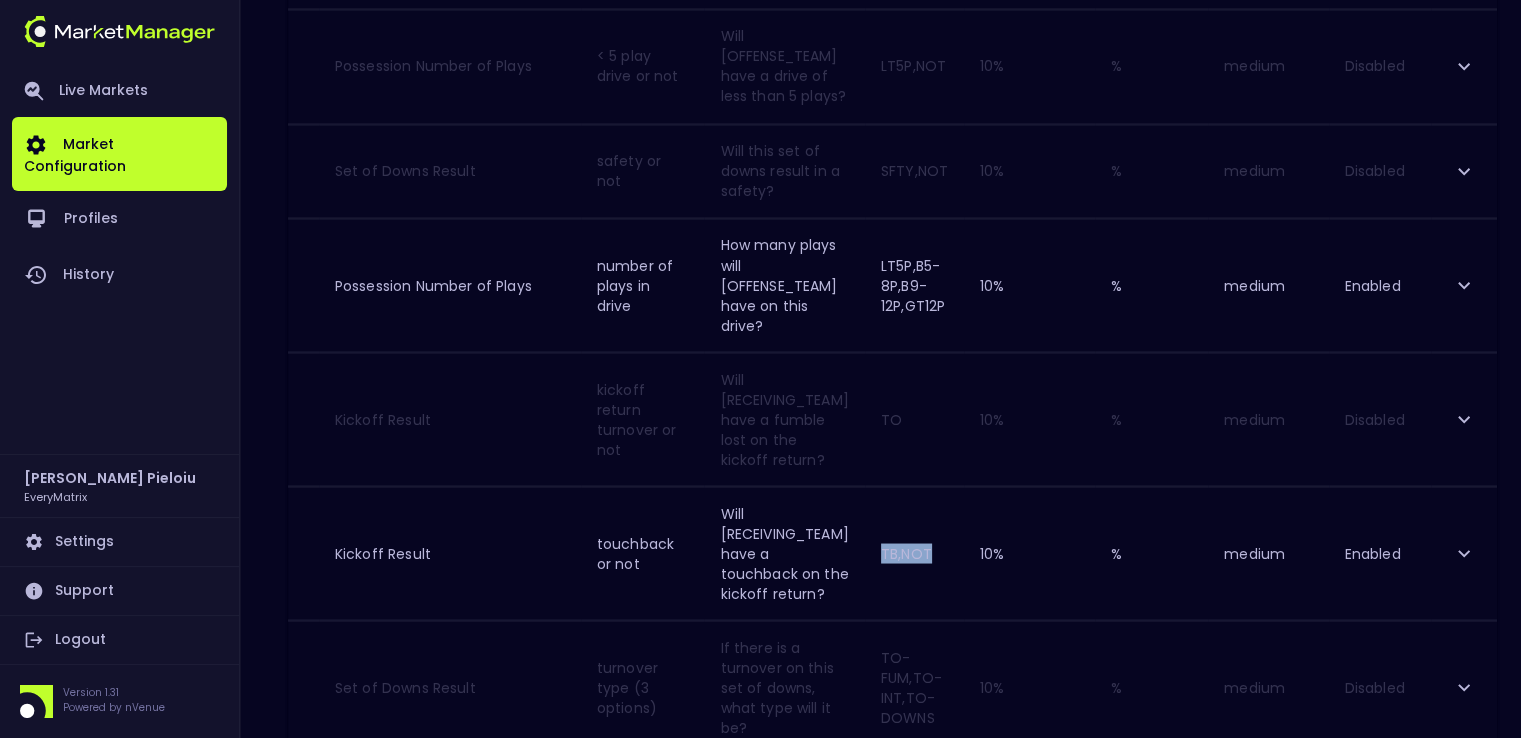 drag, startPoint x: 940, startPoint y: 521, endPoint x: 892, endPoint y: 518, distance: 48.09366 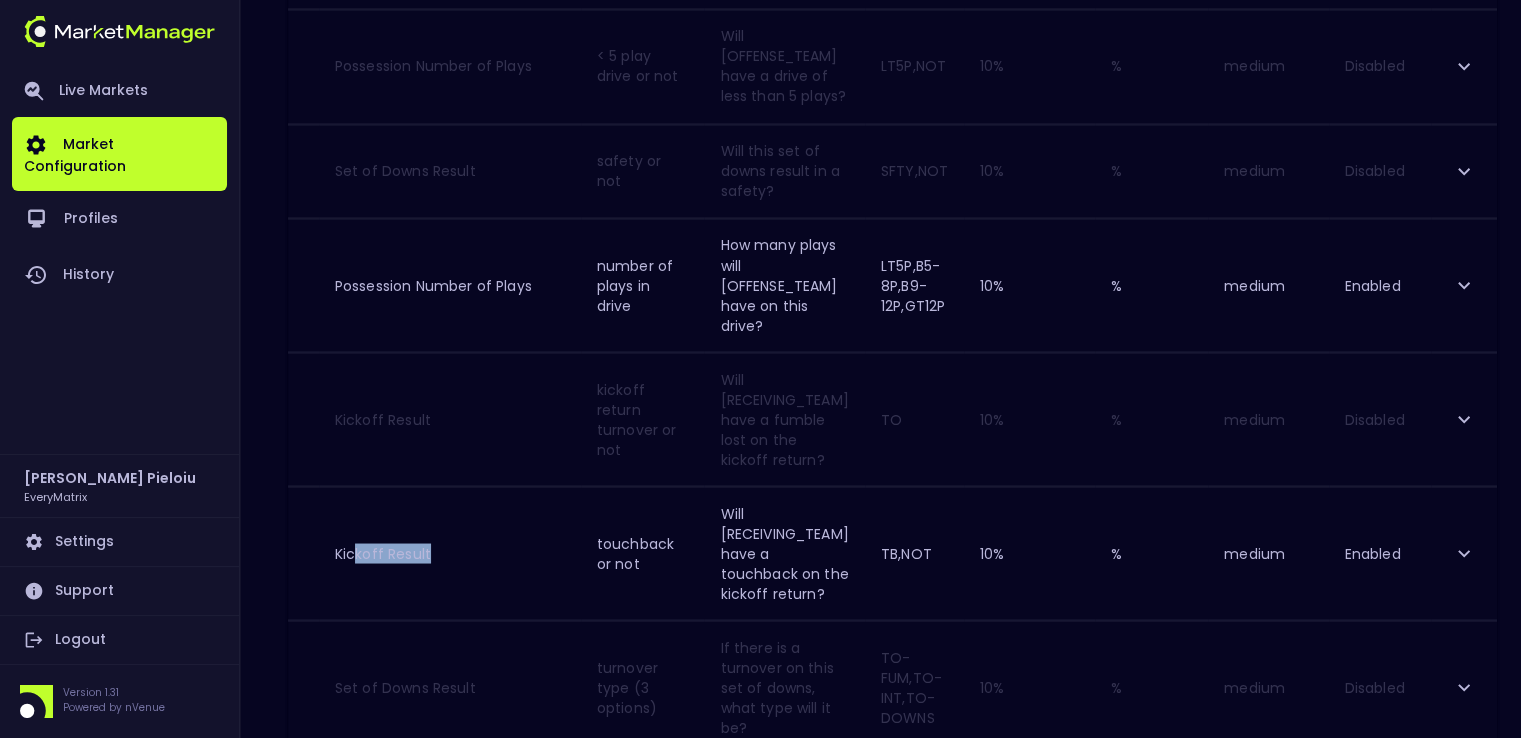 drag, startPoint x: 390, startPoint y: 516, endPoint x: 352, endPoint y: 516, distance: 38 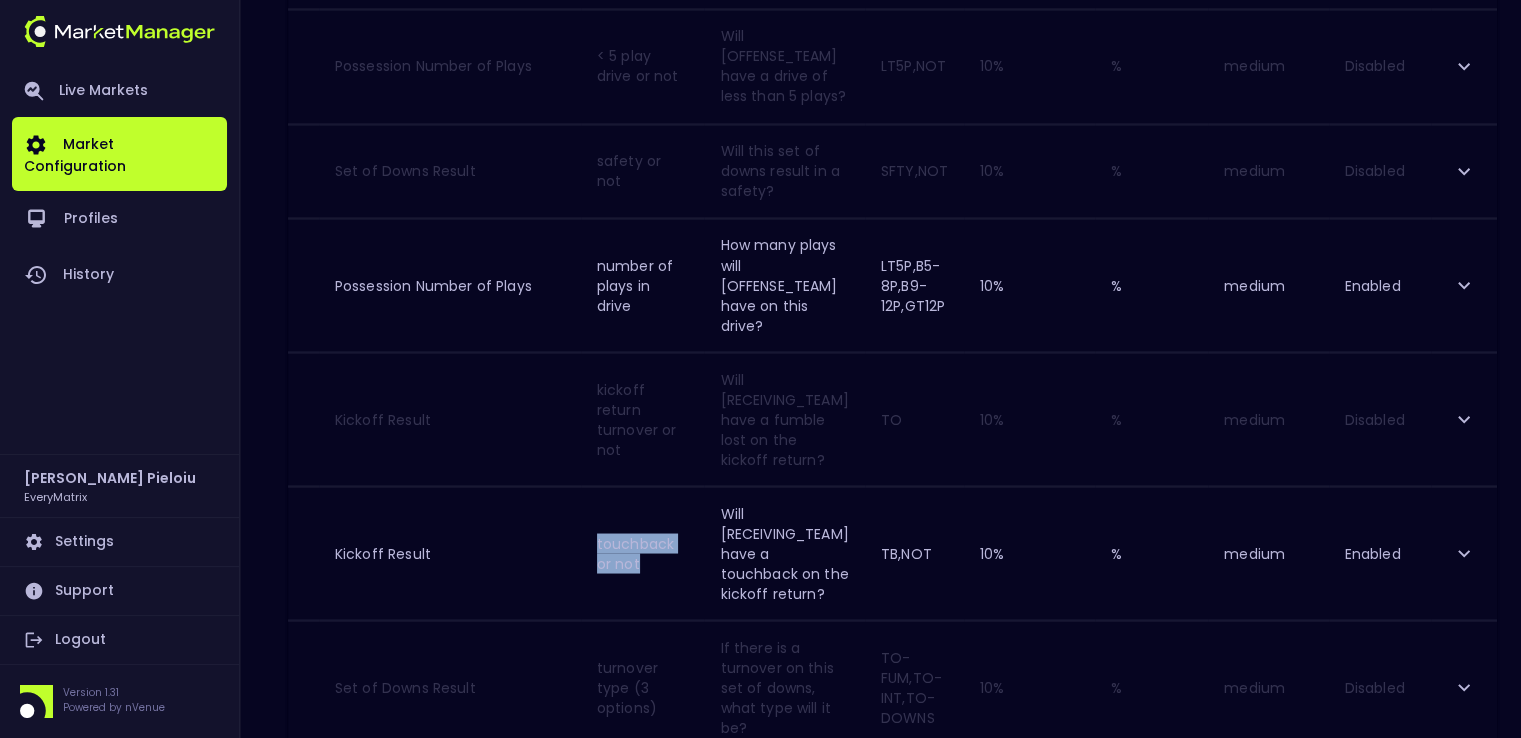 drag, startPoint x: 669, startPoint y: 533, endPoint x: 602, endPoint y: 515, distance: 69.375786 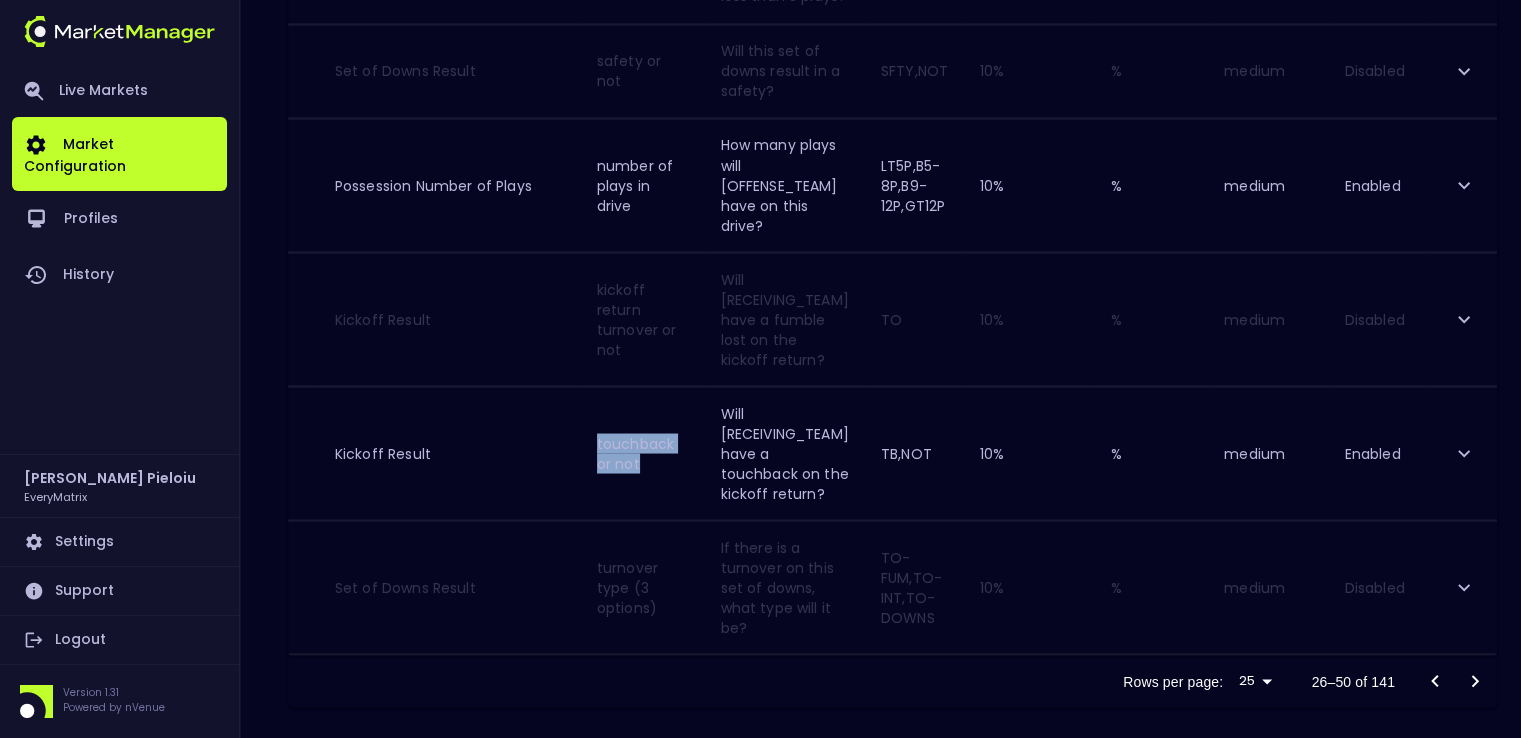 scroll, scrollTop: 3543, scrollLeft: 0, axis: vertical 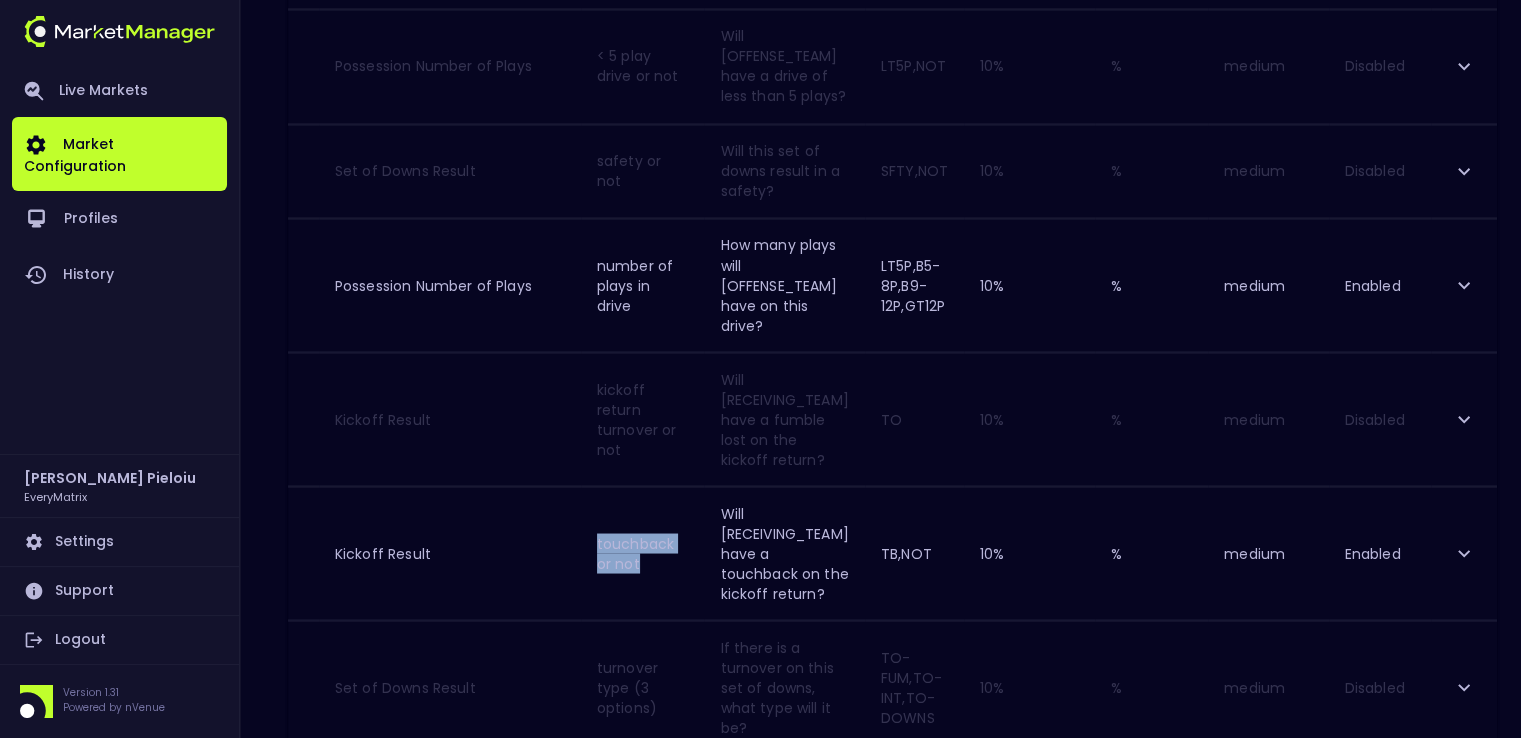 copy on "touchback or not" 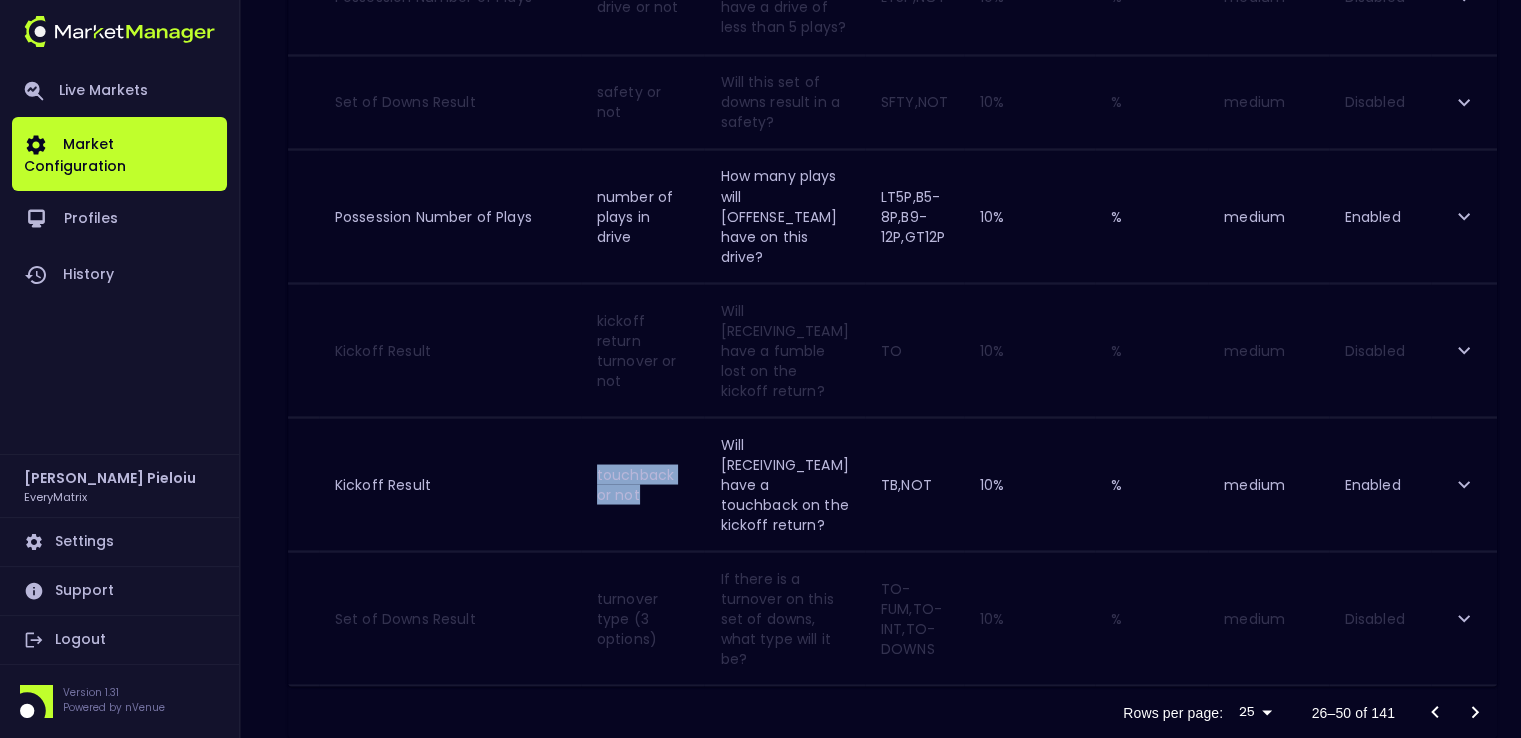 scroll, scrollTop: 3643, scrollLeft: 0, axis: vertical 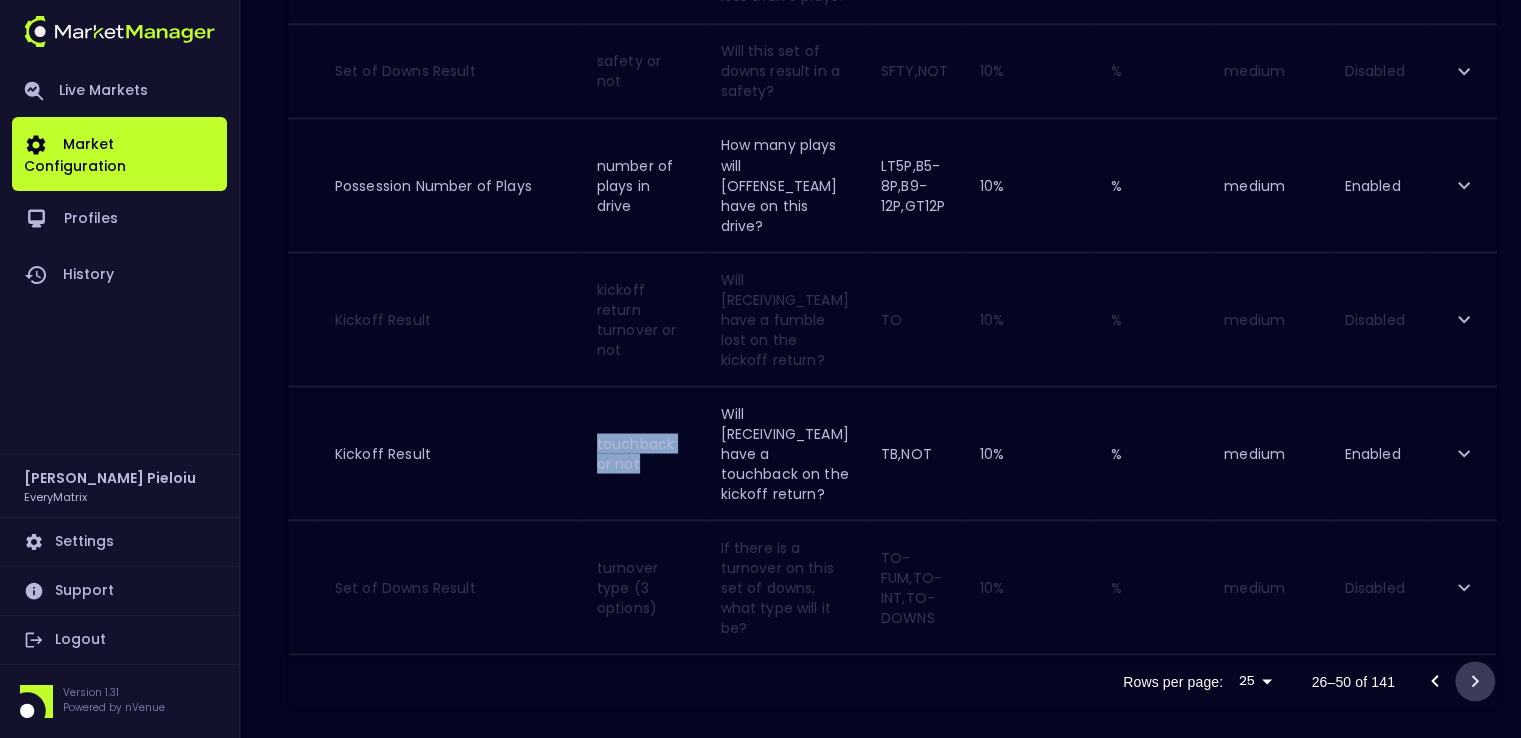 click 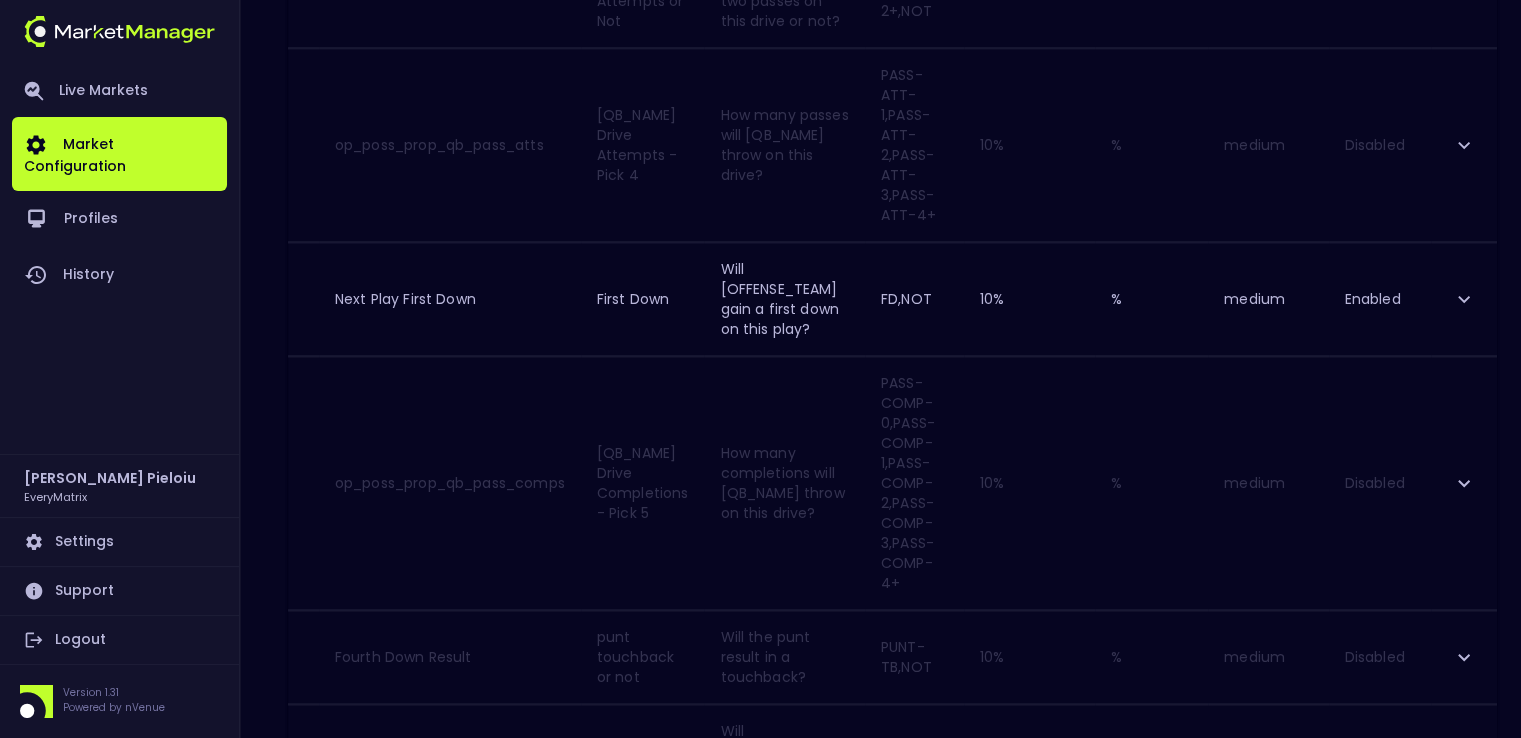 scroll, scrollTop: 0, scrollLeft: 0, axis: both 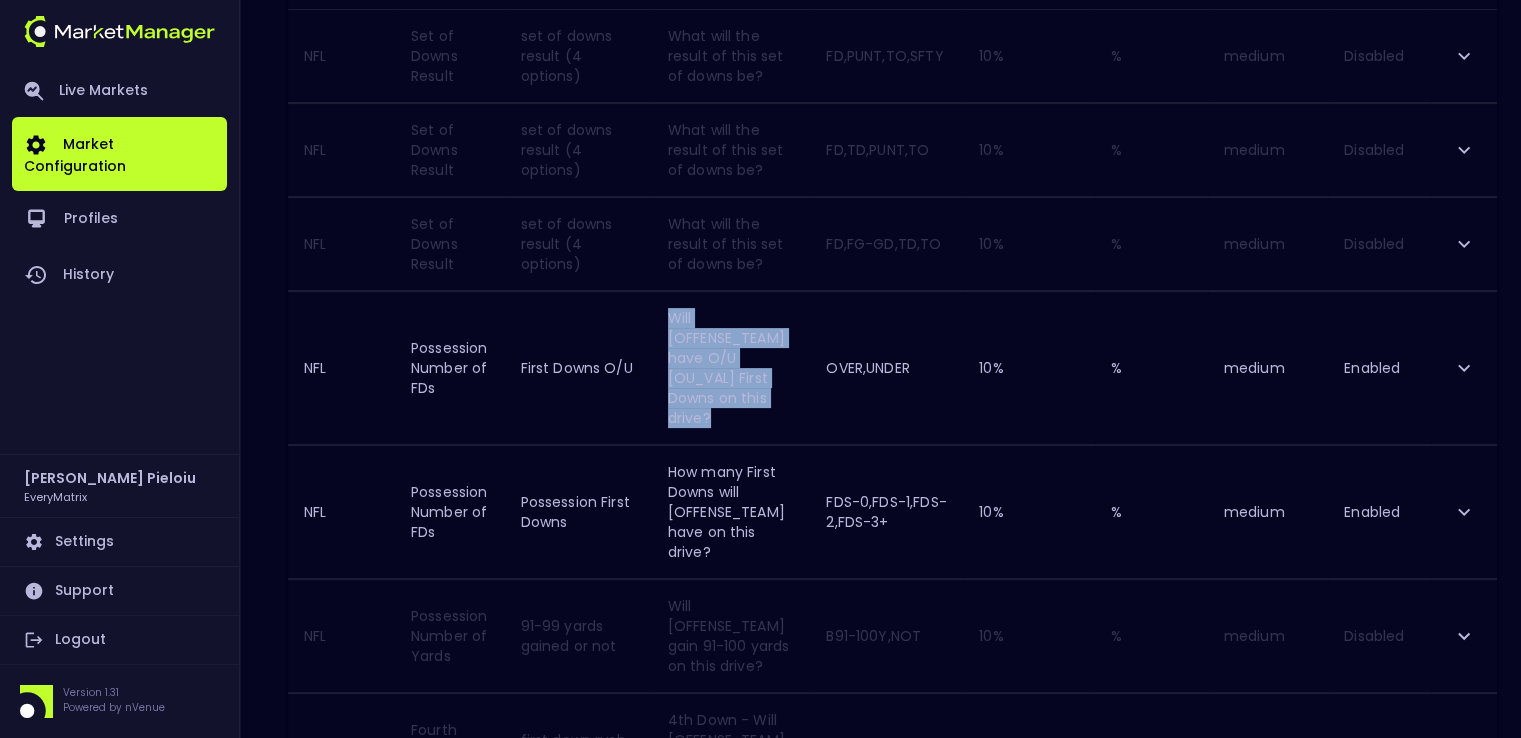 drag, startPoint x: 712, startPoint y: 397, endPoint x: 664, endPoint y: 318, distance: 92.43917 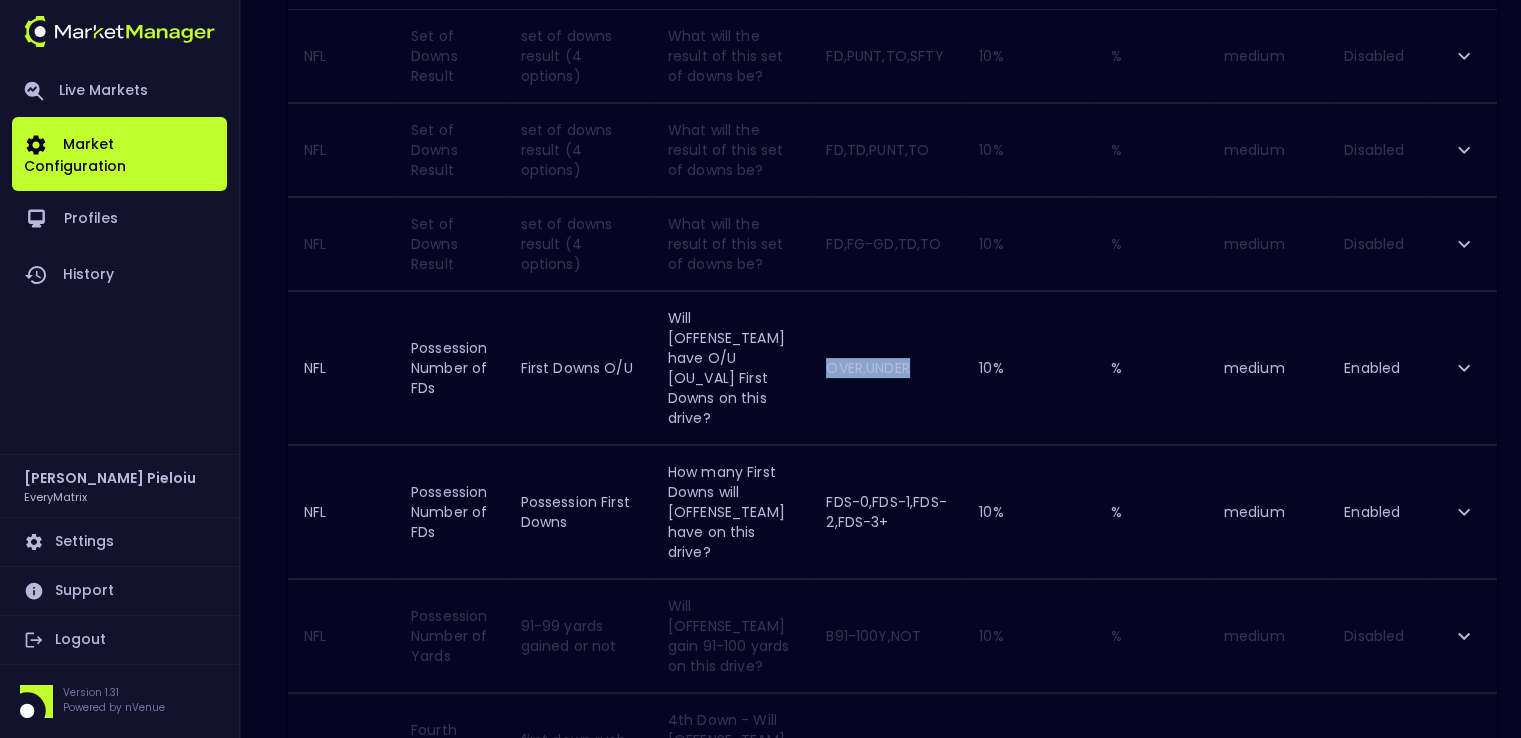 drag, startPoint x: 926, startPoint y: 353, endPoint x: 844, endPoint y: 358, distance: 82.1523 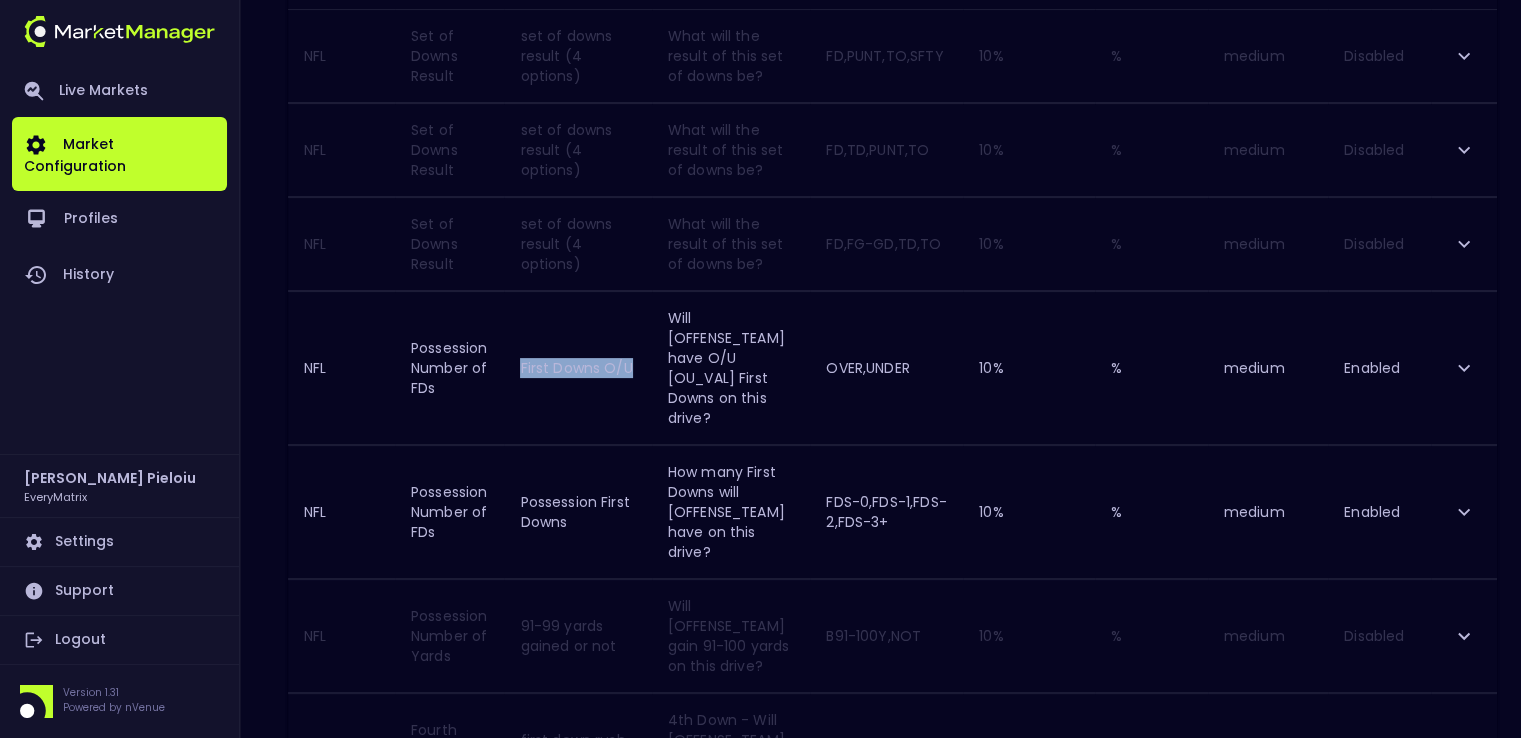 drag, startPoint x: 553, startPoint y: 370, endPoint x: 527, endPoint y: 351, distance: 32.202484 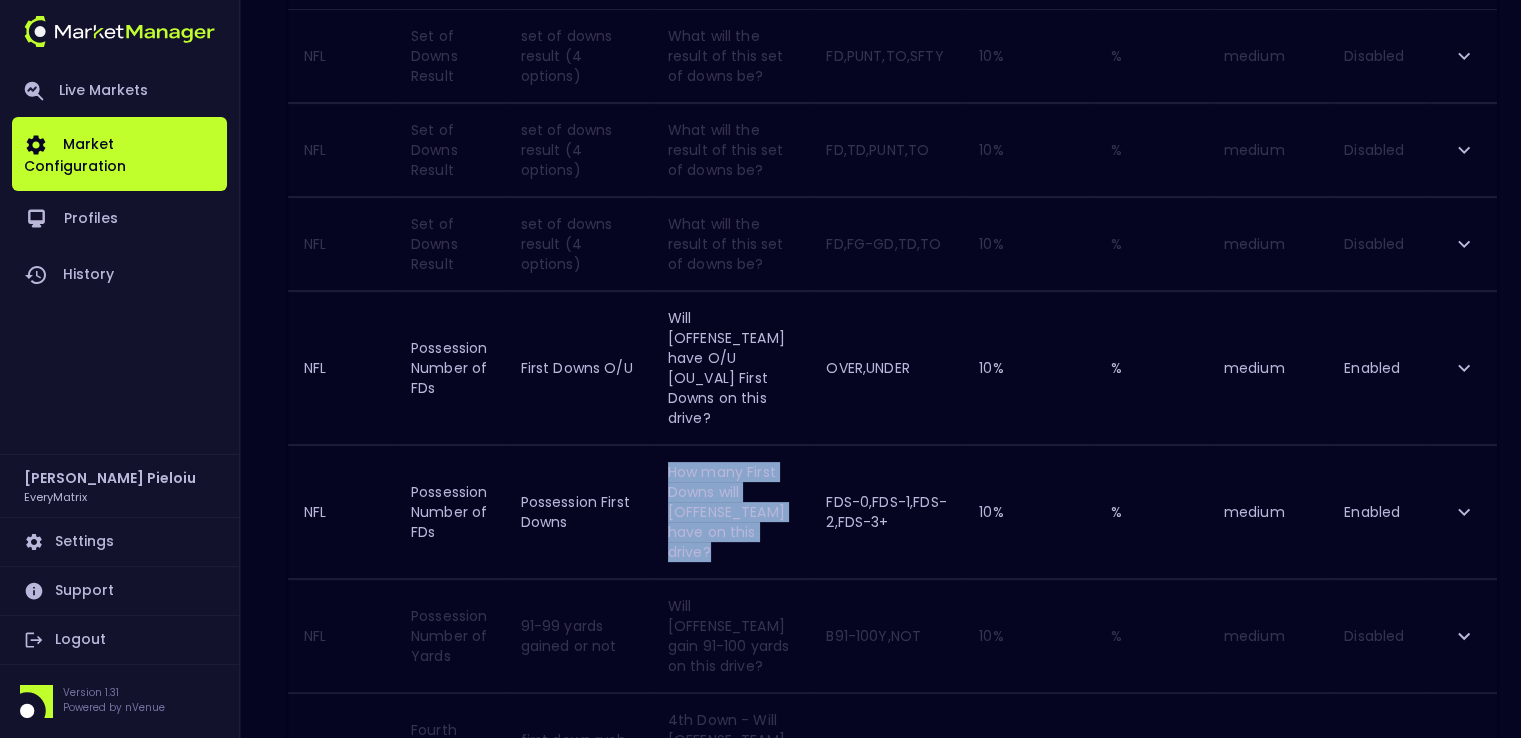 drag, startPoint x: 795, startPoint y: 511, endPoint x: 662, endPoint y: 457, distance: 143.54442 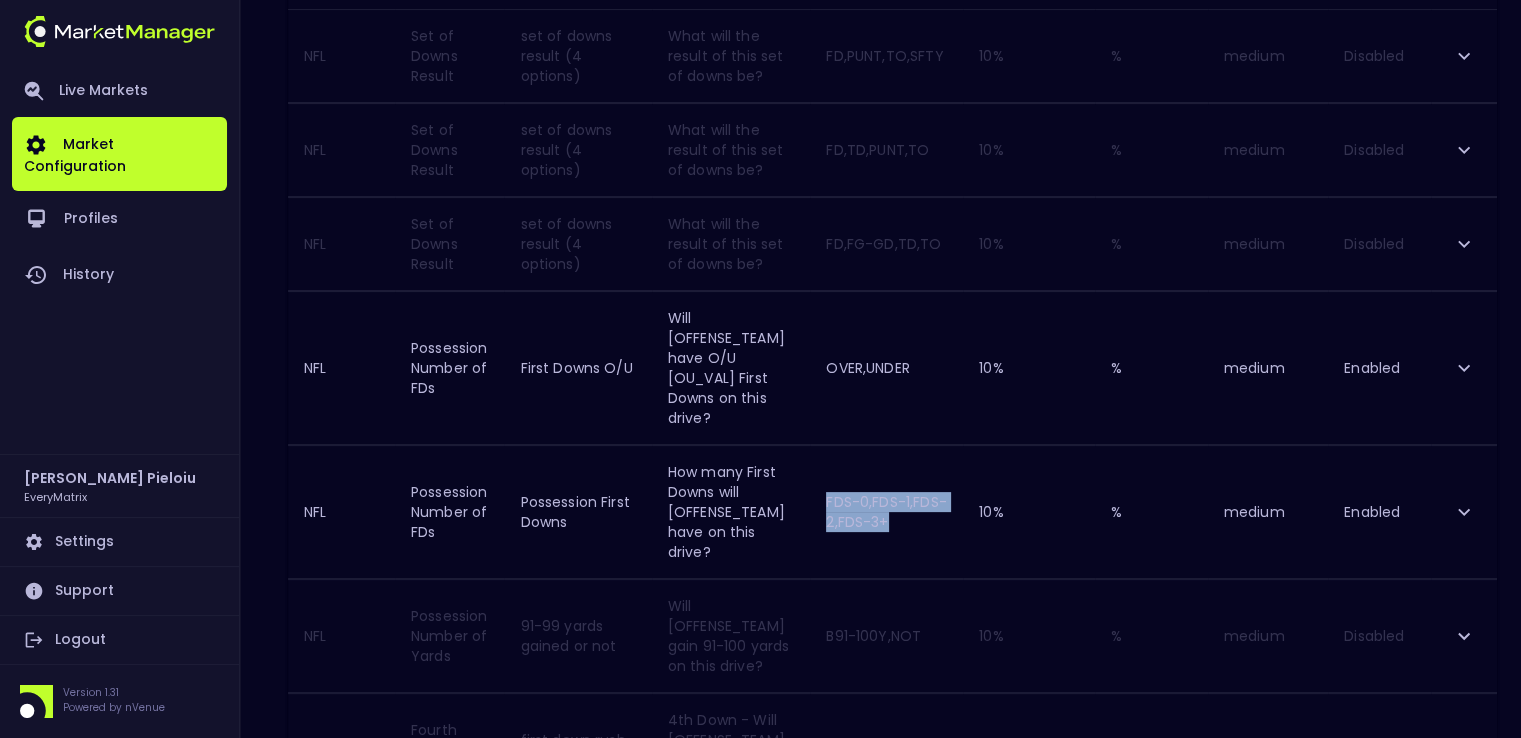 drag, startPoint x: 944, startPoint y: 488, endPoint x: 840, endPoint y: 474, distance: 104.93808 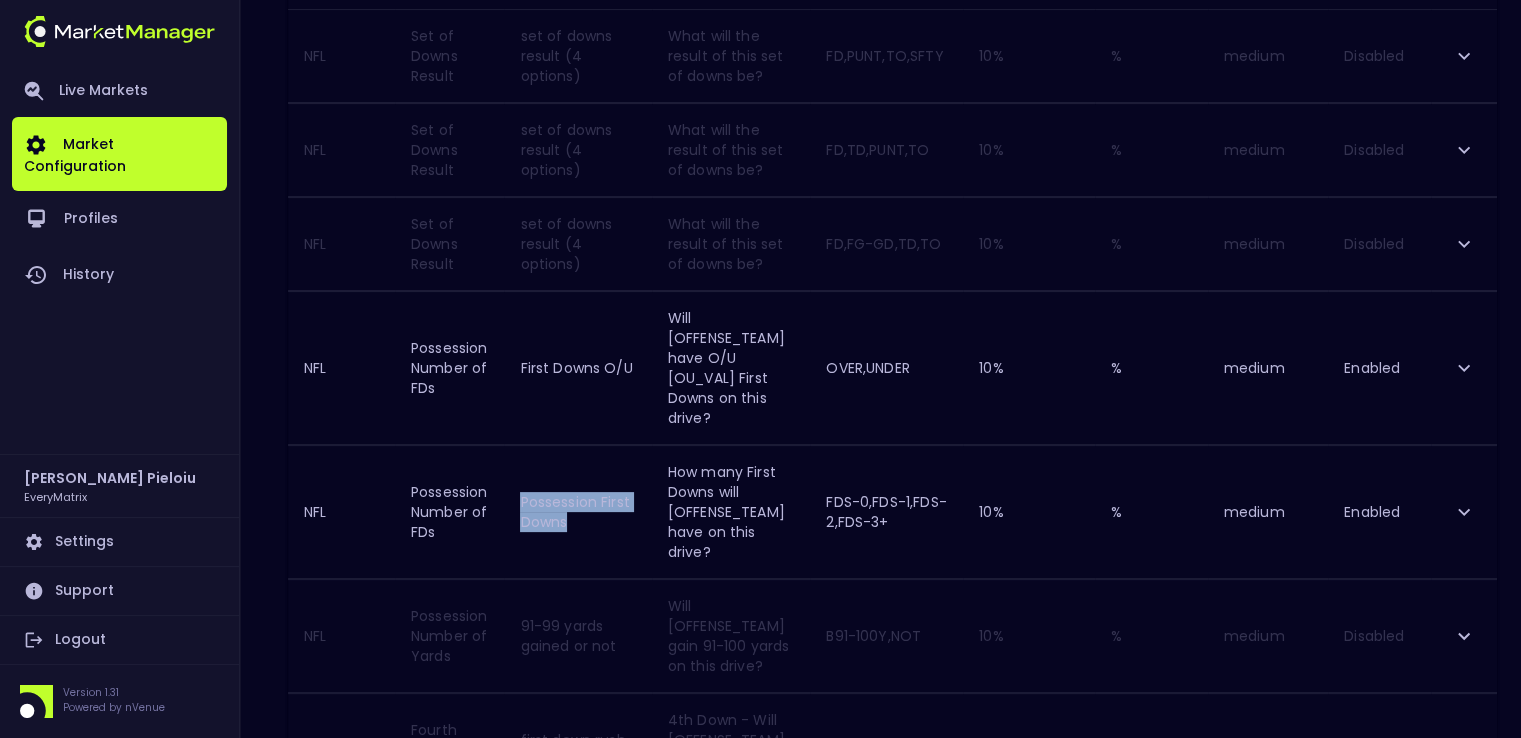 drag, startPoint x: 608, startPoint y: 491, endPoint x: 525, endPoint y: 473, distance: 84.92938 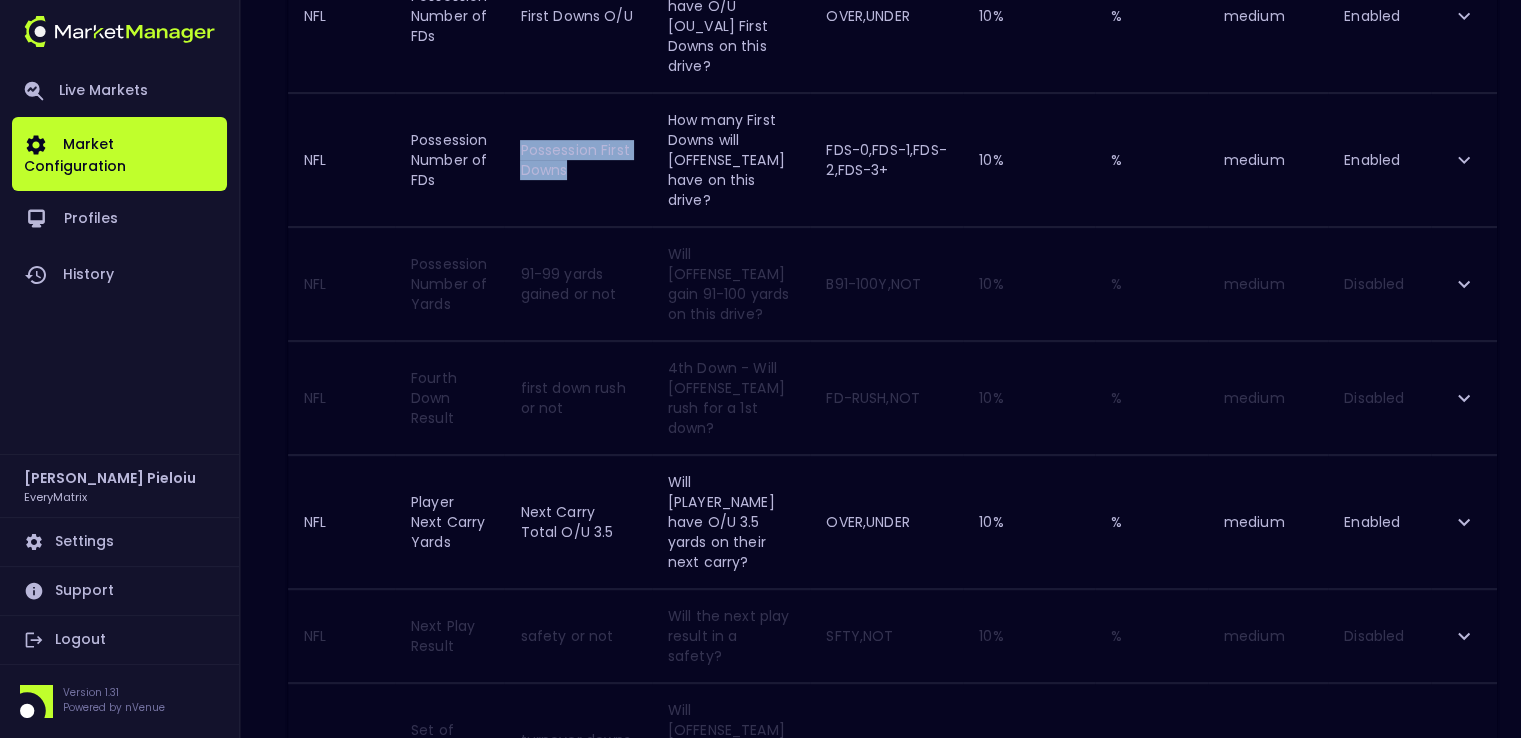 scroll, scrollTop: 800, scrollLeft: 0, axis: vertical 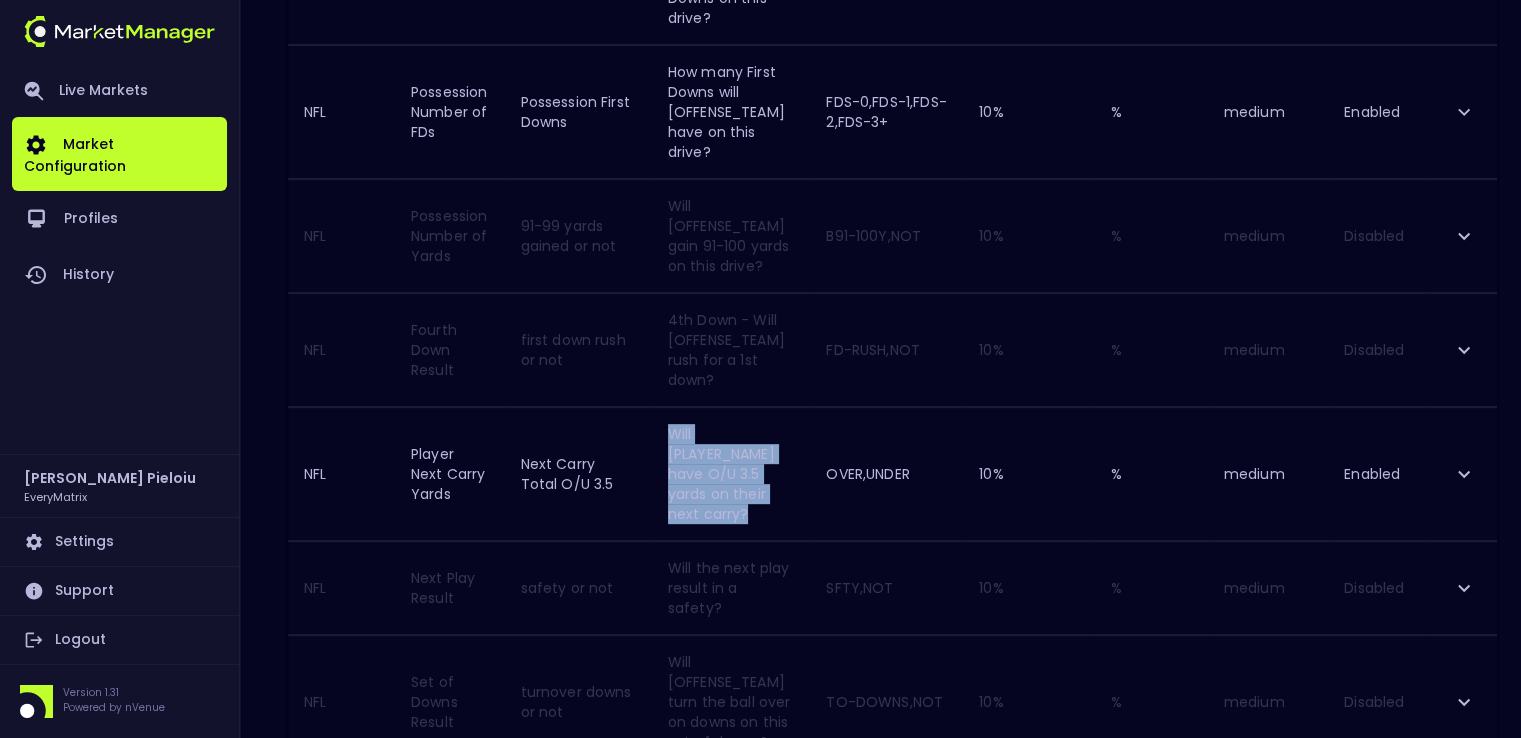 drag, startPoint x: 800, startPoint y: 410, endPoint x: 665, endPoint y: 376, distance: 139.21565 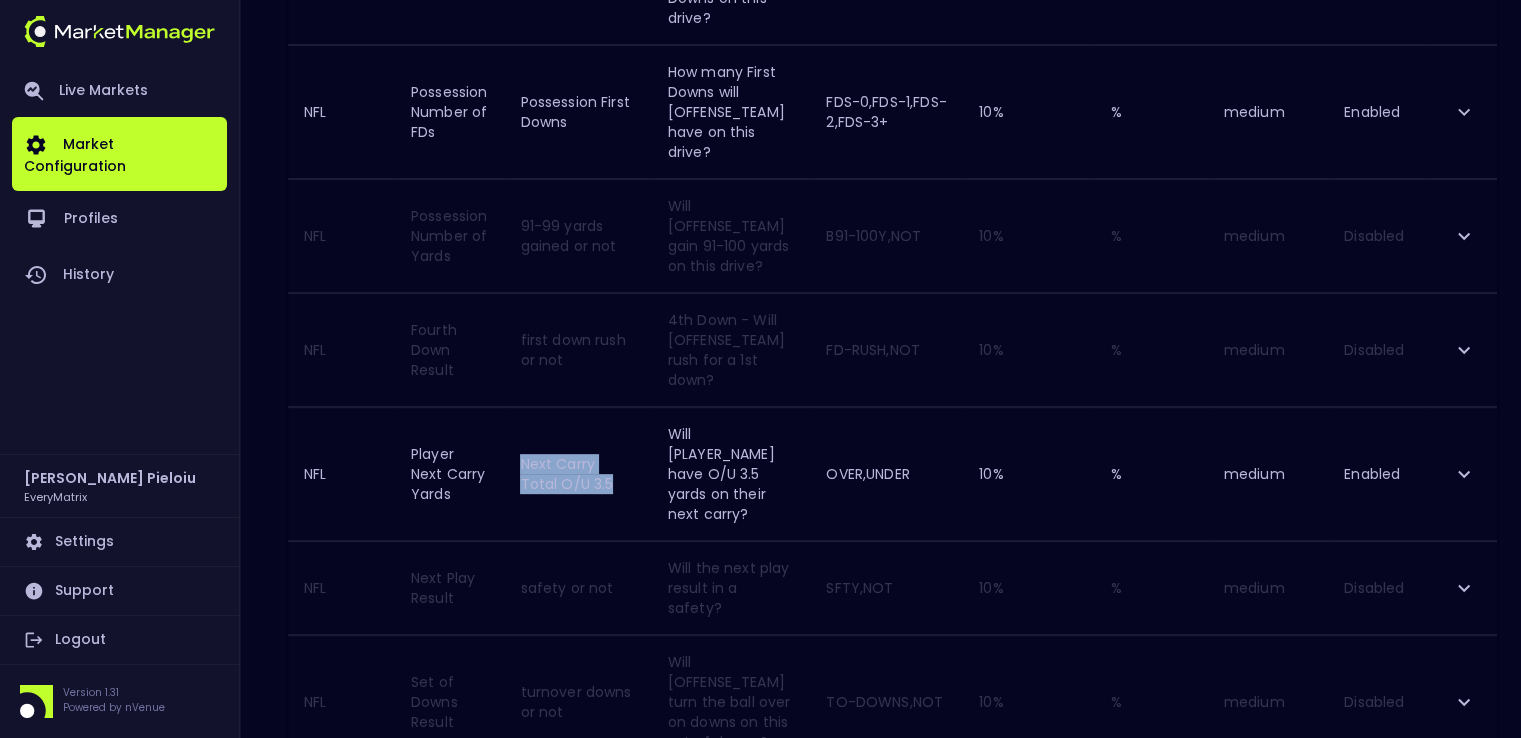 drag, startPoint x: 616, startPoint y: 402, endPoint x: 528, endPoint y: 381, distance: 90.47099 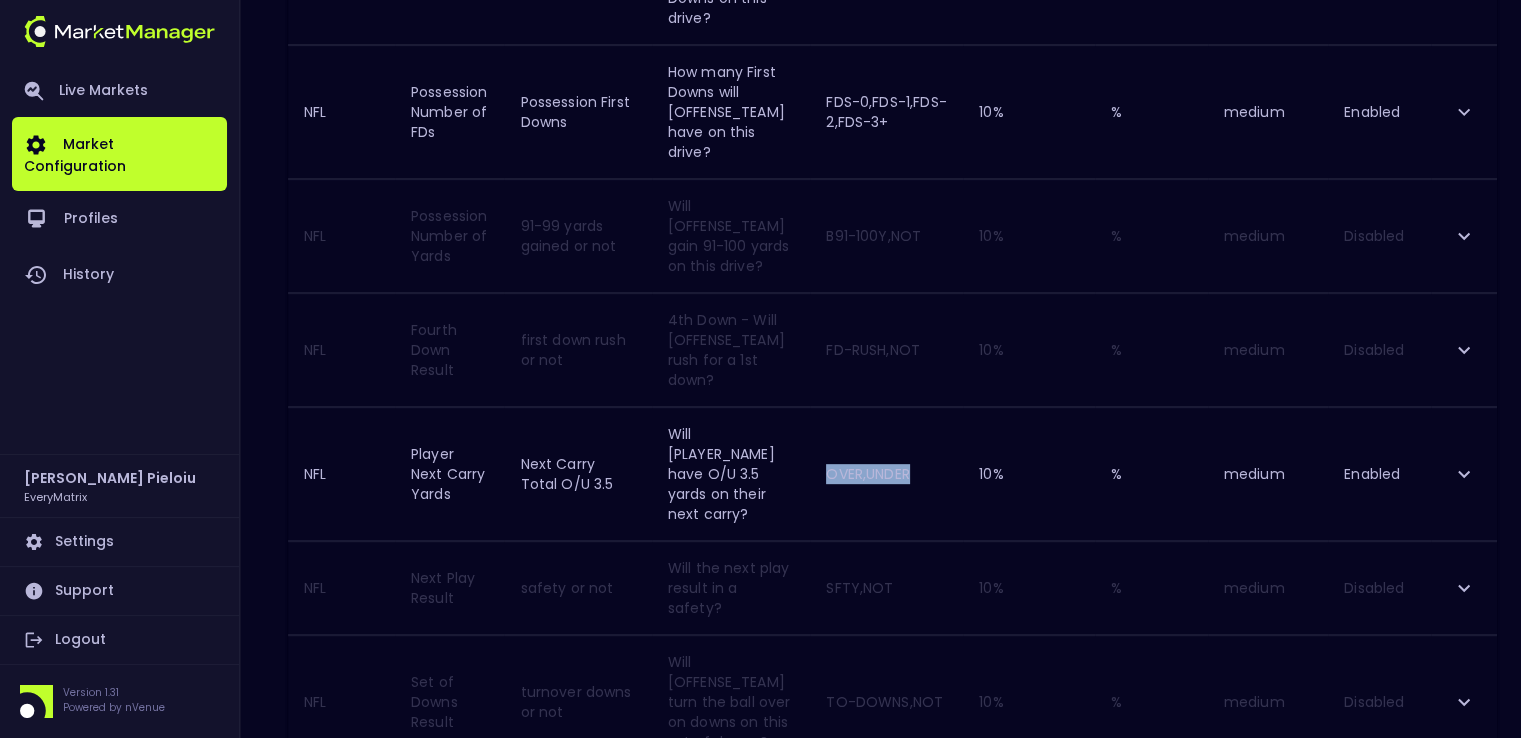 drag, startPoint x: 925, startPoint y: 391, endPoint x: 840, endPoint y: 391, distance: 85 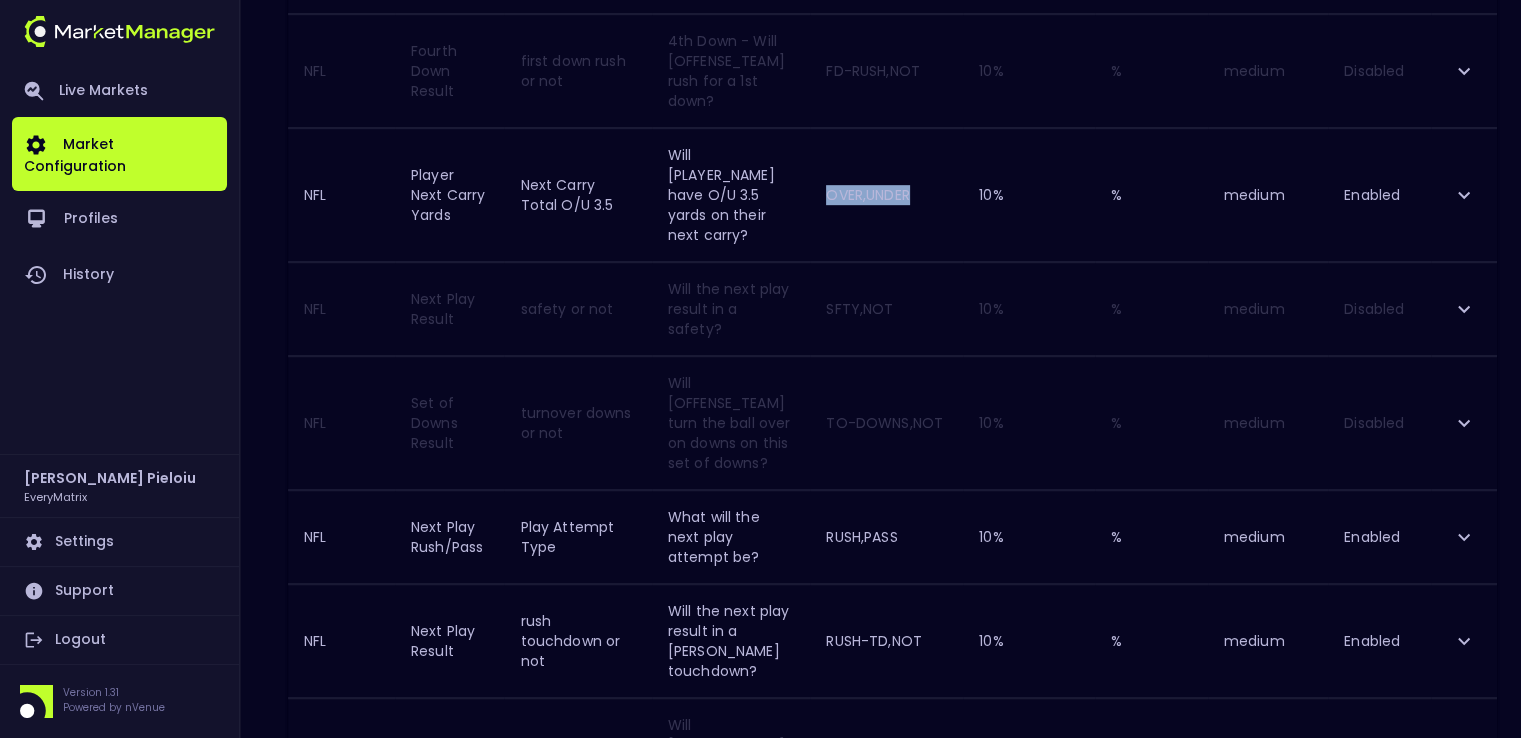 scroll, scrollTop: 1100, scrollLeft: 0, axis: vertical 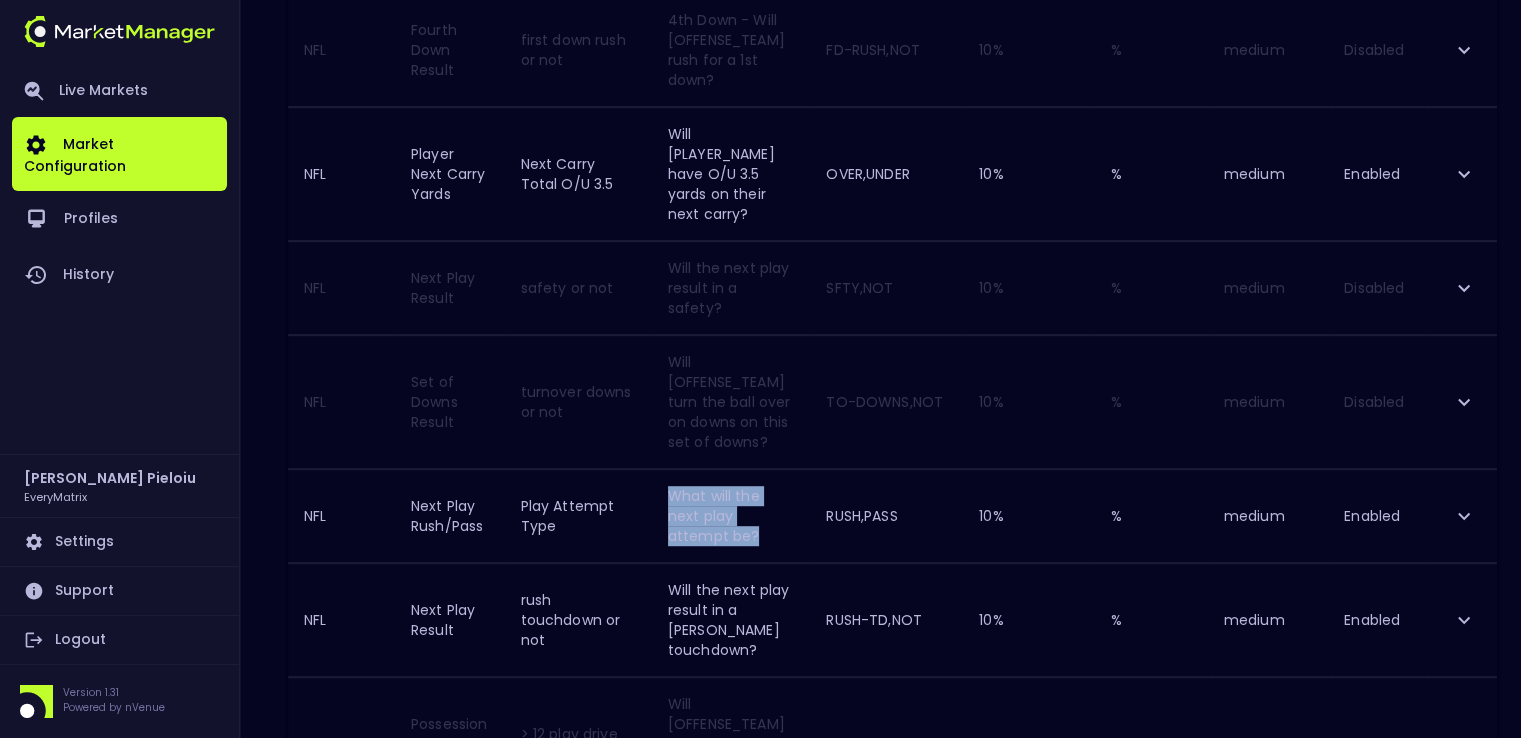 drag, startPoint x: 789, startPoint y: 393, endPoint x: 662, endPoint y: 373, distance: 128.56516 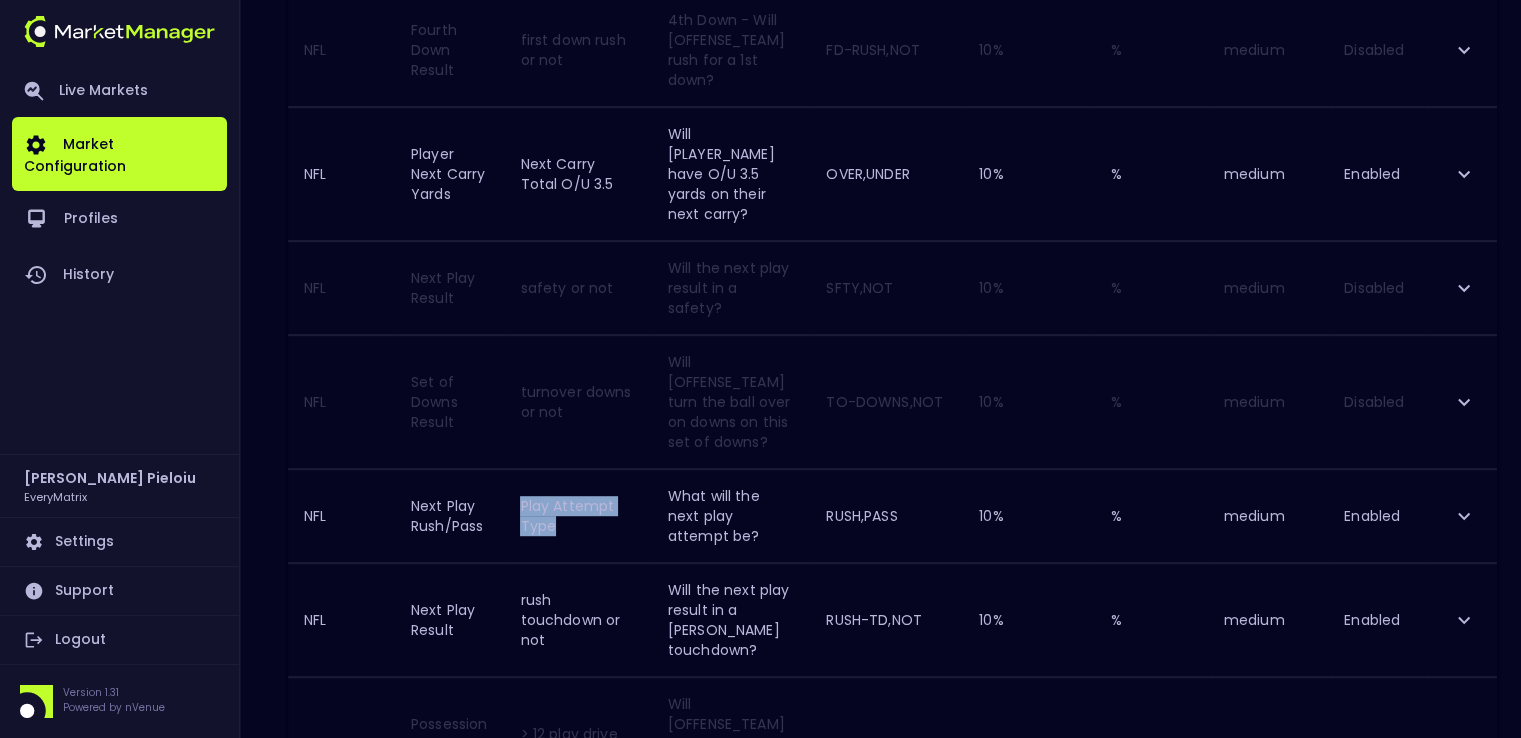 drag, startPoint x: 569, startPoint y: 400, endPoint x: 523, endPoint y: 377, distance: 51.42956 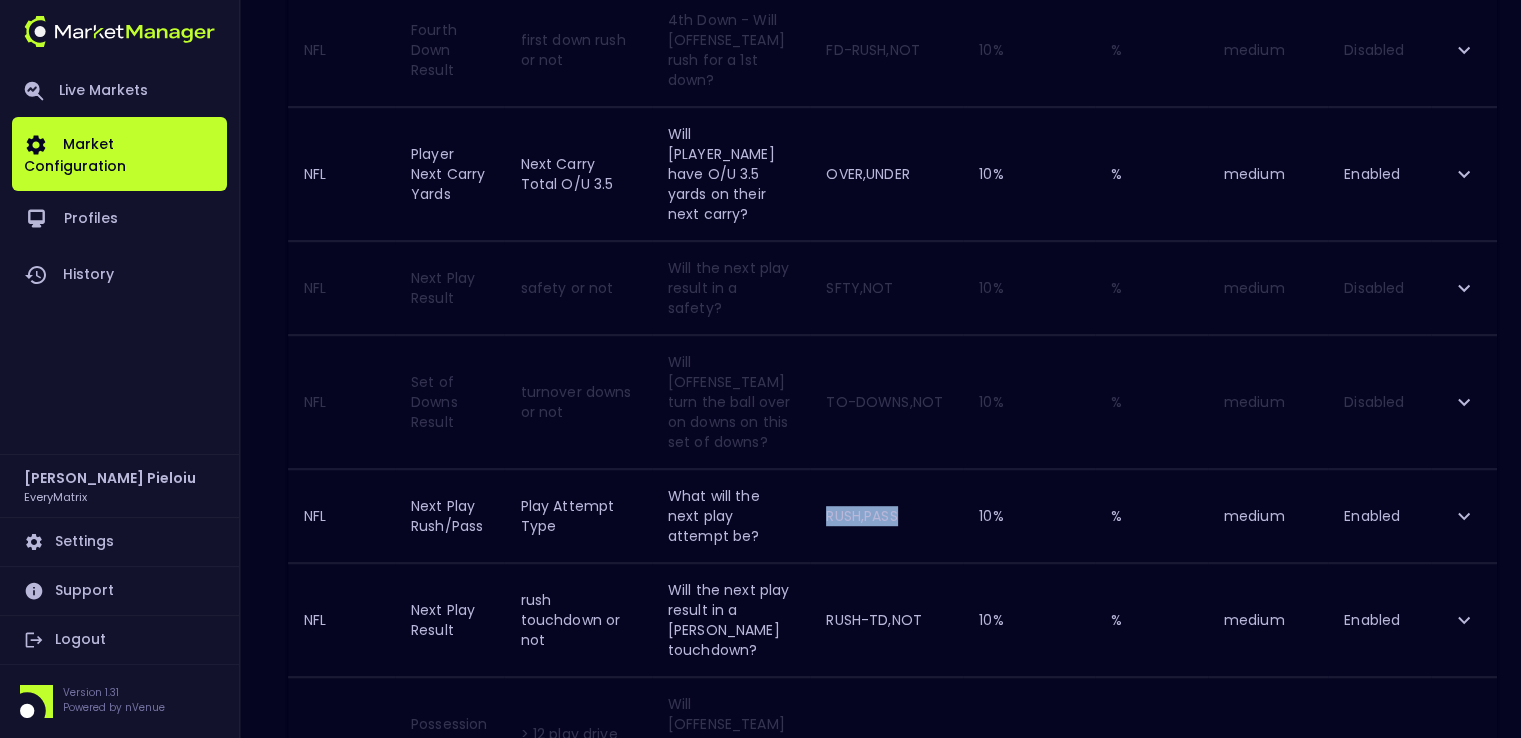 drag, startPoint x: 916, startPoint y: 380, endPoint x: 841, endPoint y: 377, distance: 75.059975 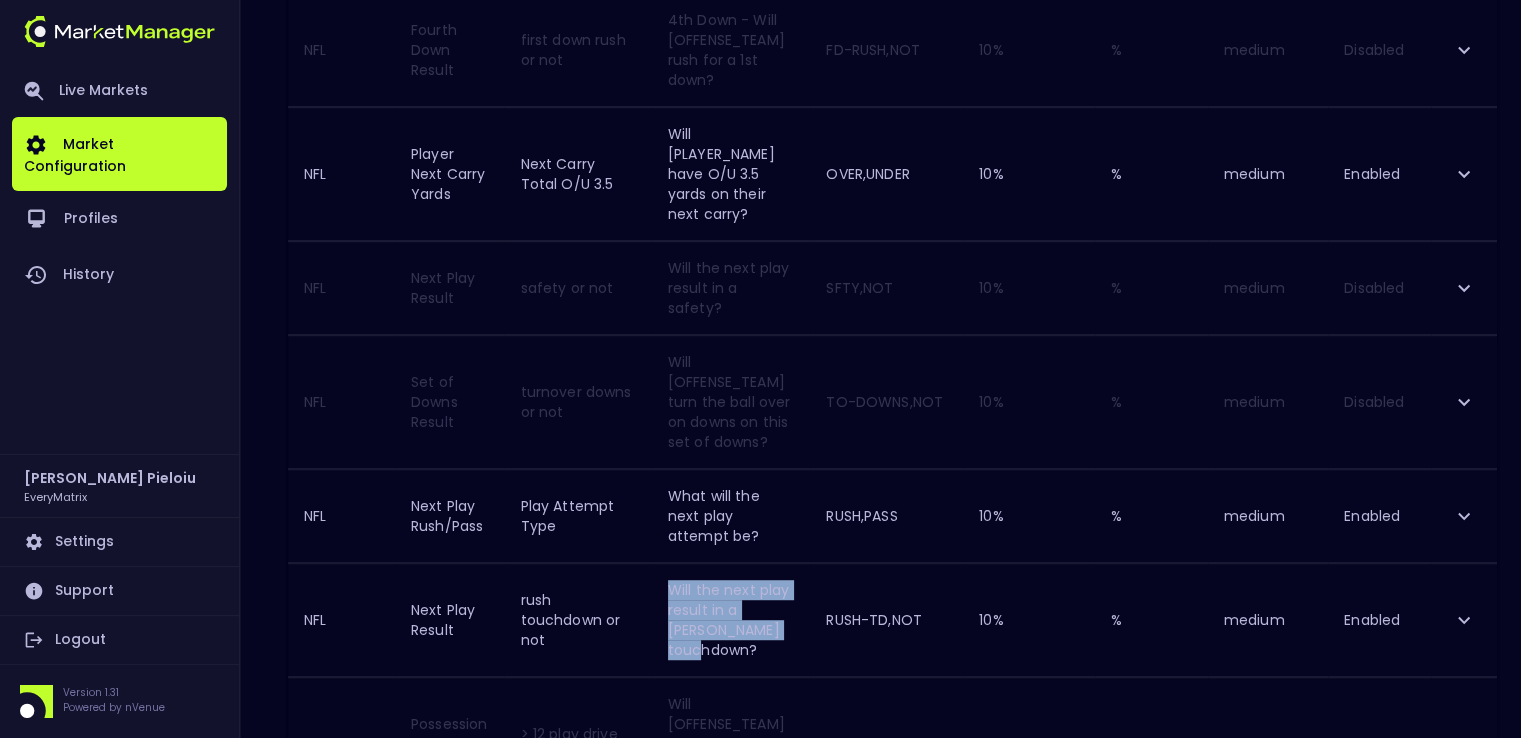 drag, startPoint x: 748, startPoint y: 482, endPoint x: 663, endPoint y: 450, distance: 90.824005 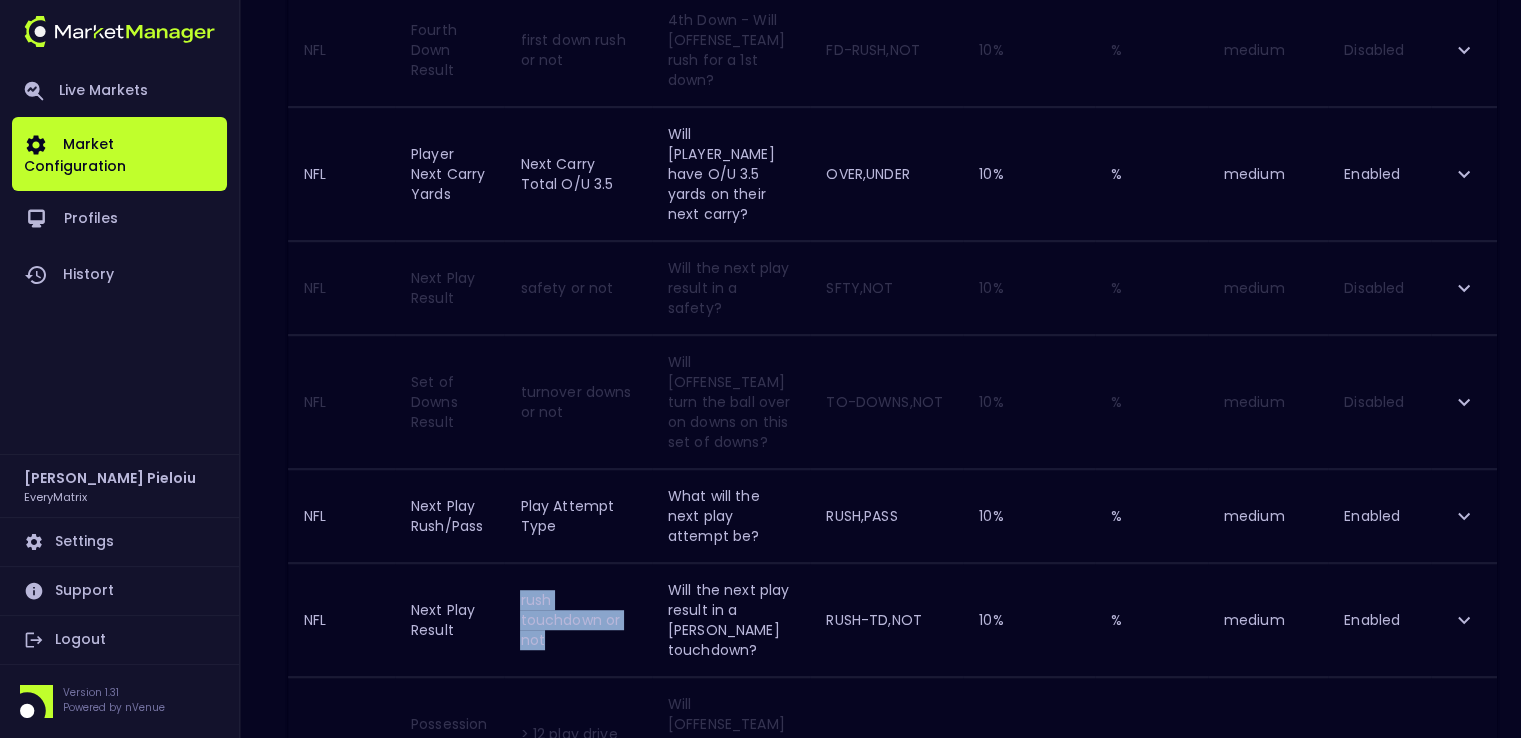 drag, startPoint x: 560, startPoint y: 490, endPoint x: 539, endPoint y: 452, distance: 43.416588 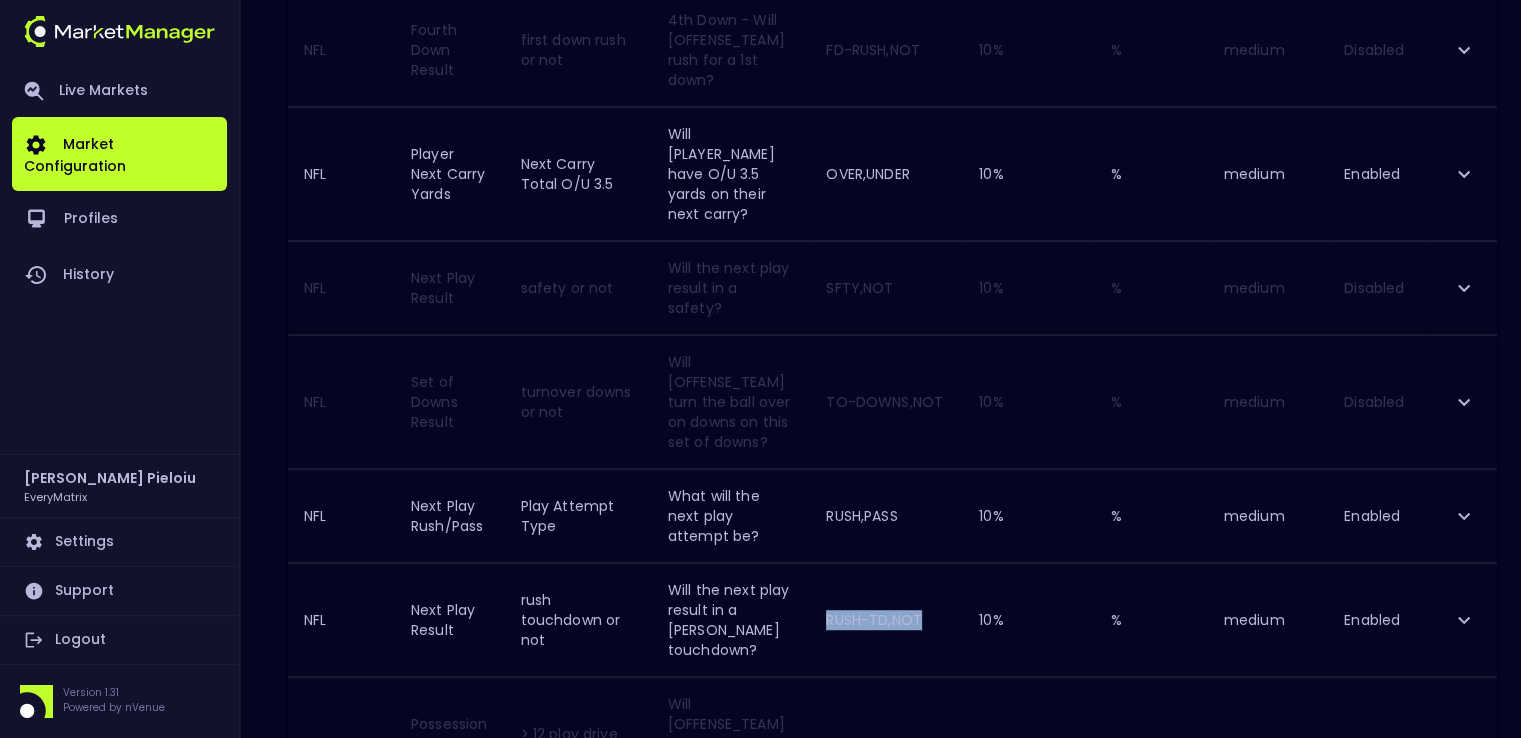 drag, startPoint x: 932, startPoint y: 463, endPoint x: 841, endPoint y: 461, distance: 91.02197 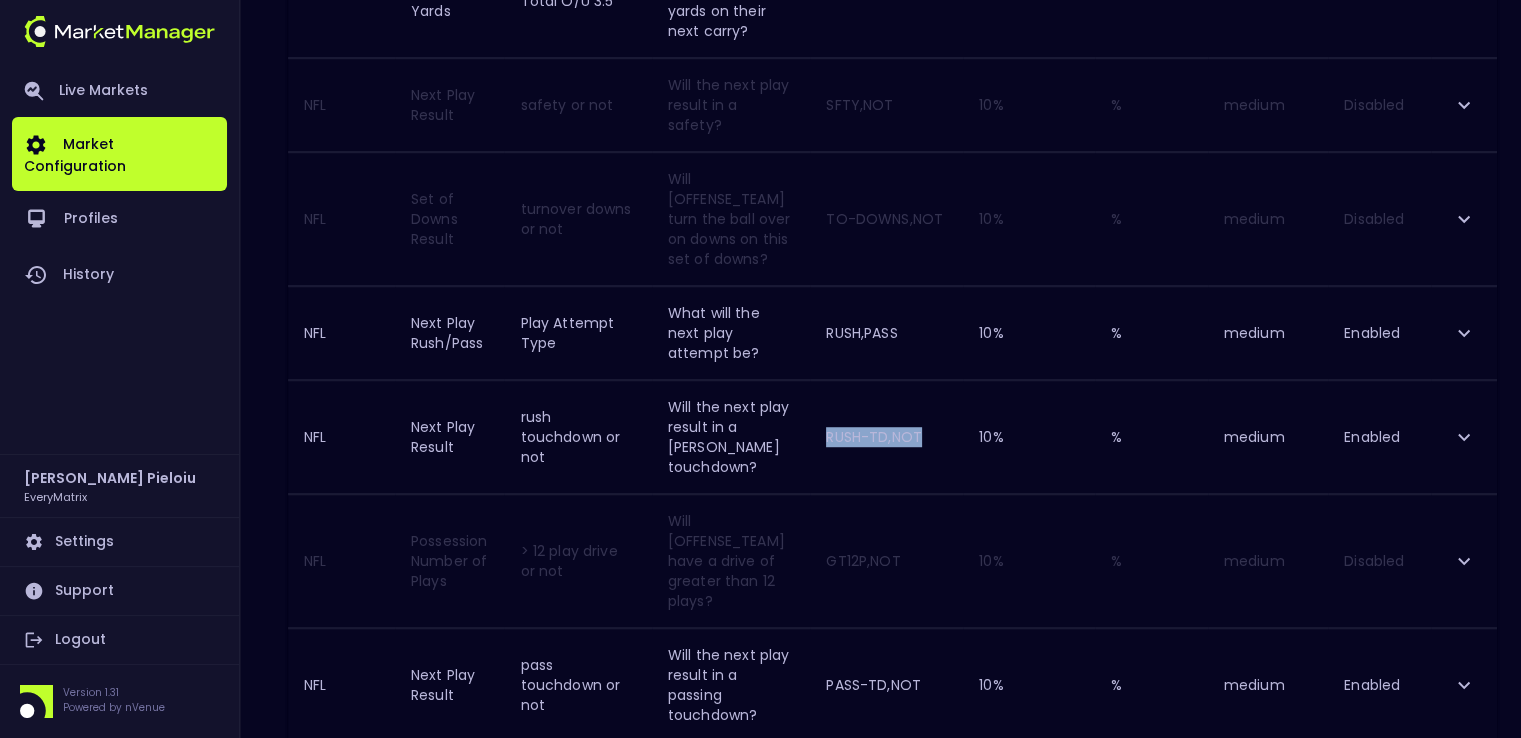 scroll, scrollTop: 1300, scrollLeft: 0, axis: vertical 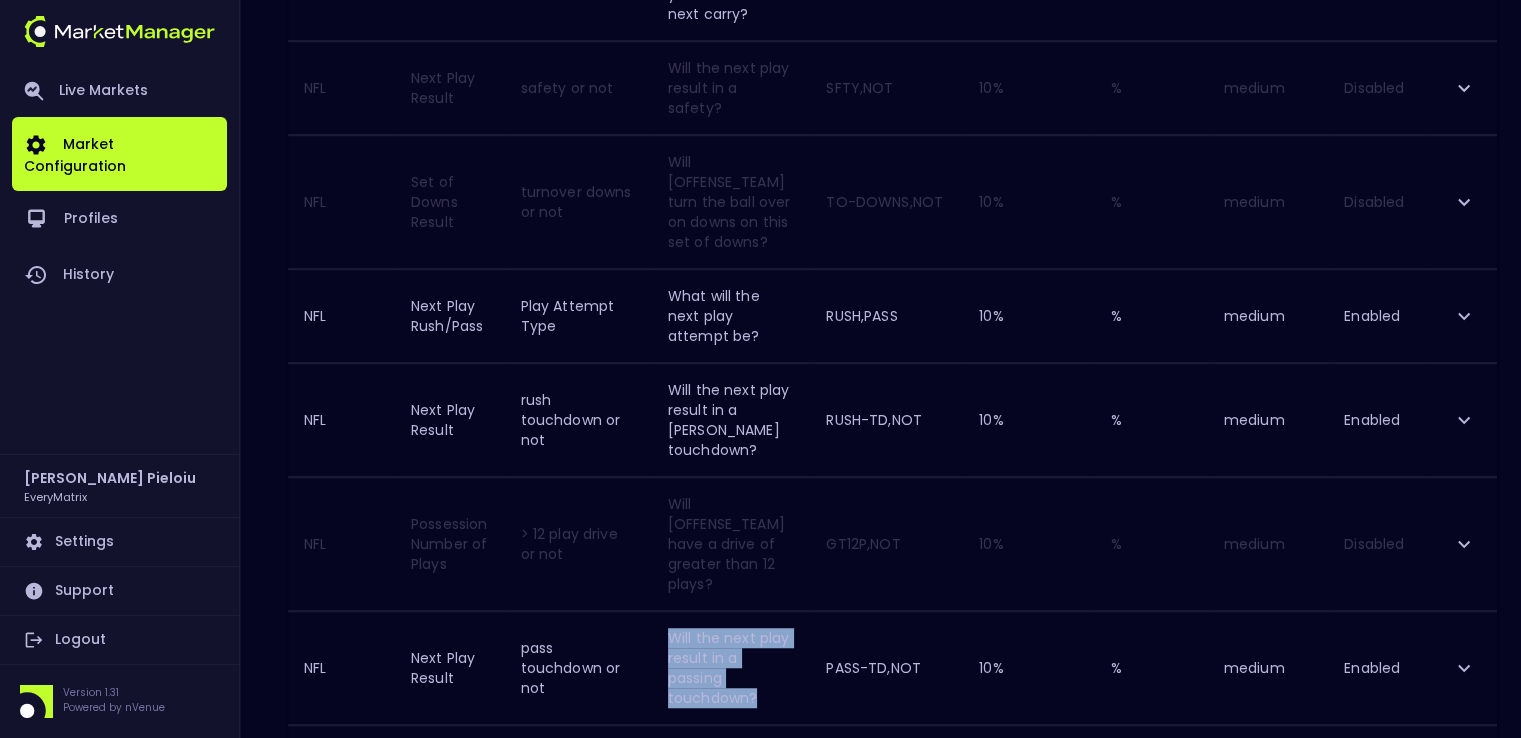 drag, startPoint x: 754, startPoint y: 513, endPoint x: 664, endPoint y: 474, distance: 98.08669 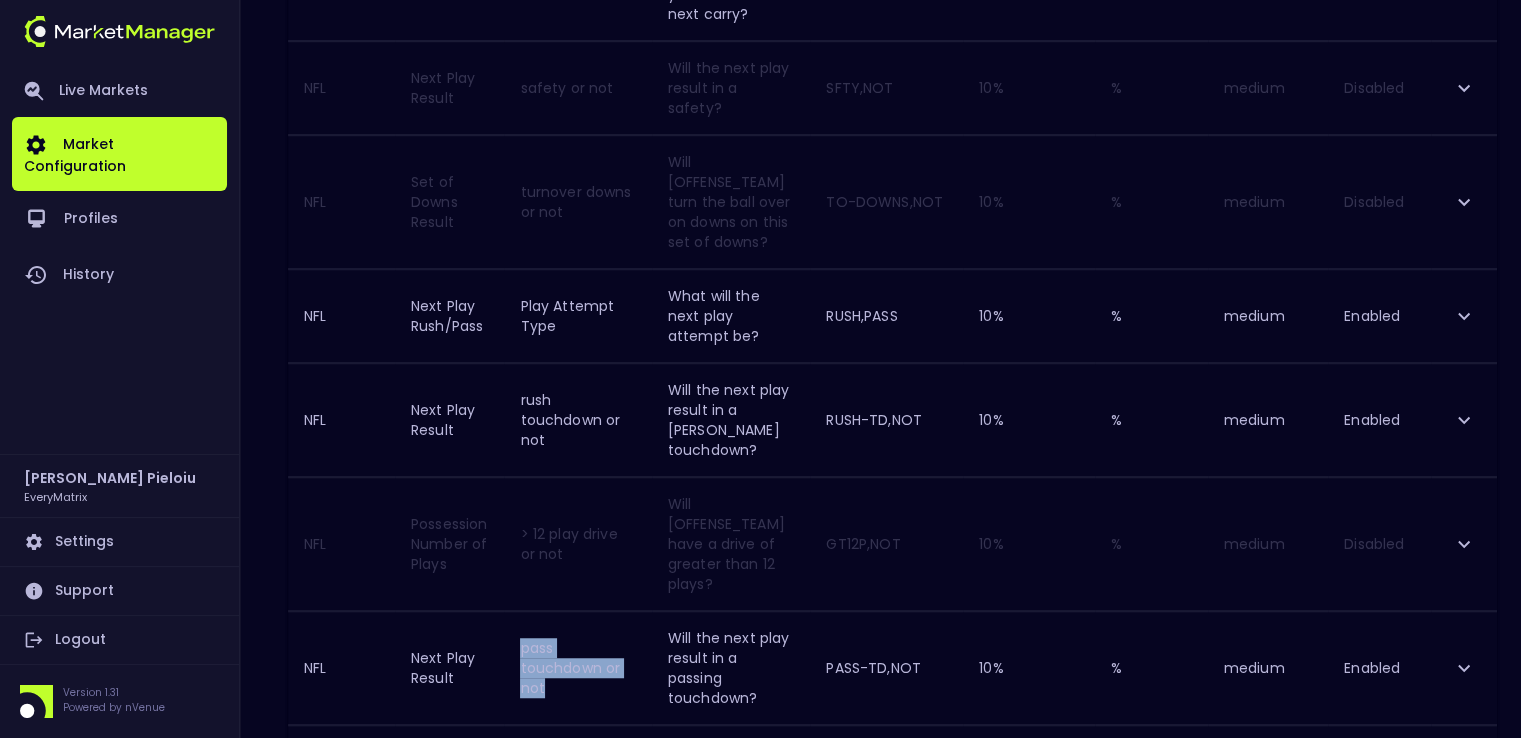 drag, startPoint x: 568, startPoint y: 513, endPoint x: 528, endPoint y: 472, distance: 57.280014 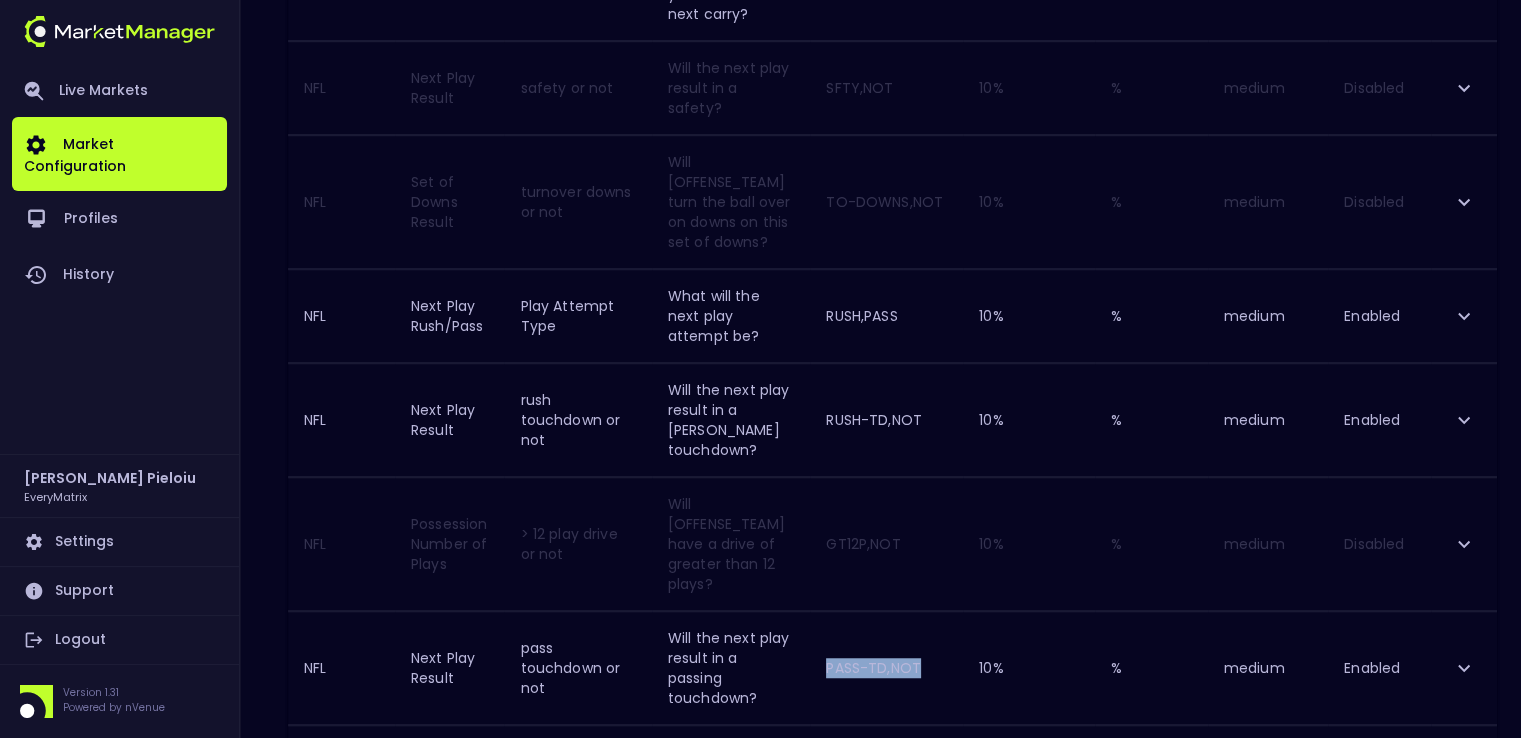 drag, startPoint x: 932, startPoint y: 493, endPoint x: 840, endPoint y: 489, distance: 92.086914 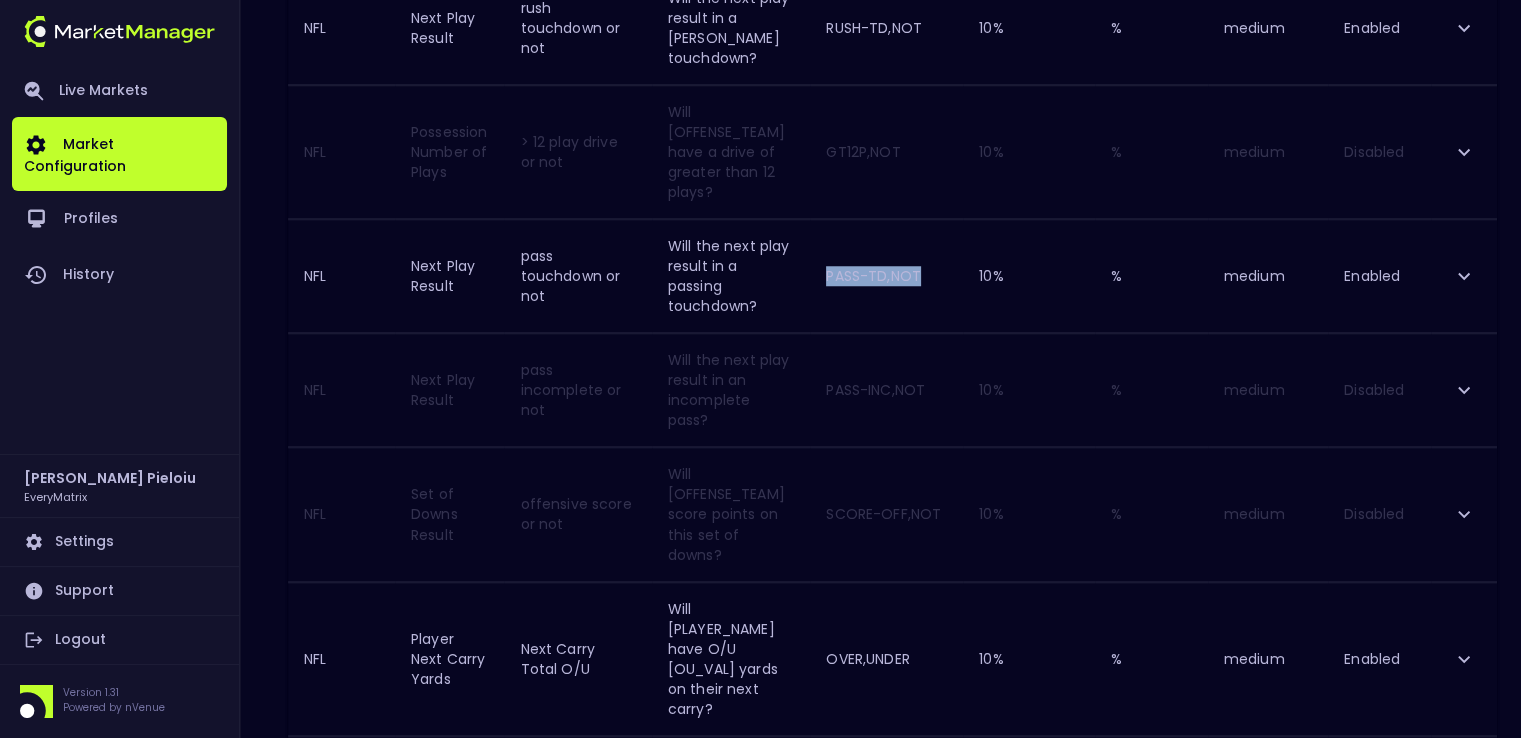 scroll, scrollTop: 1700, scrollLeft: 0, axis: vertical 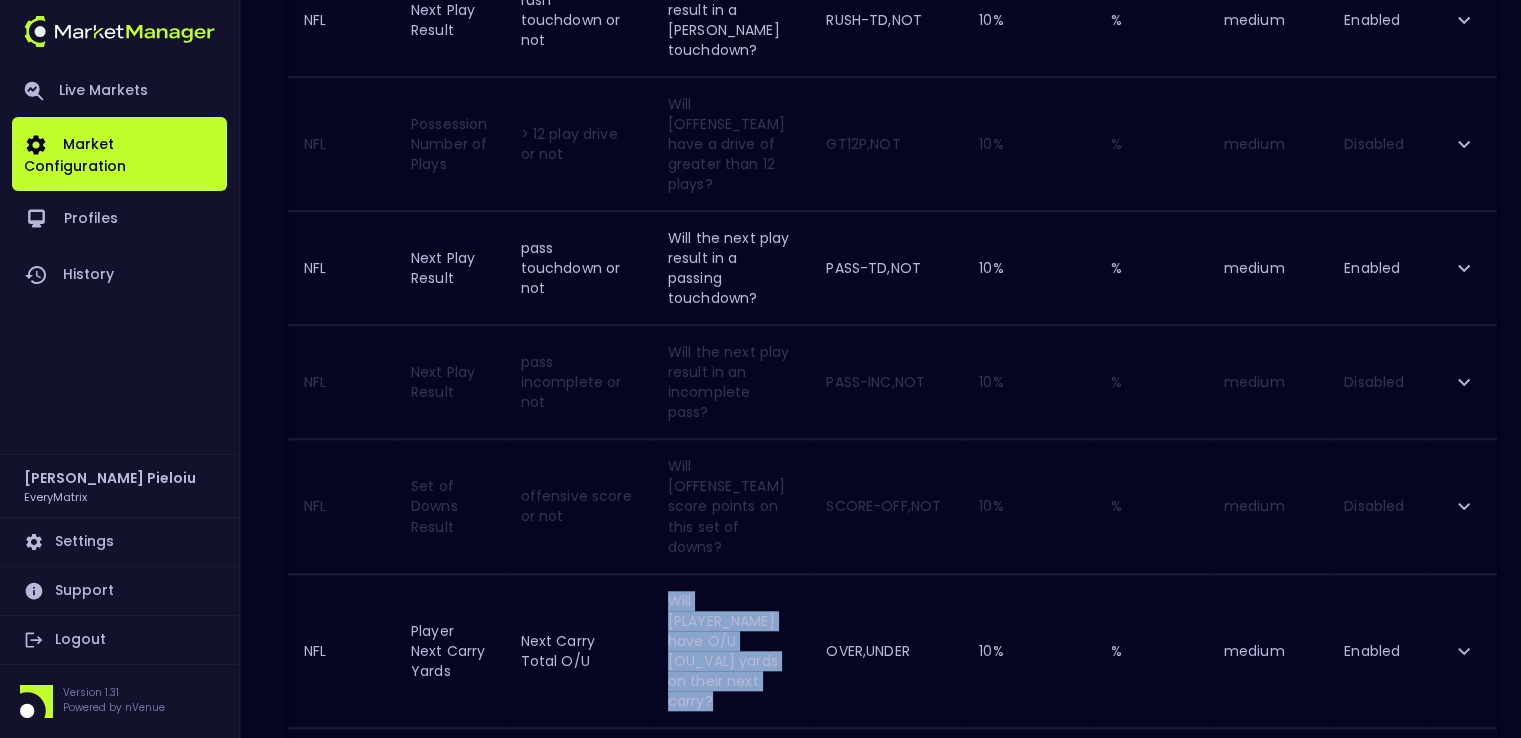 drag, startPoint x: 708, startPoint y: 435, endPoint x: 668, endPoint y: 376, distance: 71.281136 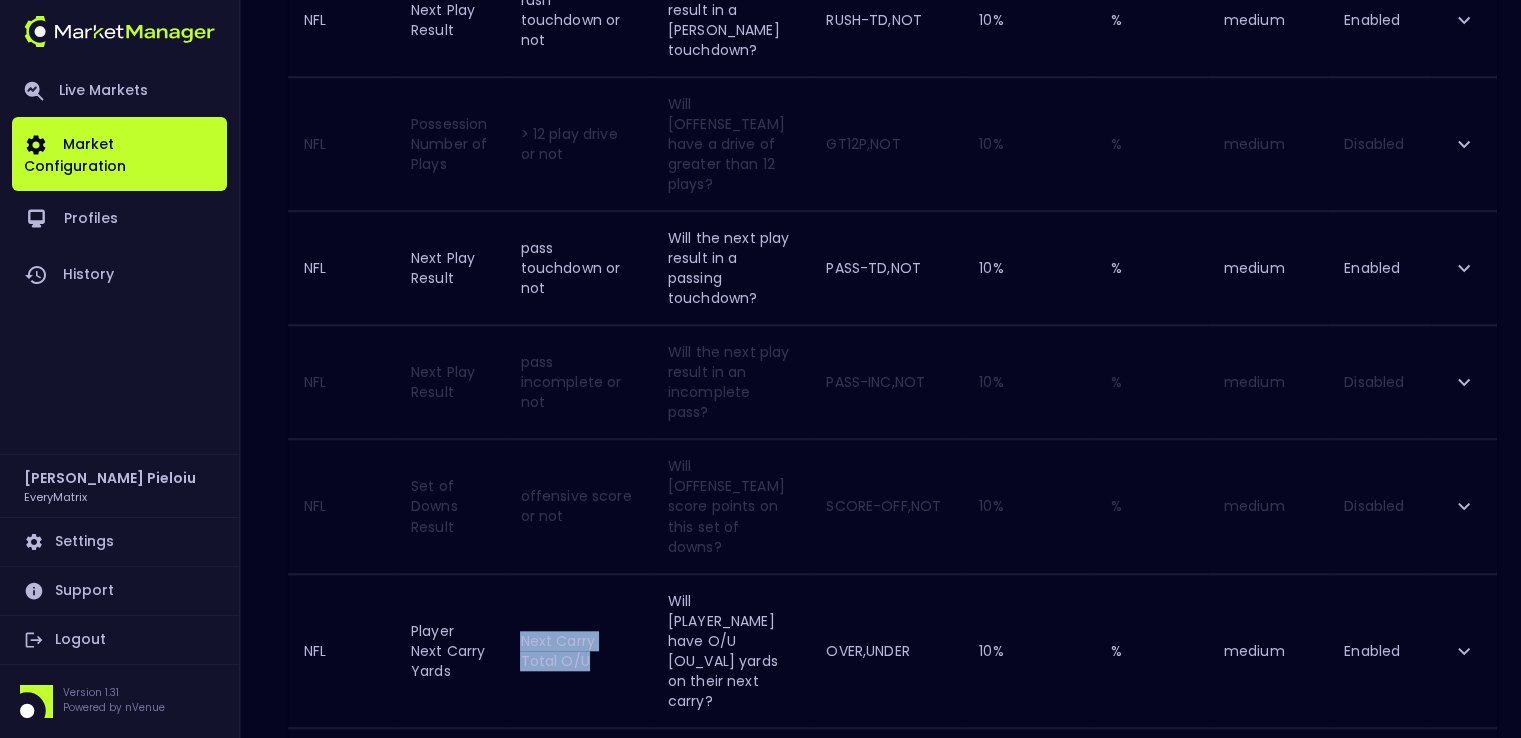 drag, startPoint x: 597, startPoint y: 417, endPoint x: 529, endPoint y: 396, distance: 71.168816 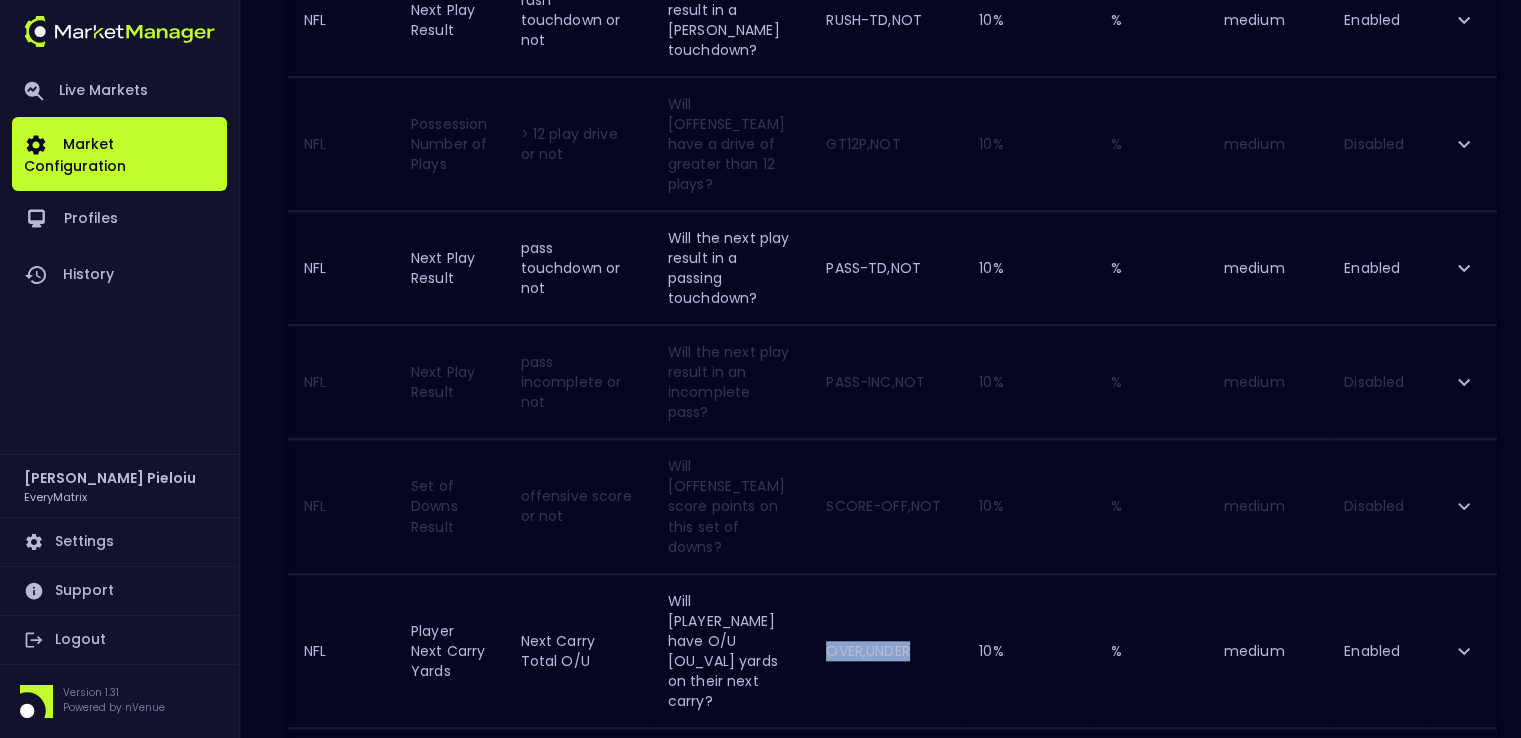 drag, startPoint x: 924, startPoint y: 405, endPoint x: 842, endPoint y: 402, distance: 82.05486 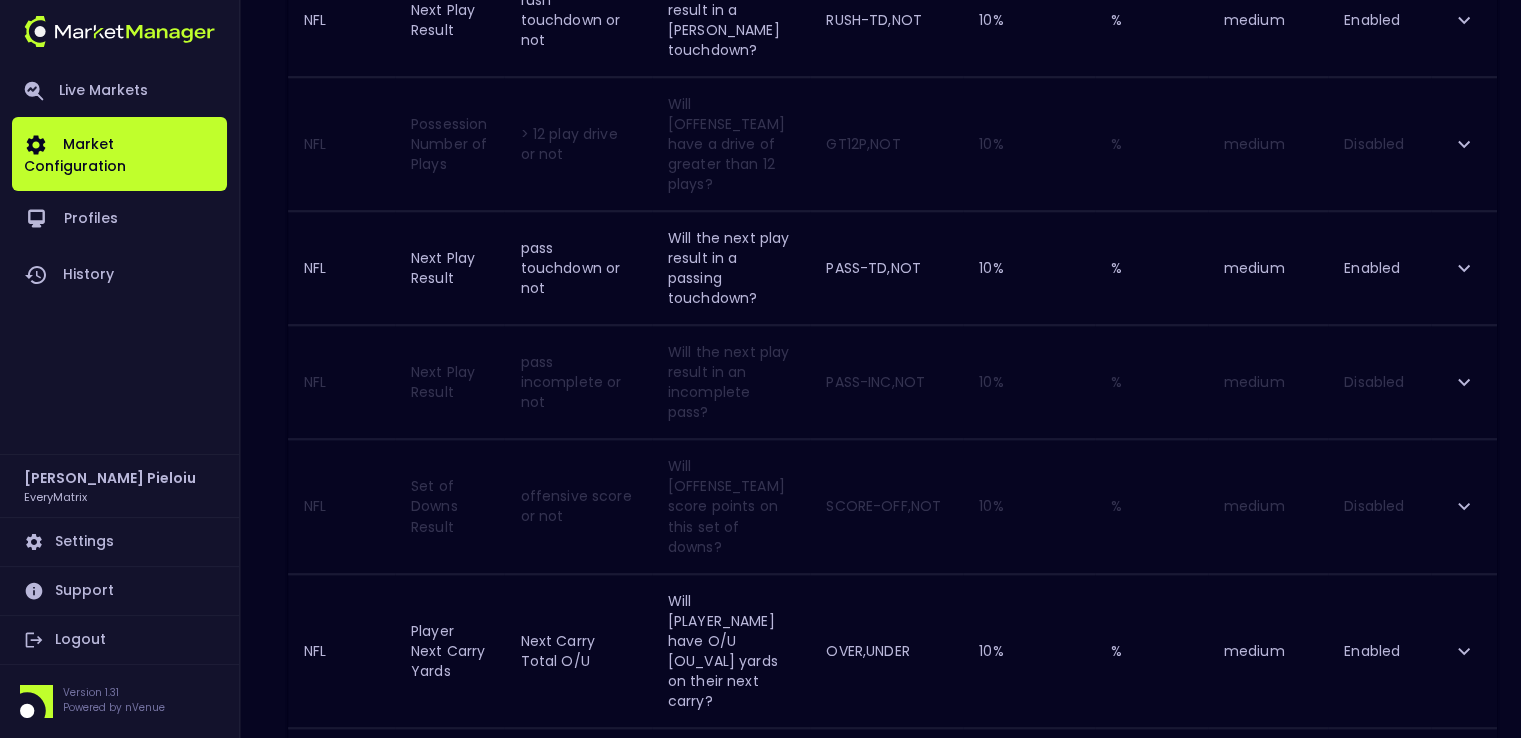 drag, startPoint x: 758, startPoint y: 549, endPoint x: 666, endPoint y: 489, distance: 109.83624 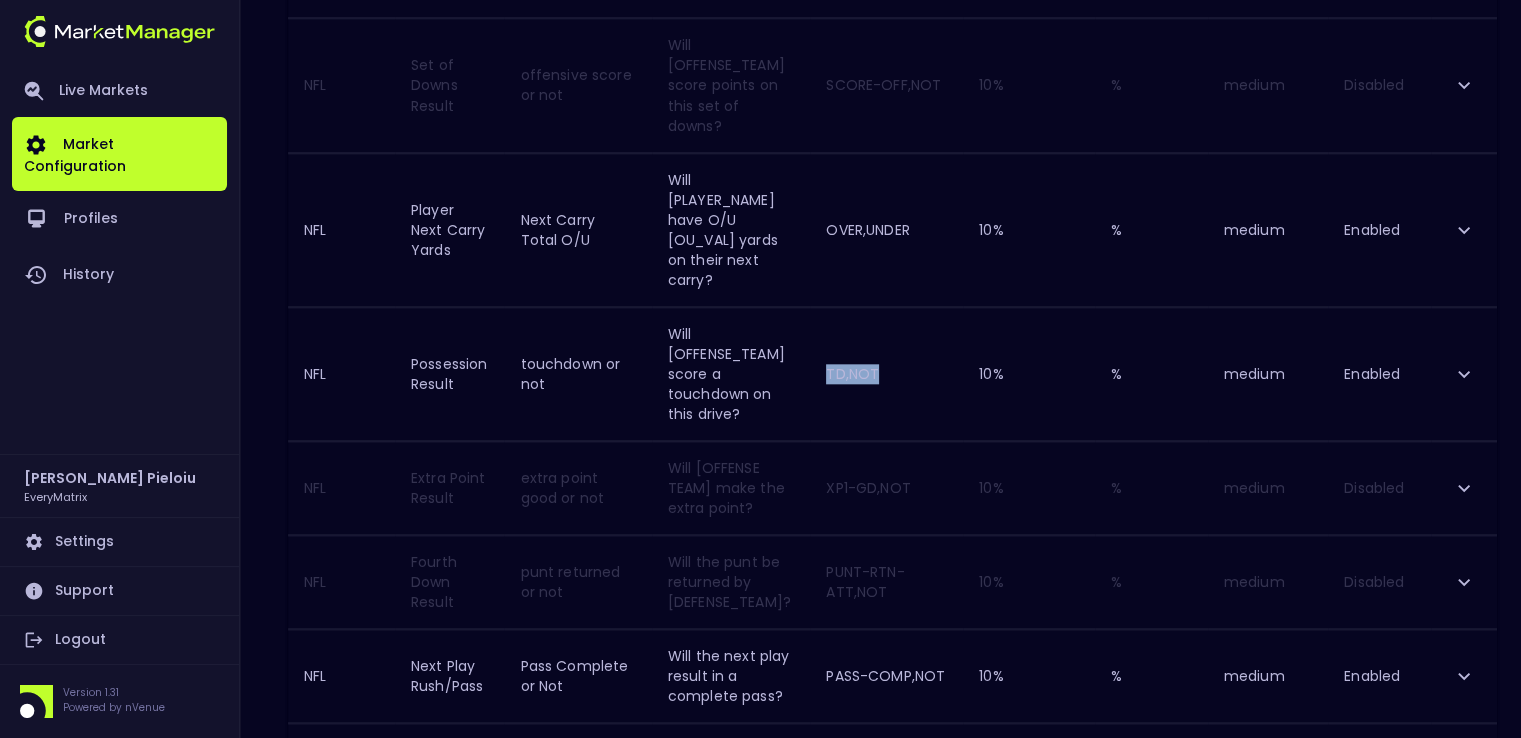 scroll, scrollTop: 2100, scrollLeft: 0, axis: vertical 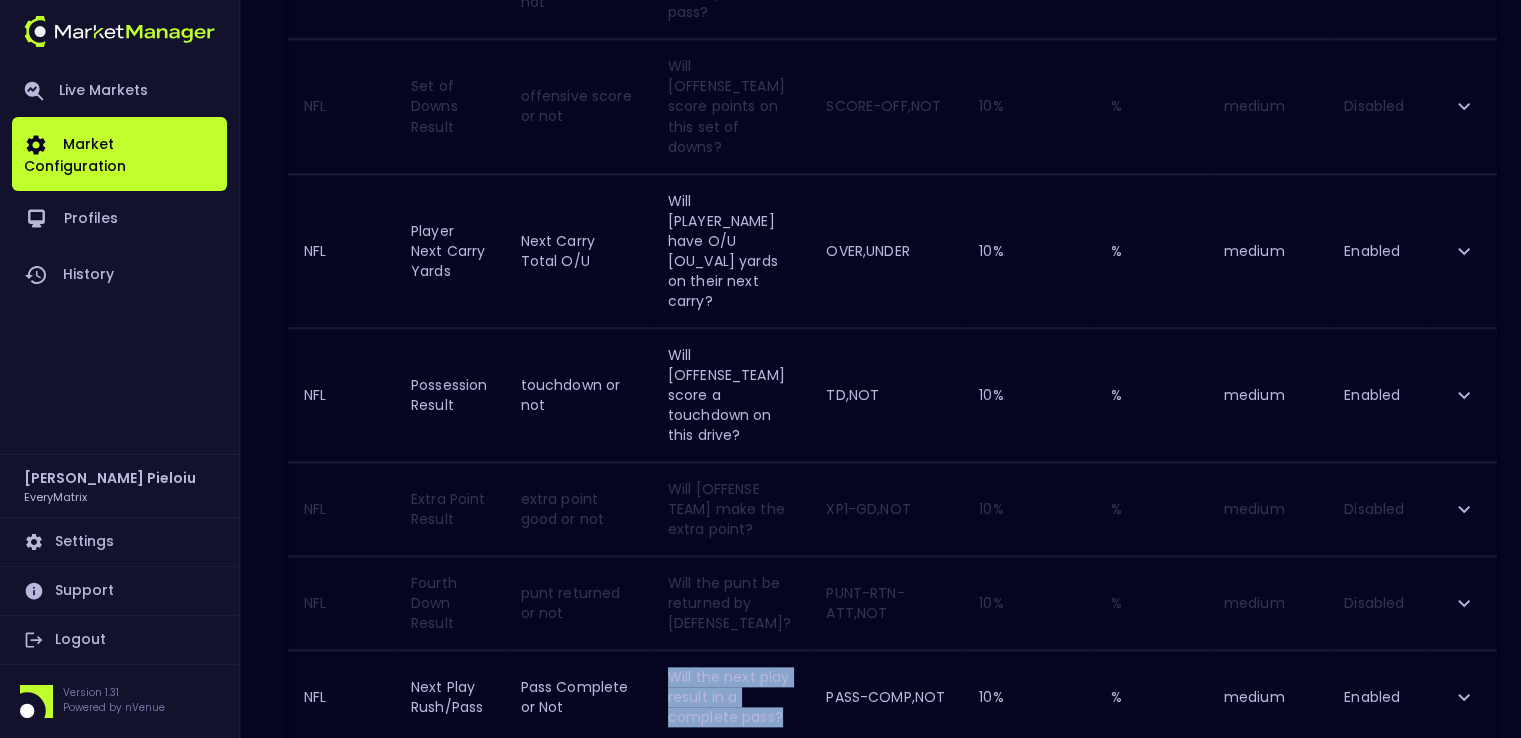 drag, startPoint x: 708, startPoint y: 429, endPoint x: 663, endPoint y: 389, distance: 60.207973 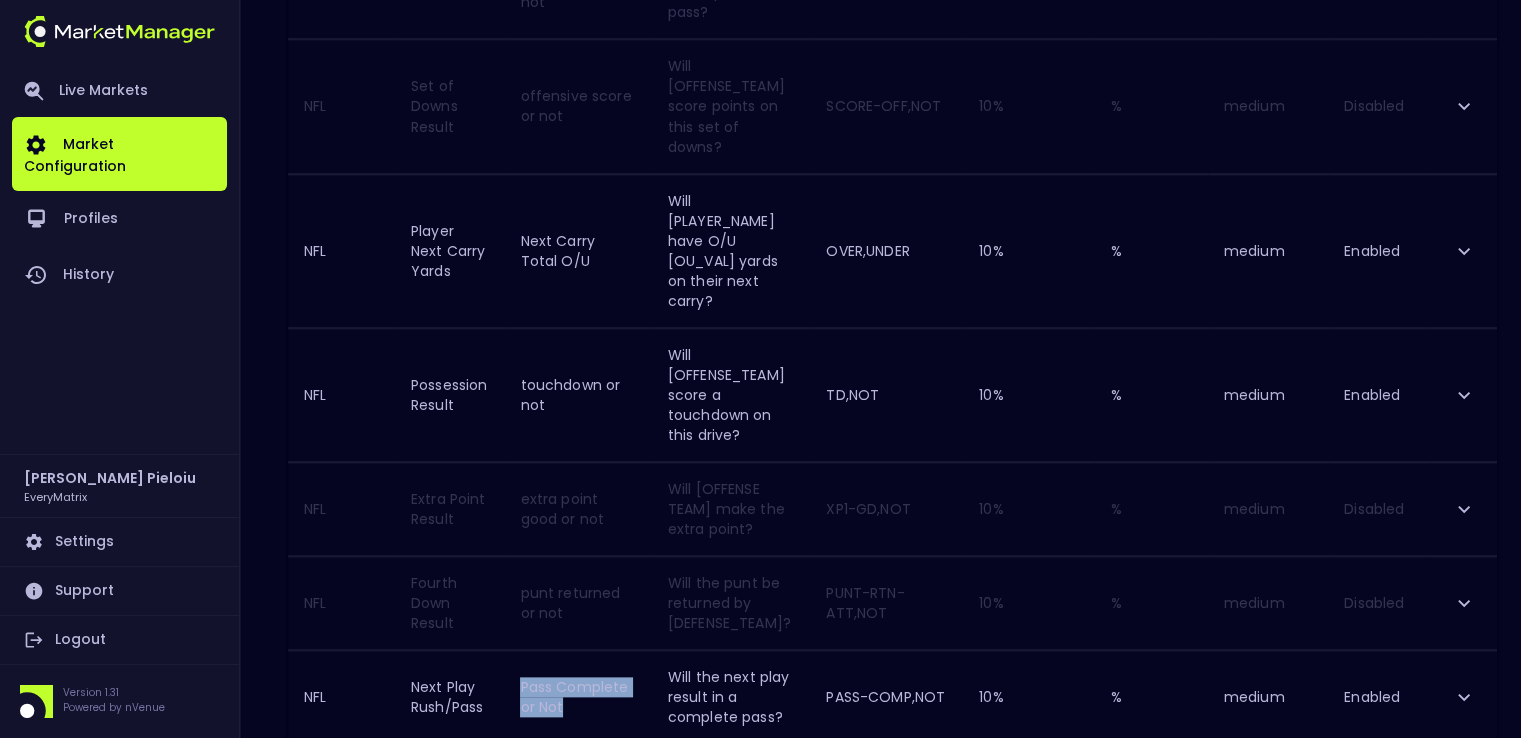 drag, startPoint x: 566, startPoint y: 425, endPoint x: 548, endPoint y: 394, distance: 35.846897 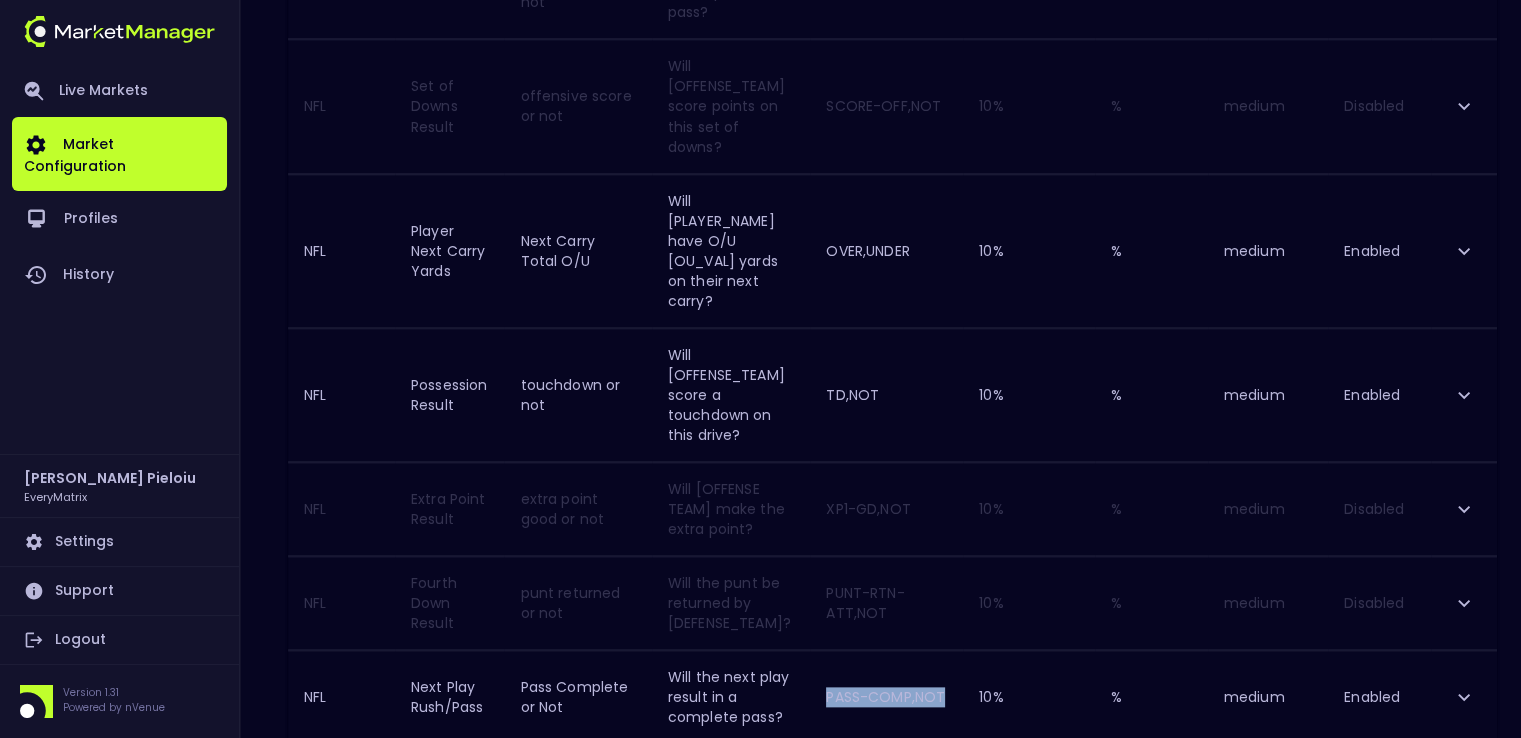 drag, startPoint x: 914, startPoint y: 417, endPoint x: 839, endPoint y: 403, distance: 76.29548 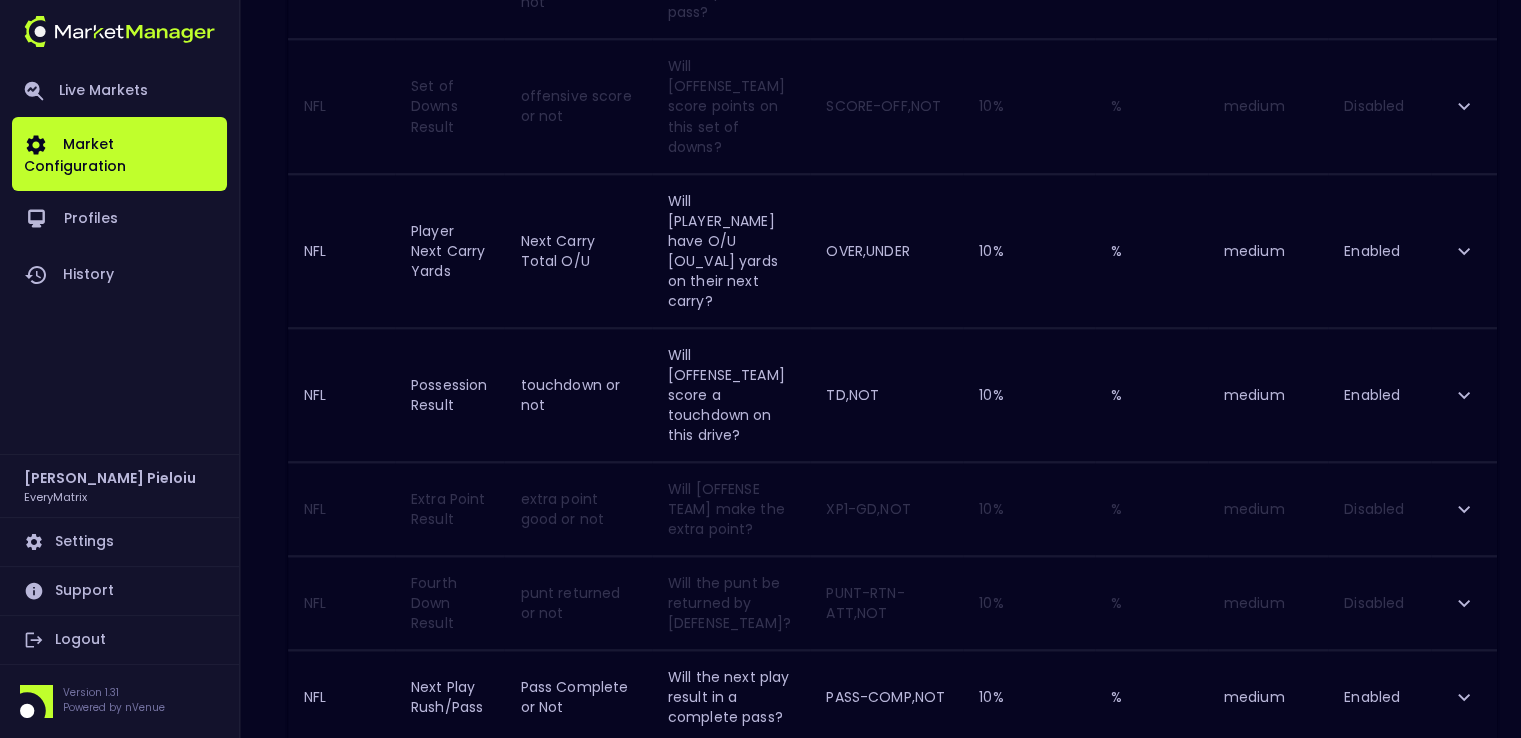 drag, startPoint x: 713, startPoint y: 562, endPoint x: 668, endPoint y: 483, distance: 90.91754 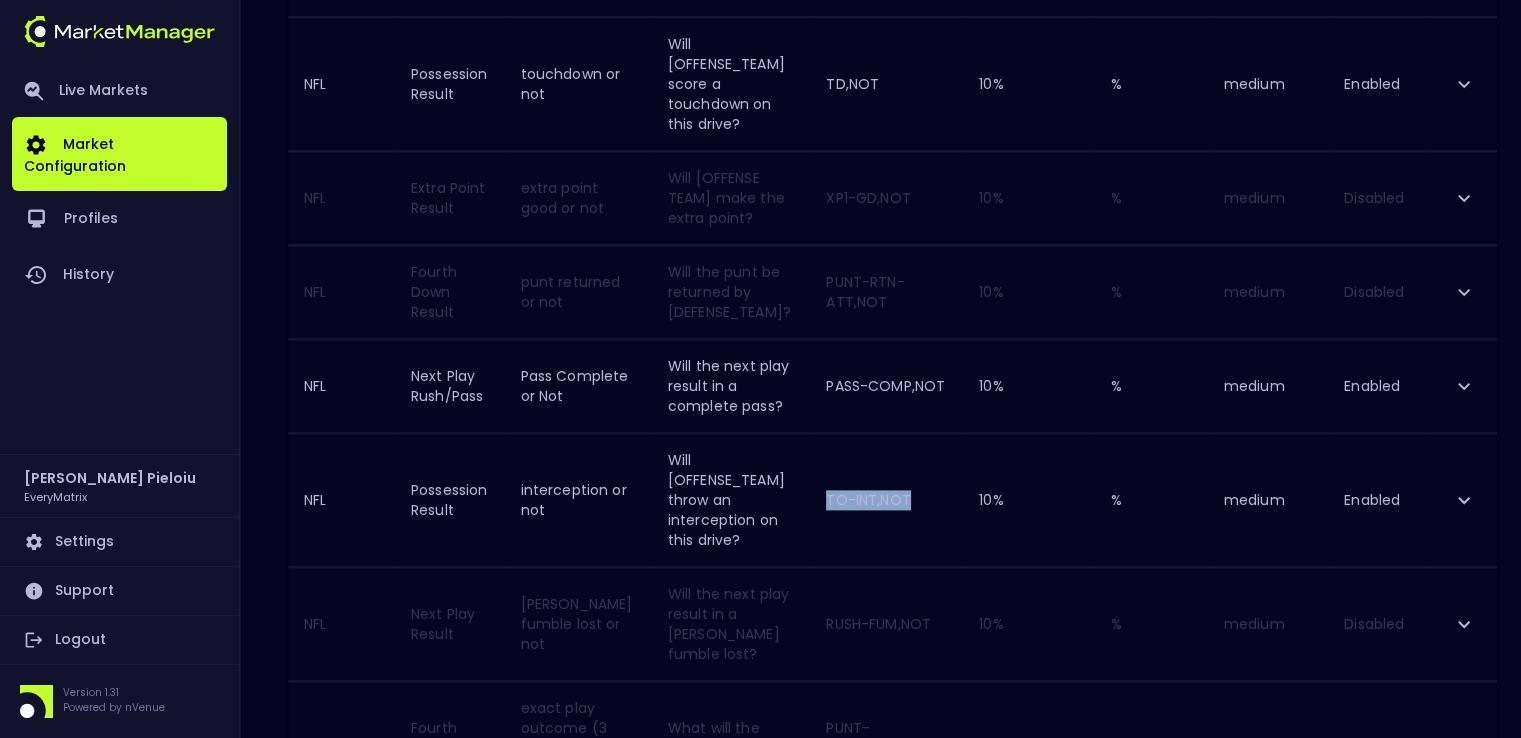 scroll, scrollTop: 2412, scrollLeft: 0, axis: vertical 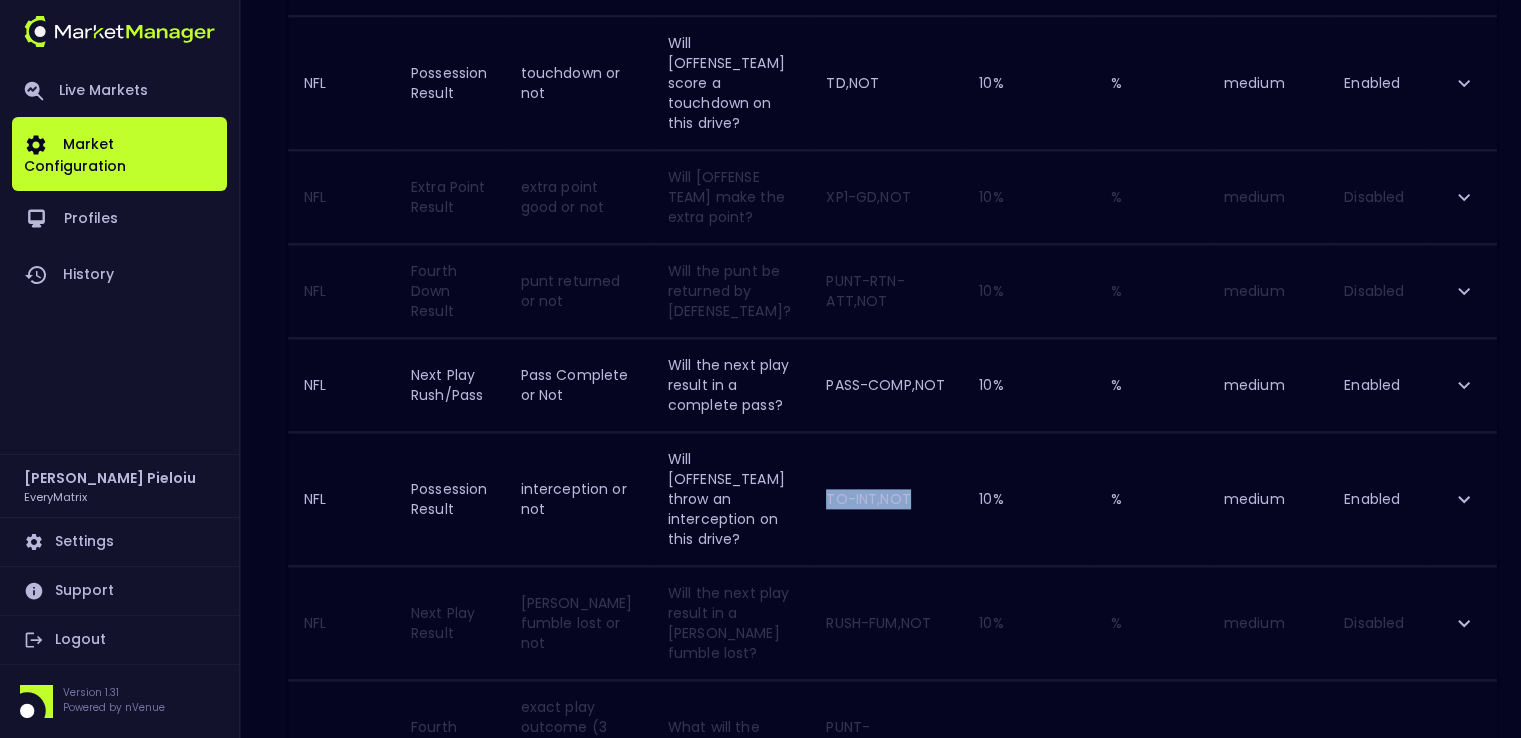 click 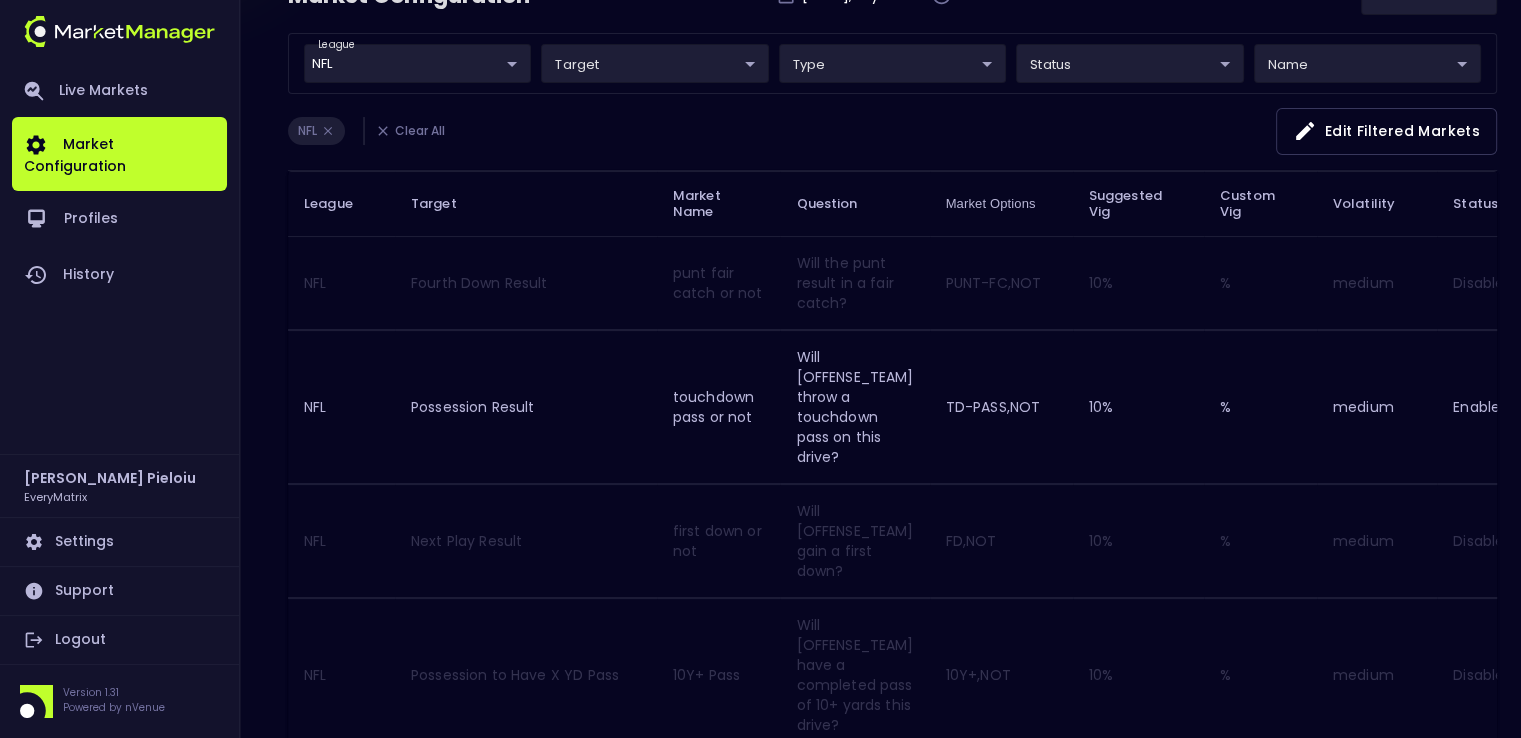 scroll, scrollTop: 0, scrollLeft: 0, axis: both 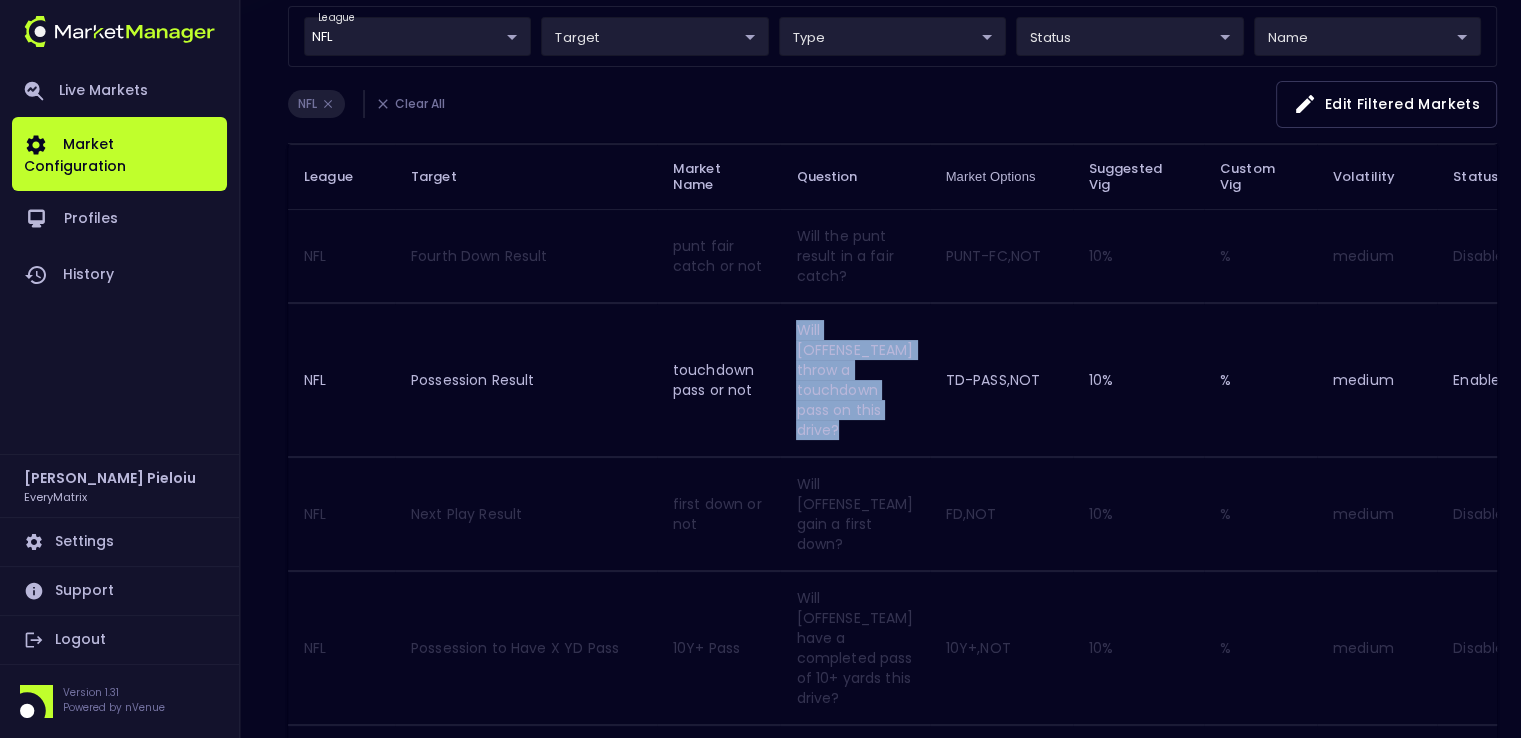 drag, startPoint x: 850, startPoint y: 429, endPoint x: 808, endPoint y: 333, distance: 104.78549 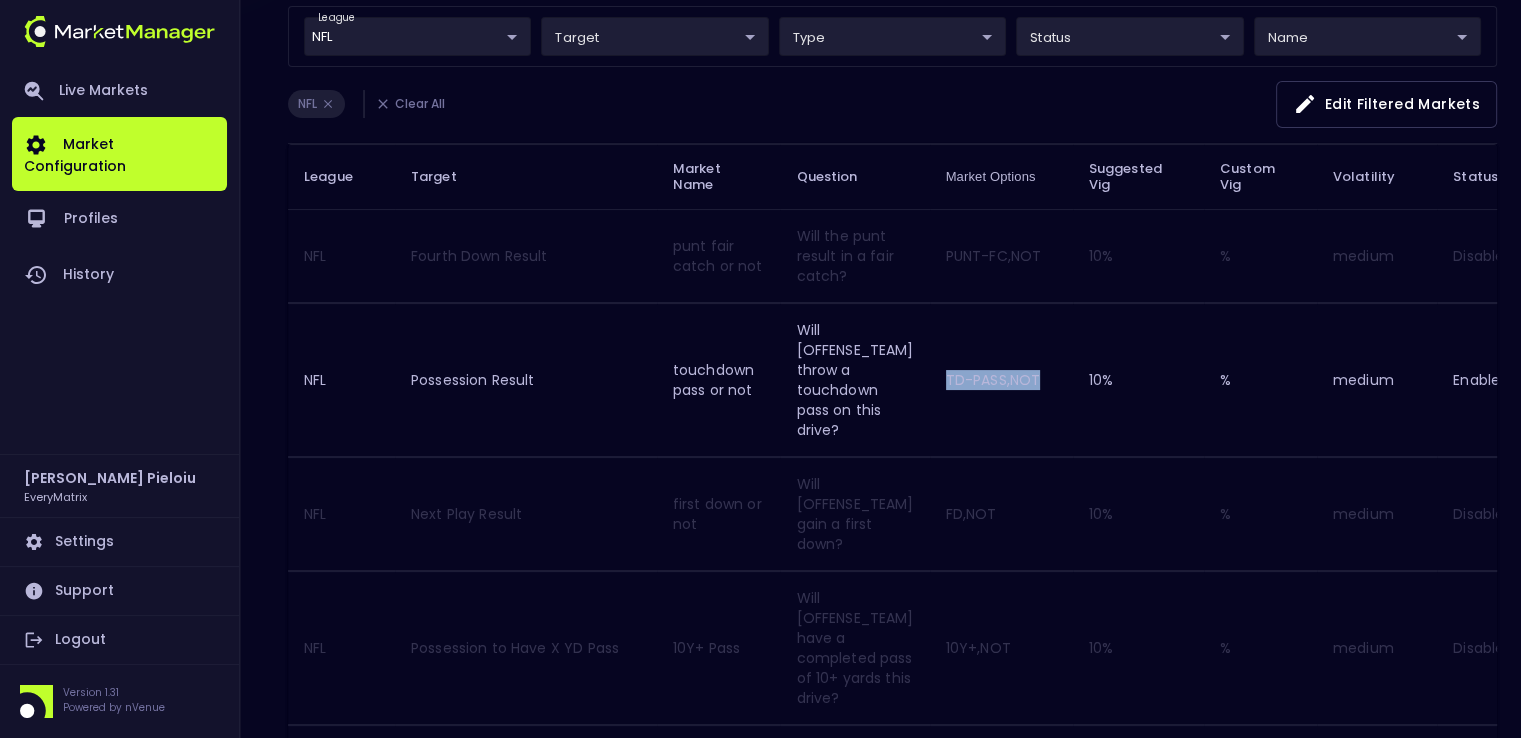 drag, startPoint x: 1048, startPoint y: 380, endPoint x: 957, endPoint y: 378, distance: 91.02197 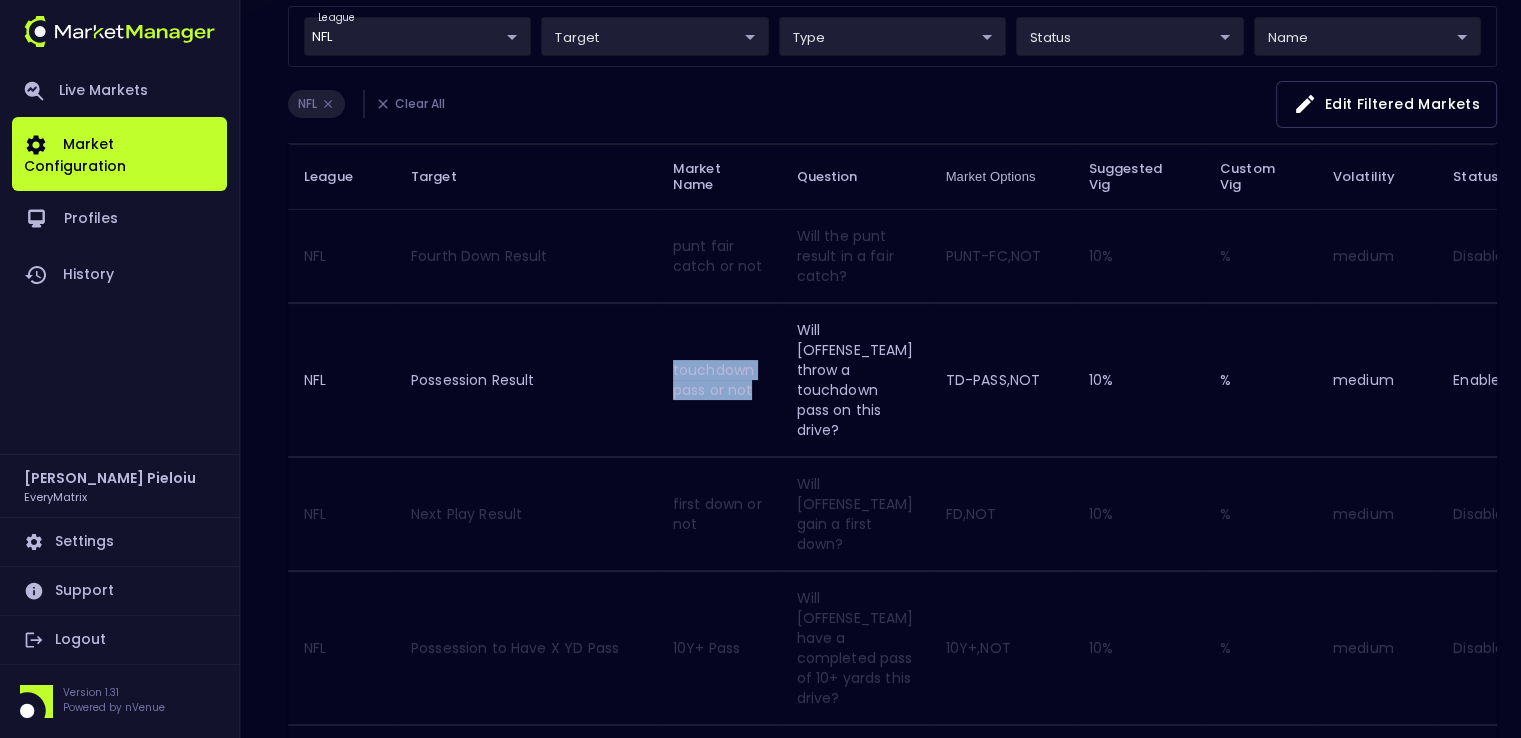 drag, startPoint x: 766, startPoint y: 394, endPoint x: 684, endPoint y: 371, distance: 85.16454 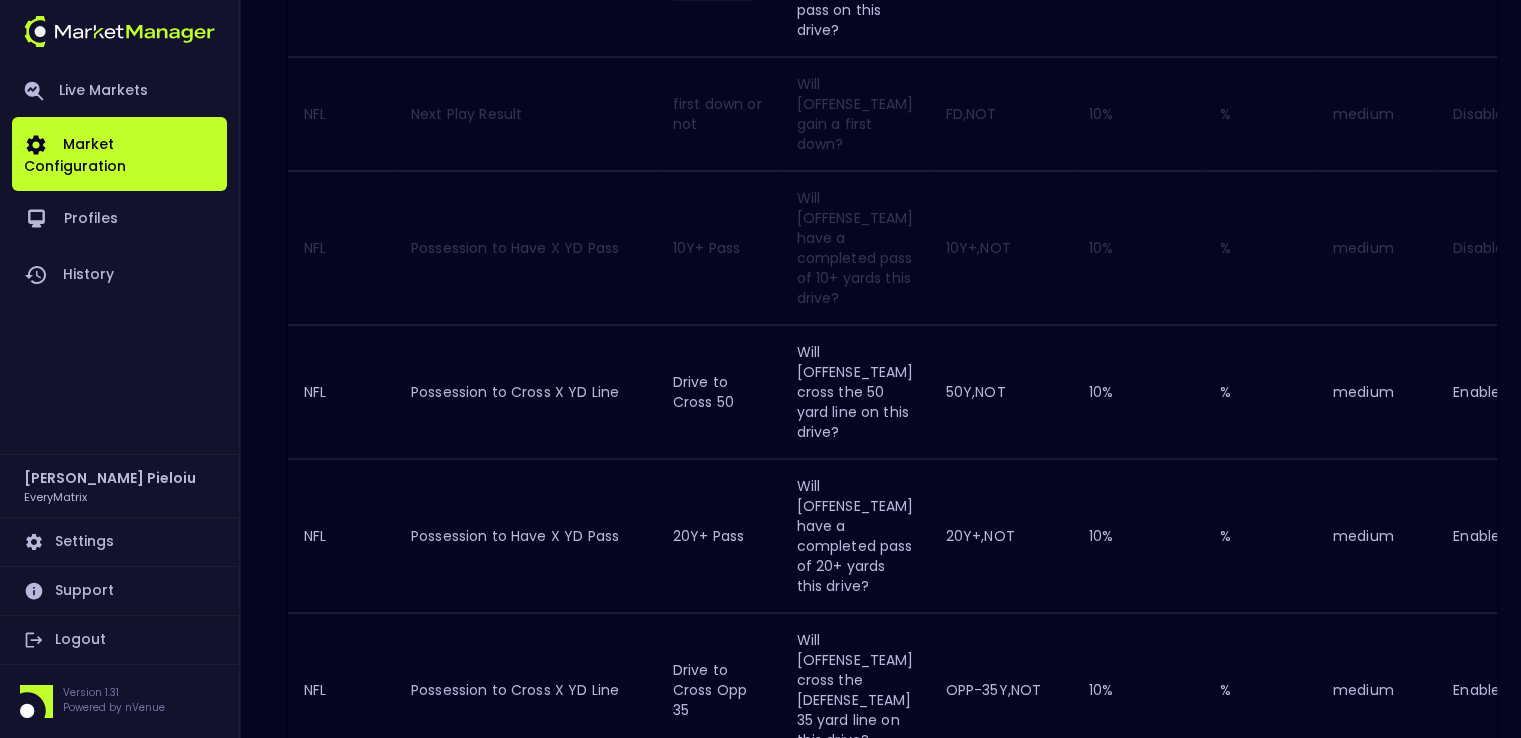 scroll, scrollTop: 700, scrollLeft: 0, axis: vertical 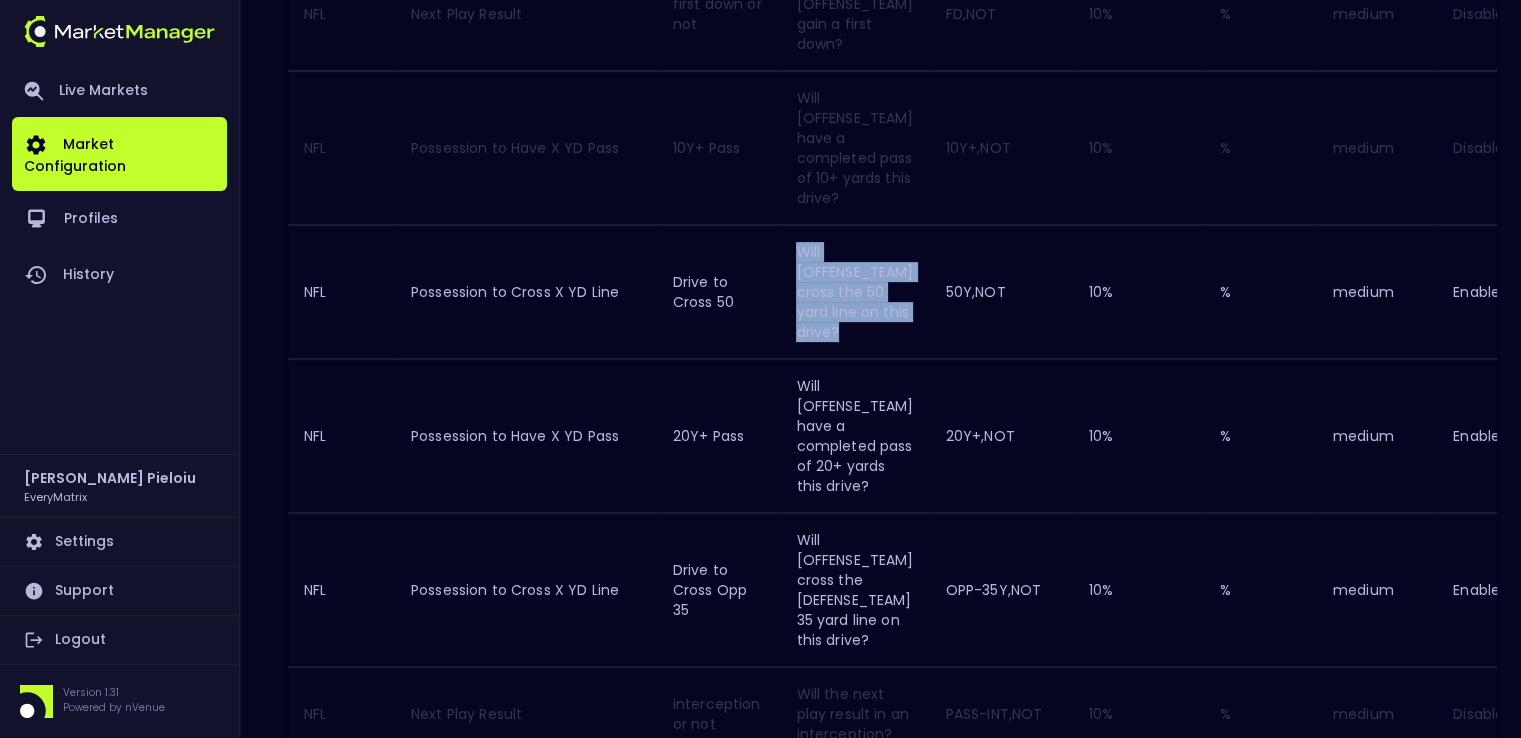drag, startPoint x: 848, startPoint y: 331, endPoint x: 809, endPoint y: 250, distance: 89.89995 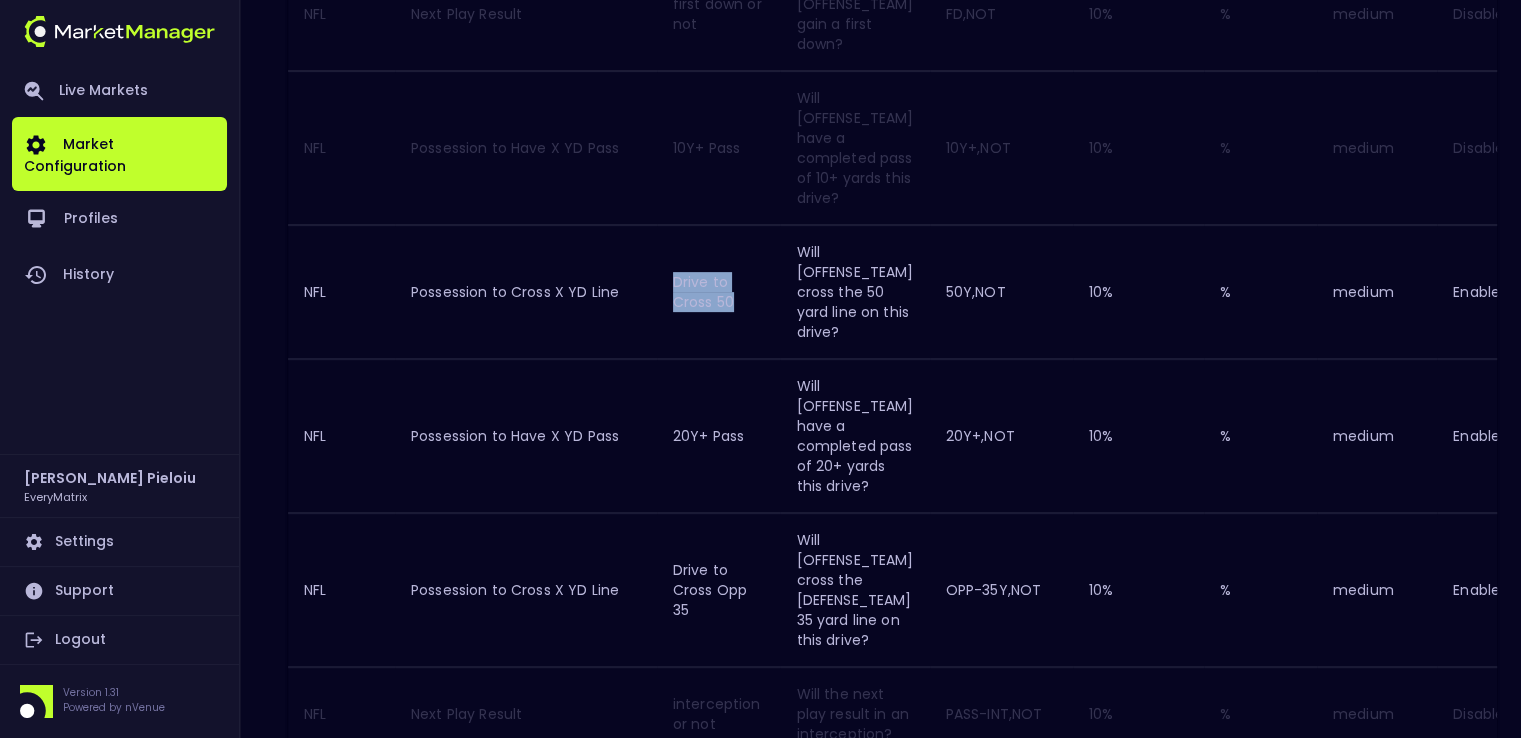 drag, startPoint x: 739, startPoint y: 297, endPoint x: 685, endPoint y: 291, distance: 54.33231 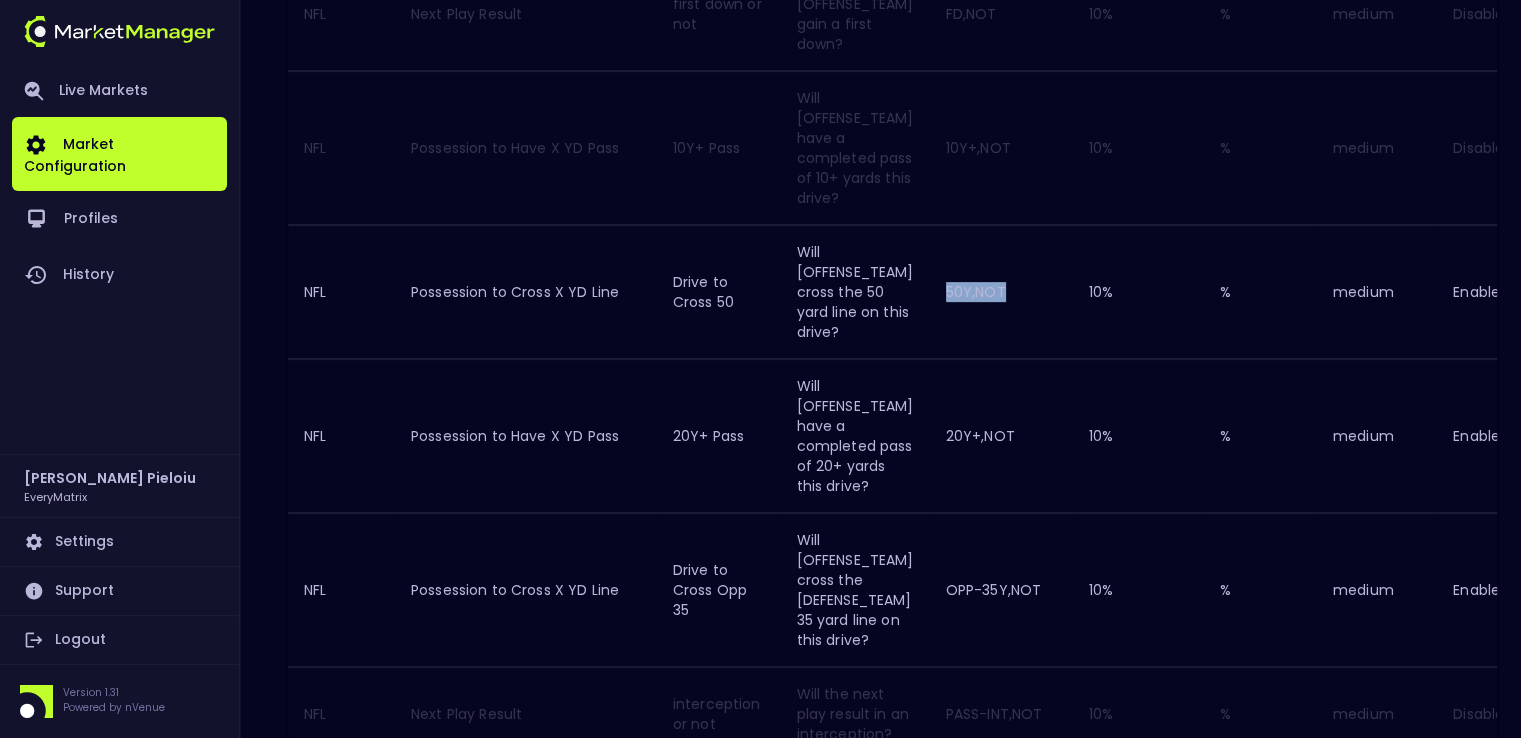 drag, startPoint x: 1025, startPoint y: 287, endPoint x: 959, endPoint y: 287, distance: 66 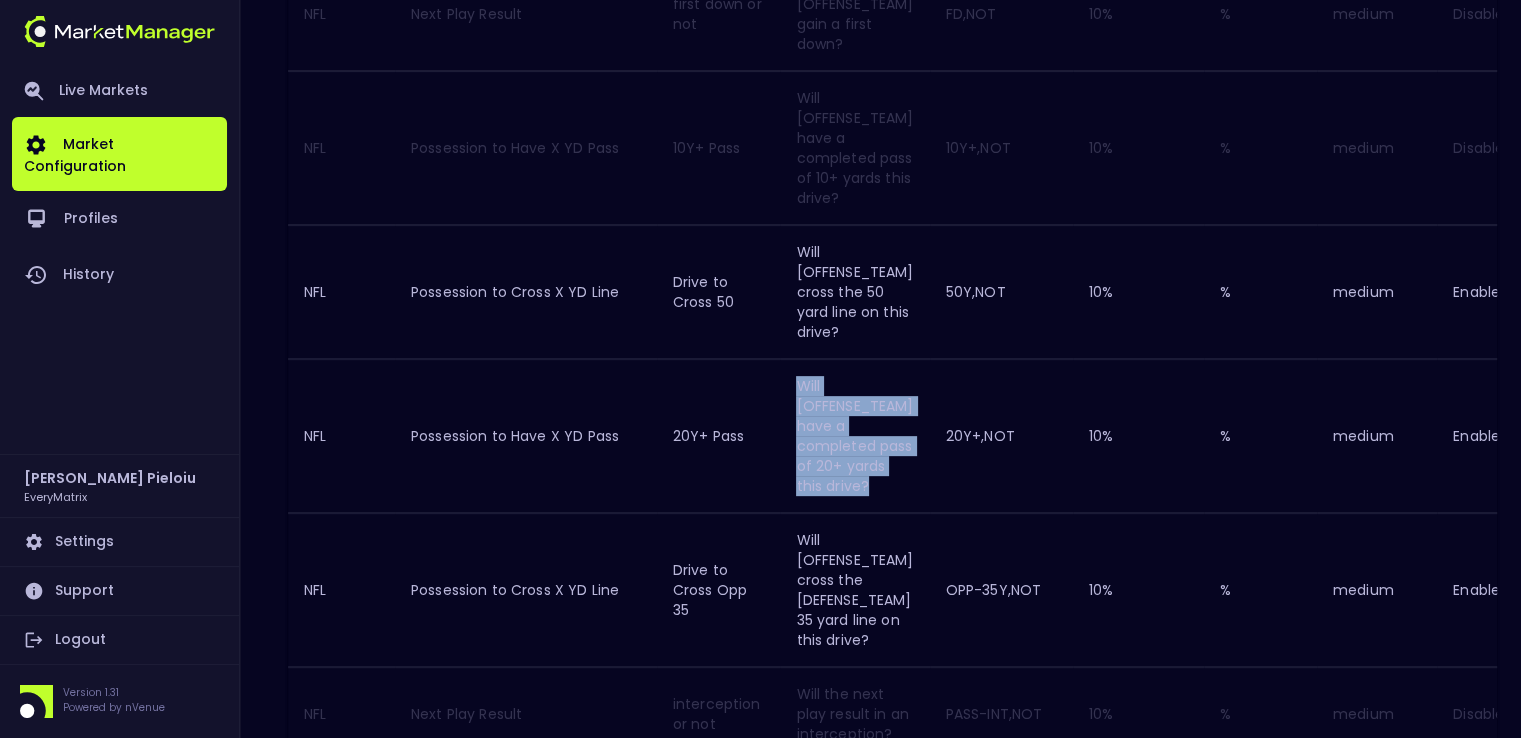 drag, startPoint x: 853, startPoint y: 488, endPoint x: 804, endPoint y: 388, distance: 111.35978 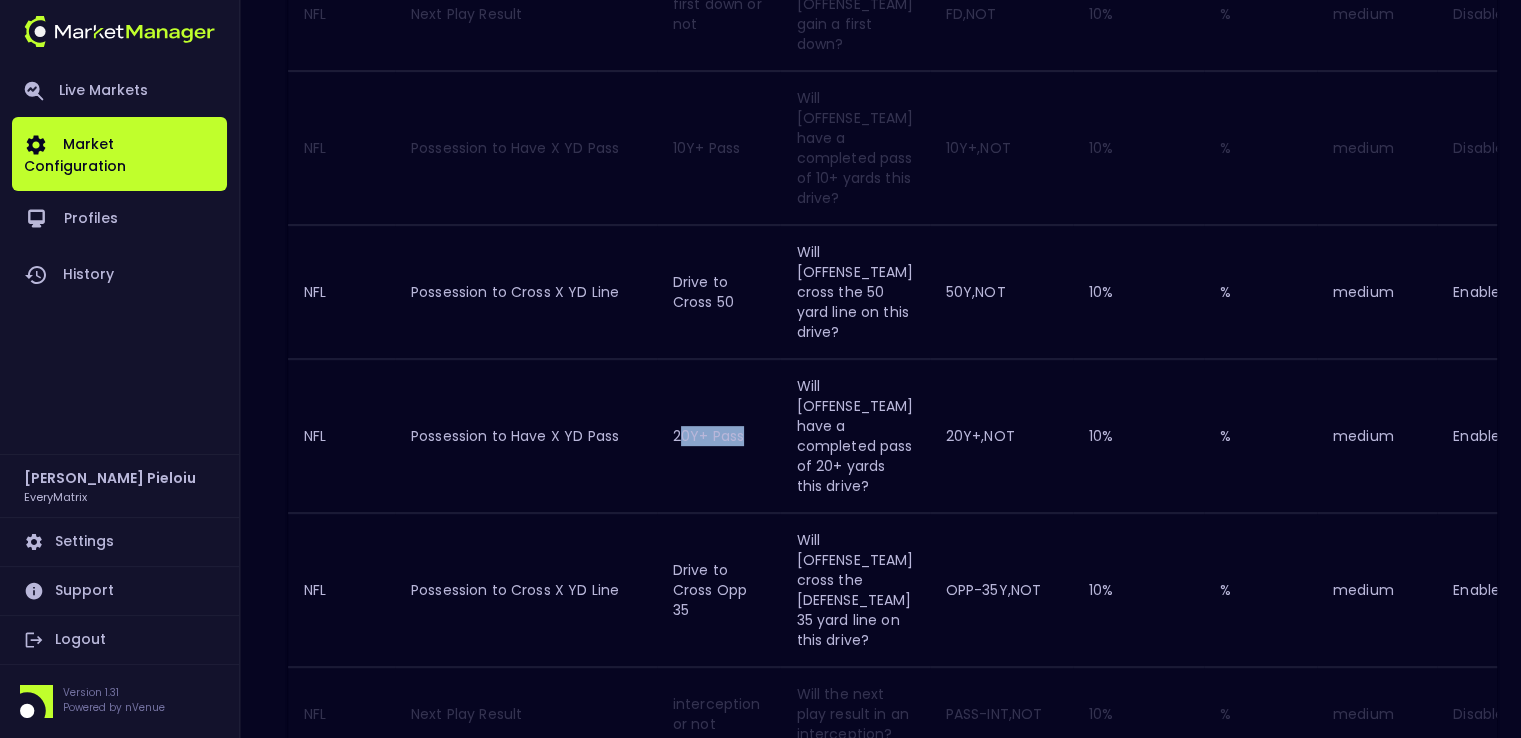 drag, startPoint x: 764, startPoint y: 429, endPoint x: 688, endPoint y: 434, distance: 76.1643 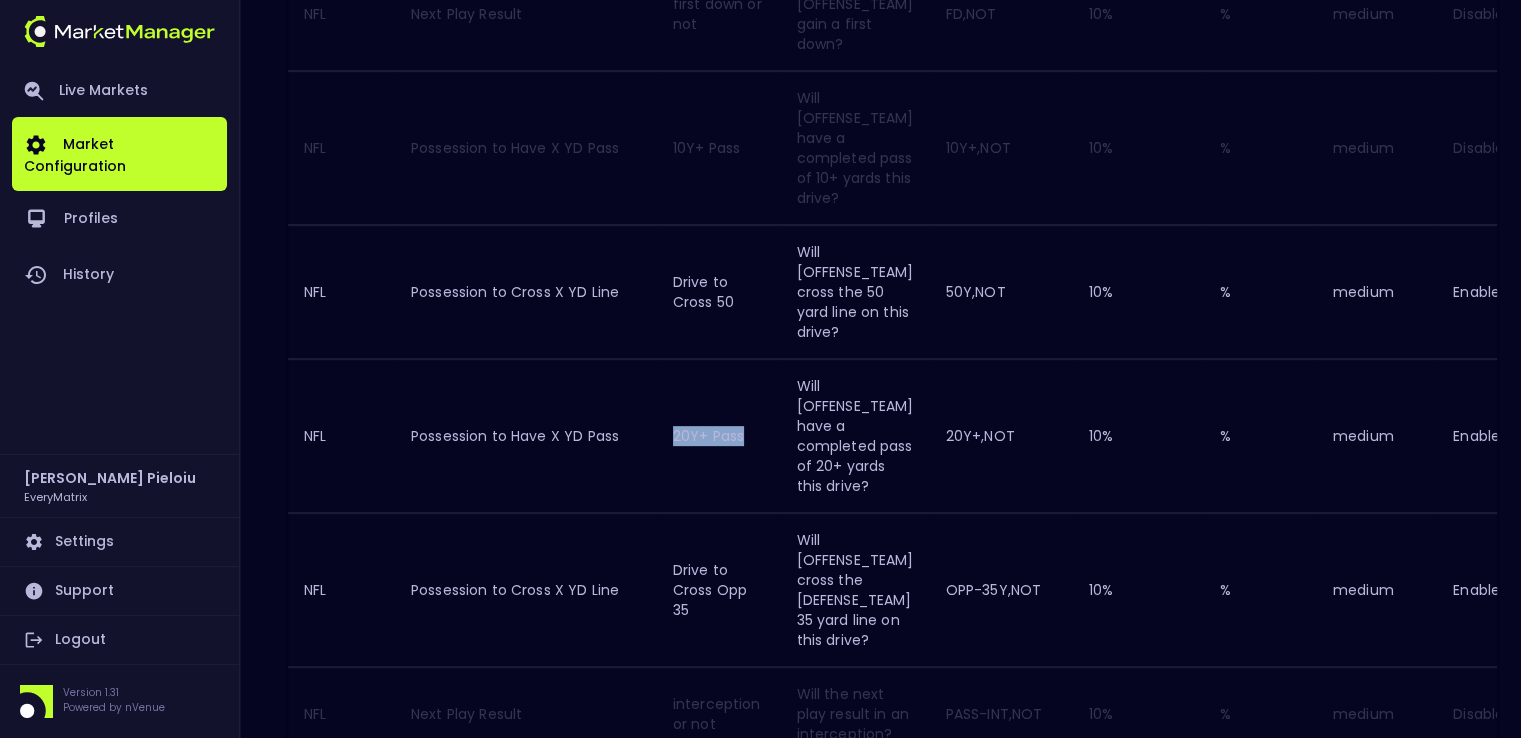 drag, startPoint x: 752, startPoint y: 435, endPoint x: 686, endPoint y: 436, distance: 66.007576 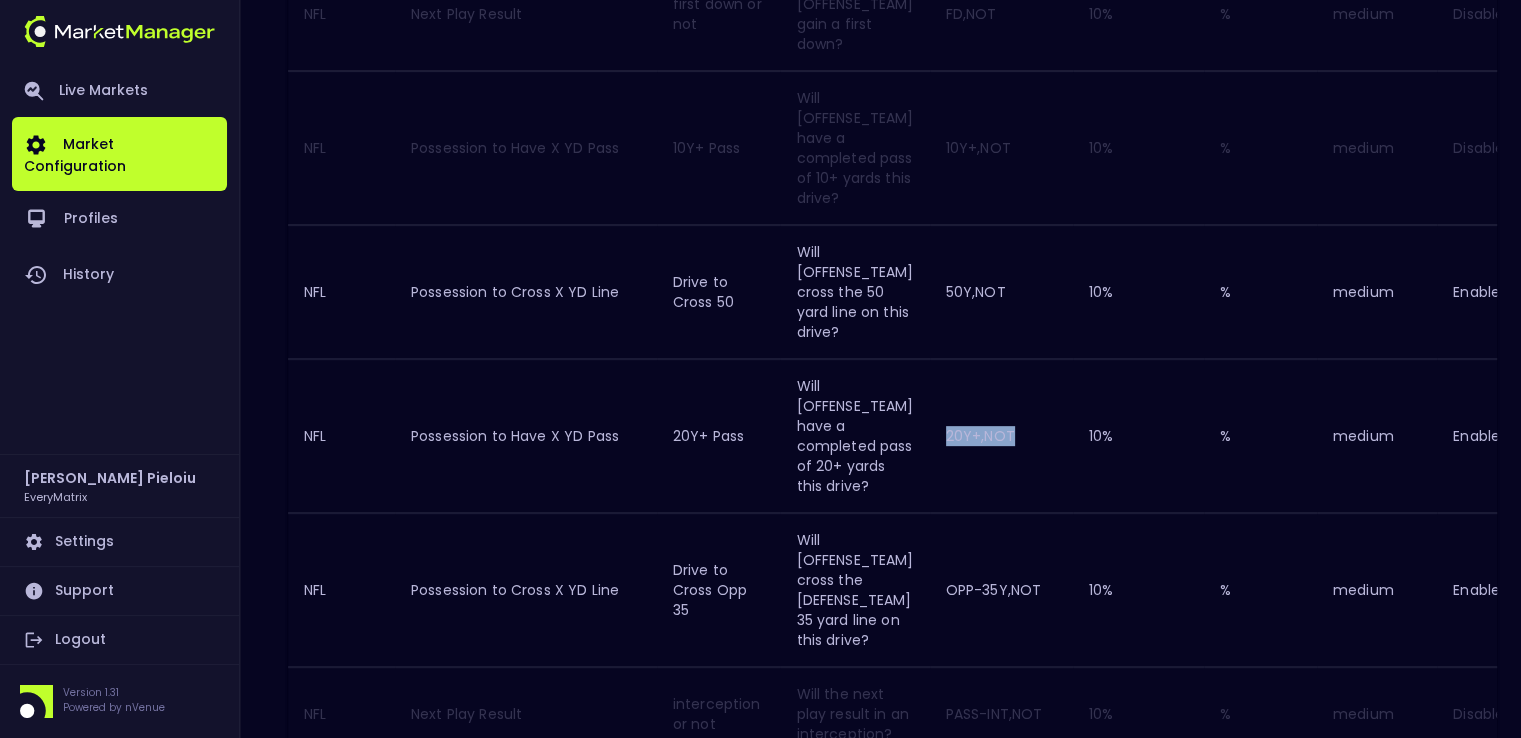 drag, startPoint x: 1024, startPoint y: 430, endPoint x: 960, endPoint y: 433, distance: 64.070274 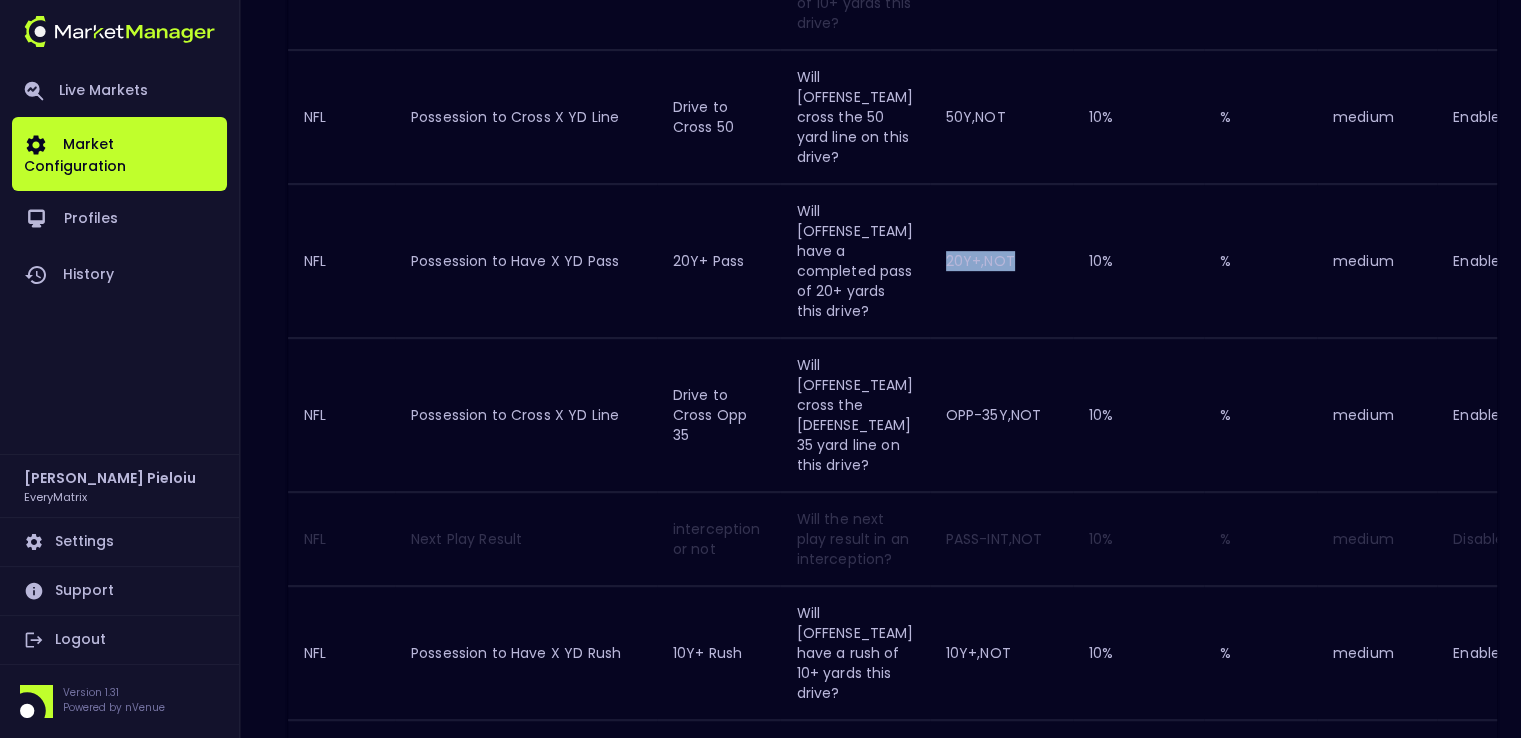 scroll, scrollTop: 900, scrollLeft: 0, axis: vertical 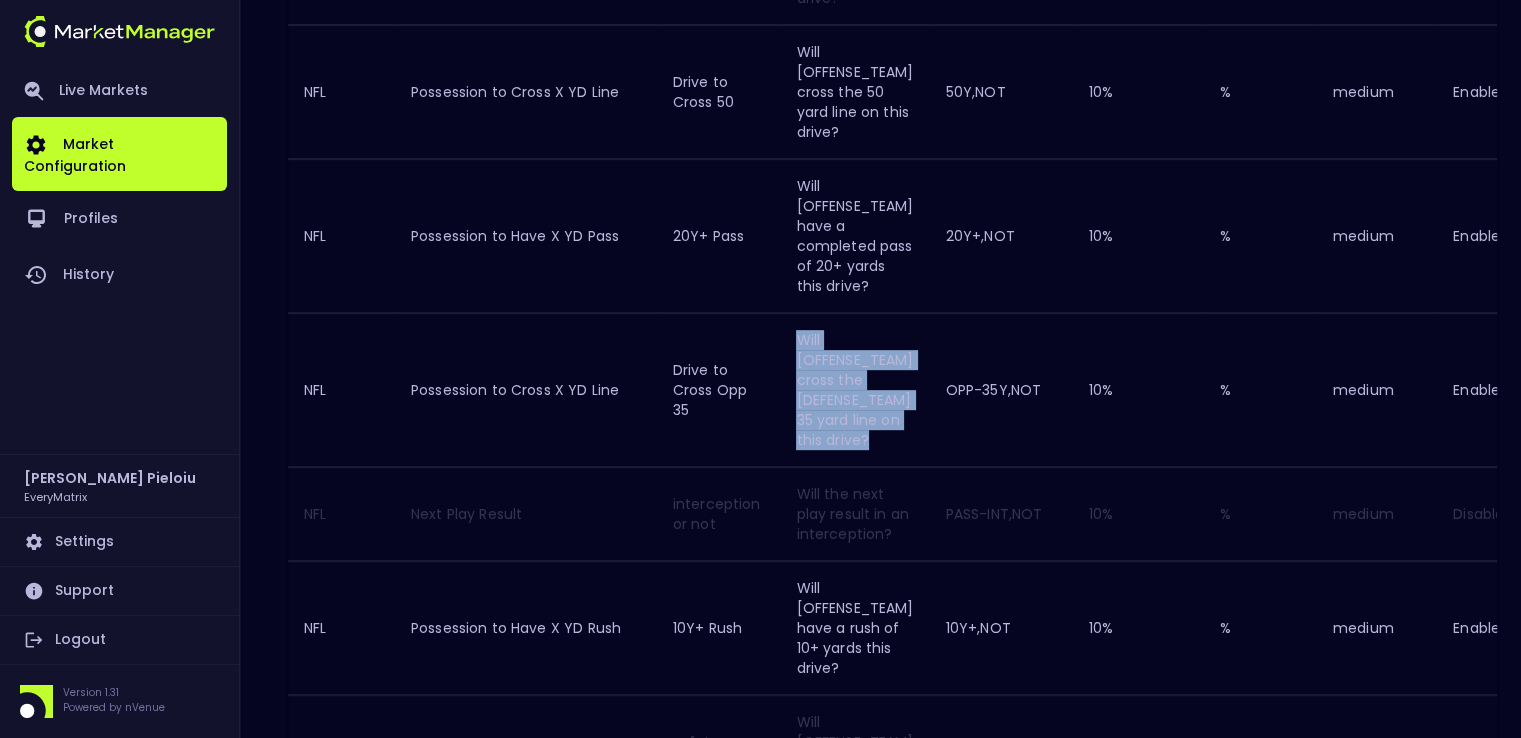 drag, startPoint x: 882, startPoint y: 438, endPoint x: 809, endPoint y: 340, distance: 122.20065 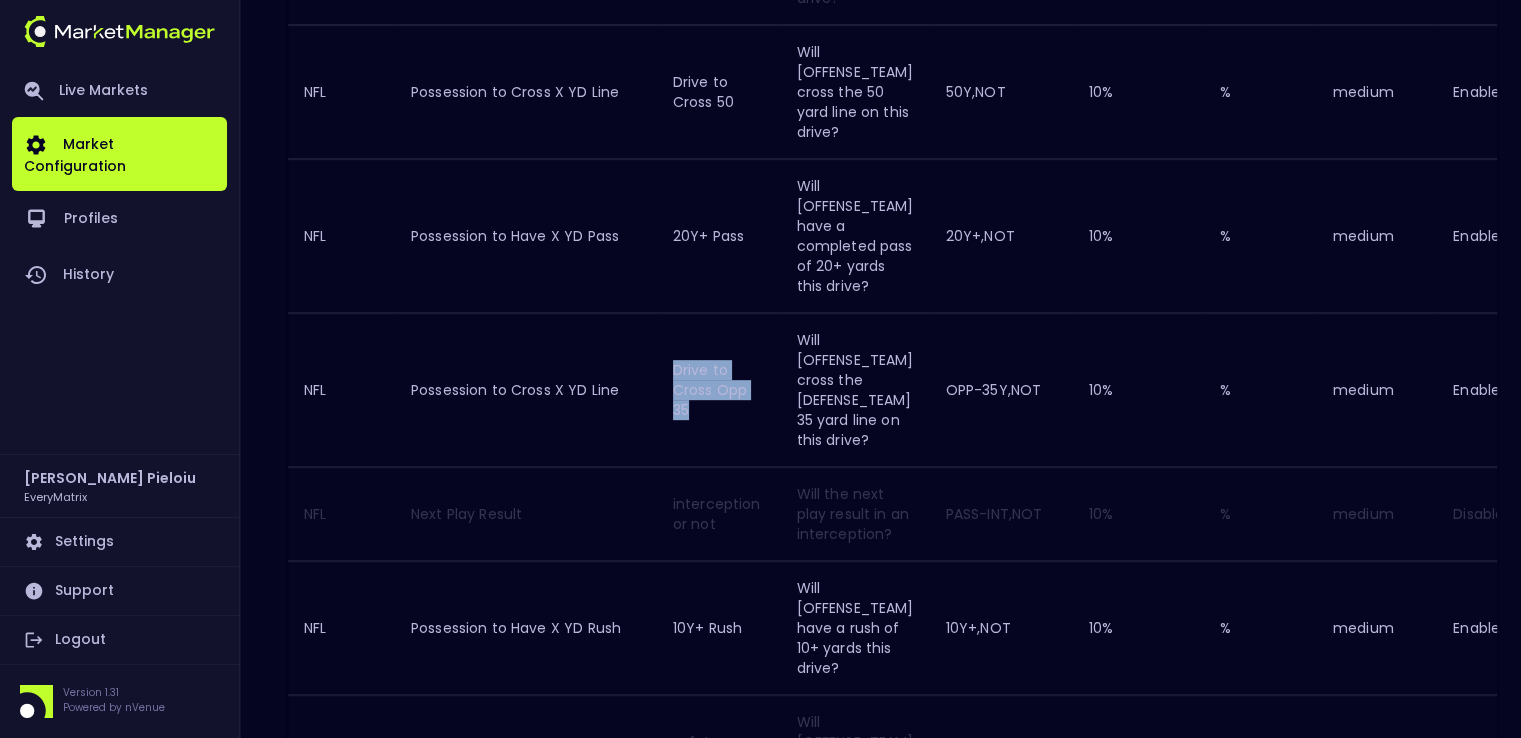 drag, startPoint x: 700, startPoint y: 404, endPoint x: 683, endPoint y: 373, distance: 35.35534 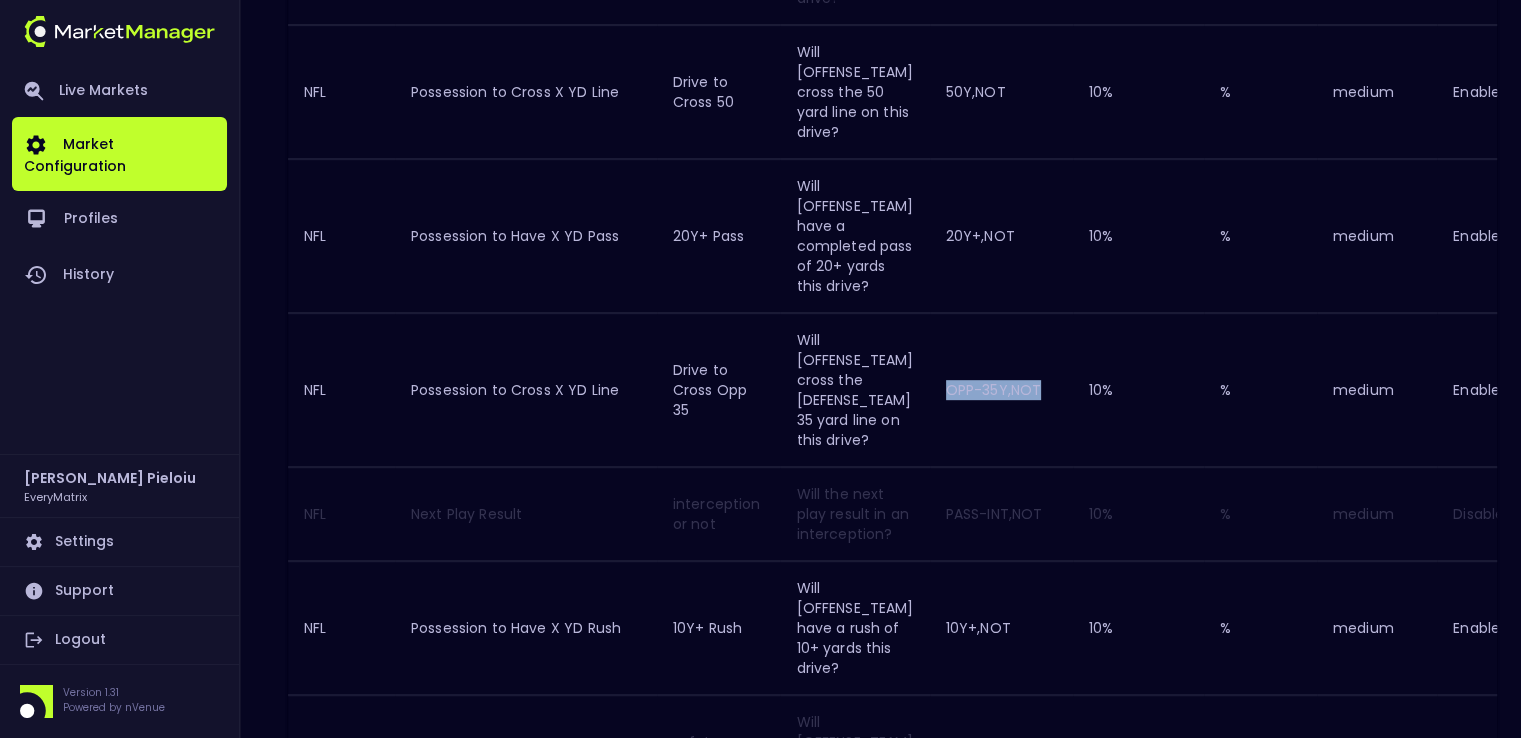 drag, startPoint x: 1050, startPoint y: 385, endPoint x: 961, endPoint y: 385, distance: 89 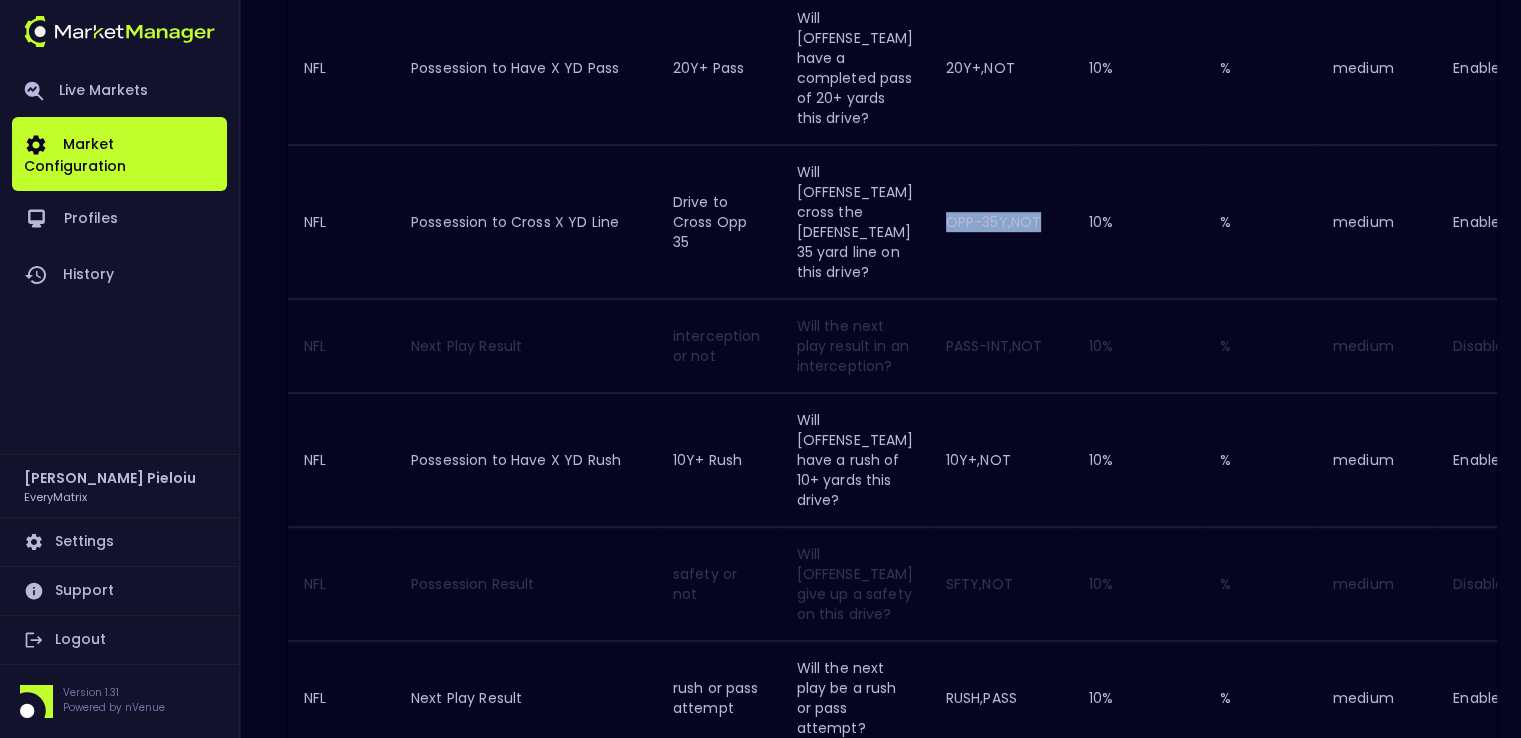 scroll, scrollTop: 1100, scrollLeft: 0, axis: vertical 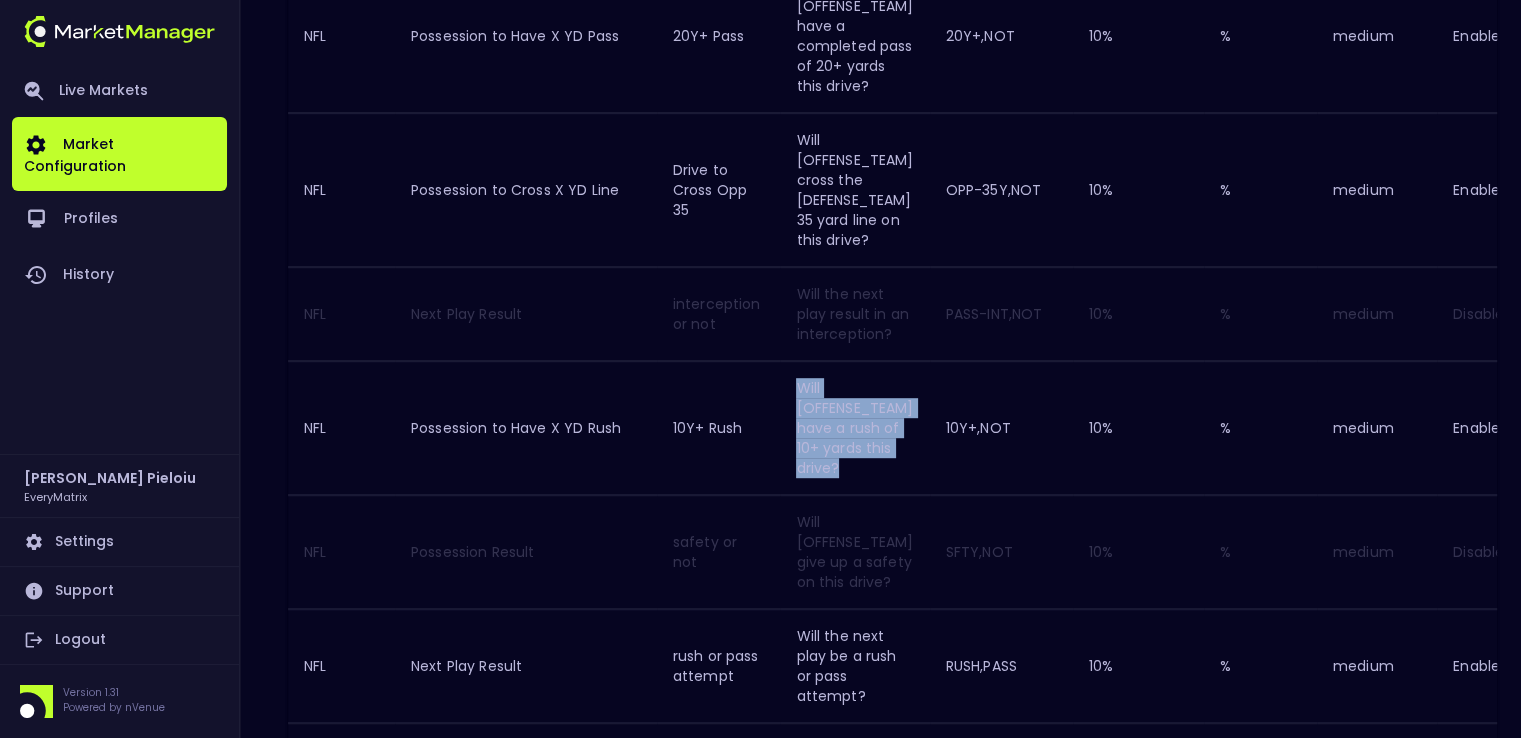 drag, startPoint x: 847, startPoint y: 464, endPoint x: 808, endPoint y: 385, distance: 88.10221 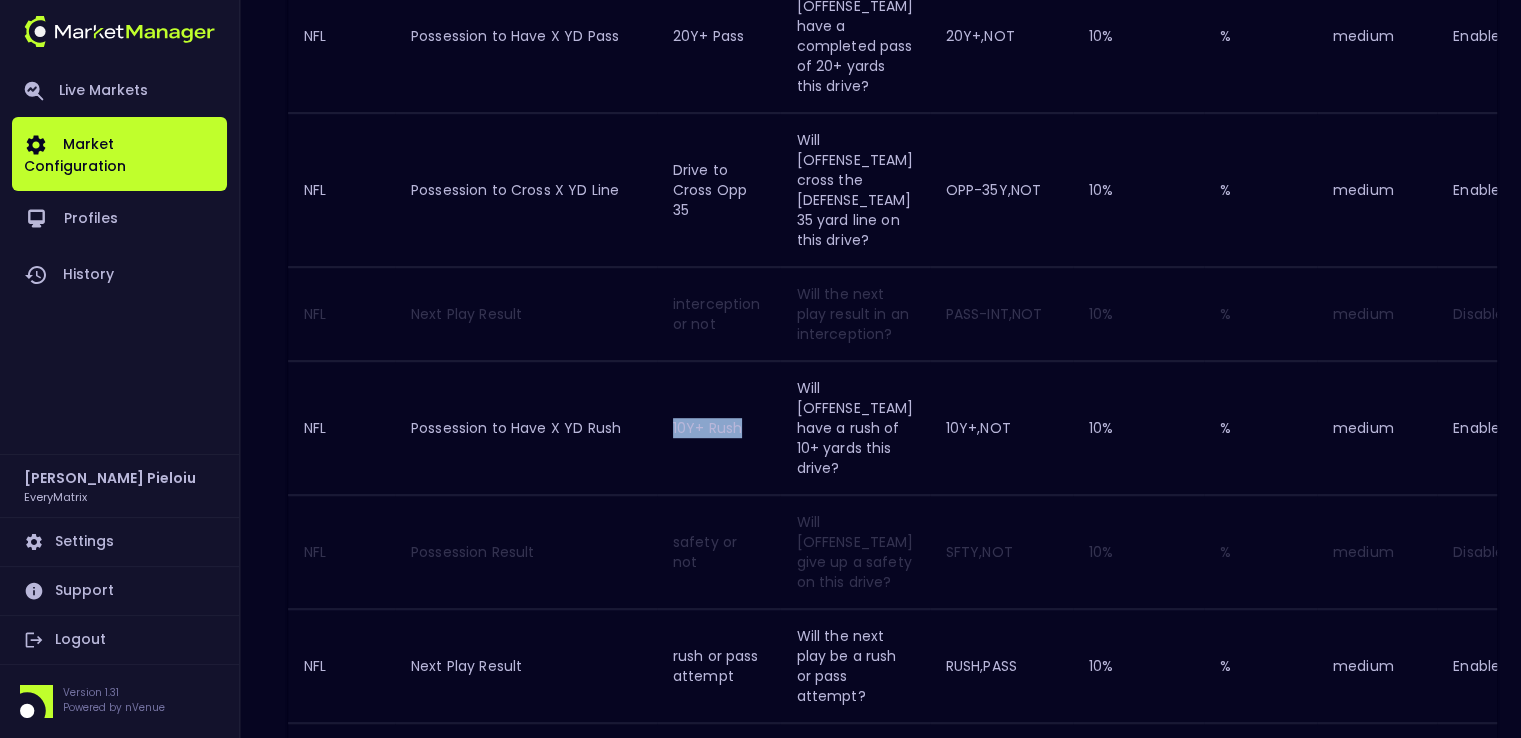 drag, startPoint x: 755, startPoint y: 425, endPoint x: 685, endPoint y: 424, distance: 70.00714 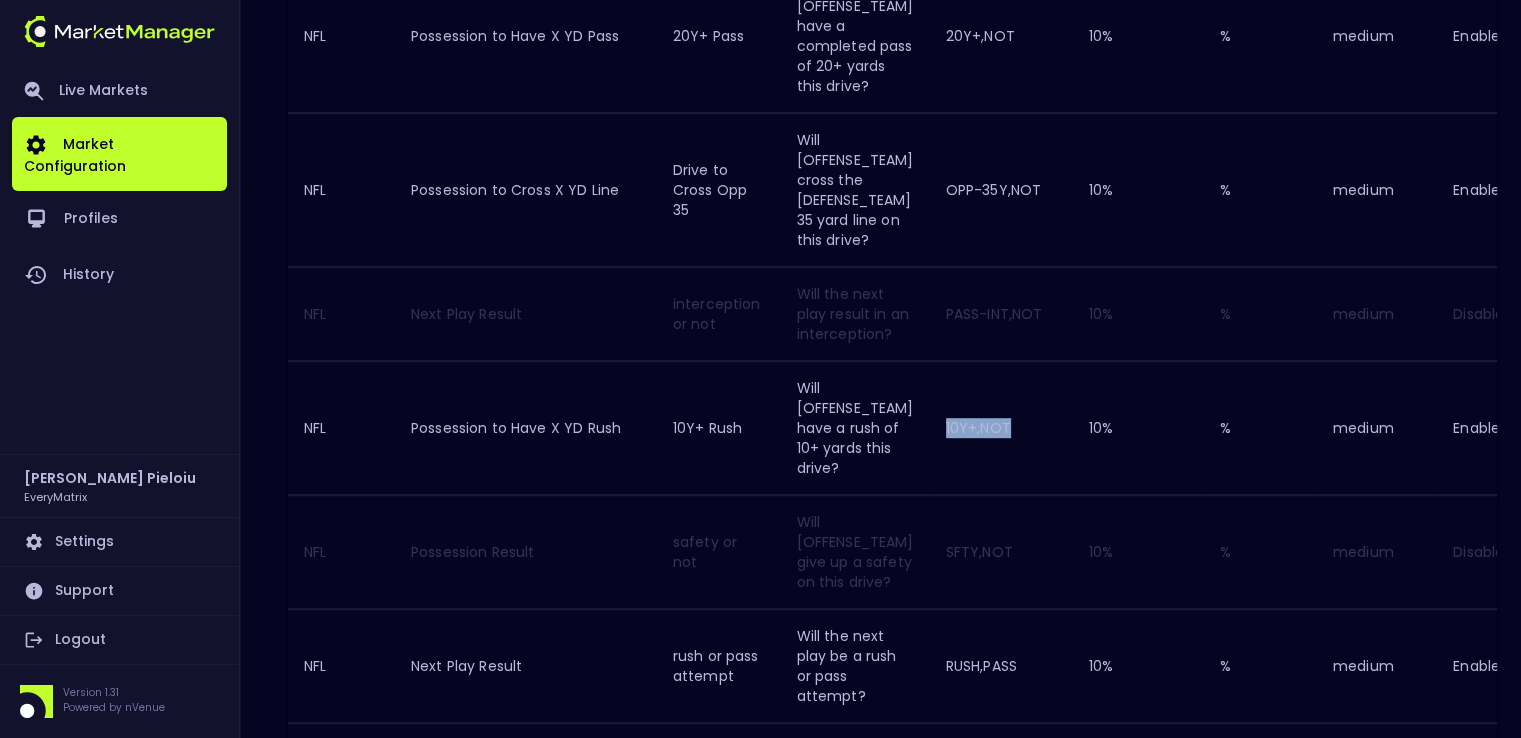 drag, startPoint x: 1020, startPoint y: 423, endPoint x: 960, endPoint y: 422, distance: 60.00833 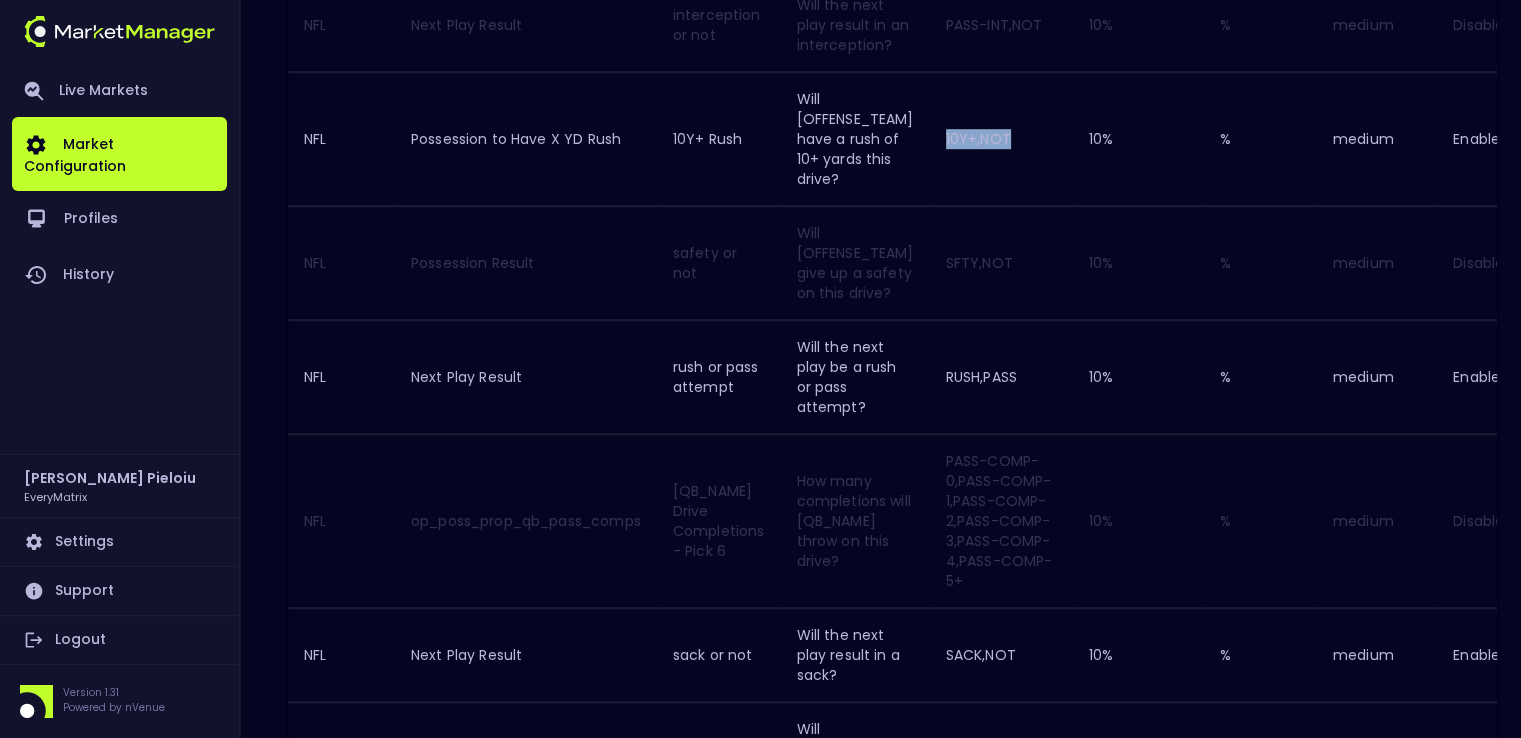 scroll, scrollTop: 1400, scrollLeft: 0, axis: vertical 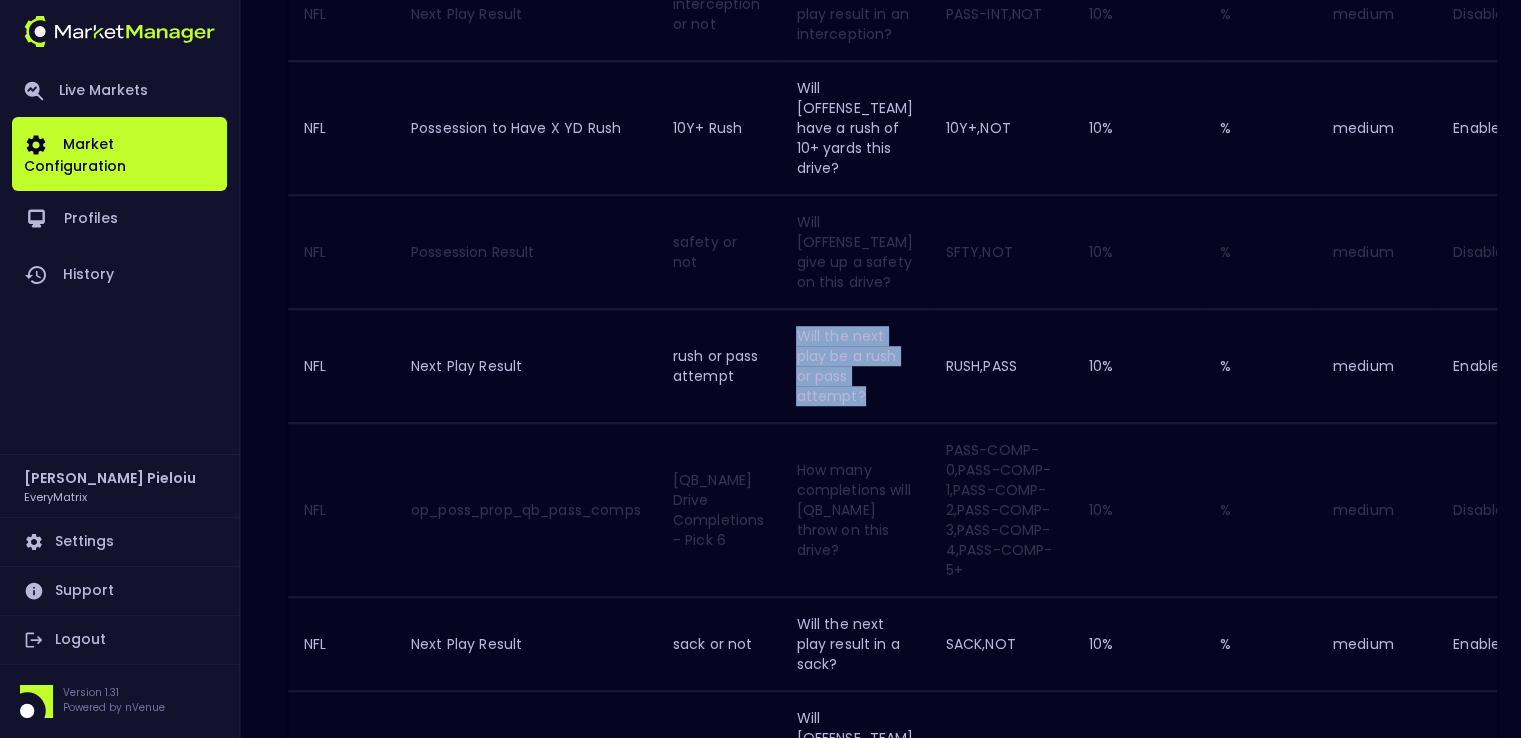 drag, startPoint x: 884, startPoint y: 395, endPoint x: 804, endPoint y: 336, distance: 99.40322 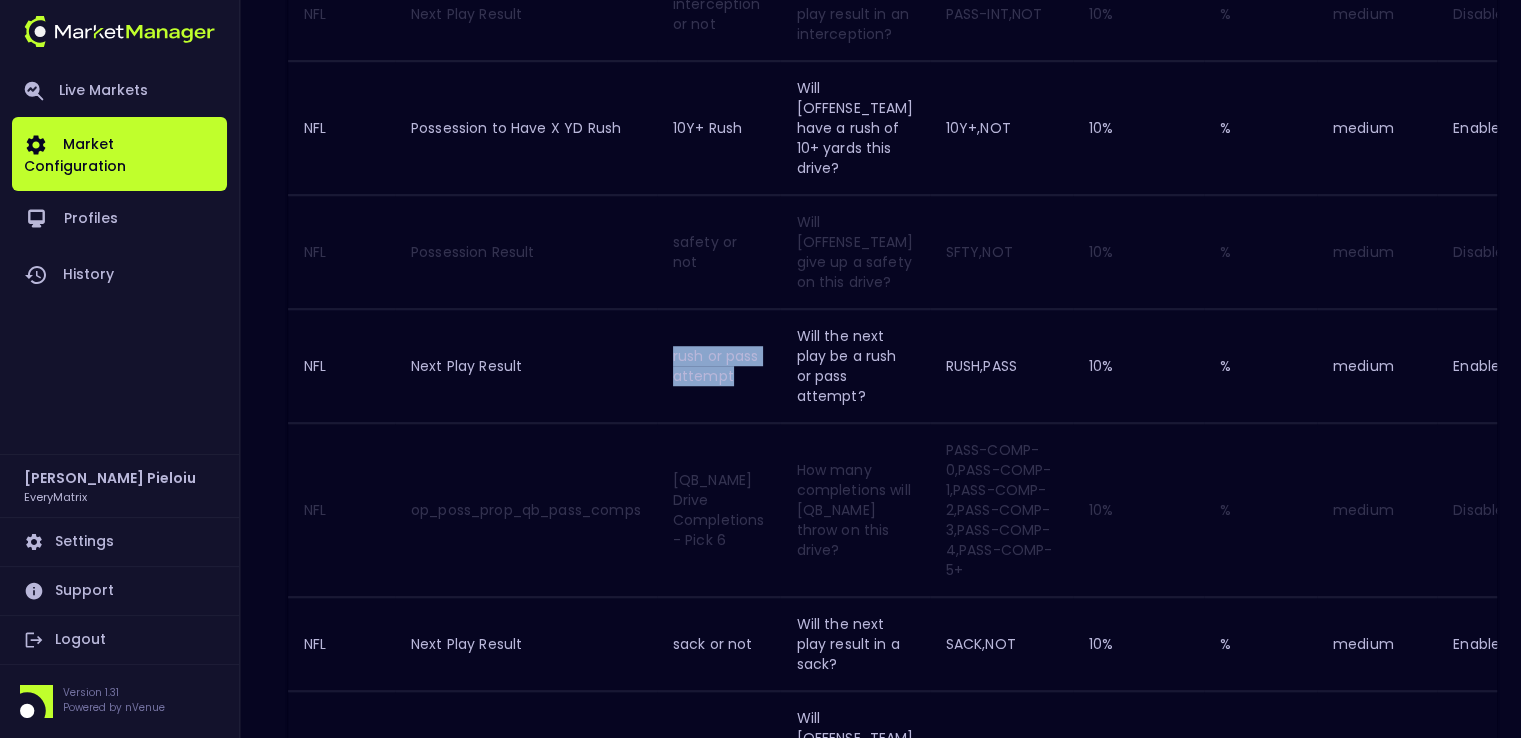 drag, startPoint x: 732, startPoint y: 372, endPoint x: 677, endPoint y: 353, distance: 58.189346 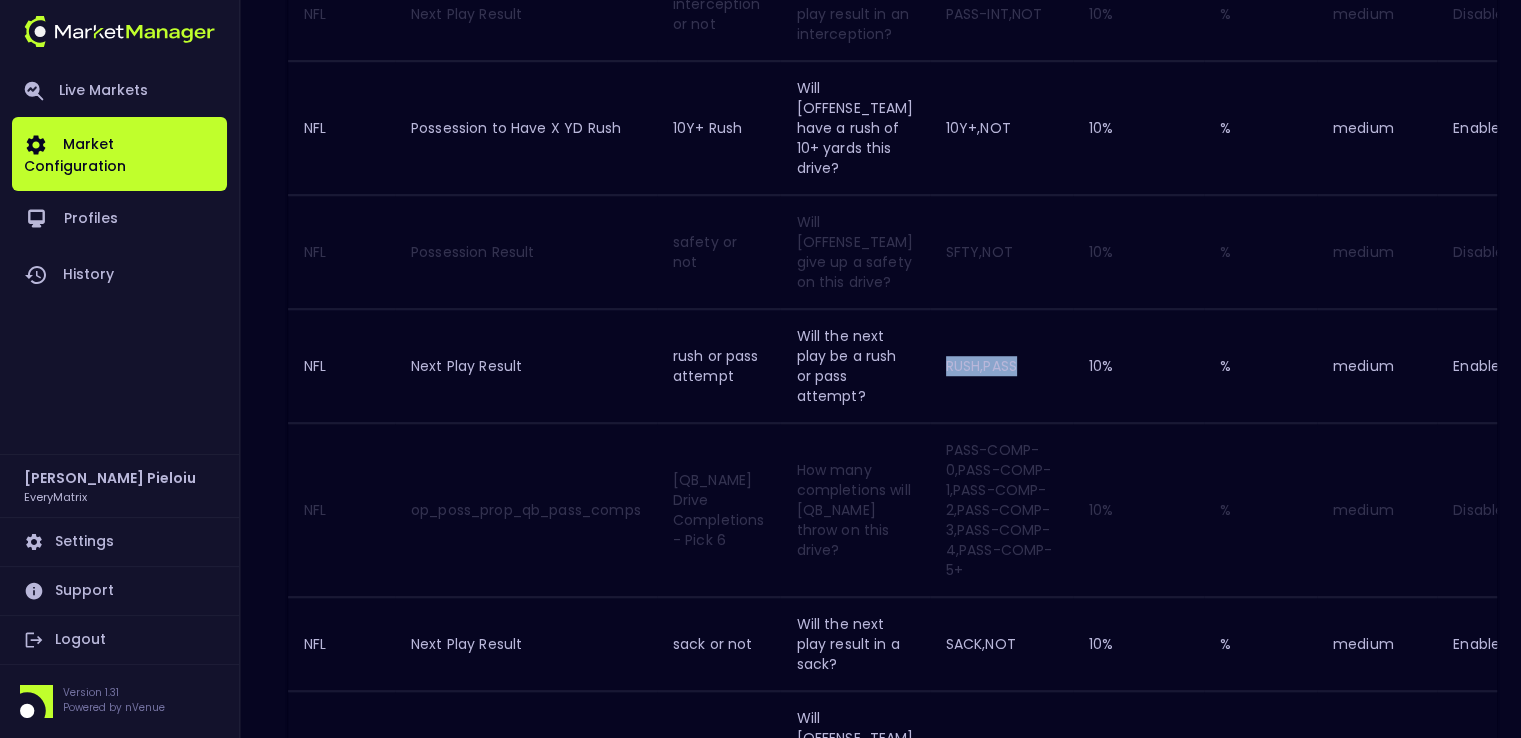 drag, startPoint x: 1037, startPoint y: 358, endPoint x: 960, endPoint y: 356, distance: 77.02597 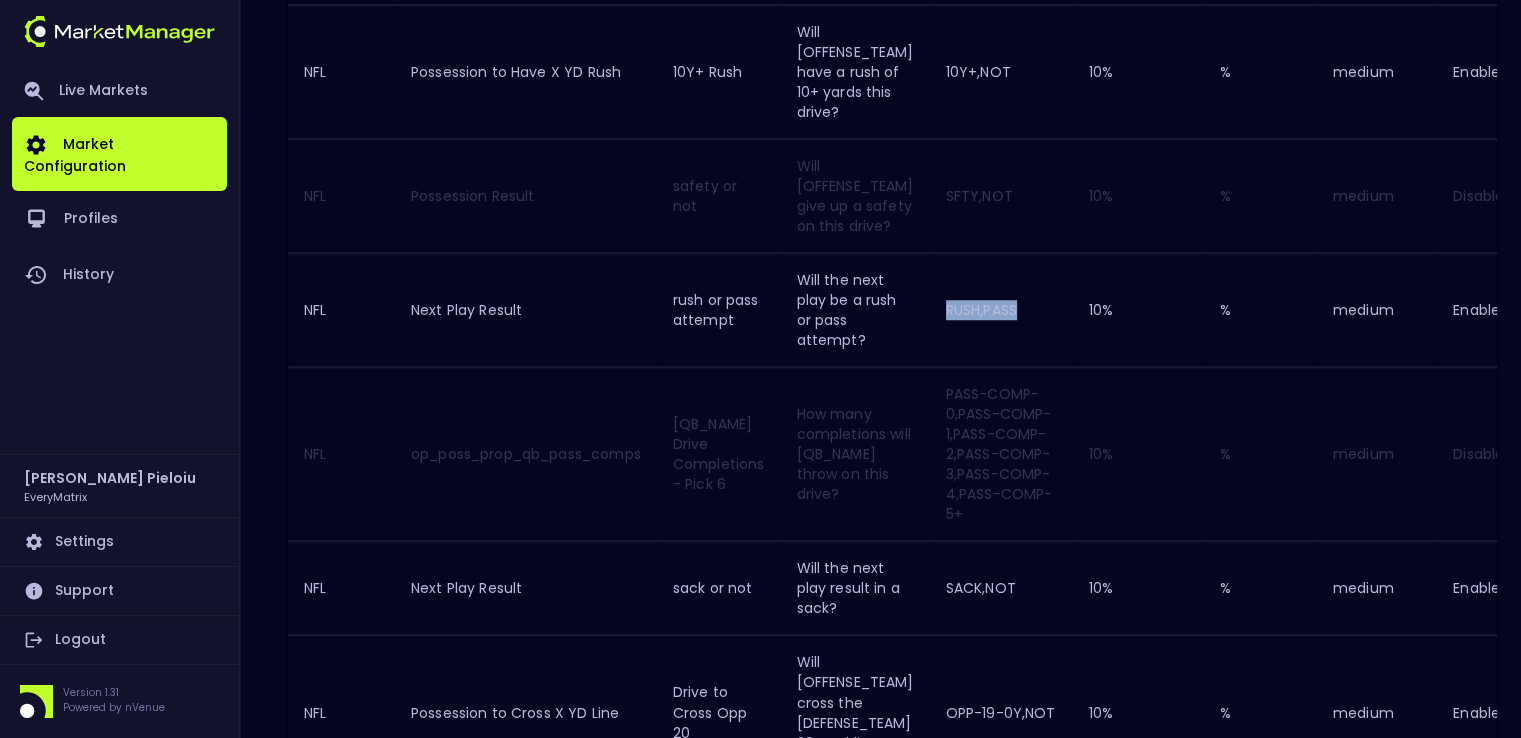 scroll, scrollTop: 1500, scrollLeft: 0, axis: vertical 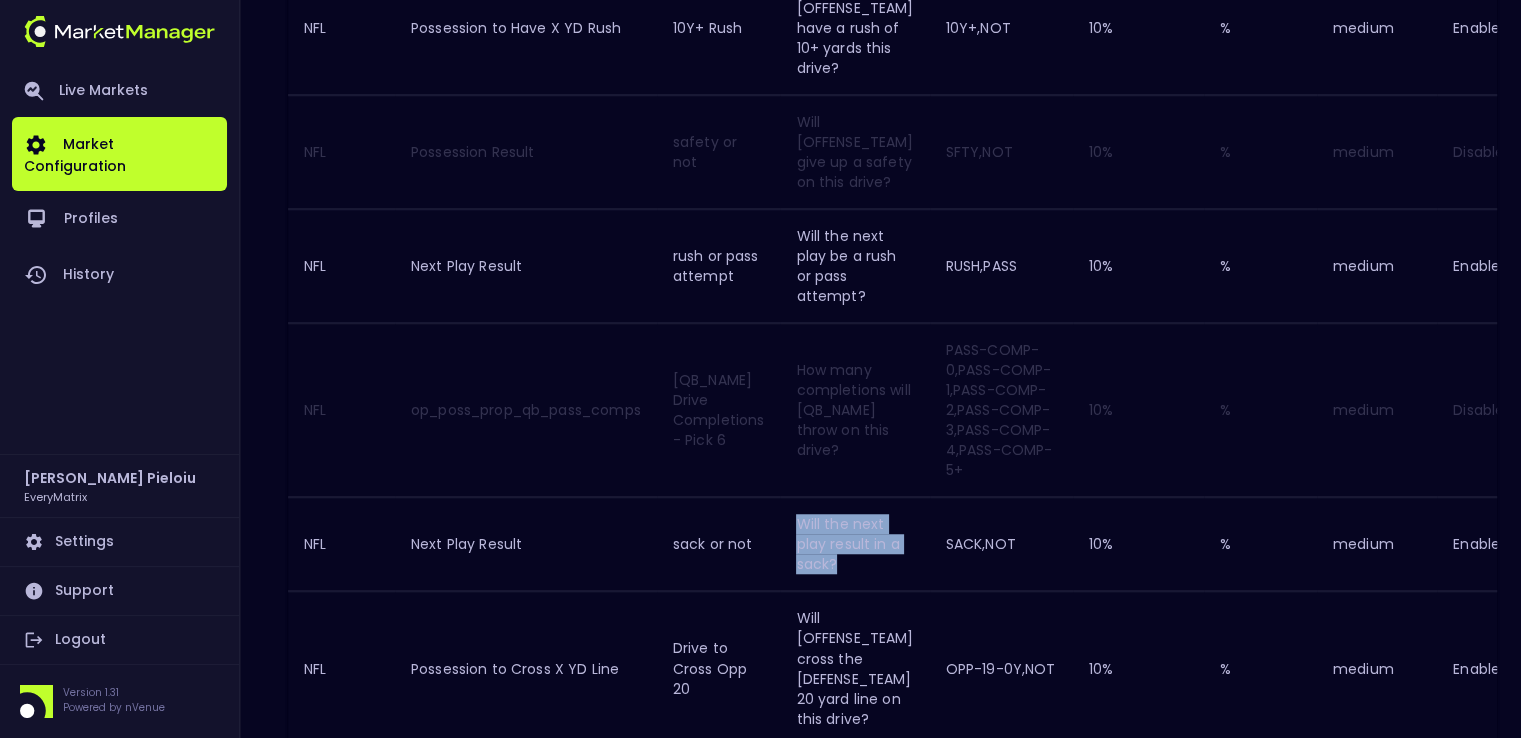 drag, startPoint x: 856, startPoint y: 565, endPoint x: 810, endPoint y: 517, distance: 66.48308 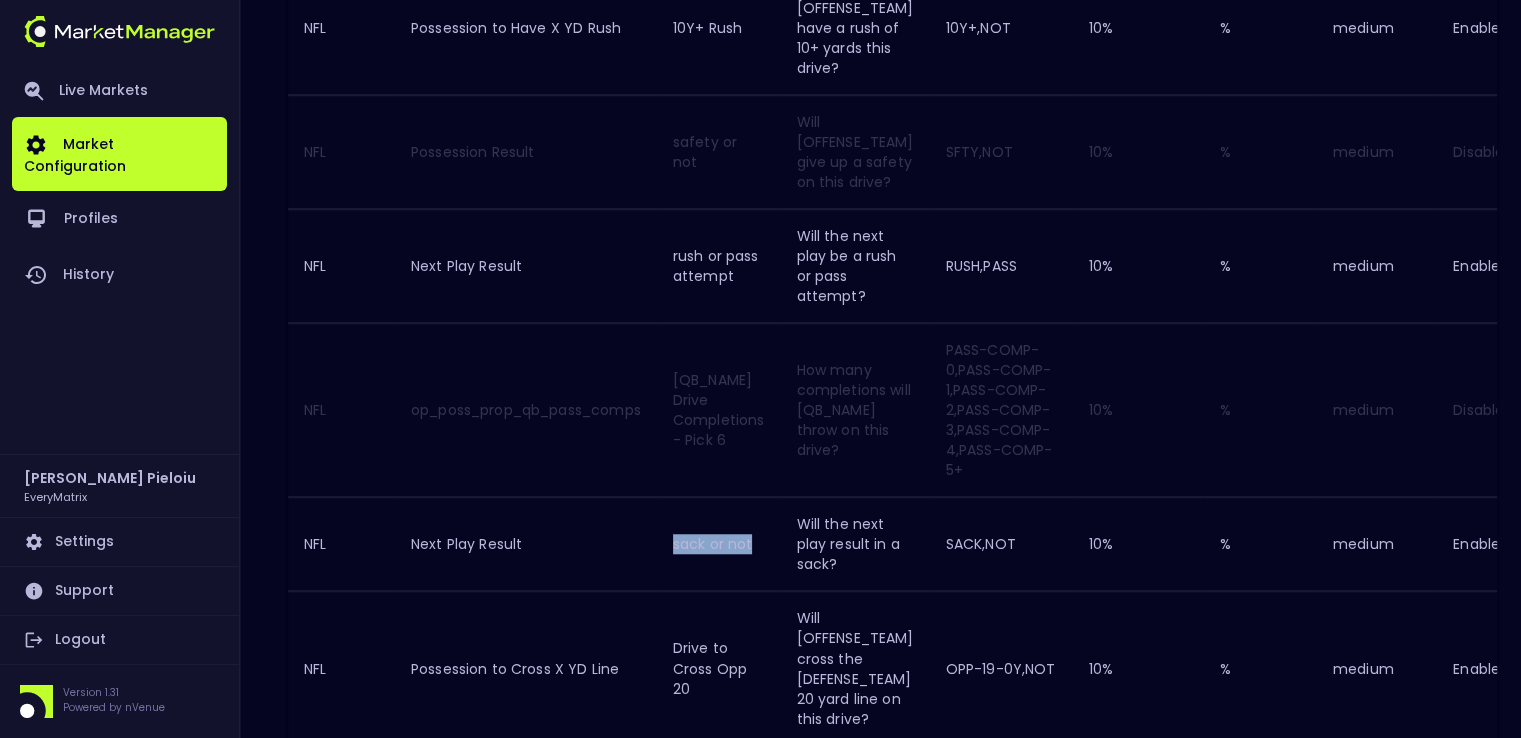 drag, startPoint x: 767, startPoint y: 537, endPoint x: 683, endPoint y: 543, distance: 84.21401 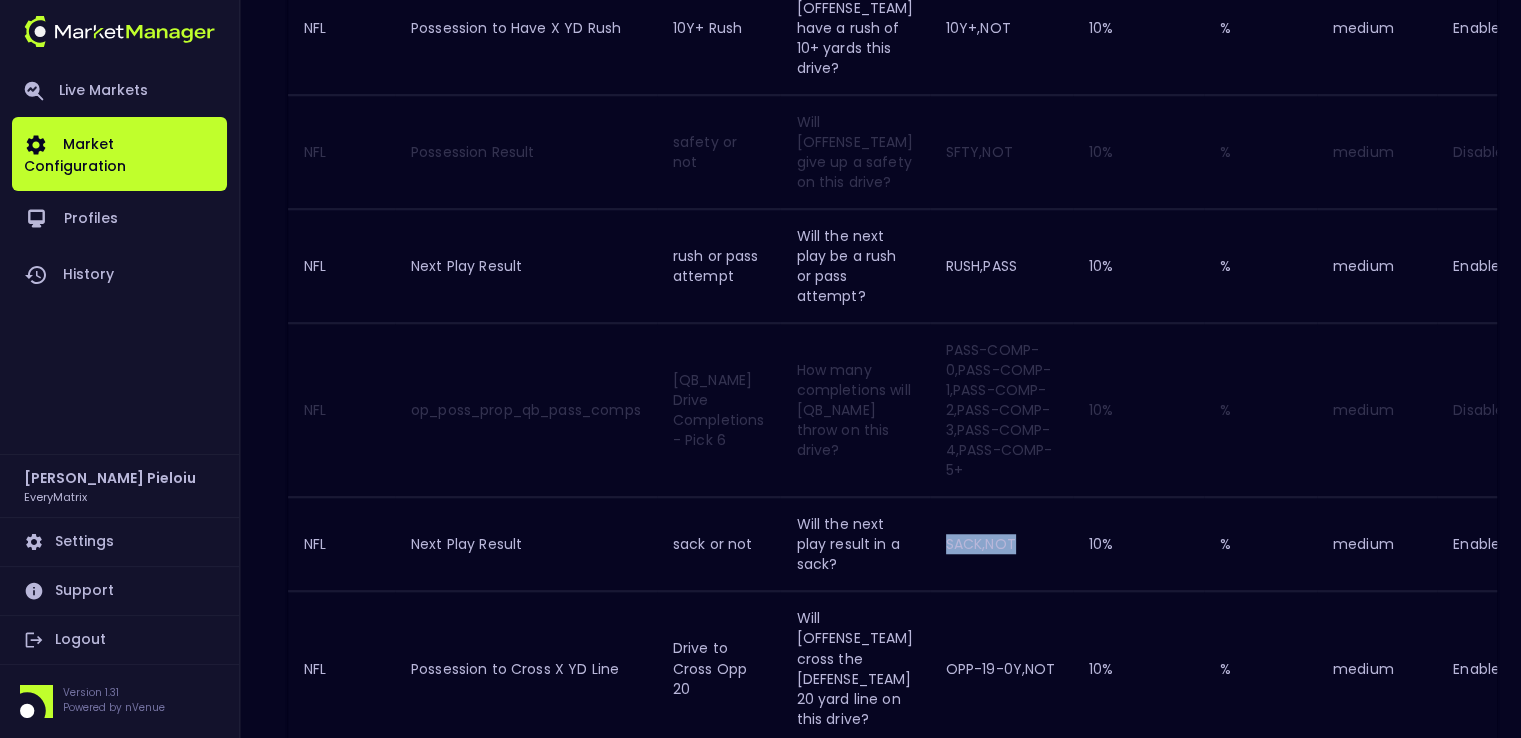 drag, startPoint x: 1004, startPoint y: 534, endPoint x: 959, endPoint y: 532, distance: 45.044422 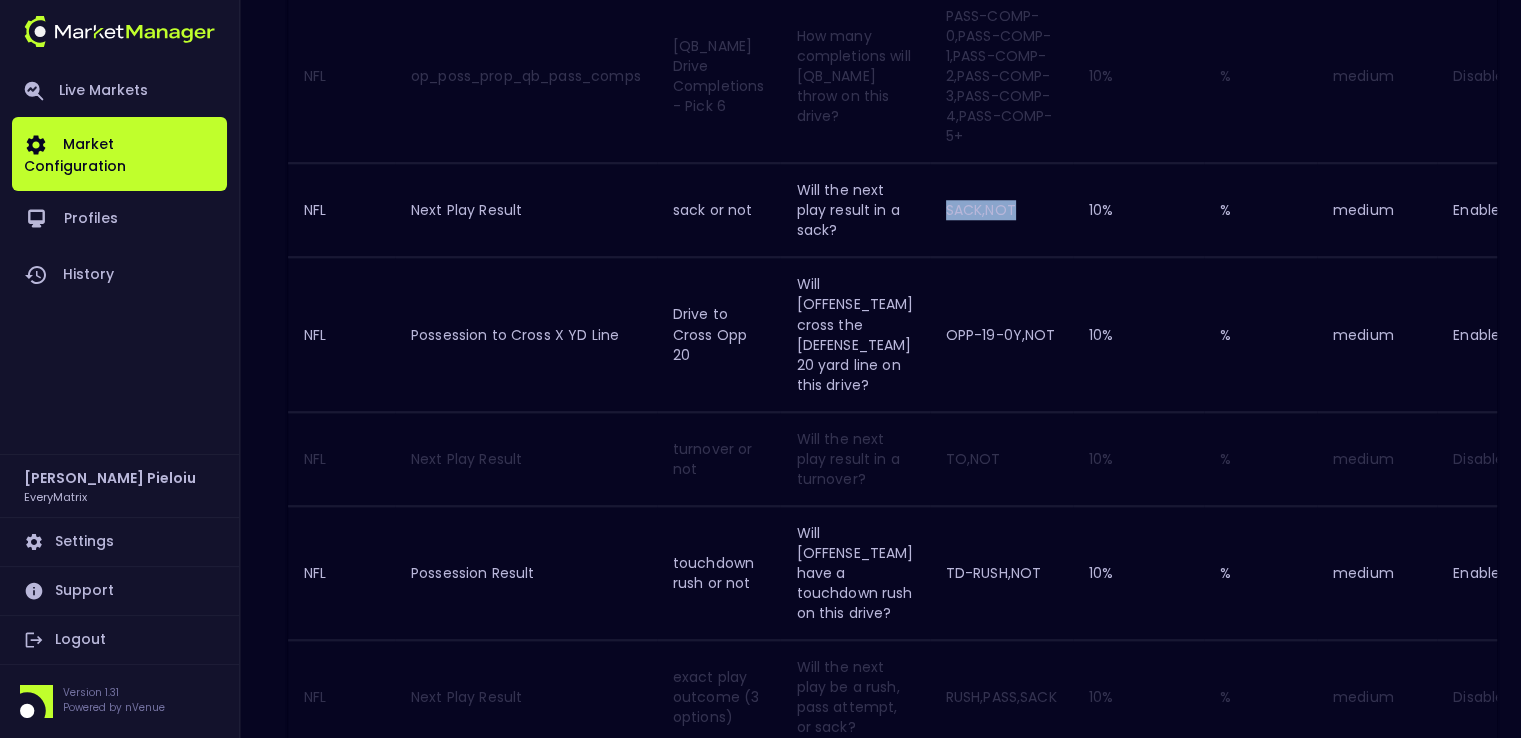 scroll, scrollTop: 1800, scrollLeft: 0, axis: vertical 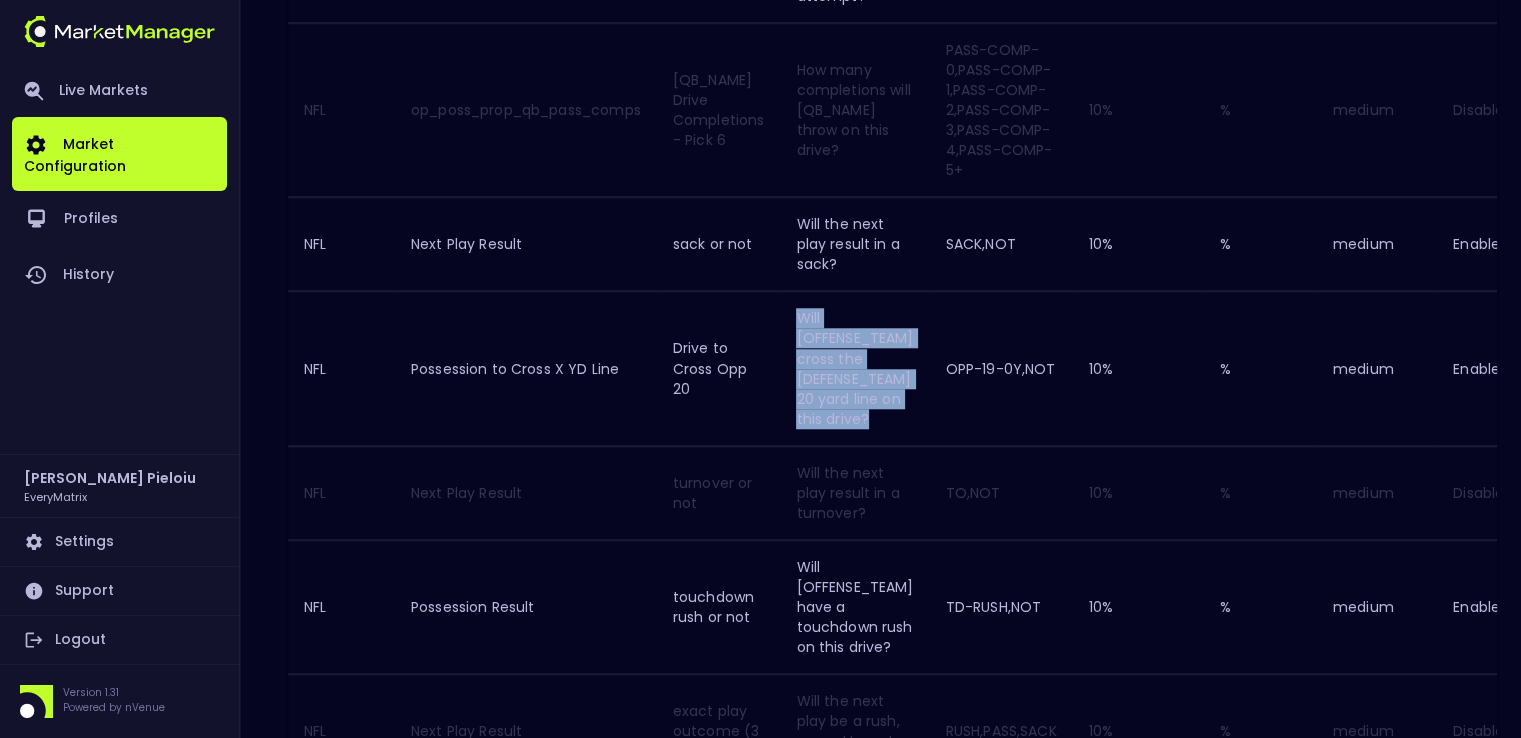 drag, startPoint x: 884, startPoint y: 413, endPoint x: 808, endPoint y: 313, distance: 125.60255 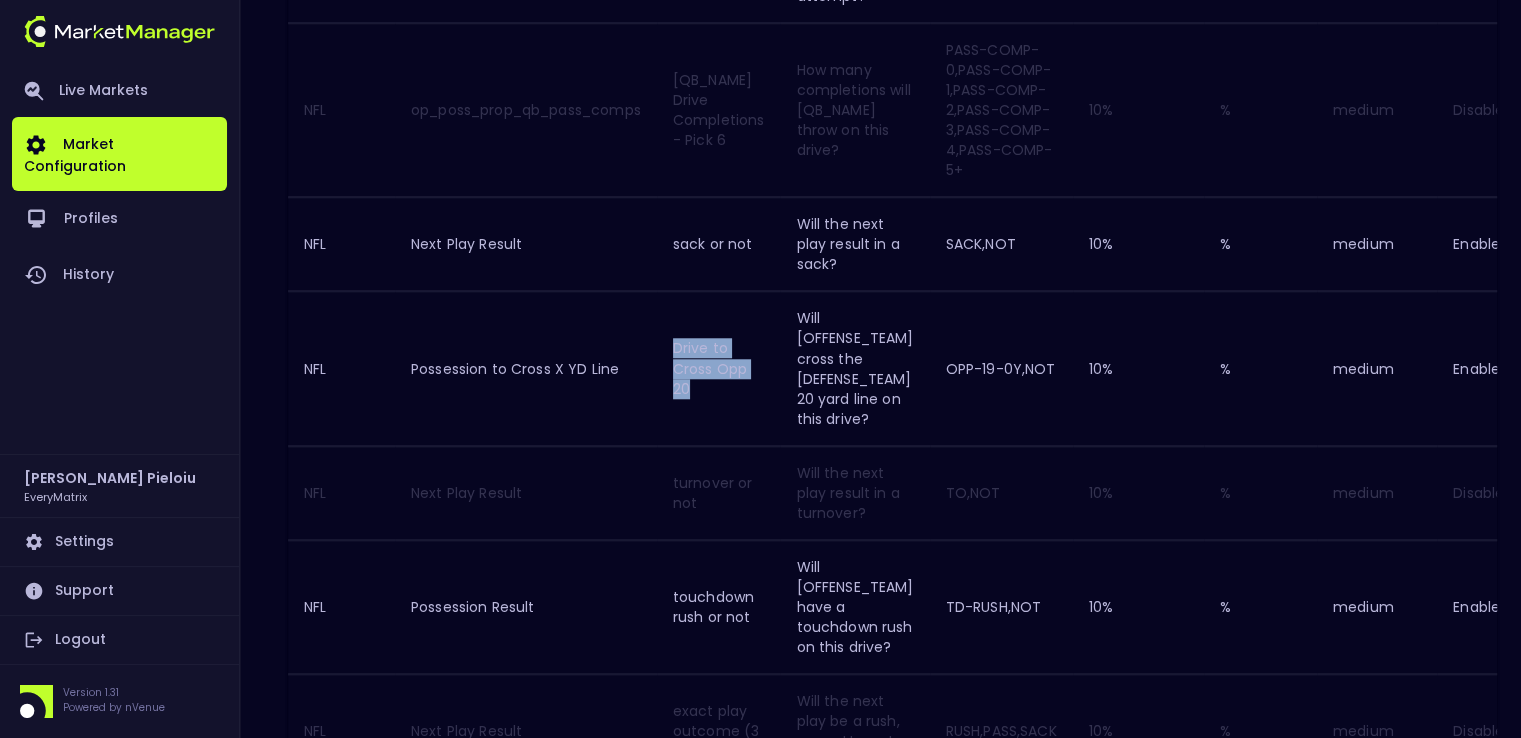 drag, startPoint x: 689, startPoint y: 369, endPoint x: 682, endPoint y: 344, distance: 25.96151 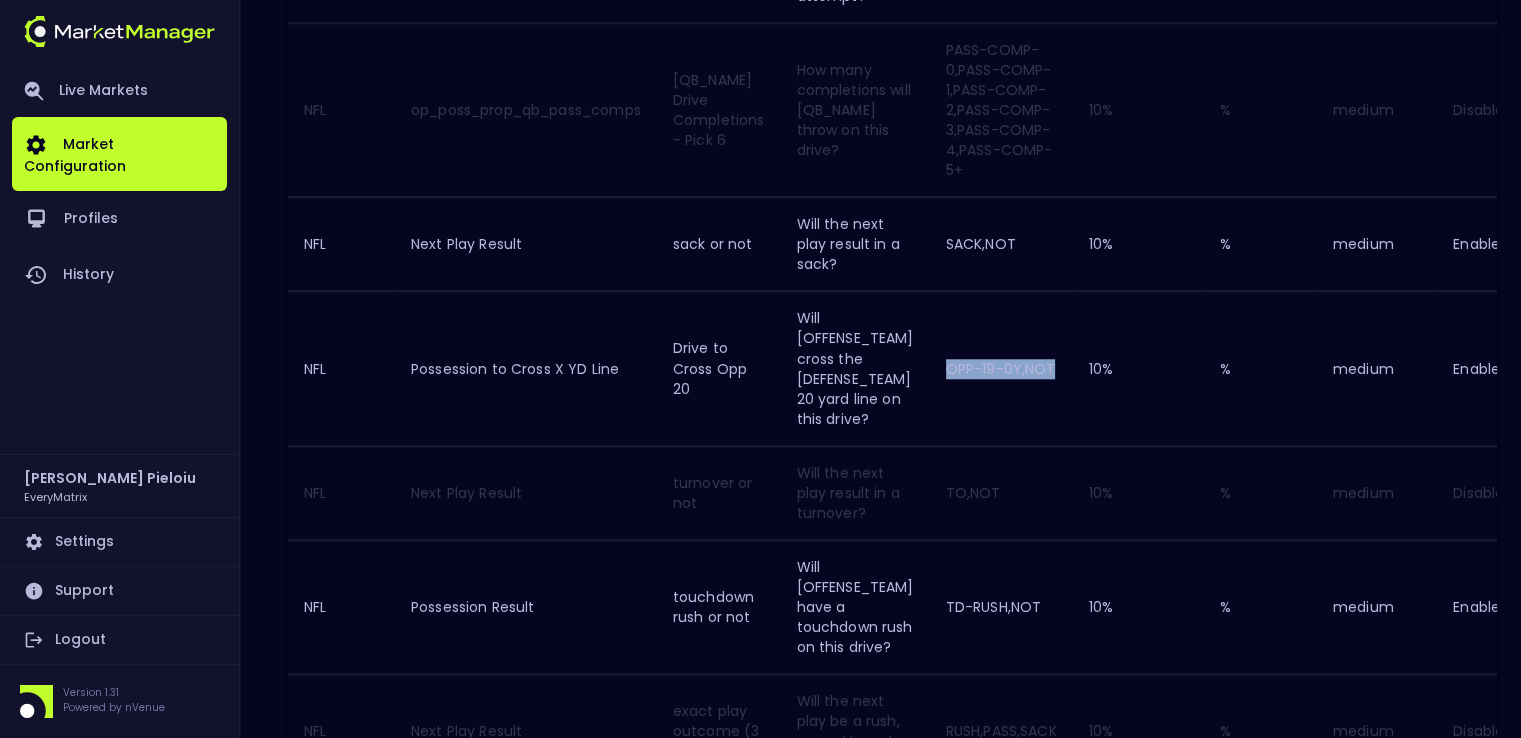 drag, startPoint x: 1065, startPoint y: 361, endPoint x: 962, endPoint y: 360, distance: 103.00485 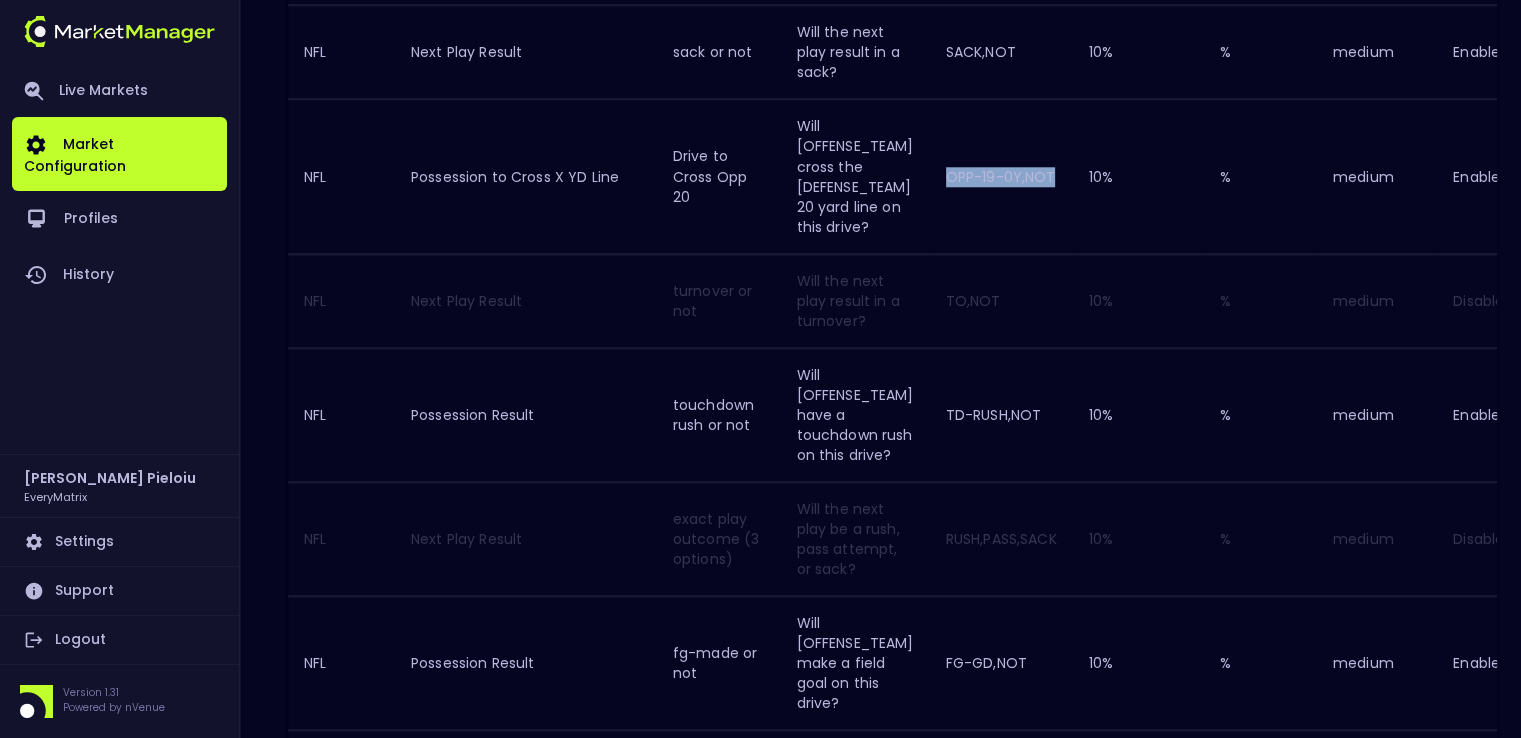 scroll, scrollTop: 2000, scrollLeft: 0, axis: vertical 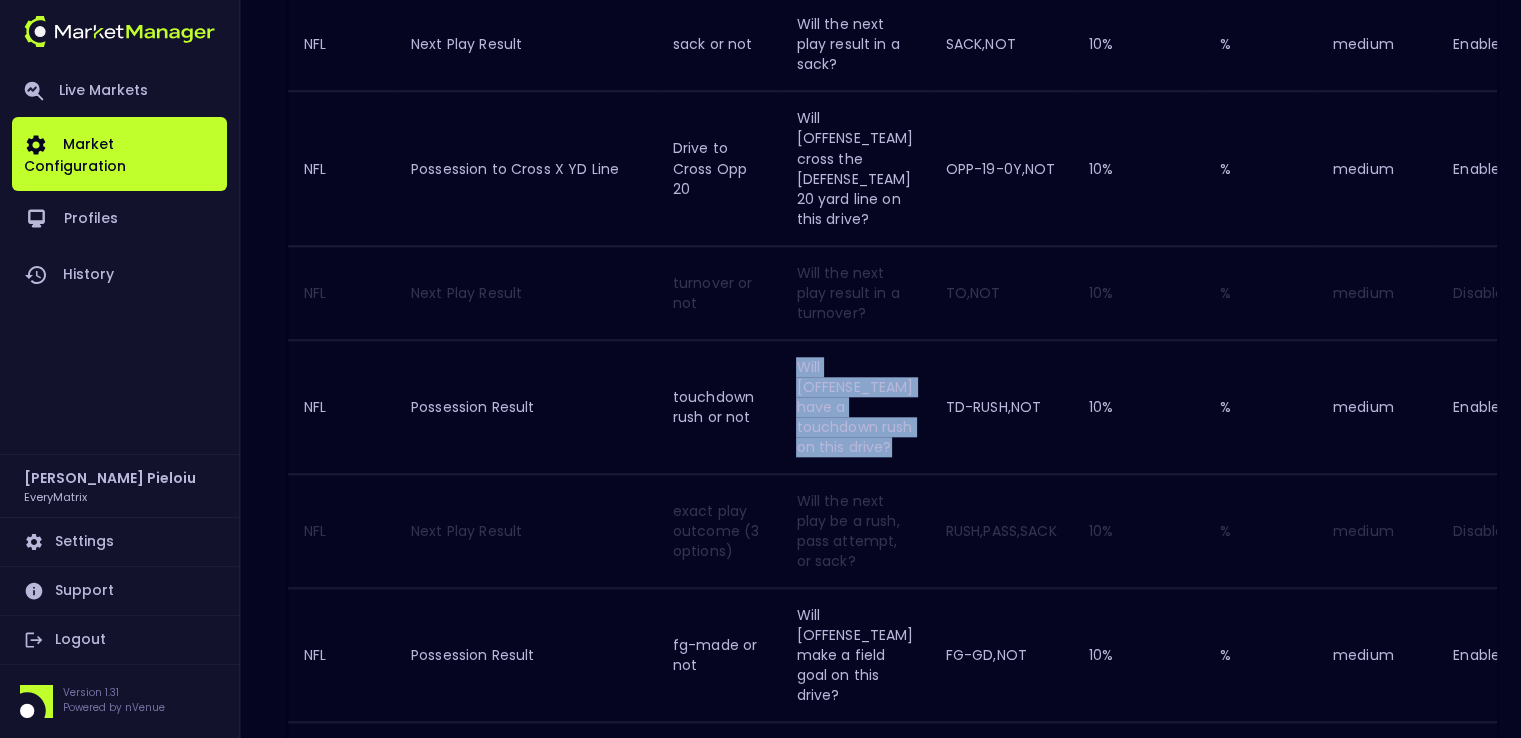 drag, startPoint x: 908, startPoint y: 442, endPoint x: 809, endPoint y: 365, distance: 125.4193 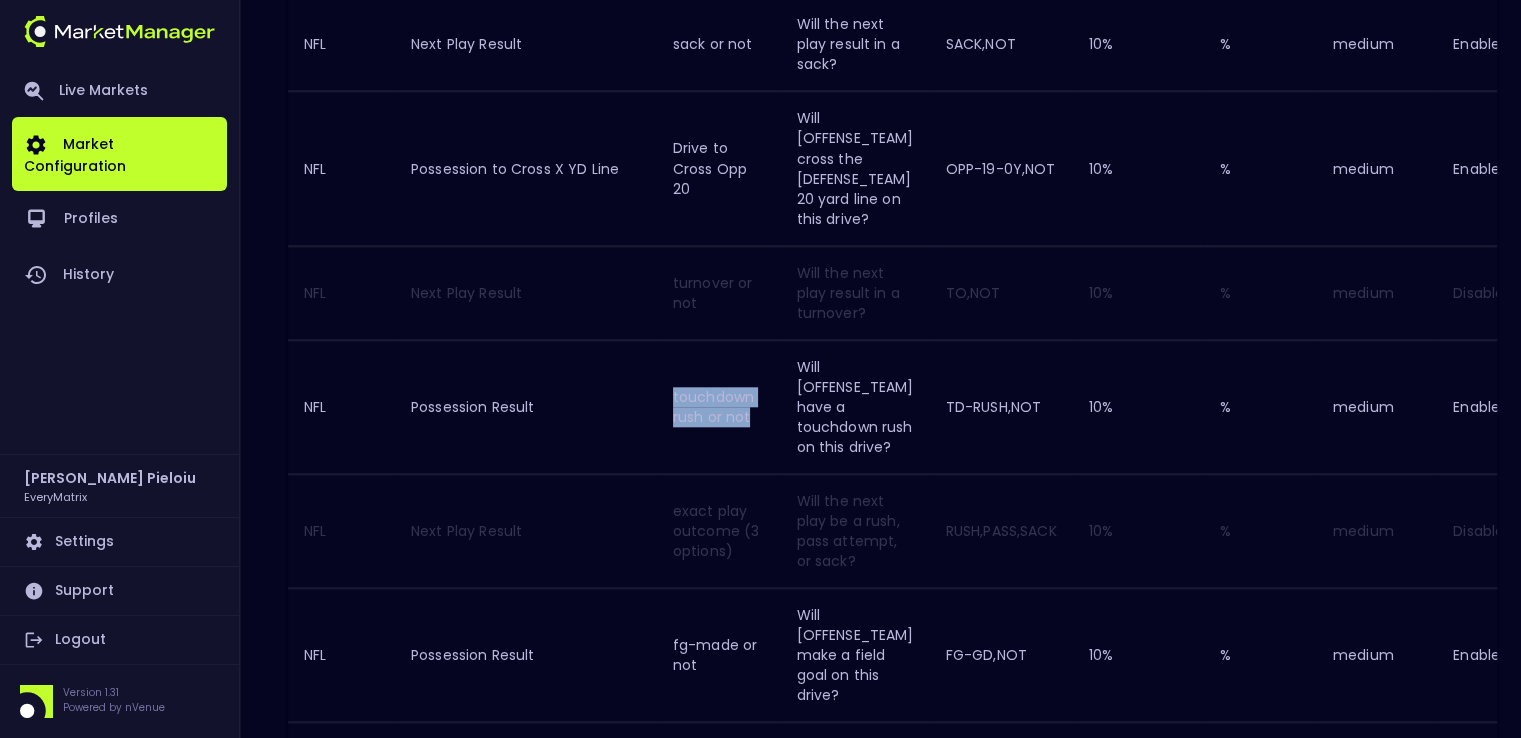drag, startPoint x: 760, startPoint y: 408, endPoint x: 681, endPoint y: 392, distance: 80.60397 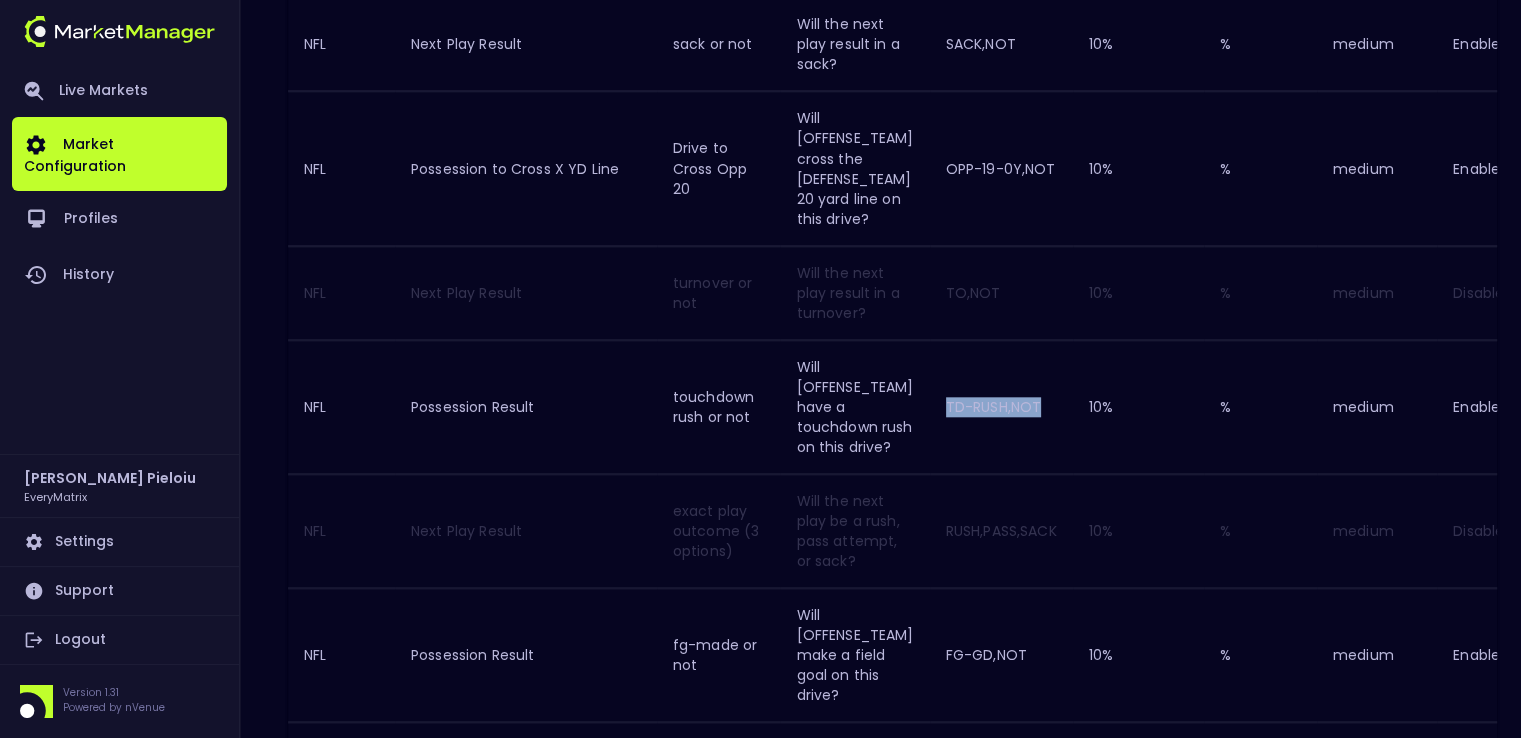 drag, startPoint x: 1052, startPoint y: 394, endPoint x: 957, endPoint y: 399, distance: 95.131485 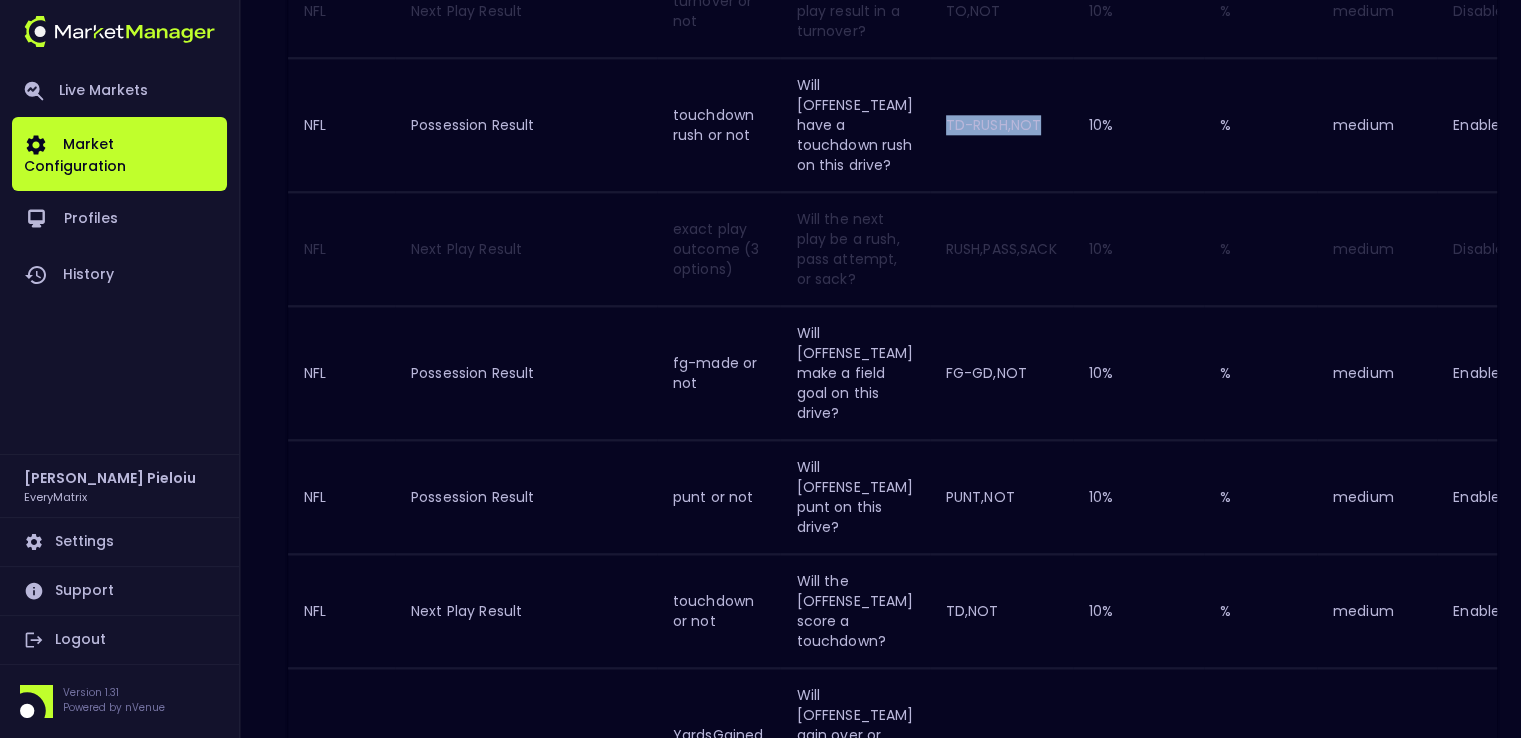 scroll, scrollTop: 2300, scrollLeft: 0, axis: vertical 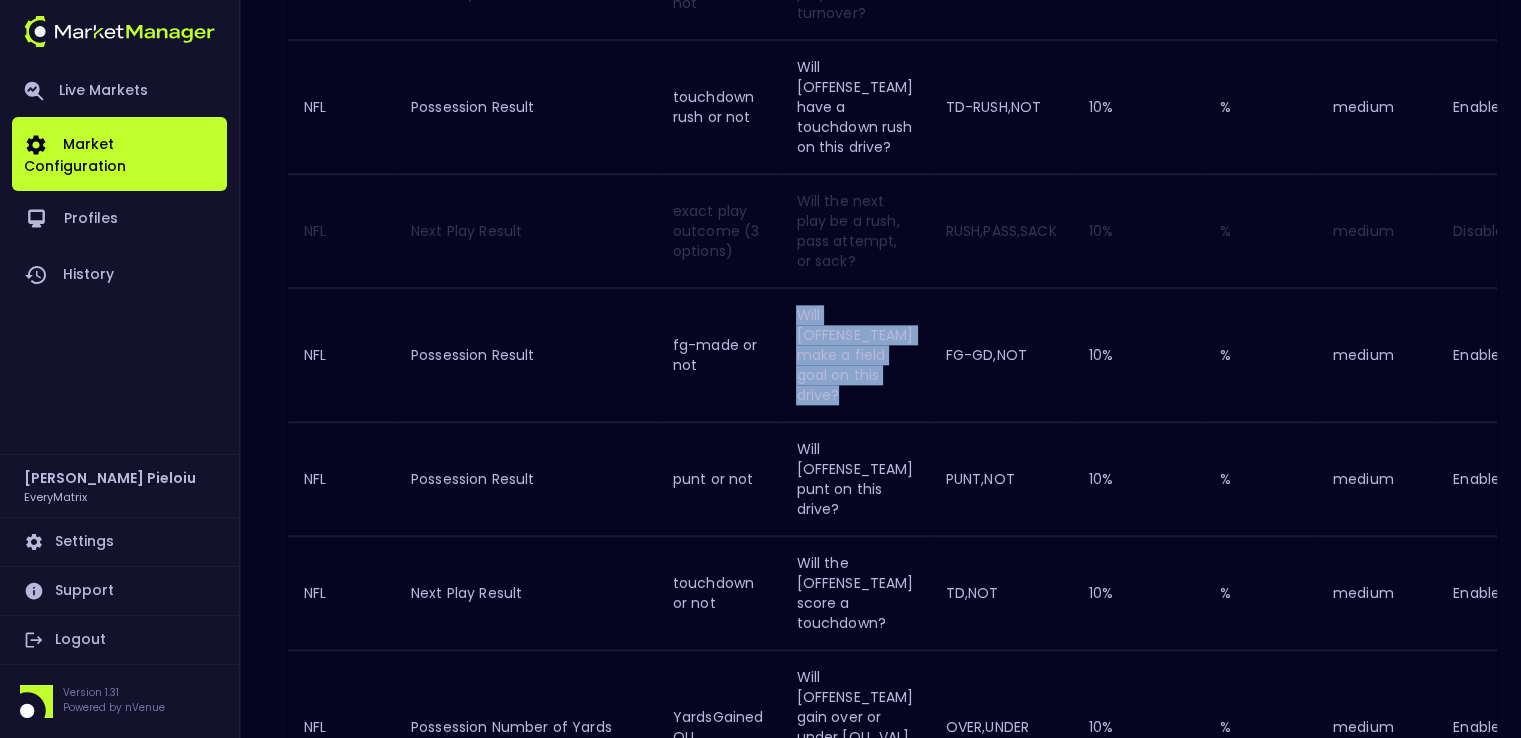 drag, startPoint x: 853, startPoint y: 390, endPoint x: 812, endPoint y: 312, distance: 88.11924 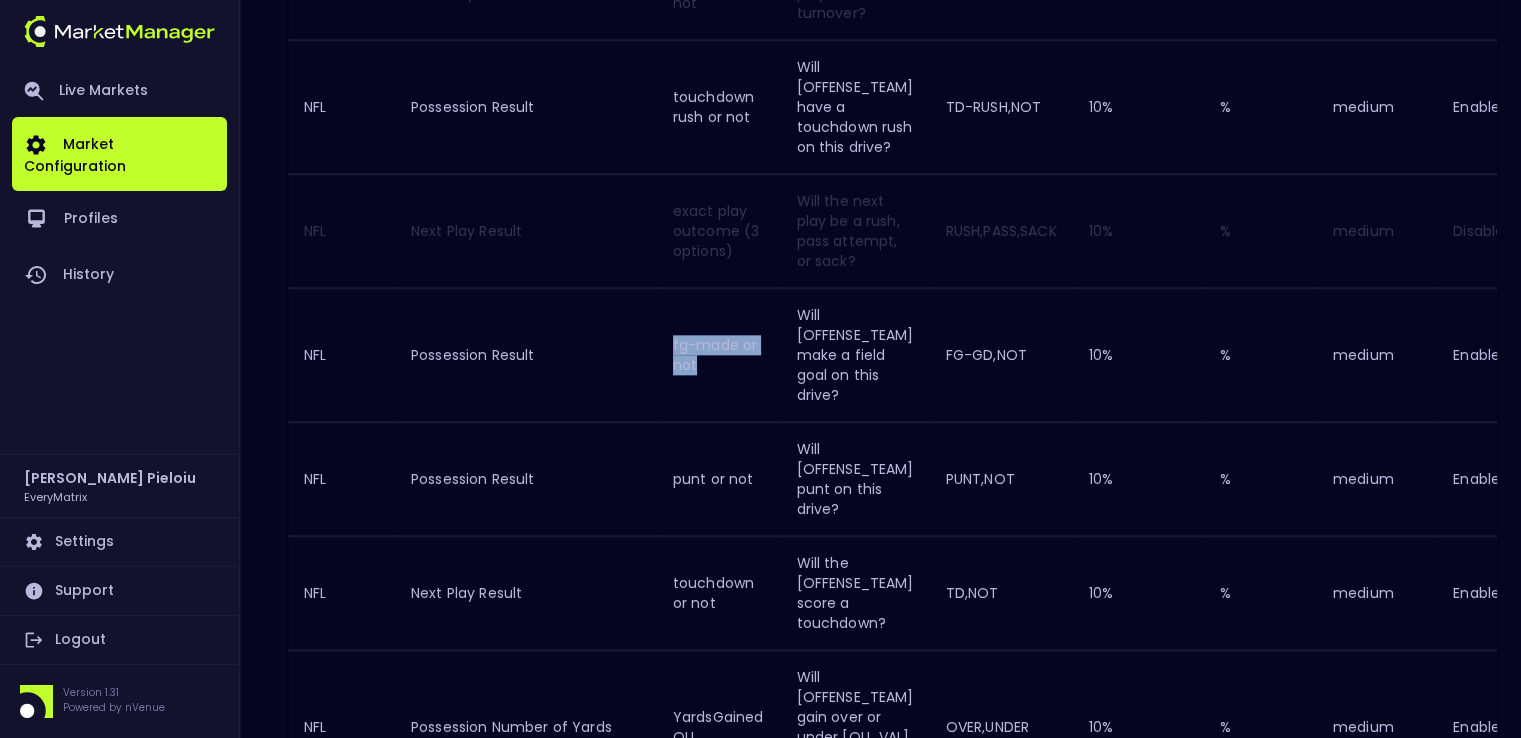 drag, startPoint x: 716, startPoint y: 358, endPoint x: 681, endPoint y: 340, distance: 39.357338 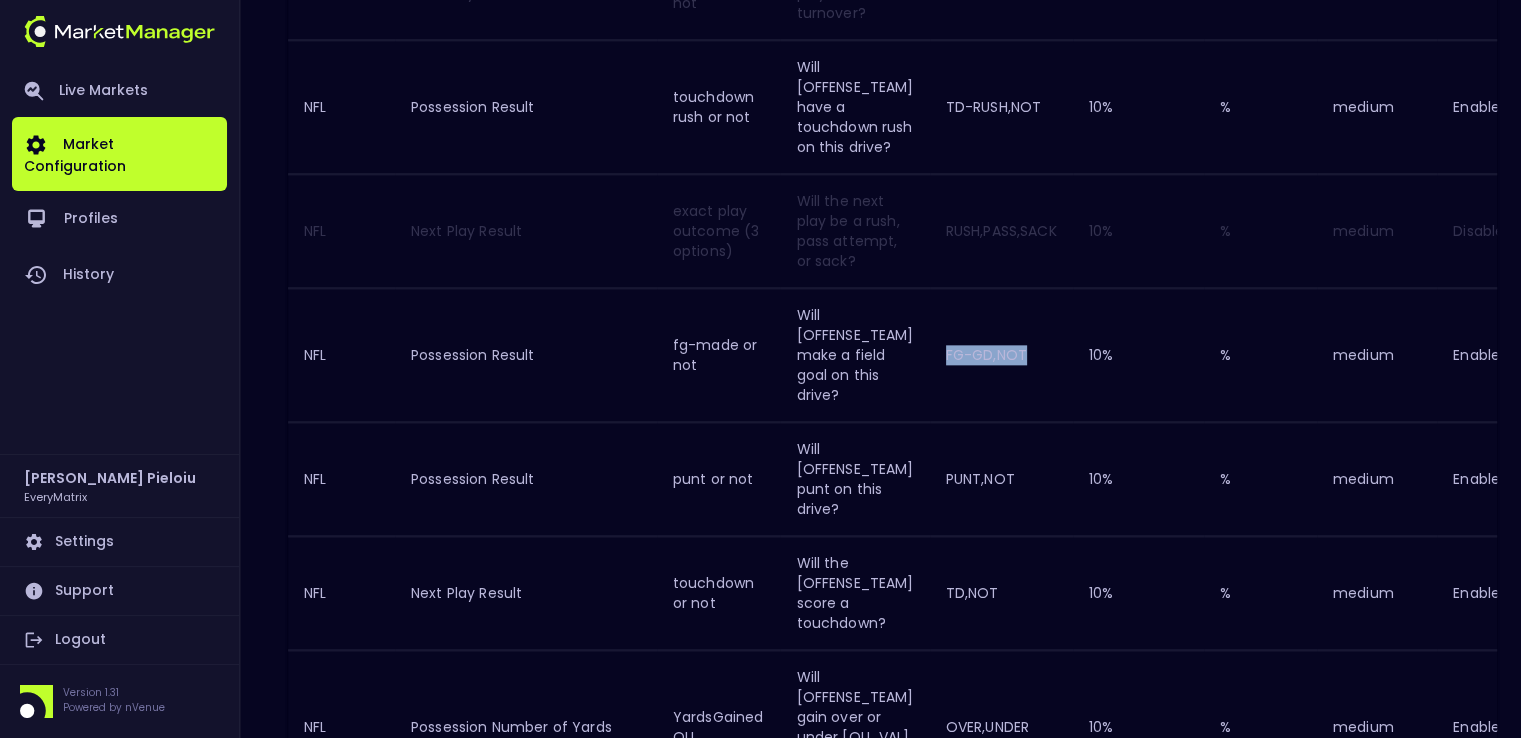 drag, startPoint x: 1039, startPoint y: 345, endPoint x: 957, endPoint y: 346, distance: 82.006096 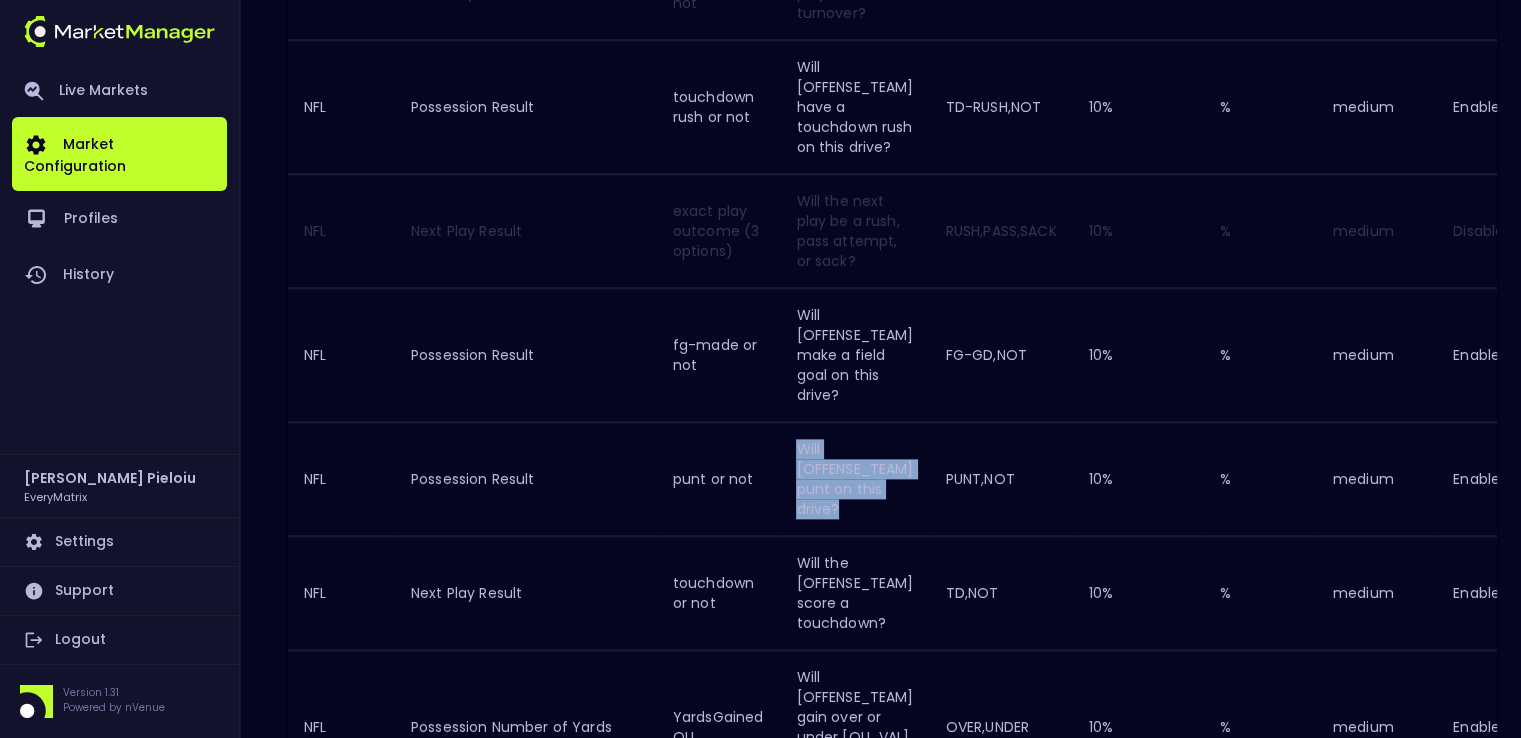 drag, startPoint x: 855, startPoint y: 506, endPoint x: 808, endPoint y: 445, distance: 77.00649 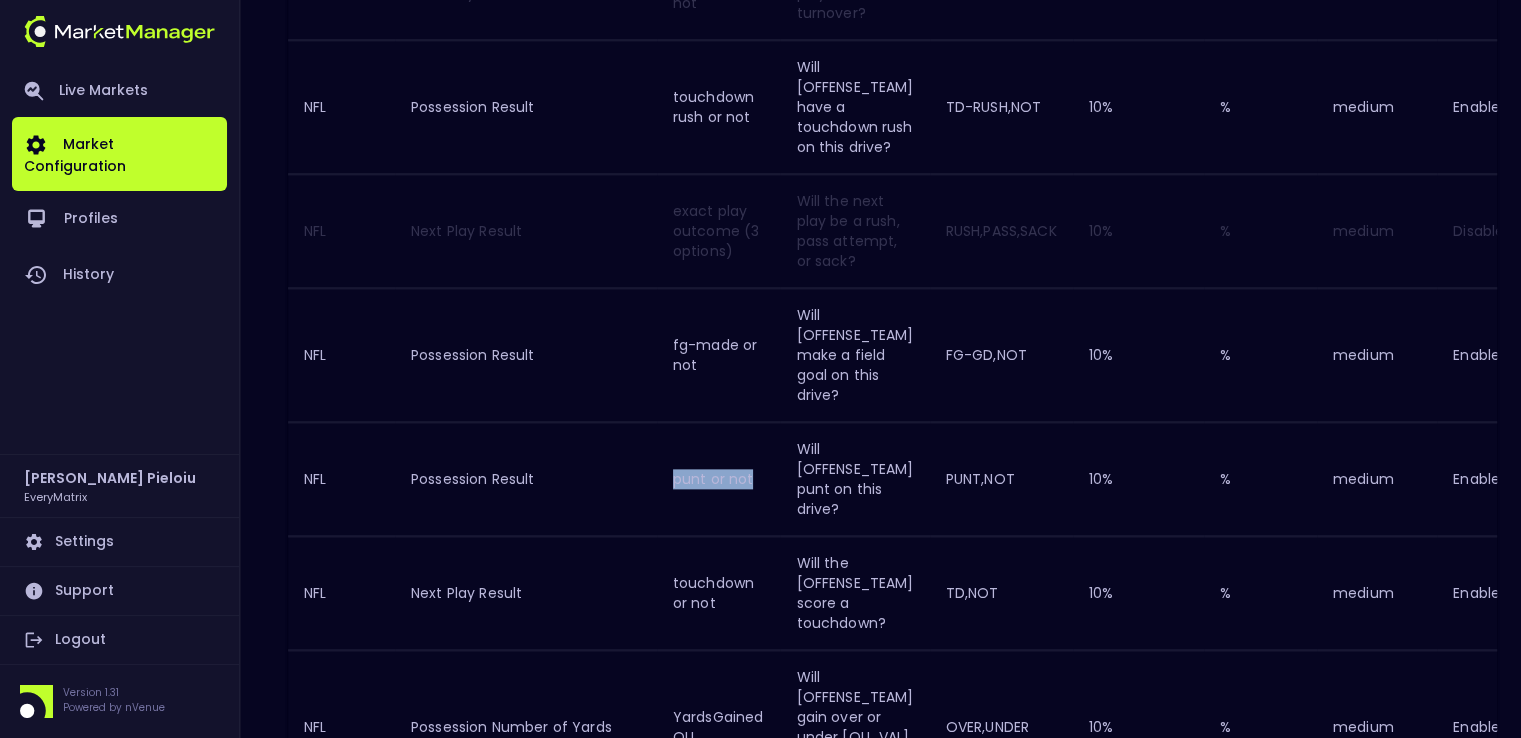 drag, startPoint x: 769, startPoint y: 475, endPoint x: 687, endPoint y: 471, distance: 82.0975 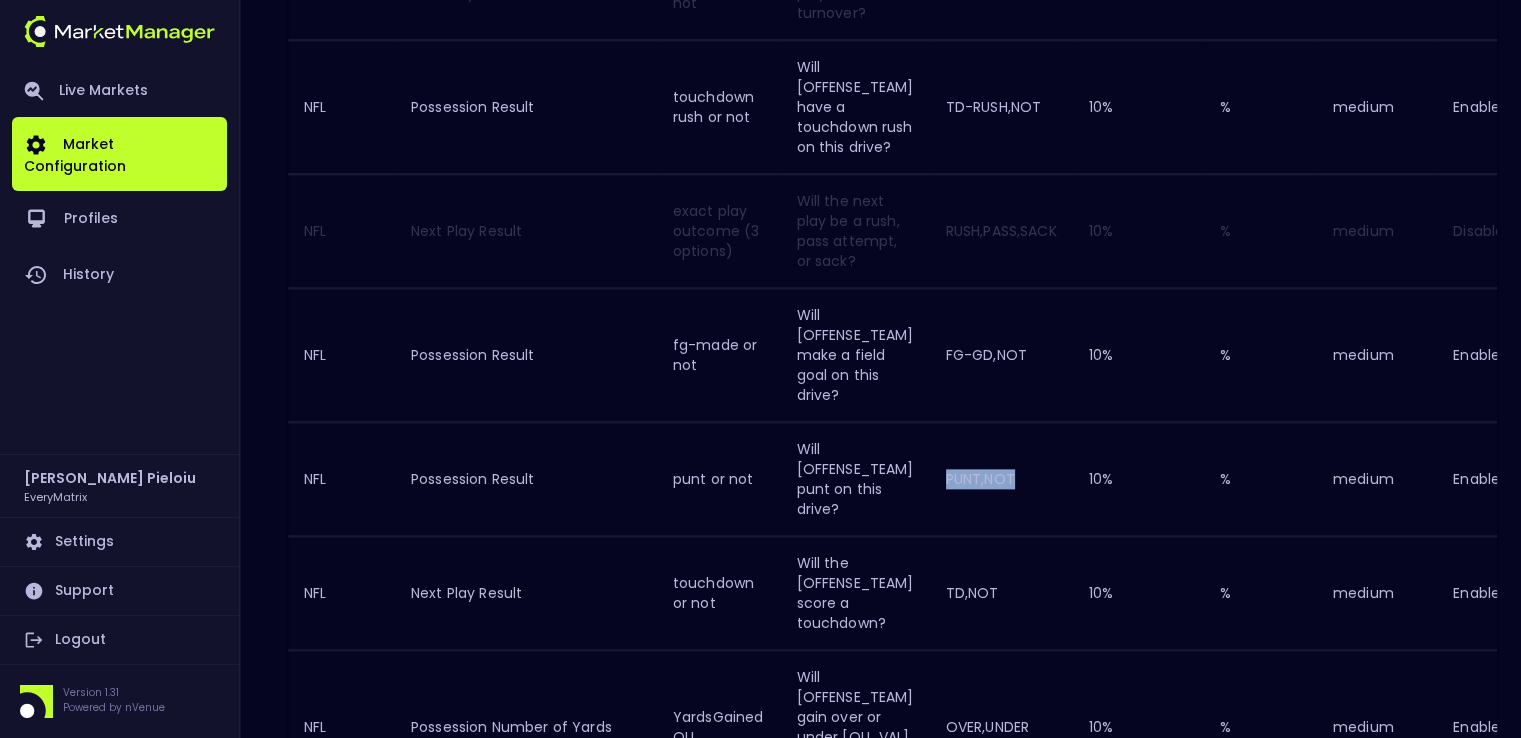 drag, startPoint x: 1032, startPoint y: 471, endPoint x: 961, endPoint y: 469, distance: 71.02816 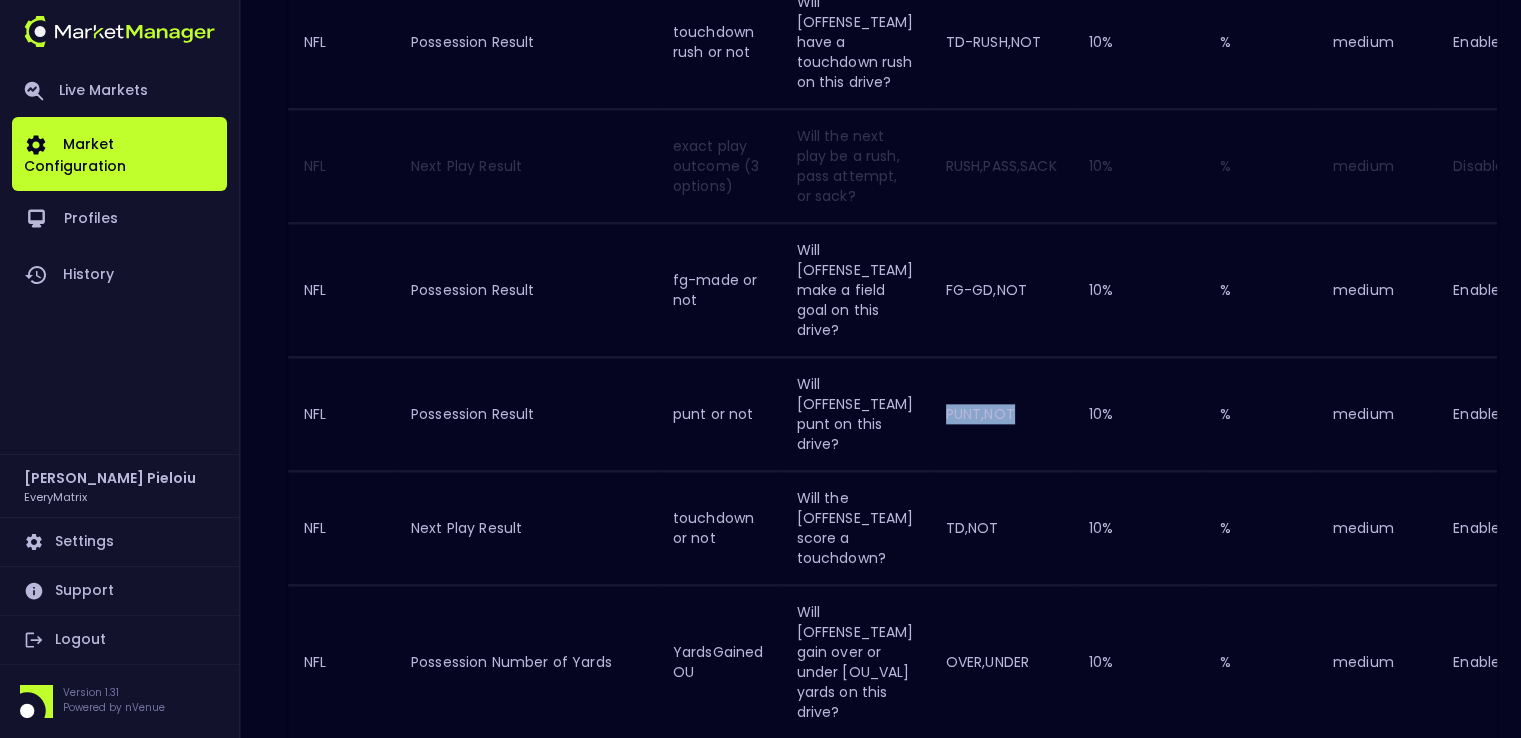 scroll, scrollTop: 2400, scrollLeft: 0, axis: vertical 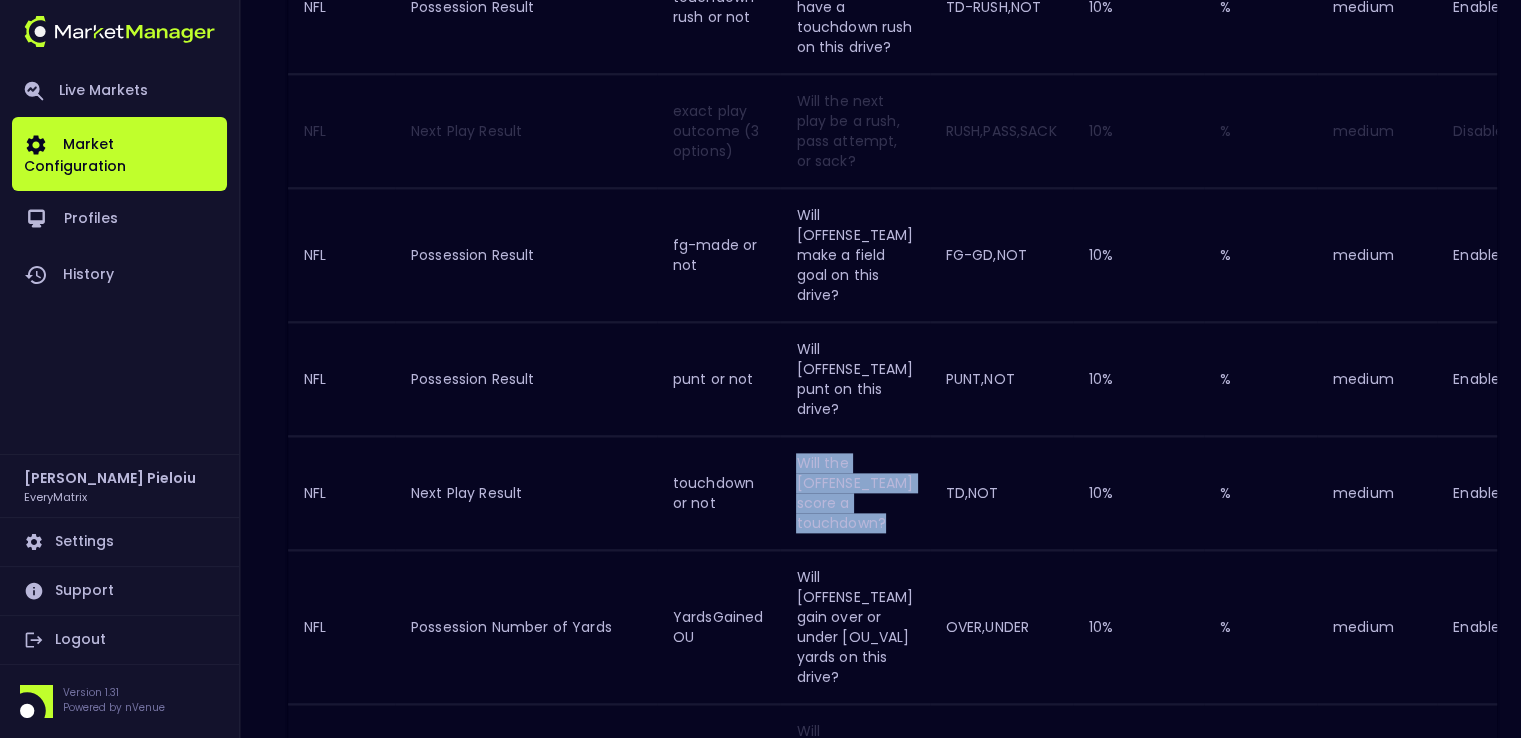 drag, startPoint x: 895, startPoint y: 515, endPoint x: 811, endPoint y: 459, distance: 100.95544 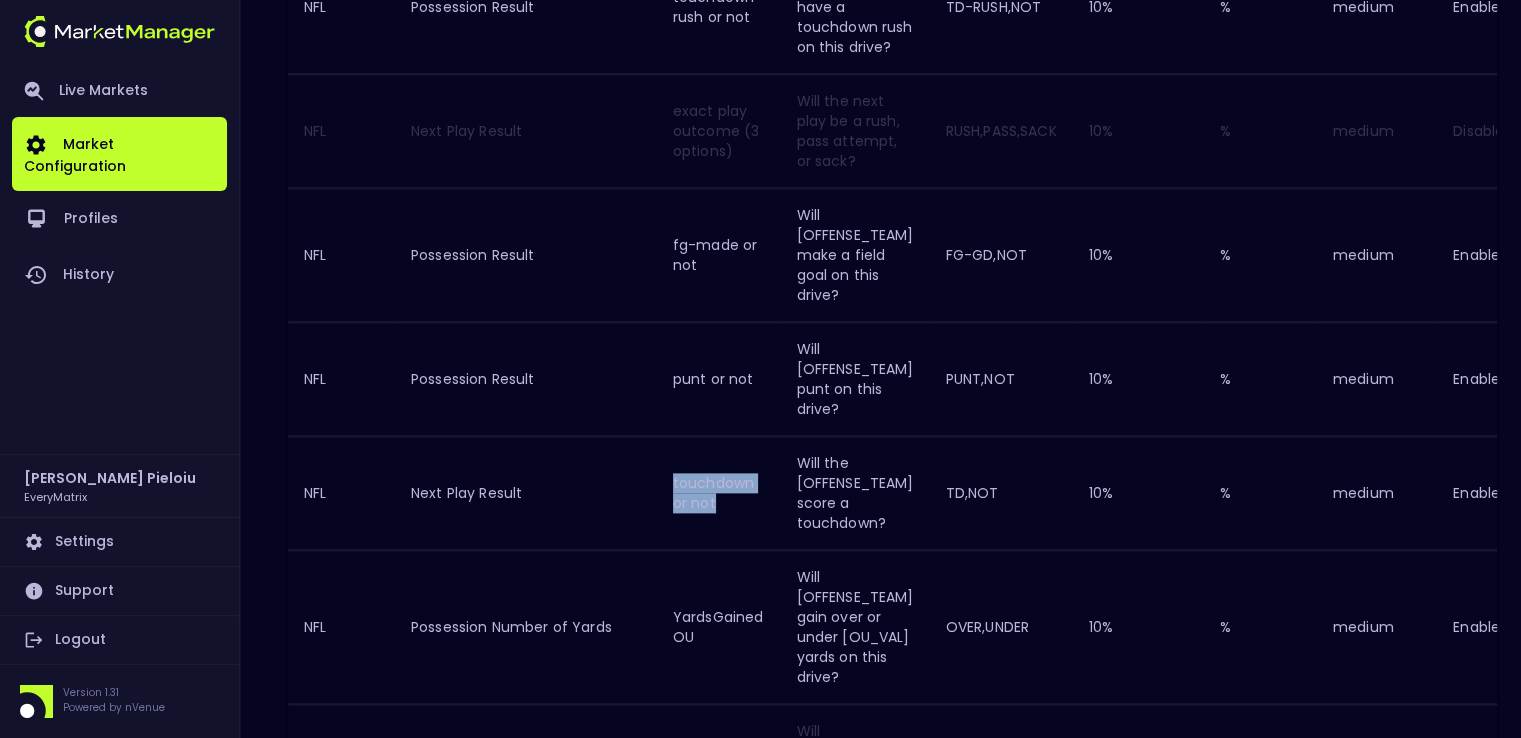 drag, startPoint x: 724, startPoint y: 497, endPoint x: 684, endPoint y: 477, distance: 44.72136 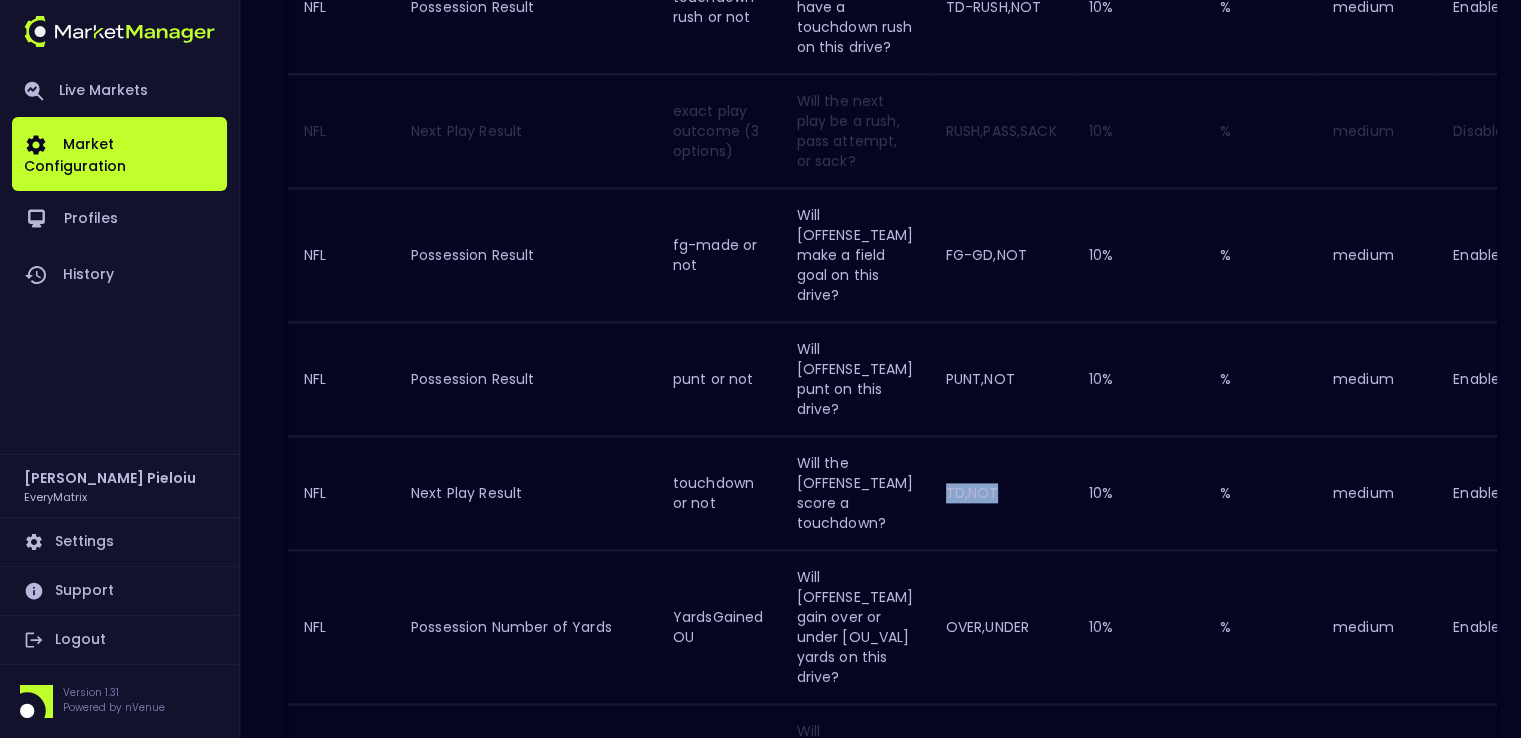 drag, startPoint x: 1005, startPoint y: 482, endPoint x: 960, endPoint y: 481, distance: 45.01111 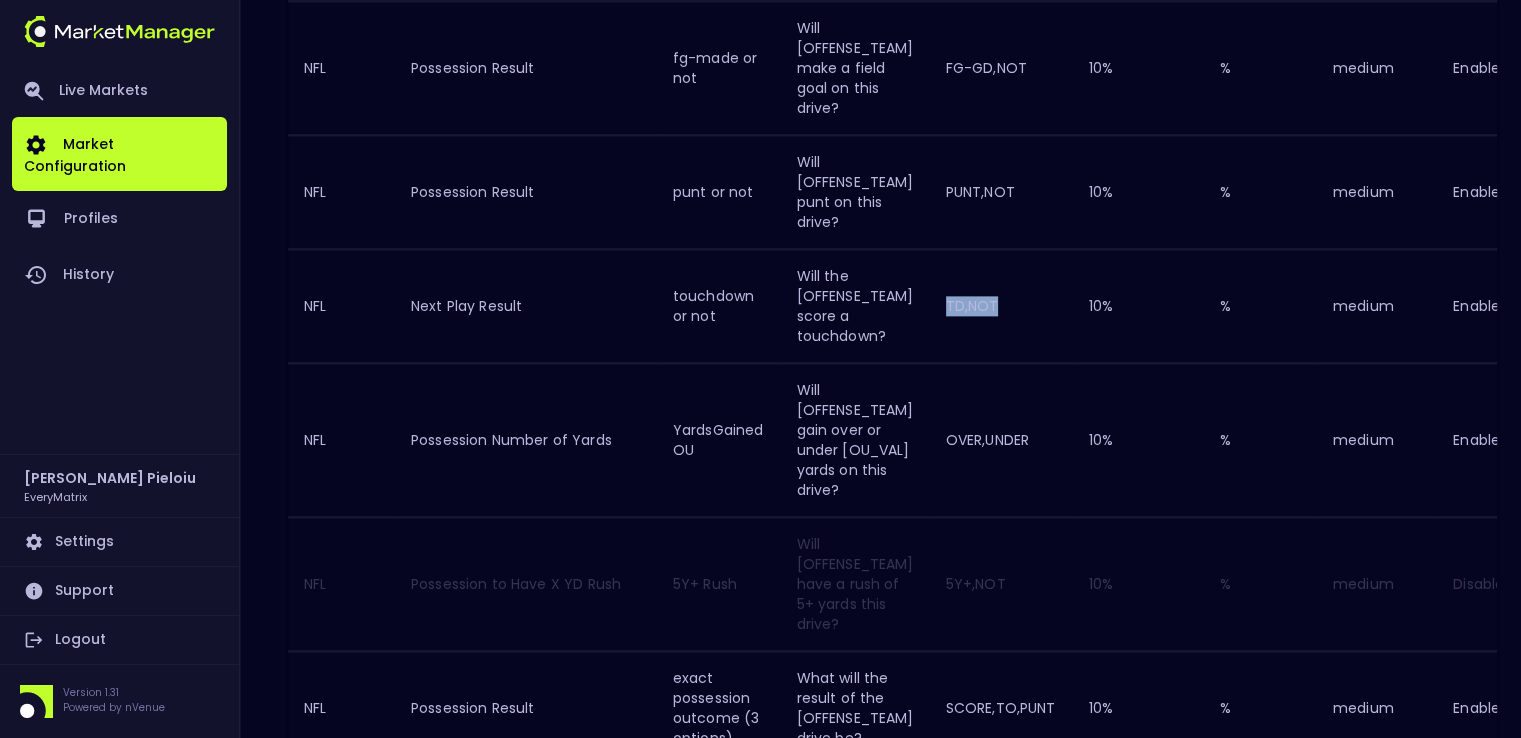 scroll, scrollTop: 2600, scrollLeft: 0, axis: vertical 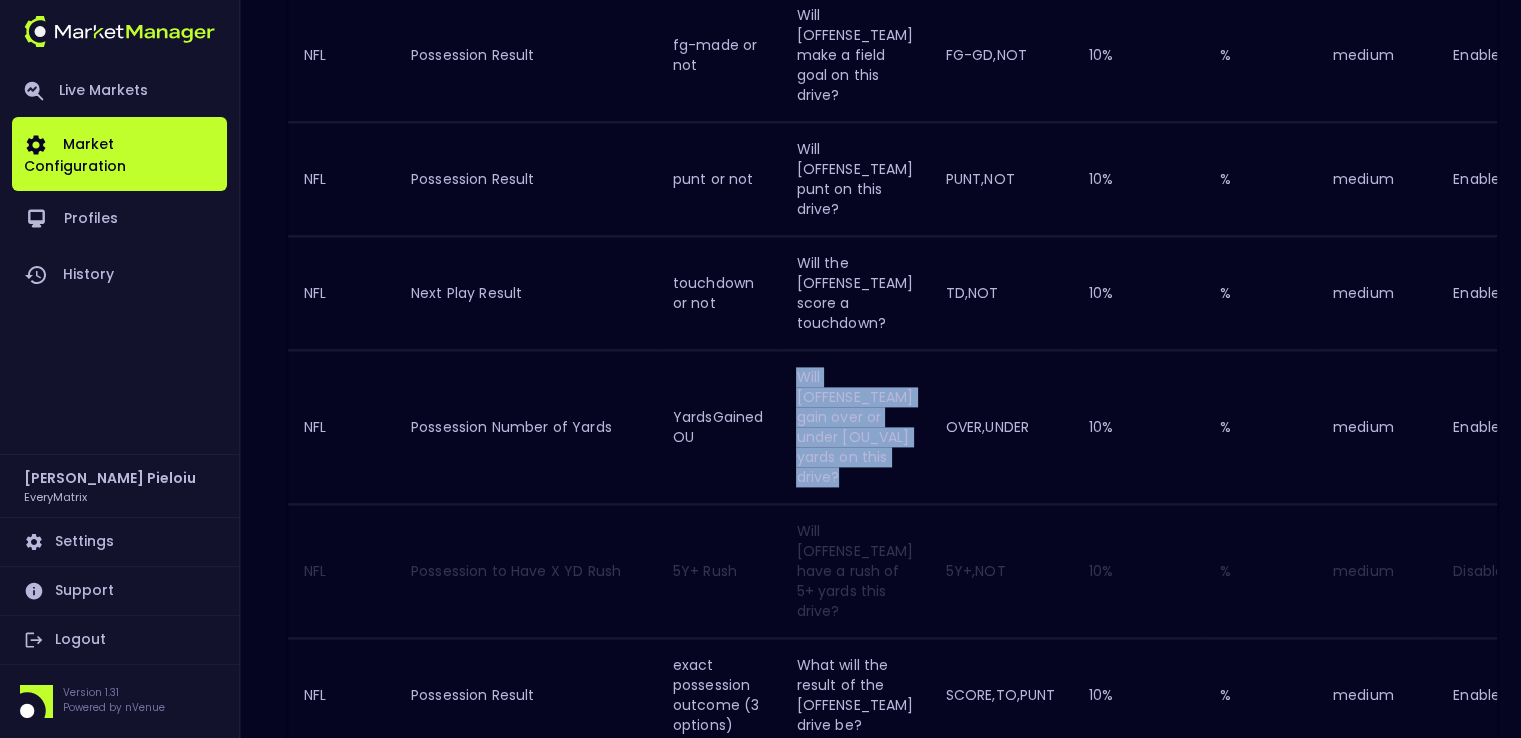 drag, startPoint x: 849, startPoint y: 469, endPoint x: 807, endPoint y: 368, distance: 109.38464 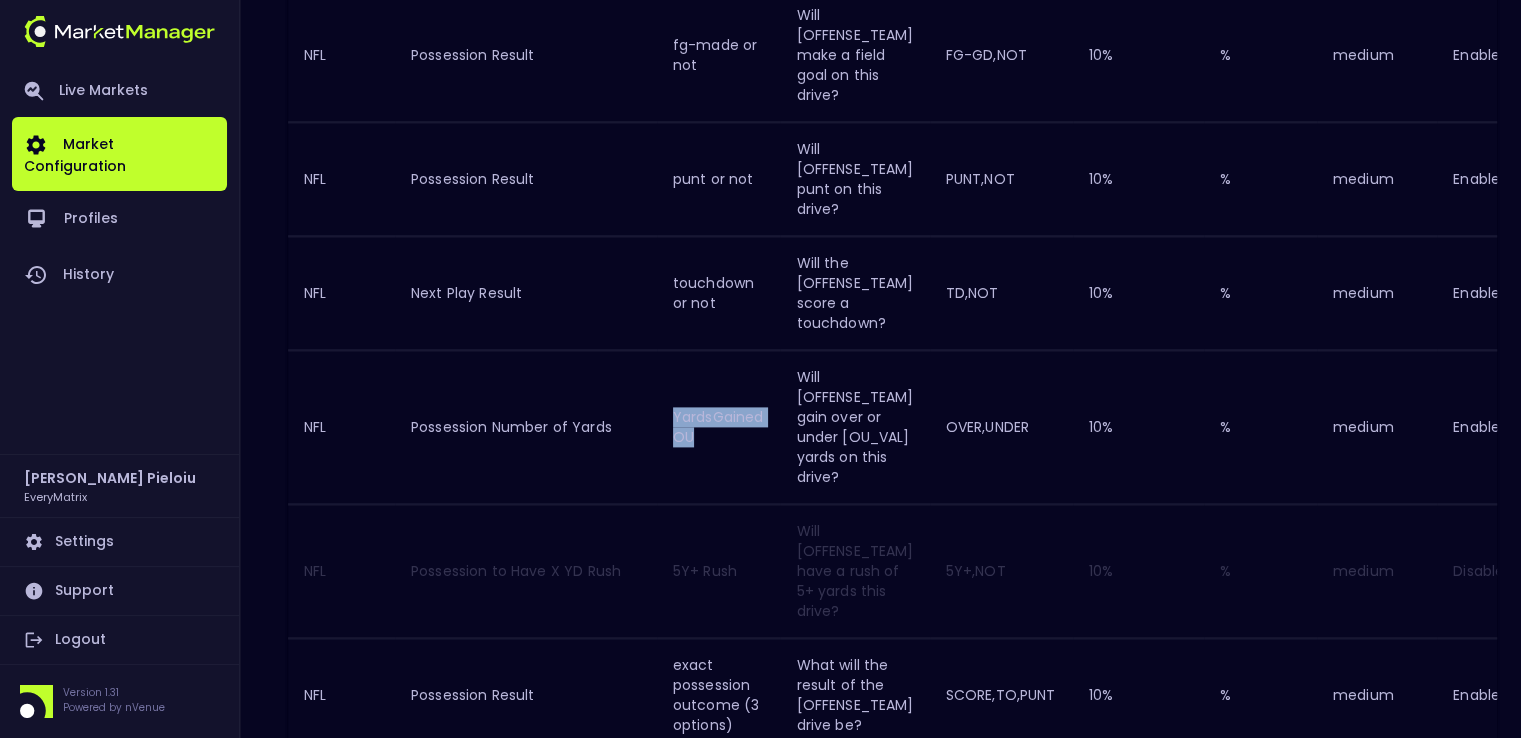 drag, startPoint x: 710, startPoint y: 429, endPoint x: 685, endPoint y: 409, distance: 32.01562 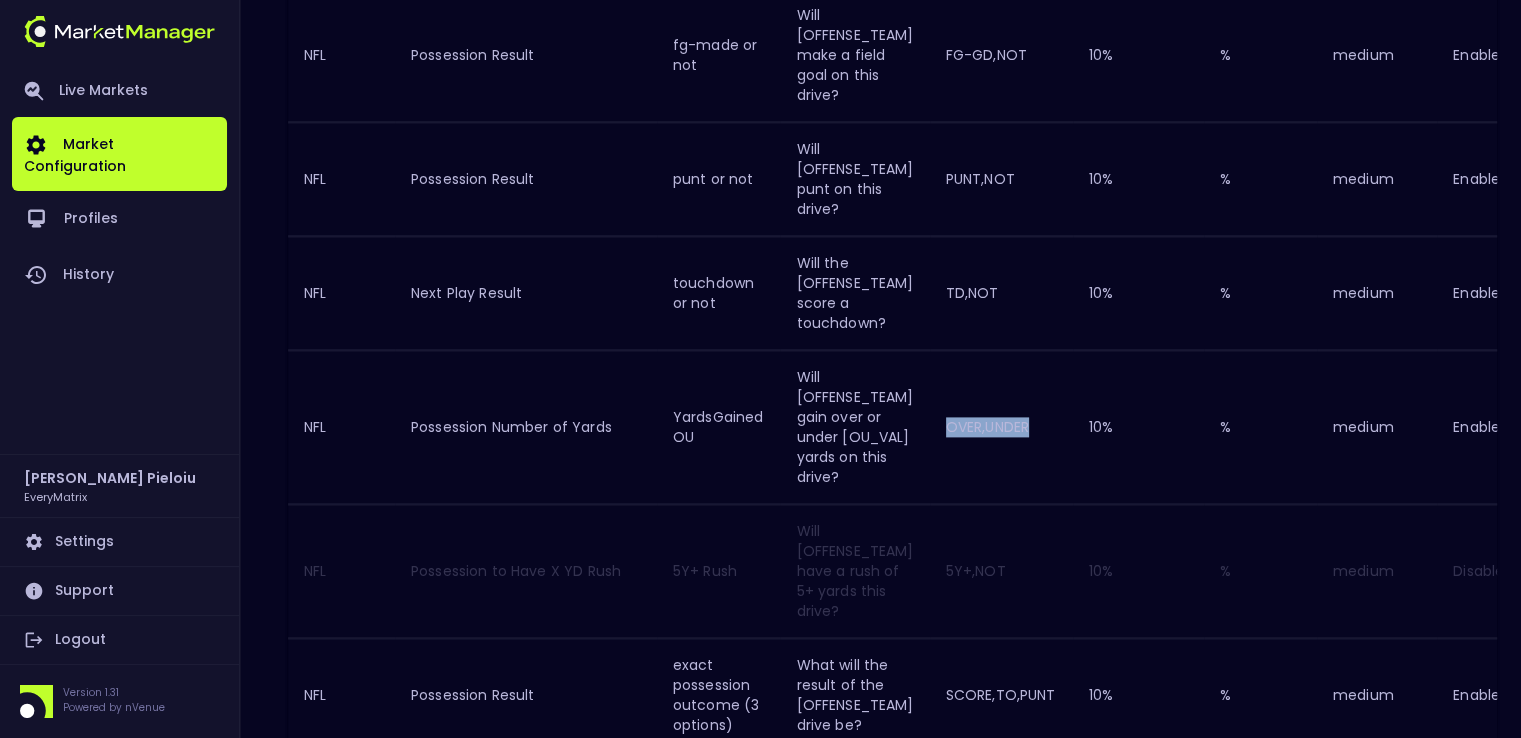 drag, startPoint x: 1043, startPoint y: 421, endPoint x: 958, endPoint y: 413, distance: 85.37564 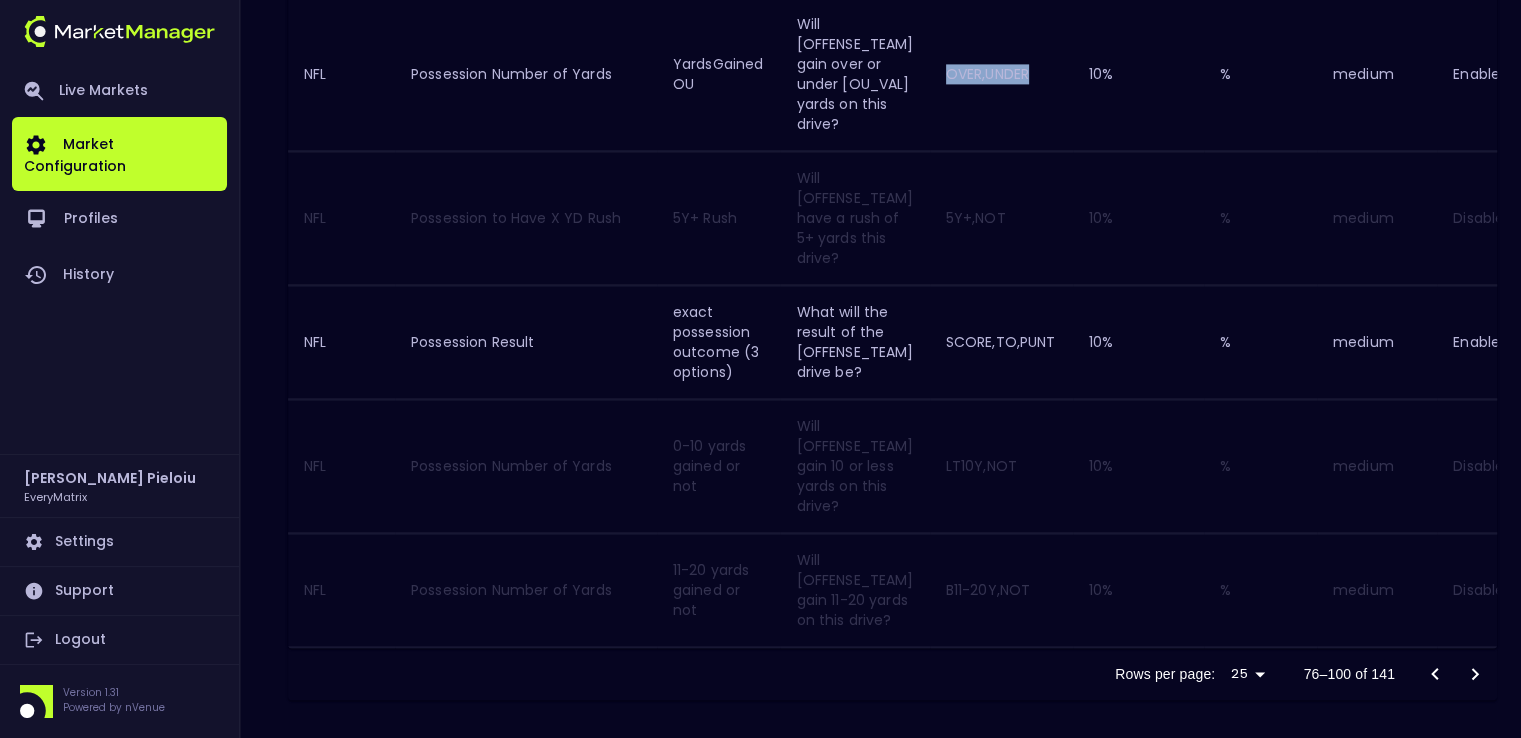 scroll, scrollTop: 2967, scrollLeft: 0, axis: vertical 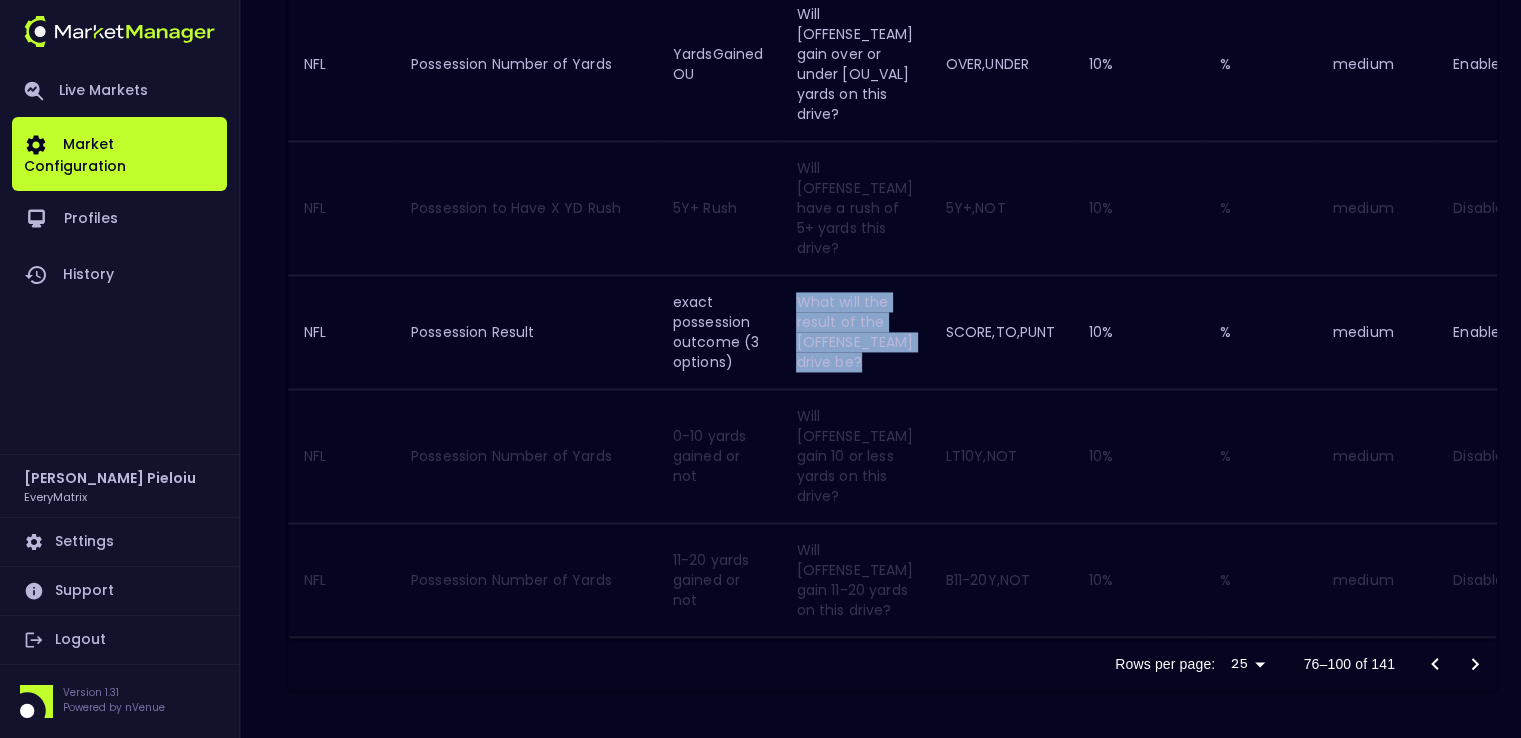 drag, startPoint x: 871, startPoint y: 353, endPoint x: 810, endPoint y: 289, distance: 88.4138 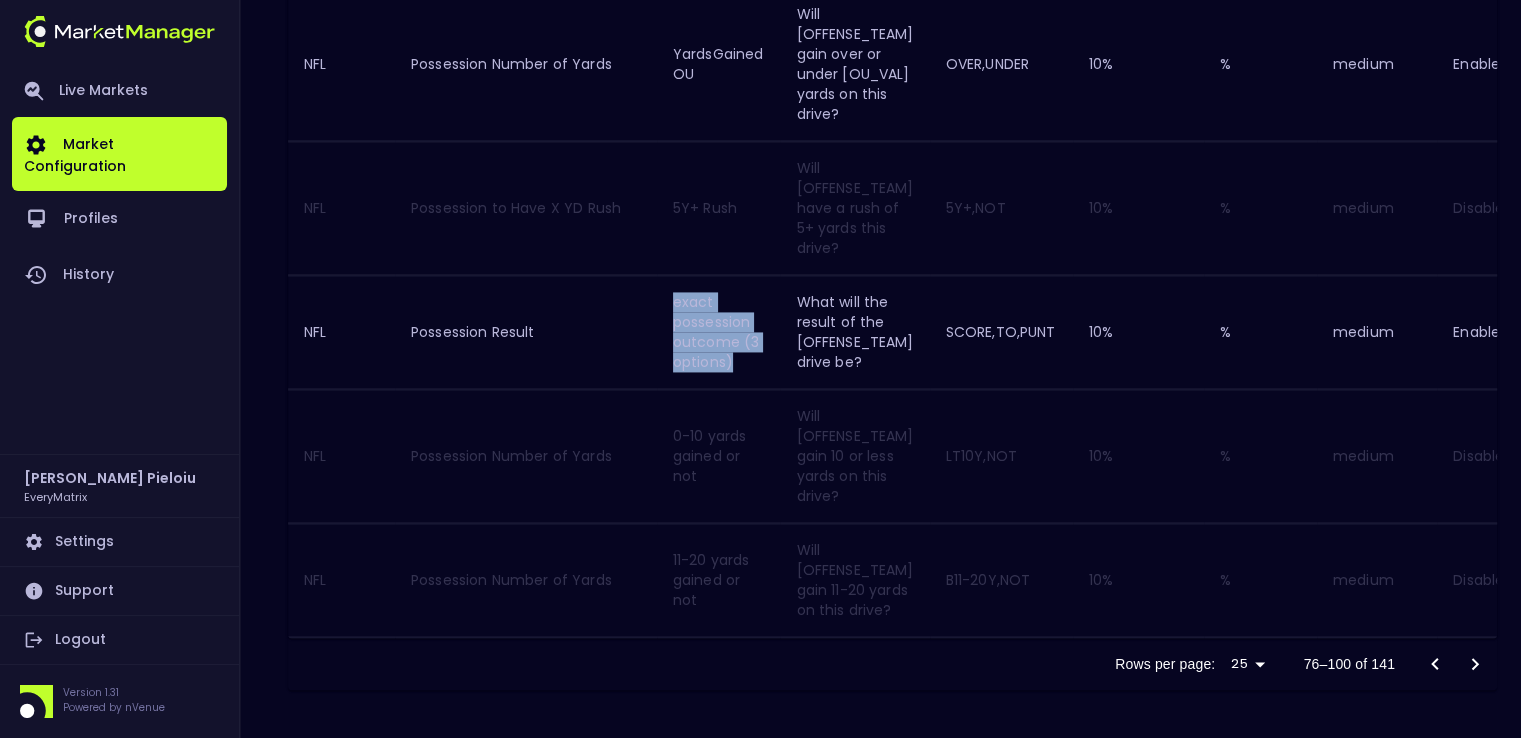 drag, startPoint x: 745, startPoint y: 351, endPoint x: 684, endPoint y: 290, distance: 86.26703 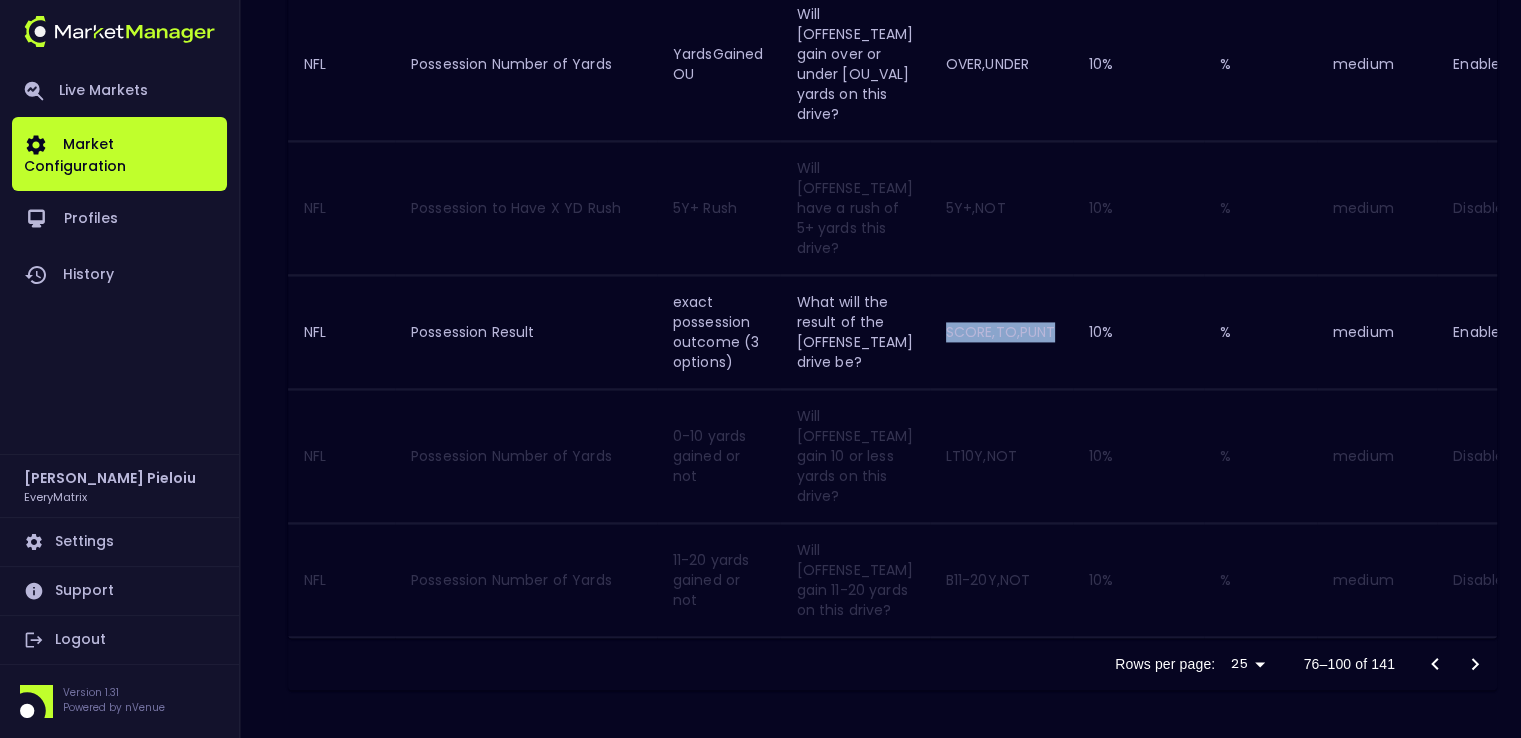 drag, startPoint x: 1064, startPoint y: 316, endPoint x: 960, endPoint y: 315, distance: 104.00481 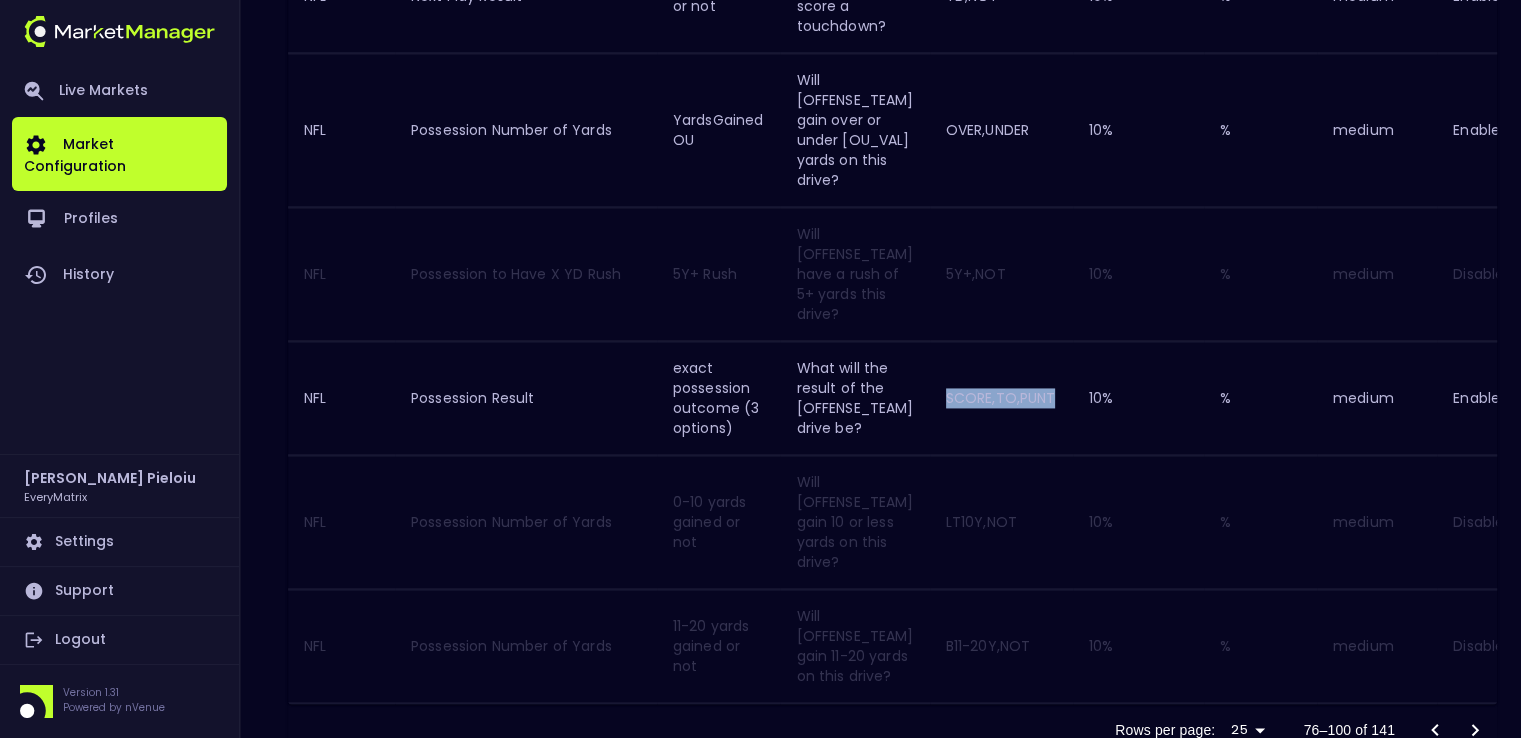 scroll, scrollTop: 2967, scrollLeft: 0, axis: vertical 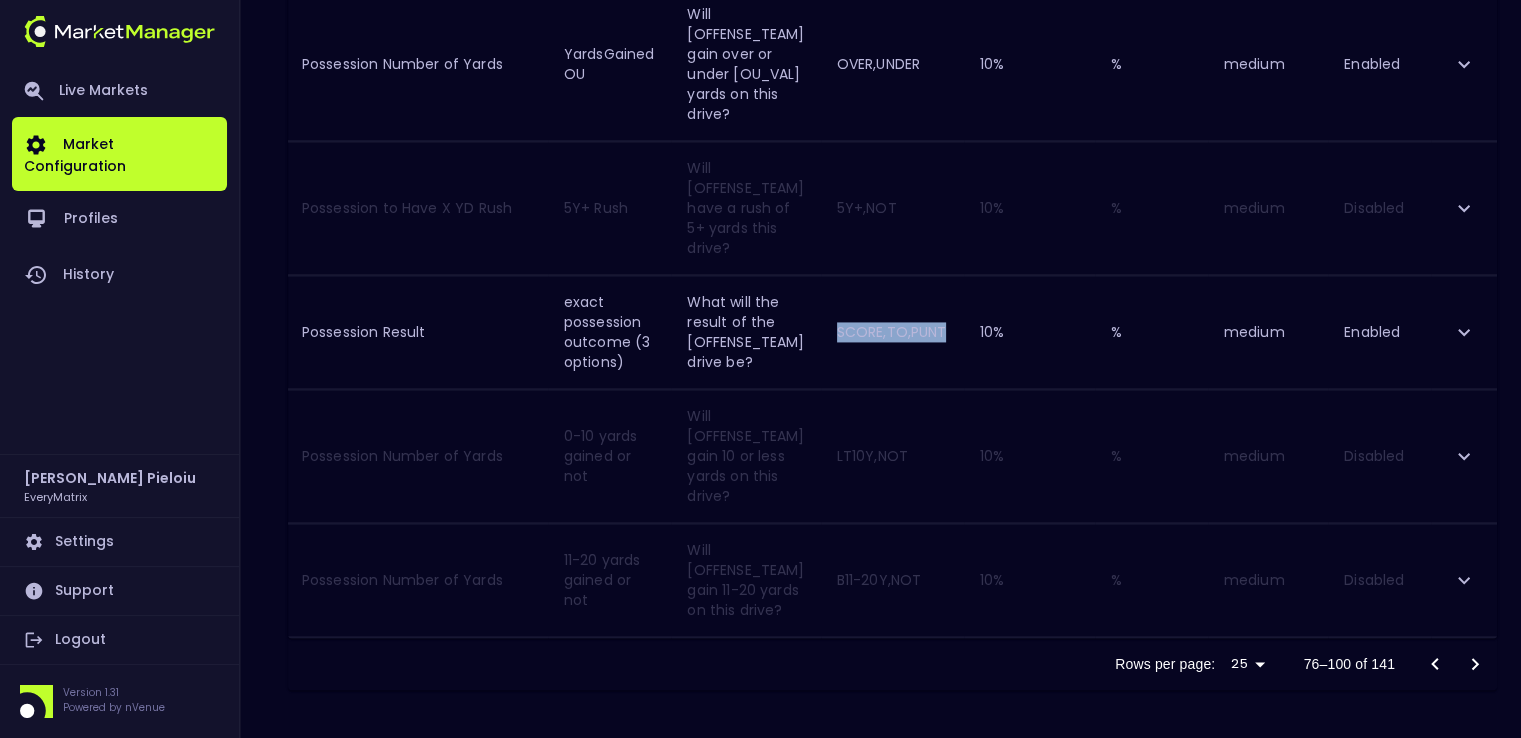 click 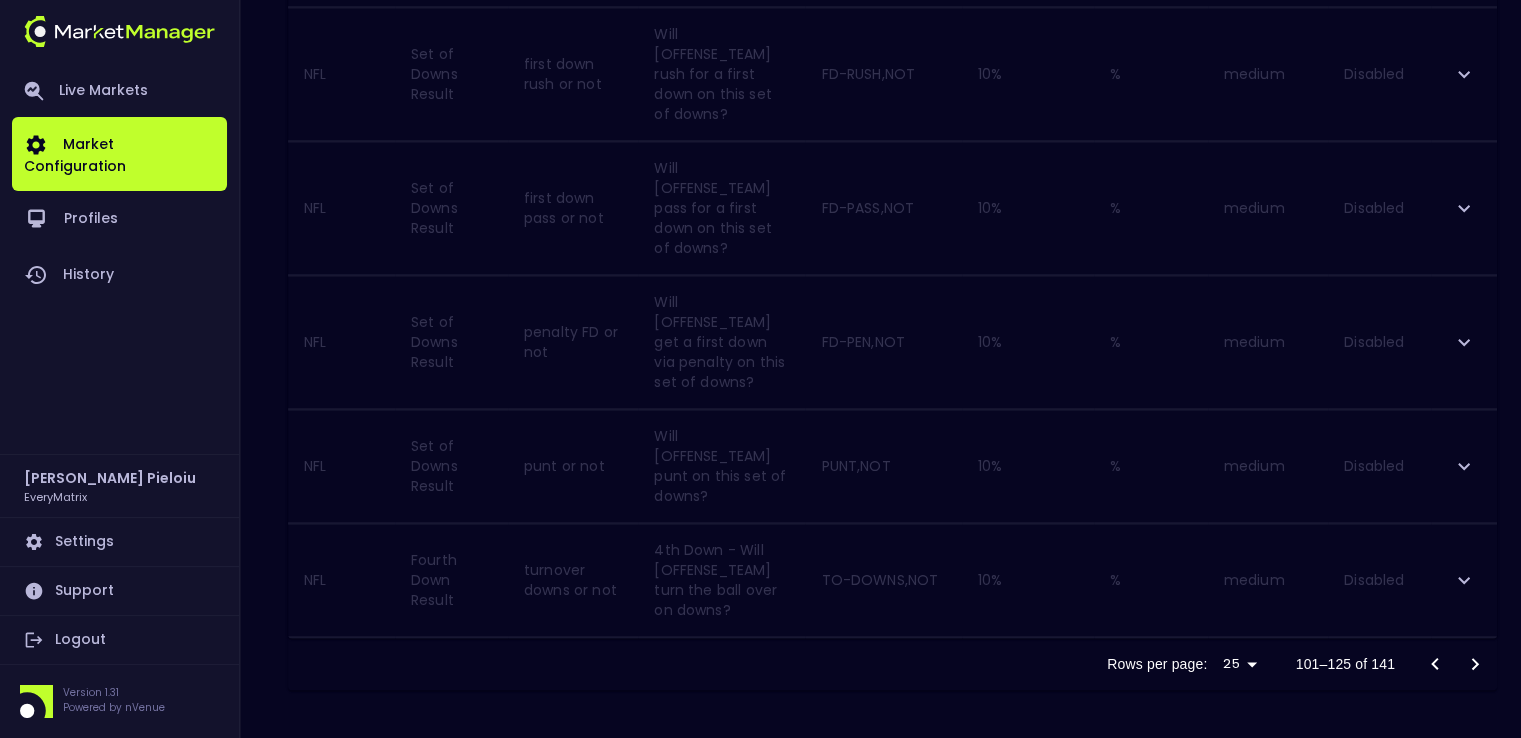 scroll, scrollTop: 2812, scrollLeft: 0, axis: vertical 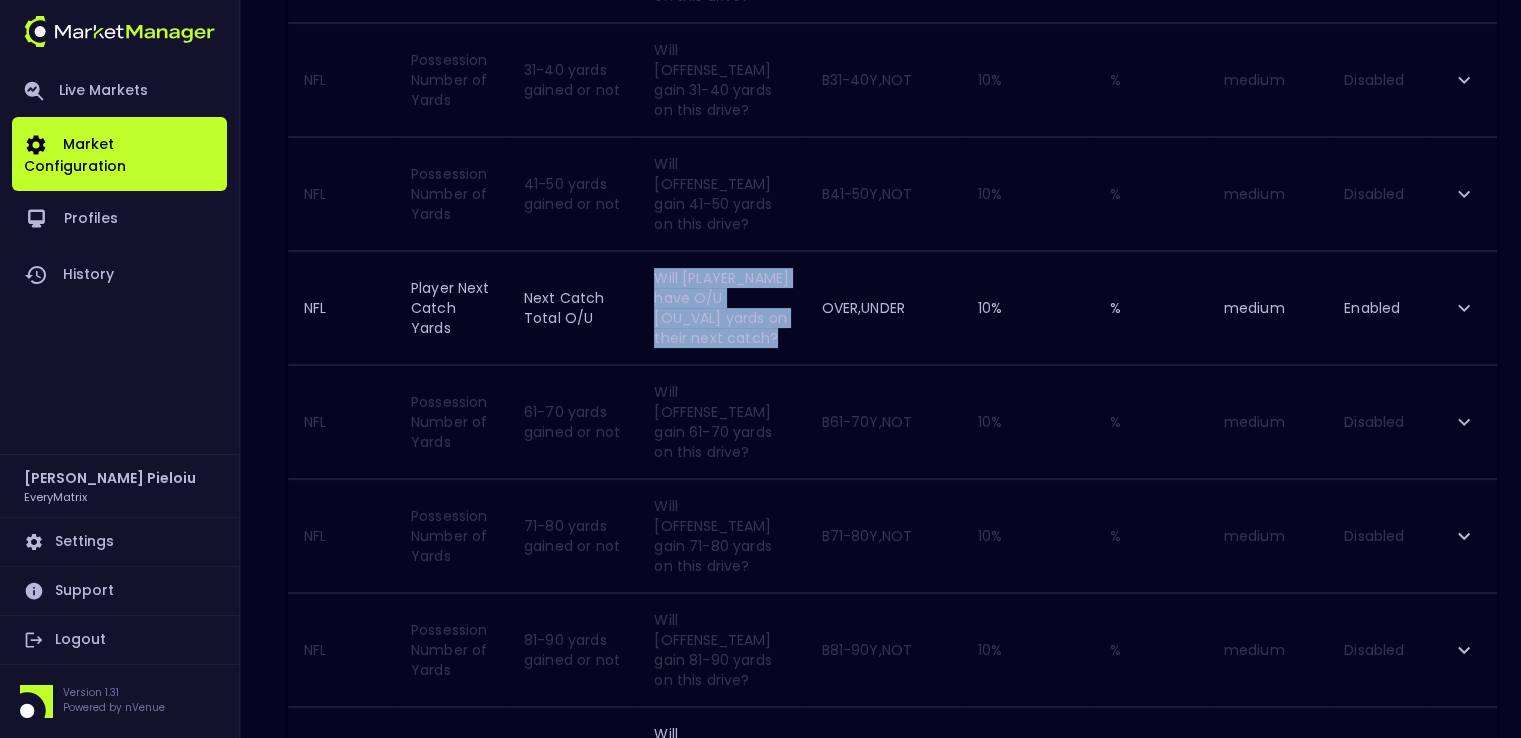 drag, startPoint x: 708, startPoint y: 339, endPoint x: 661, endPoint y: 277, distance: 77.801025 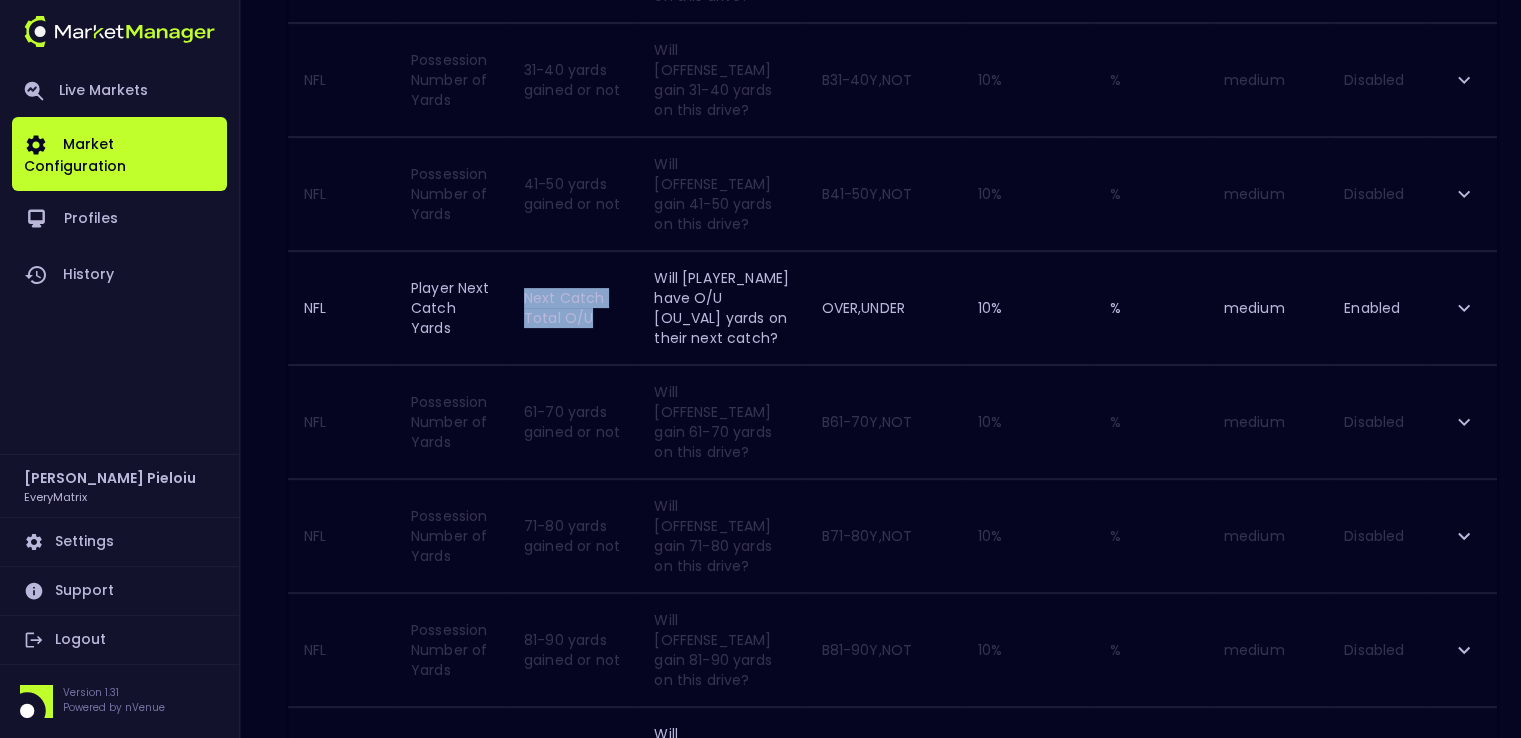 drag, startPoint x: 595, startPoint y: 314, endPoint x: 525, endPoint y: 295, distance: 72.53275 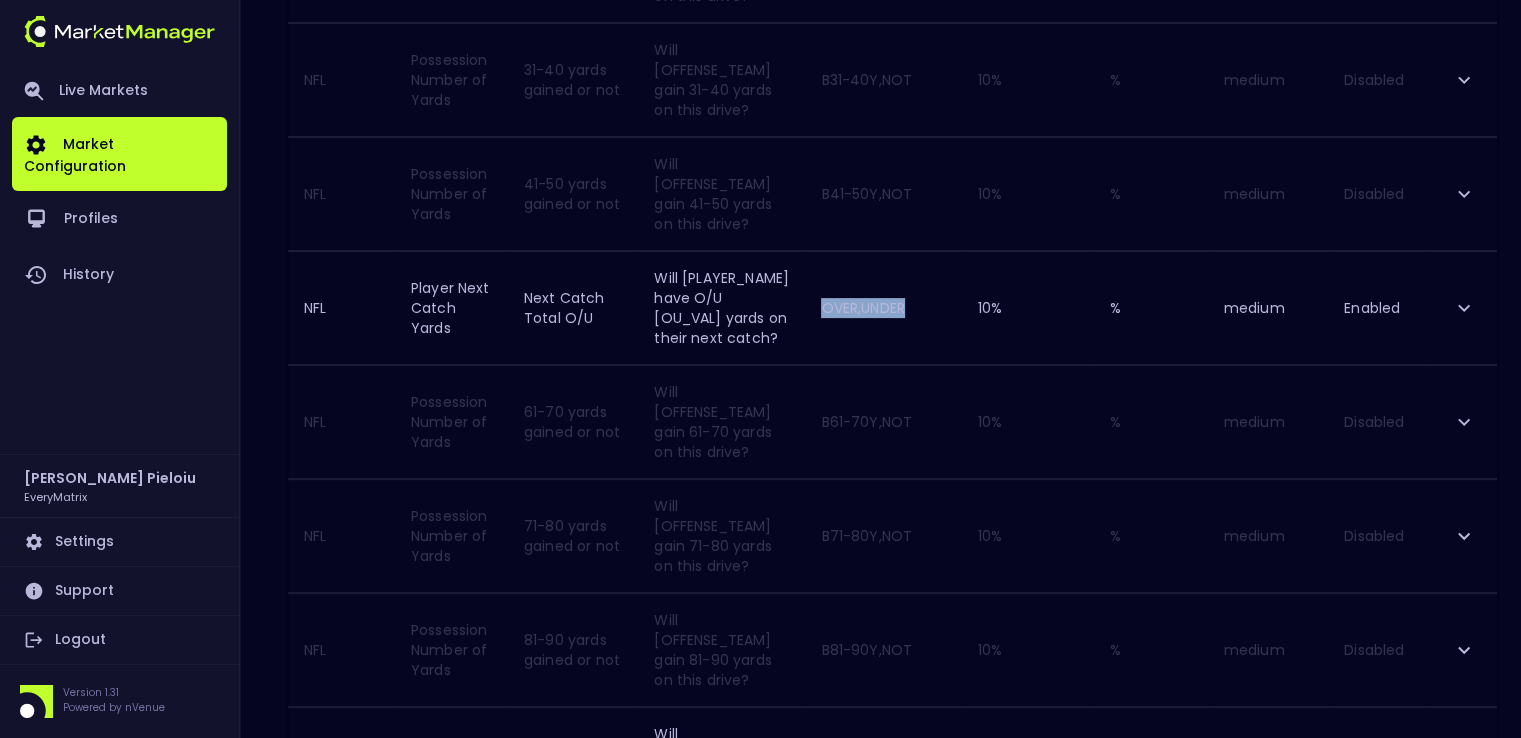 drag, startPoint x: 897, startPoint y: 305, endPoint x: 834, endPoint y: 303, distance: 63.03174 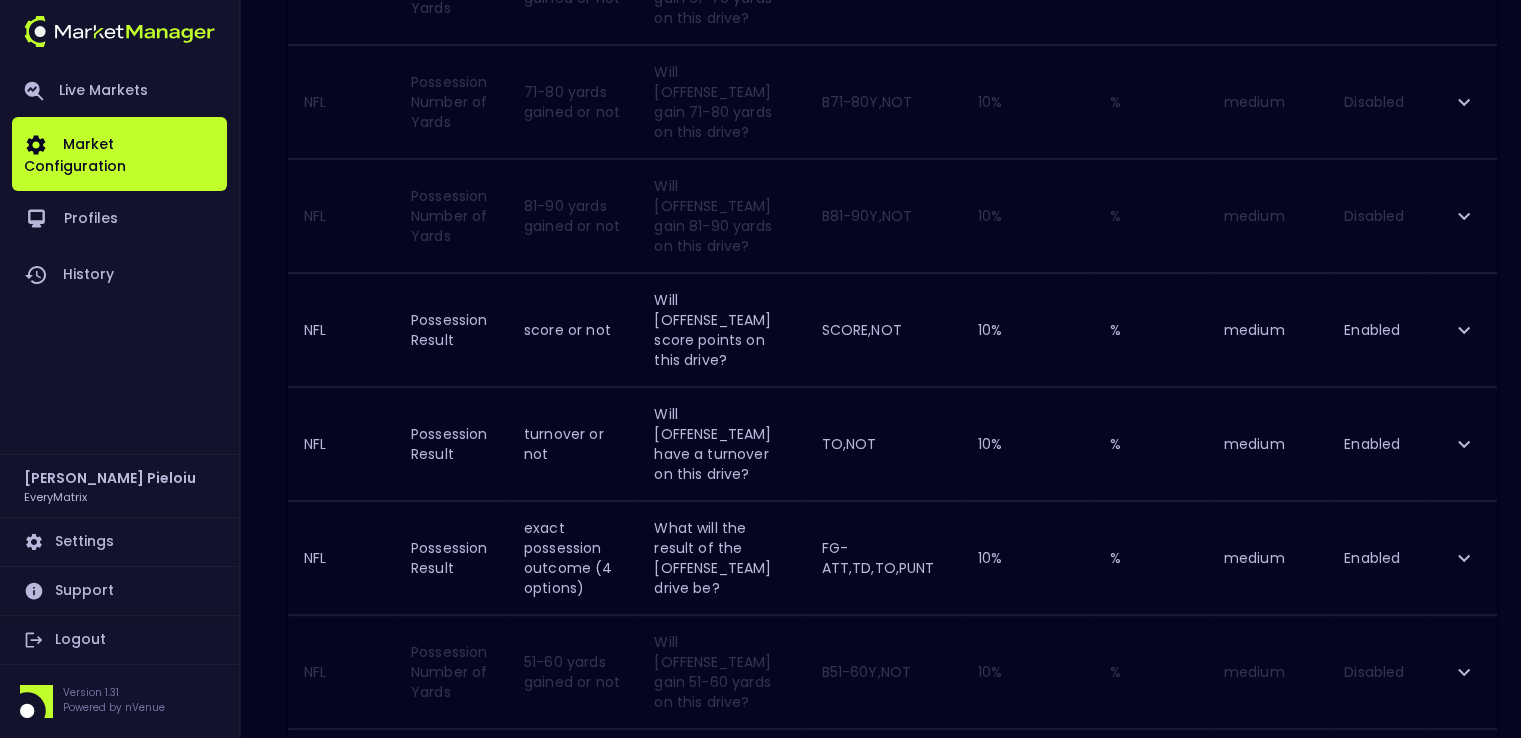 scroll, scrollTop: 900, scrollLeft: 0, axis: vertical 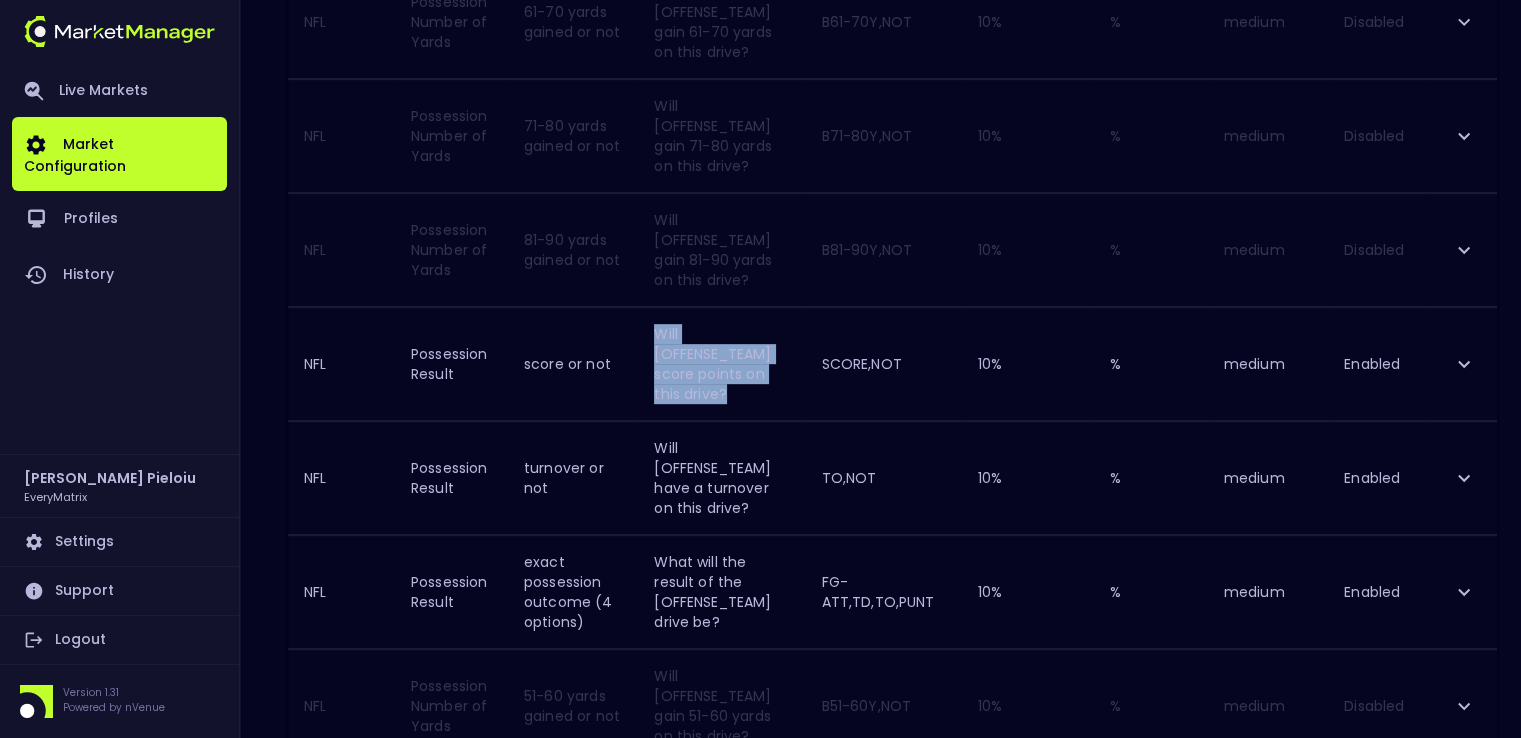 drag, startPoint x: 702, startPoint y: 387, endPoint x: 659, endPoint y: 335, distance: 67.47592 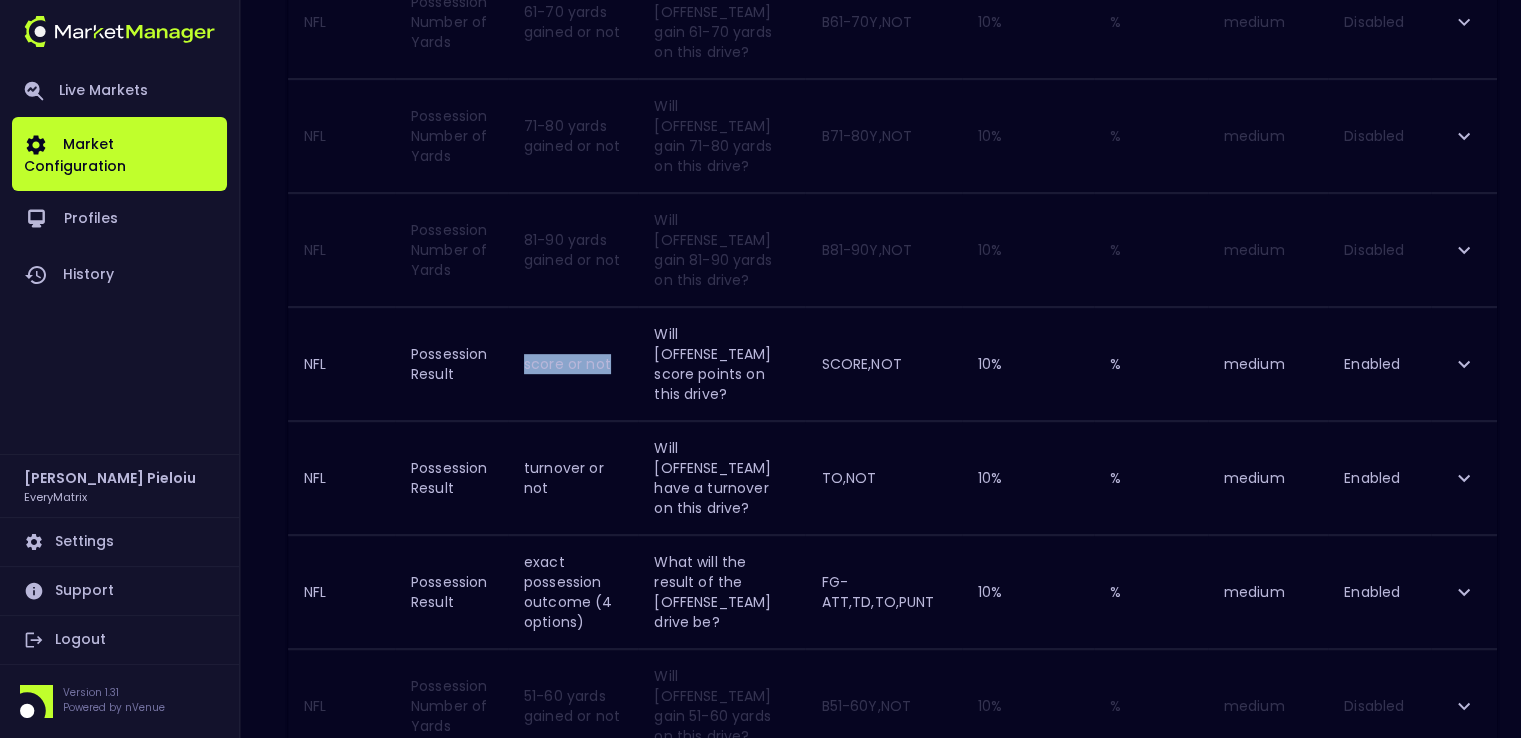 drag, startPoint x: 612, startPoint y: 362, endPoint x: 528, endPoint y: 358, distance: 84.095184 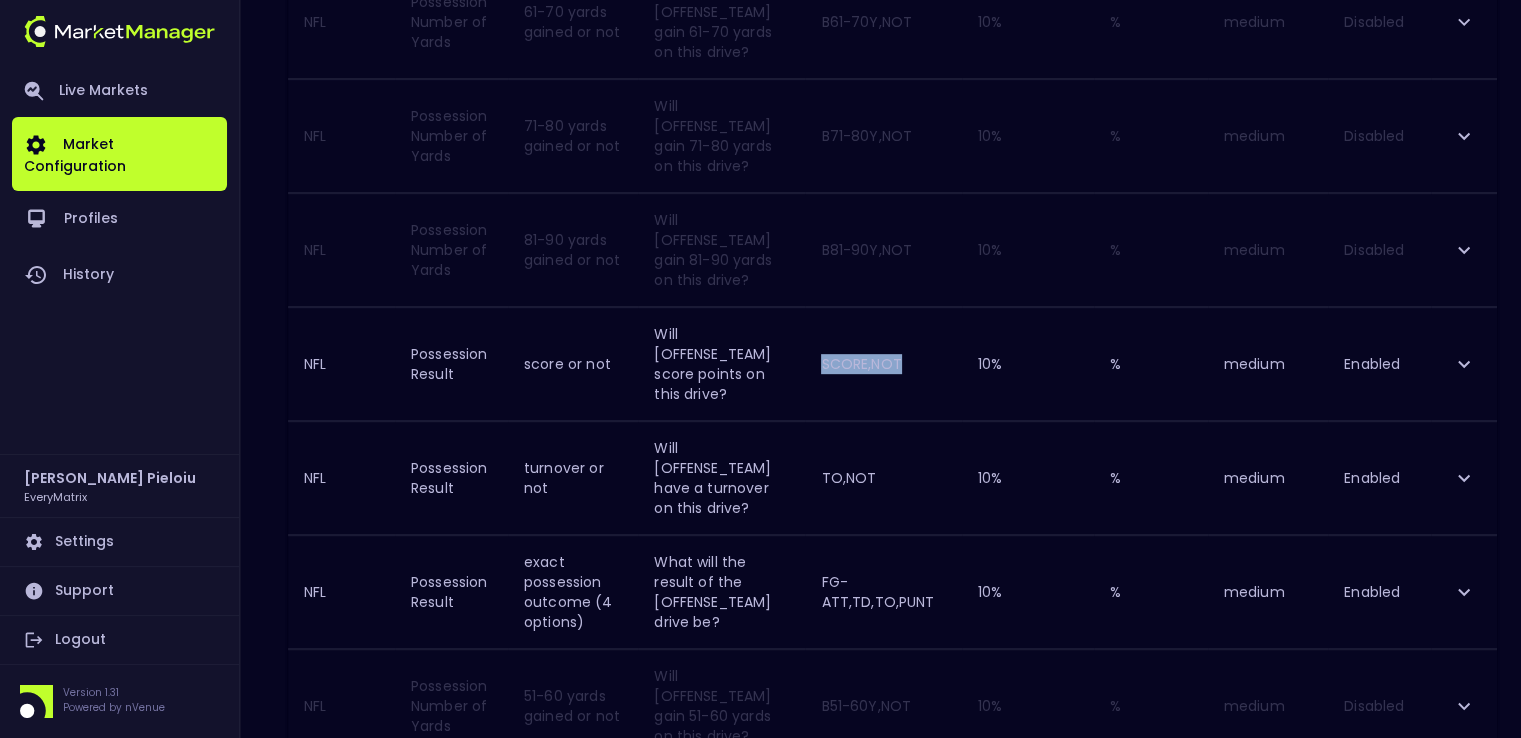 drag, startPoint x: 902, startPoint y: 358, endPoint x: 833, endPoint y: 364, distance: 69.260376 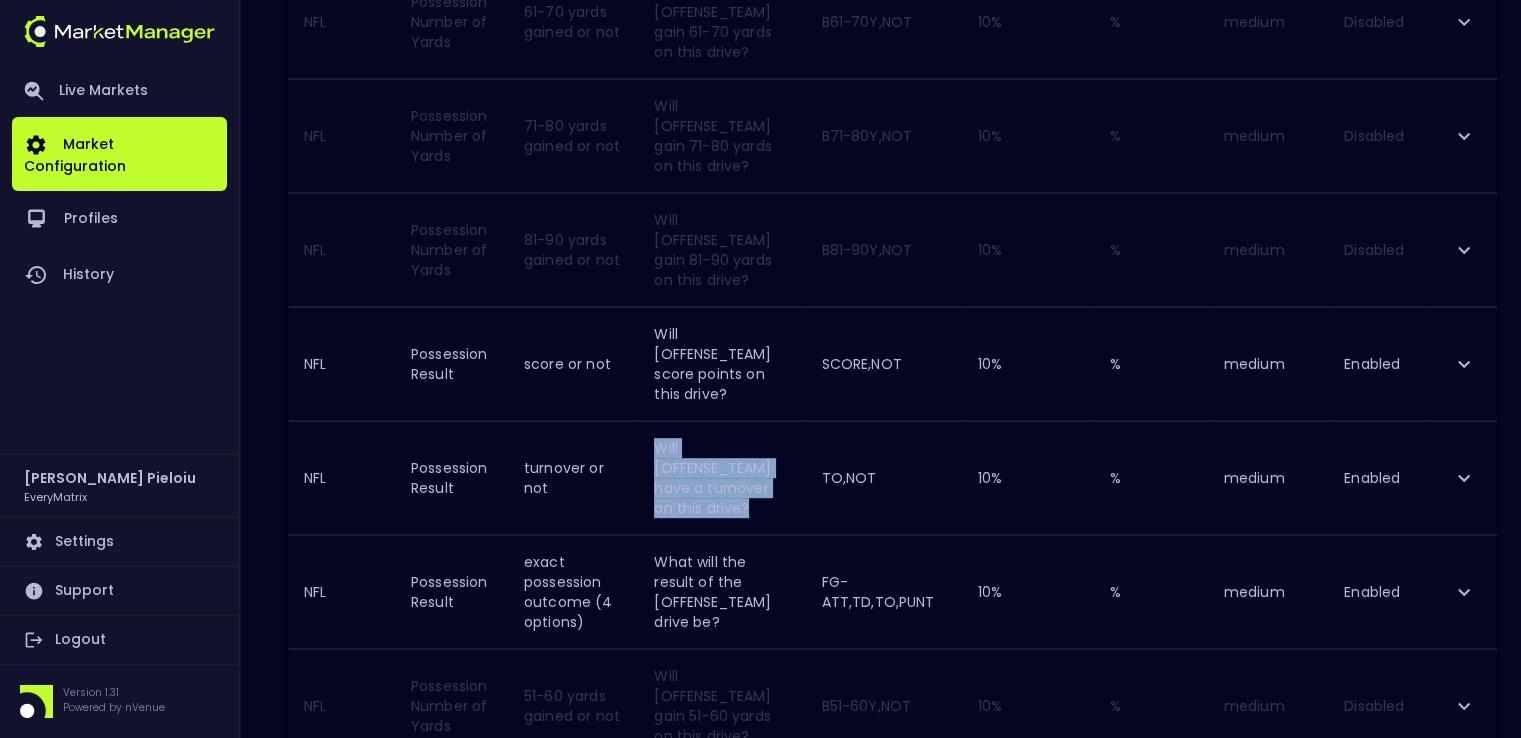 drag, startPoint x: 733, startPoint y: 505, endPoint x: 659, endPoint y: 447, distance: 94.02127 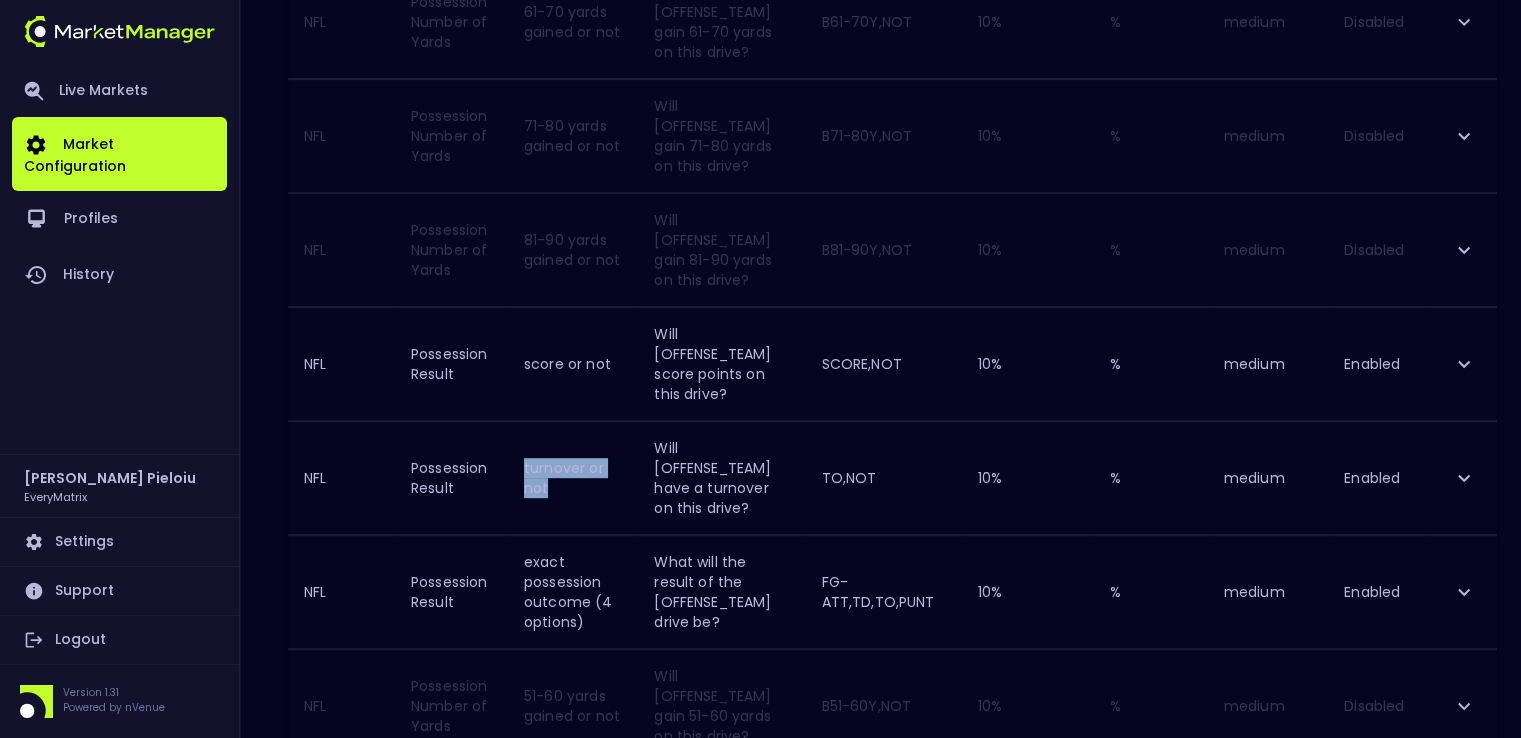 drag, startPoint x: 557, startPoint y: 486, endPoint x: 525, endPoint y: 461, distance: 40.60788 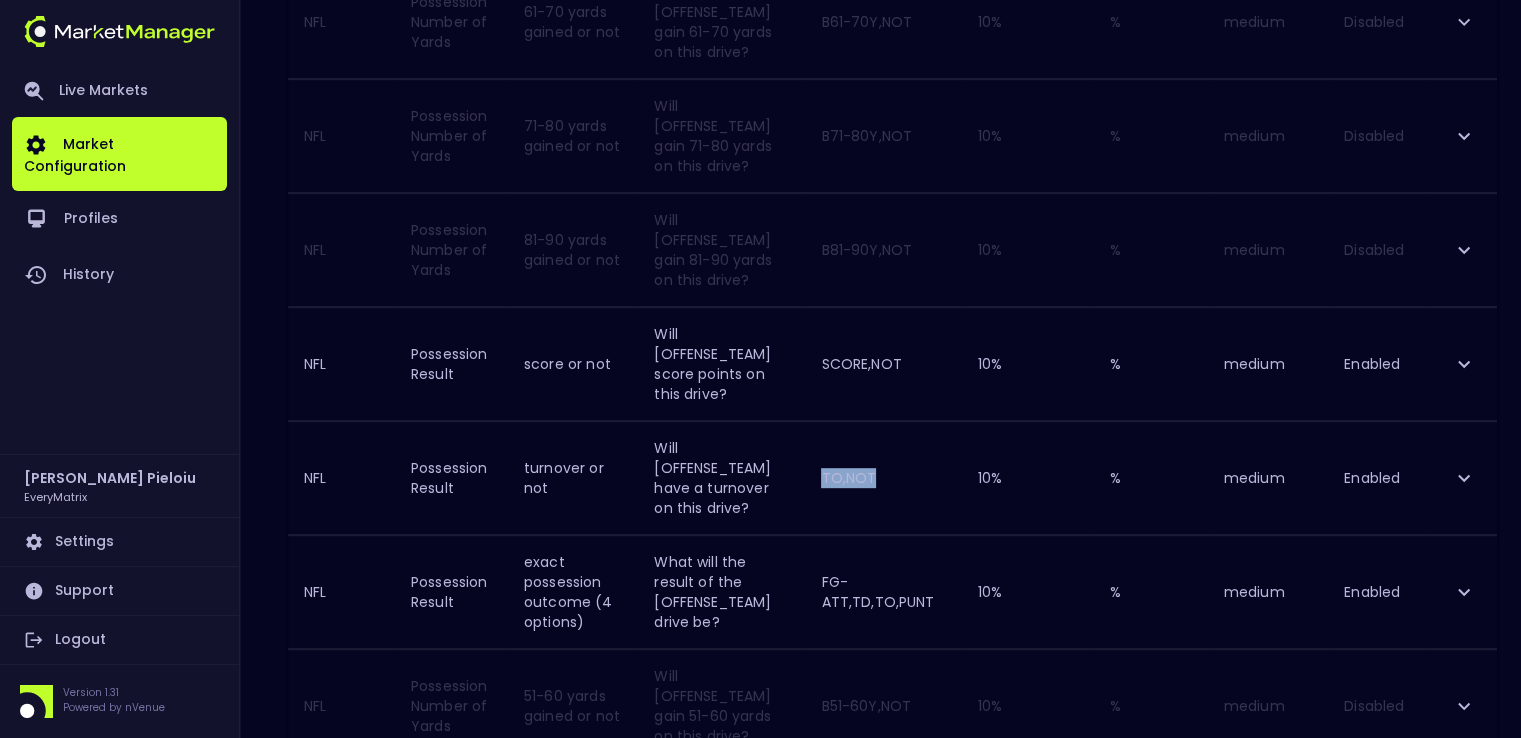 drag, startPoint x: 895, startPoint y: 475, endPoint x: 833, endPoint y: 472, distance: 62.072536 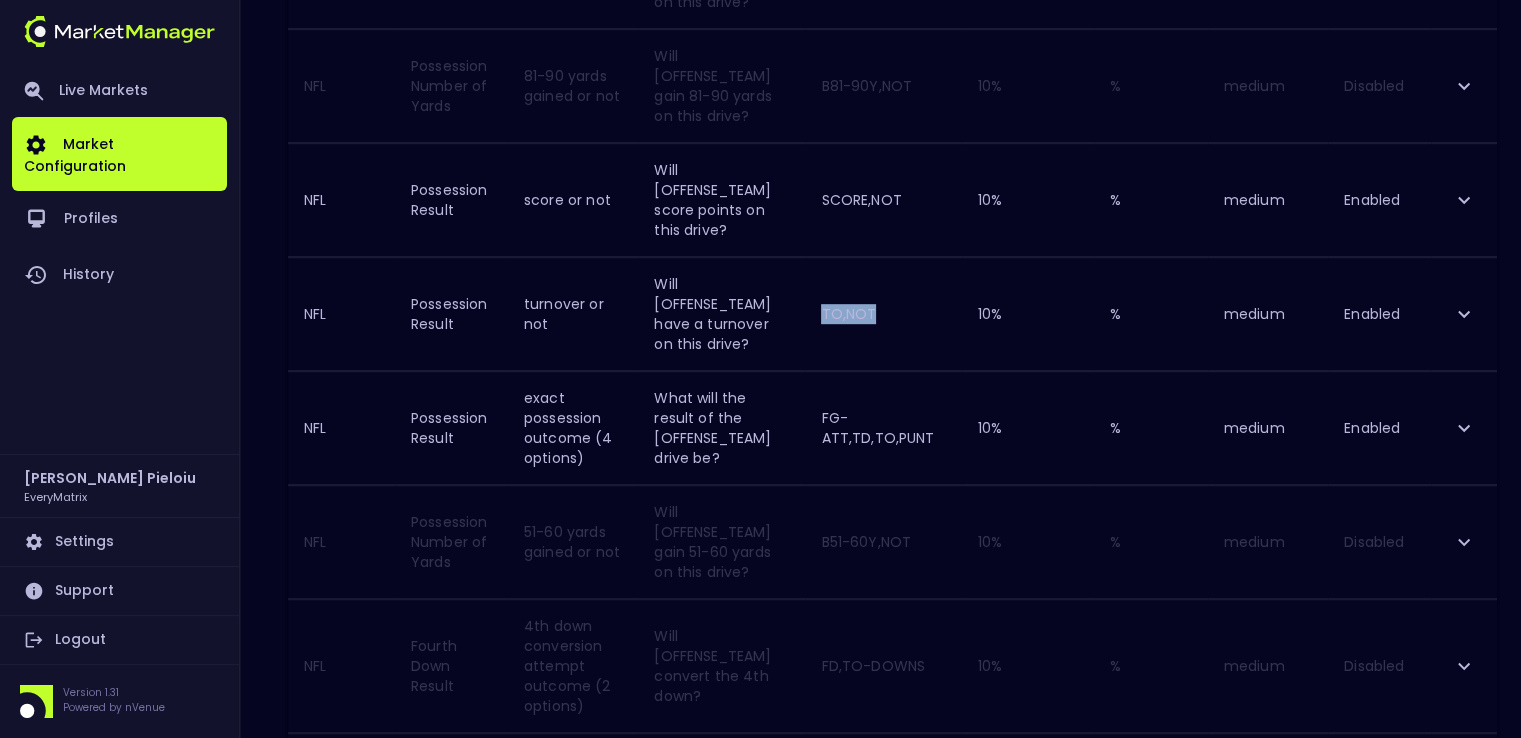scroll, scrollTop: 1100, scrollLeft: 0, axis: vertical 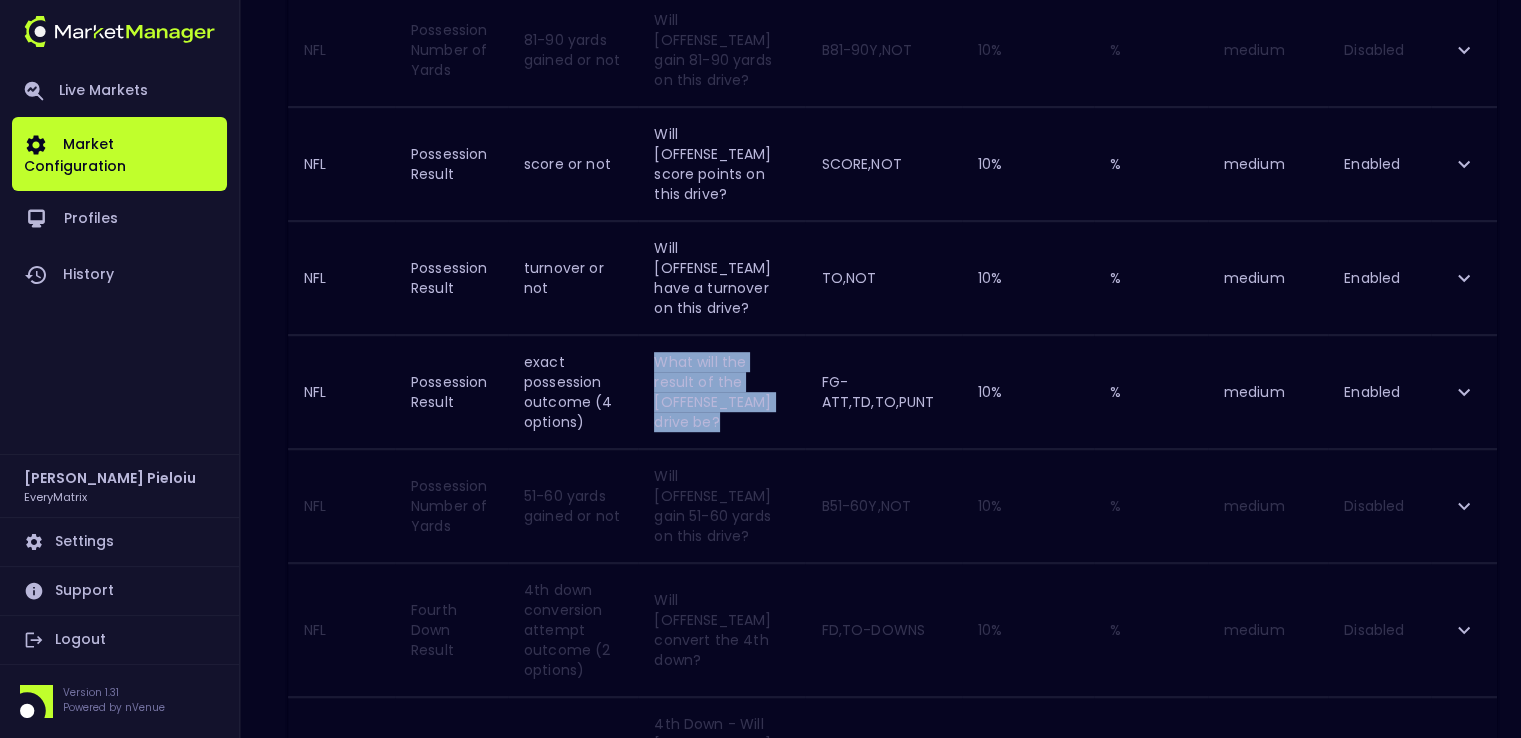 drag, startPoint x: 724, startPoint y: 413, endPoint x: 660, endPoint y: 360, distance: 83.09633 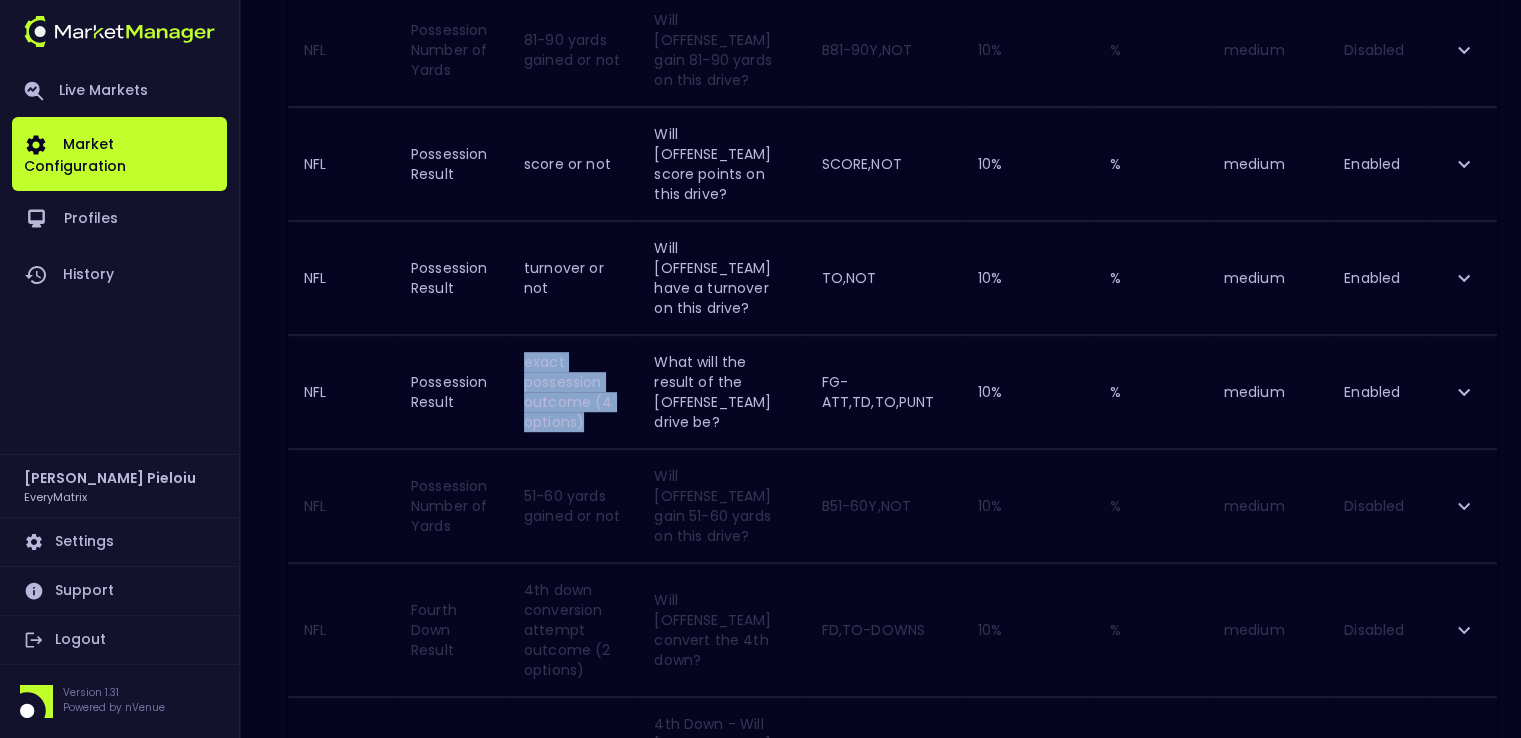 drag, startPoint x: 590, startPoint y: 419, endPoint x: 529, endPoint y: 360, distance: 84.8646 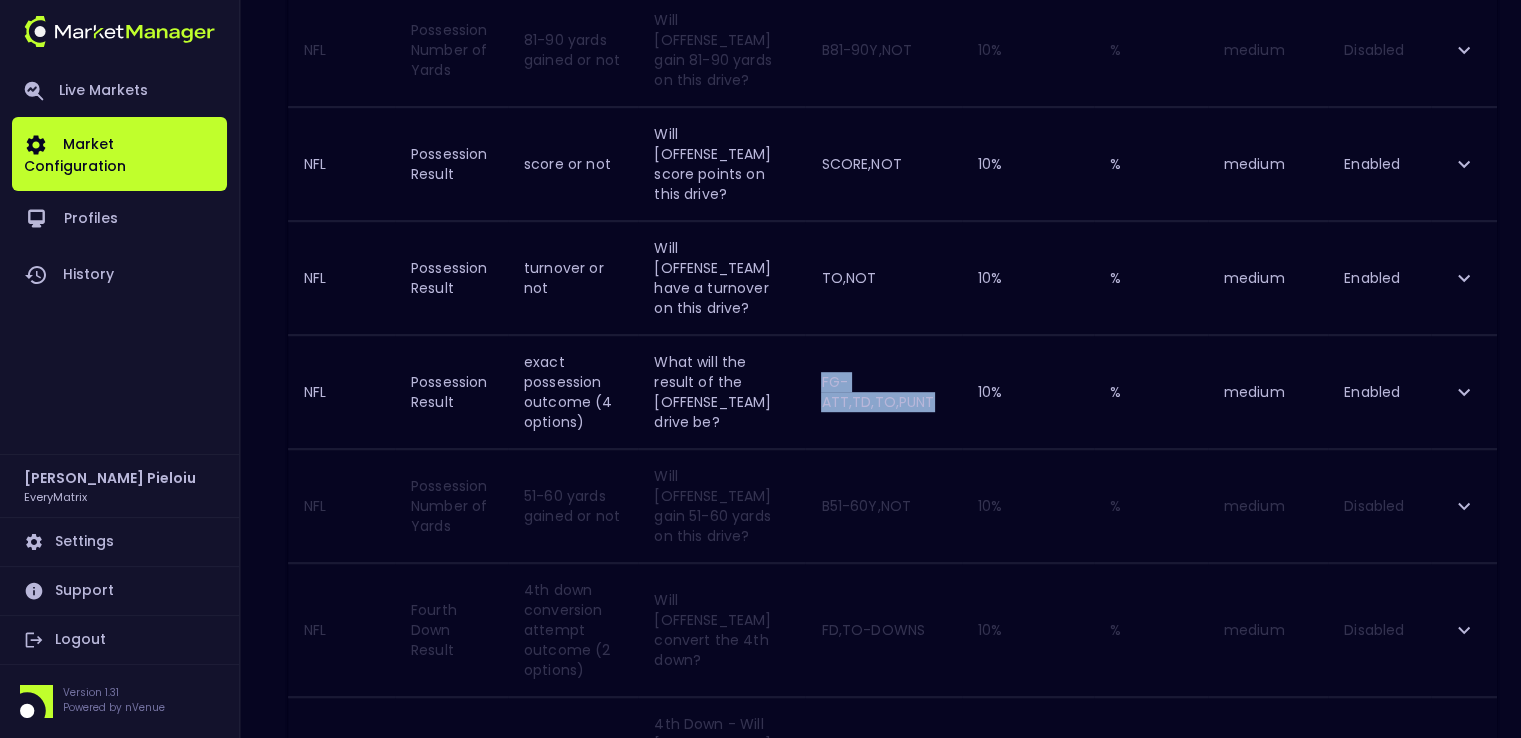 drag, startPoint x: 928, startPoint y: 396, endPoint x: 833, endPoint y: 381, distance: 96.17692 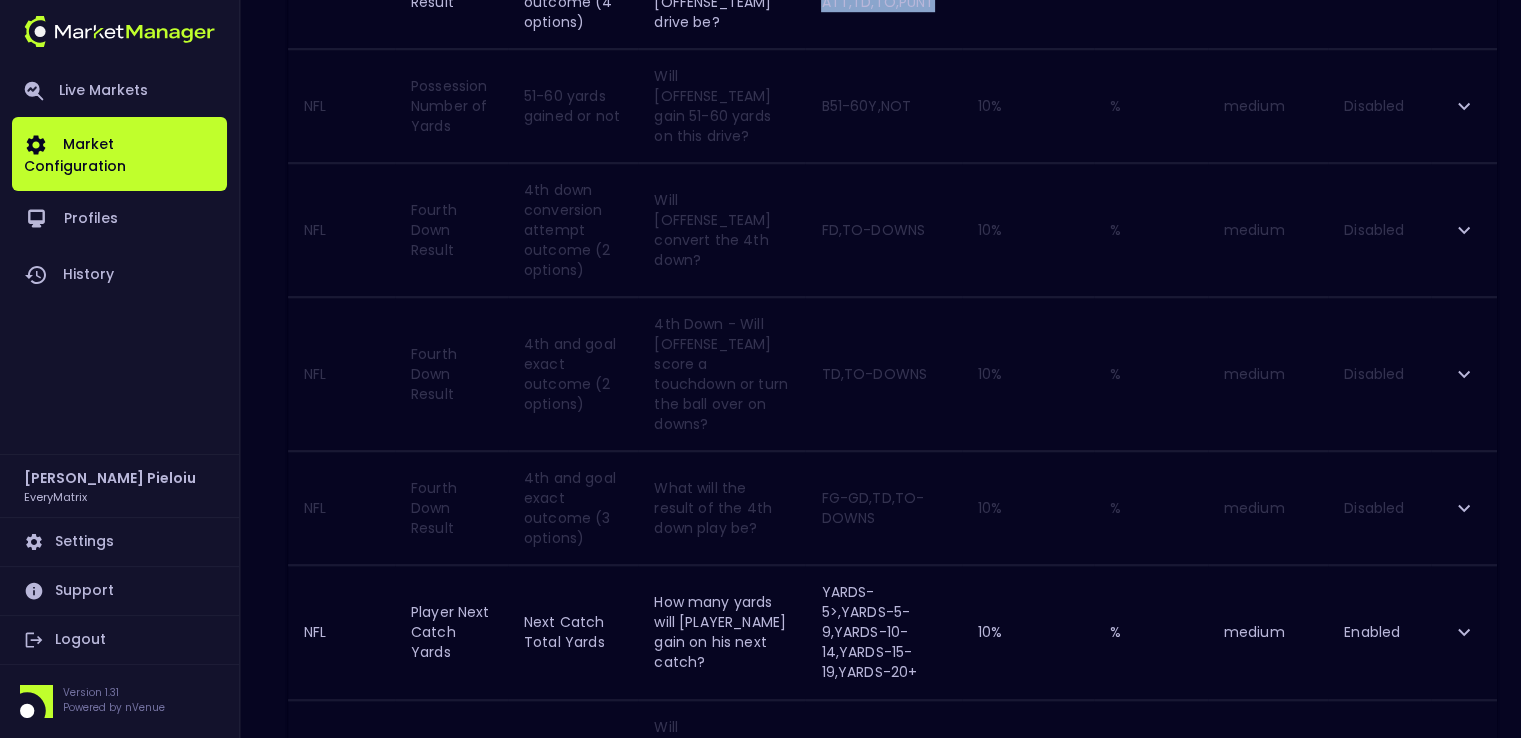 scroll, scrollTop: 1800, scrollLeft: 0, axis: vertical 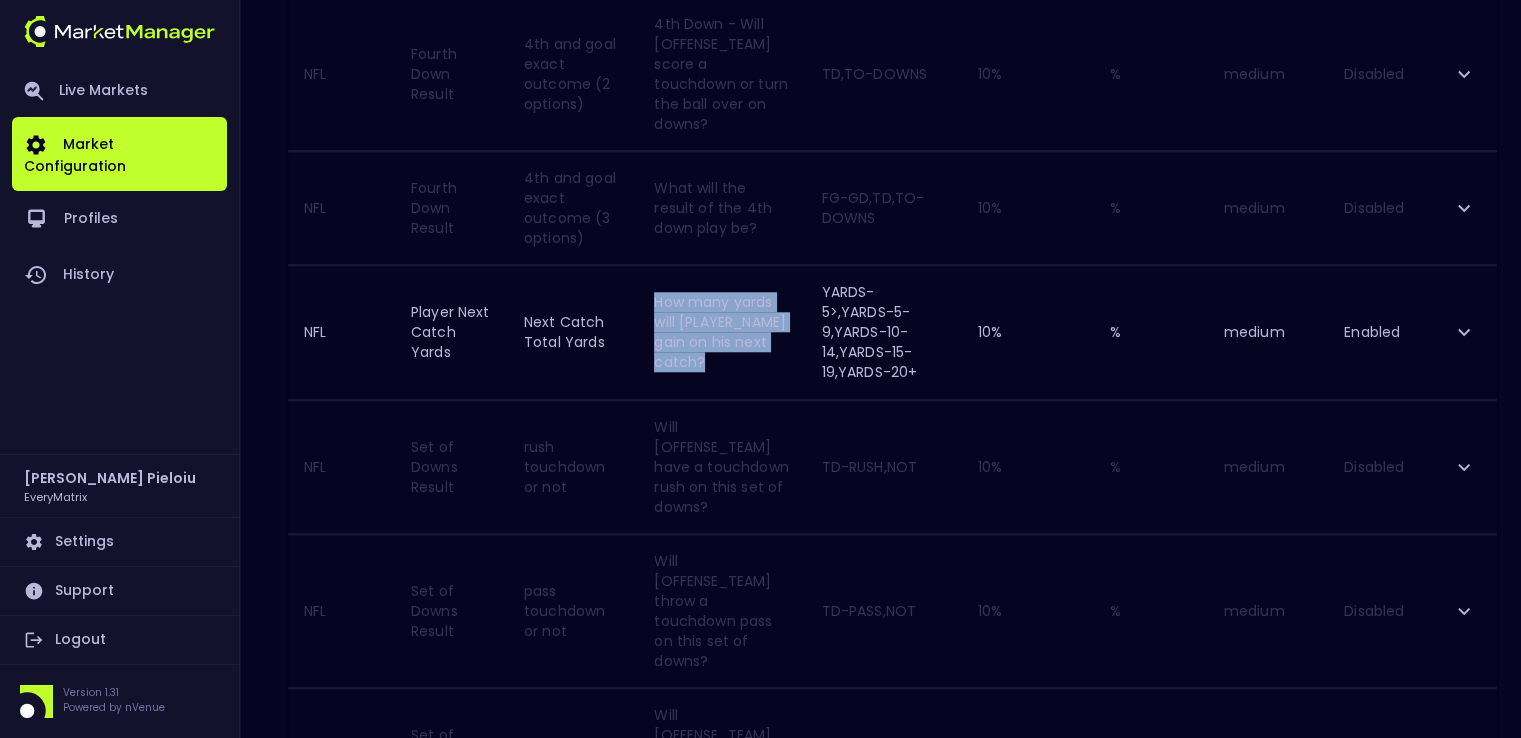 drag, startPoint x: 712, startPoint y: 337, endPoint x: 660, endPoint y: 280, distance: 77.155685 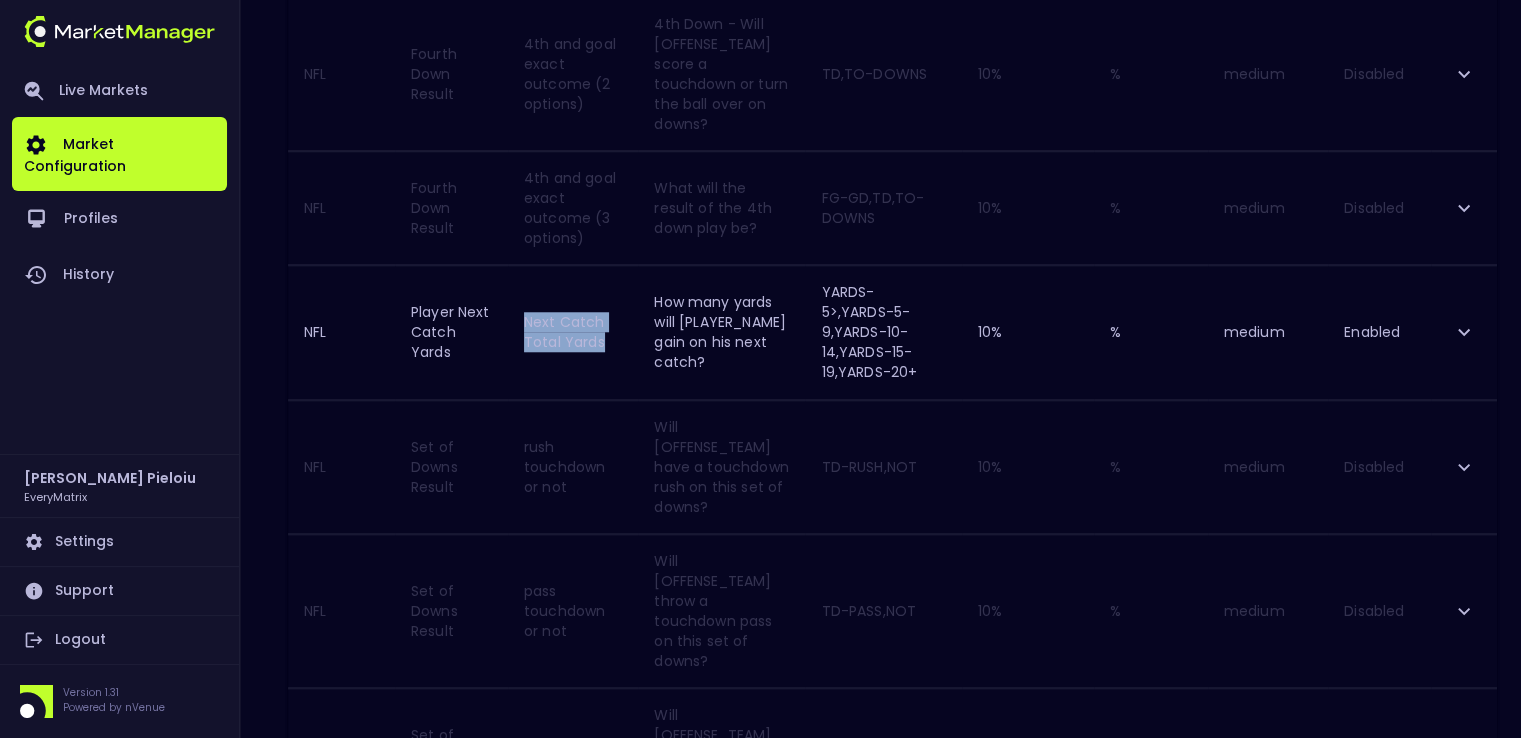 drag, startPoint x: 606, startPoint y: 317, endPoint x: 529, endPoint y: 298, distance: 79.30952 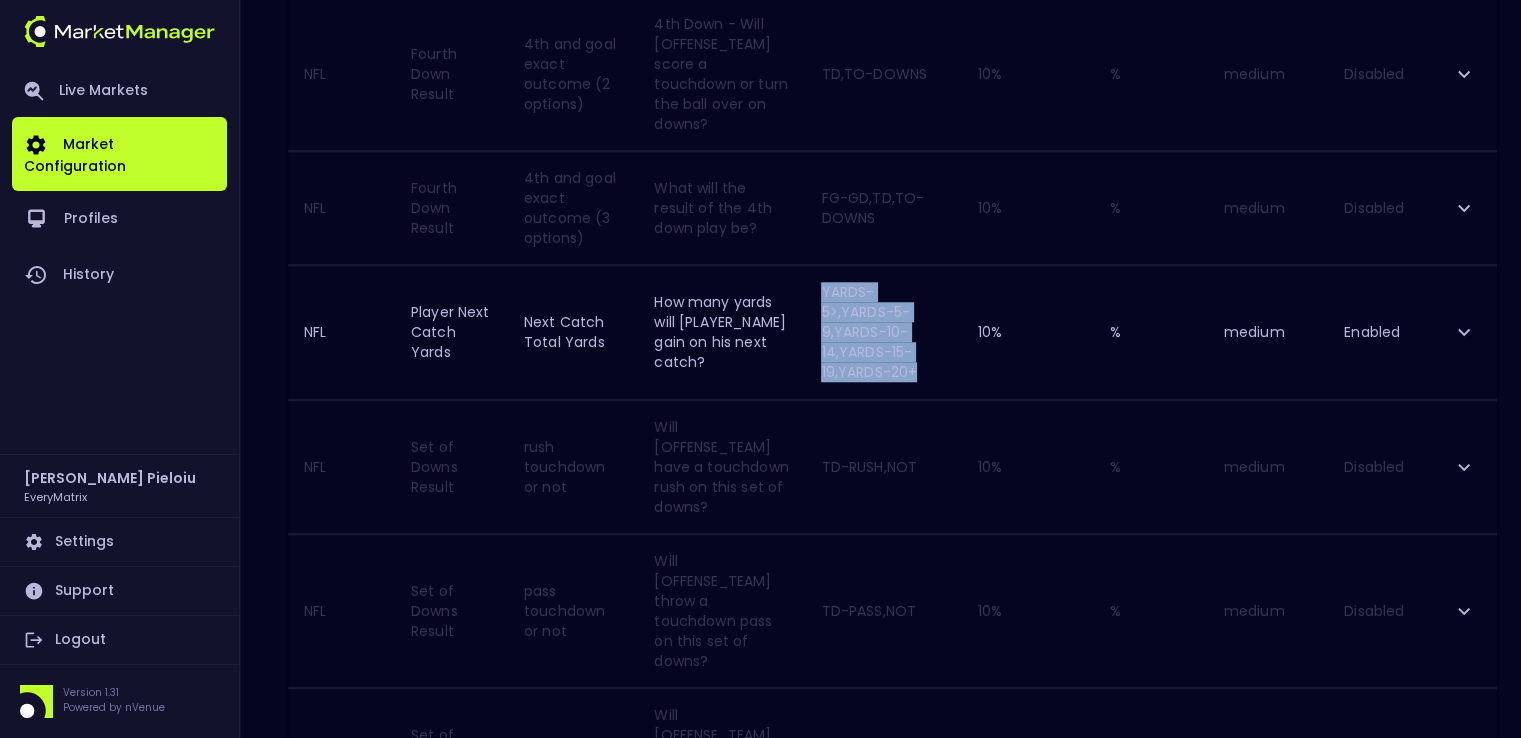 drag, startPoint x: 929, startPoint y: 347, endPoint x: 833, endPoint y: 269, distance: 123.69317 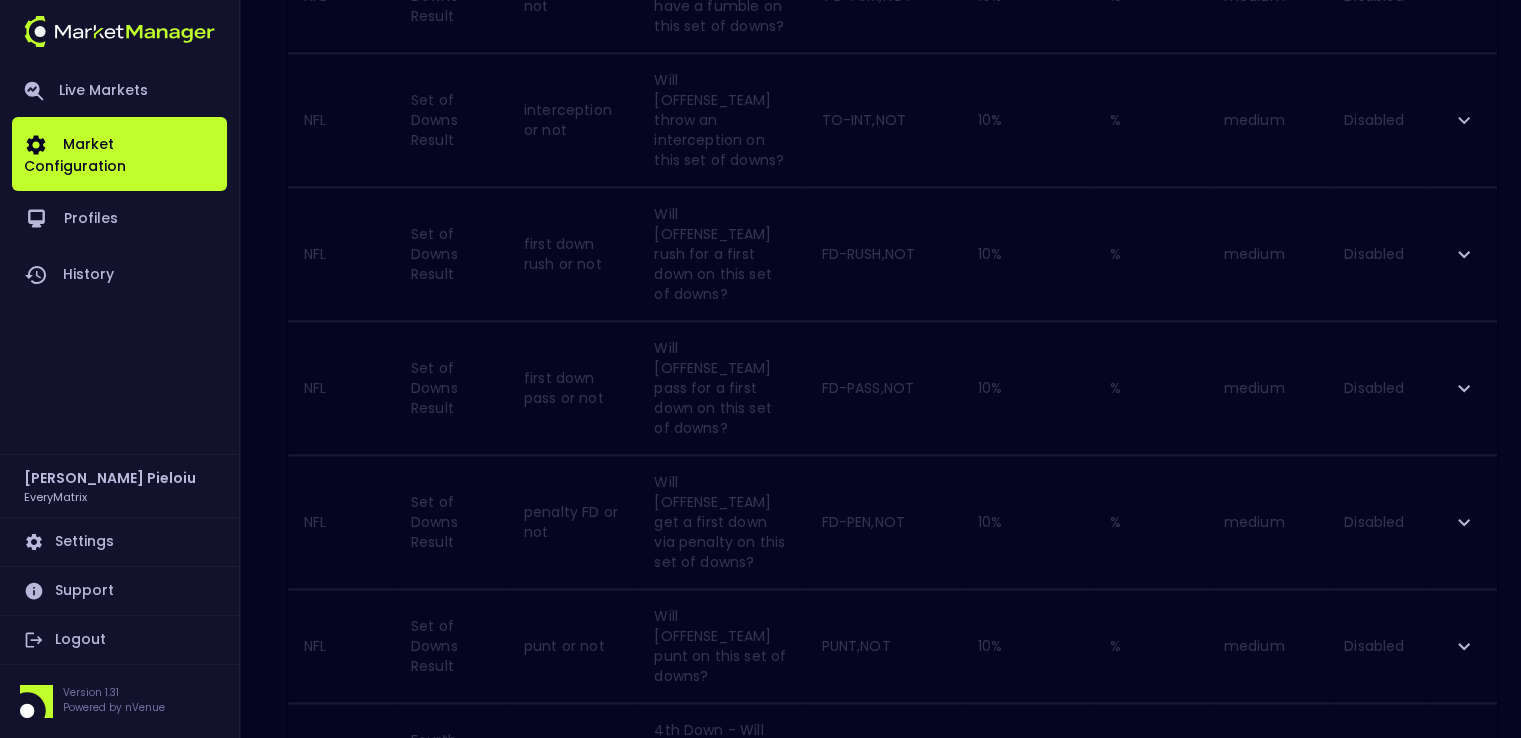 scroll, scrollTop: 2812, scrollLeft: 0, axis: vertical 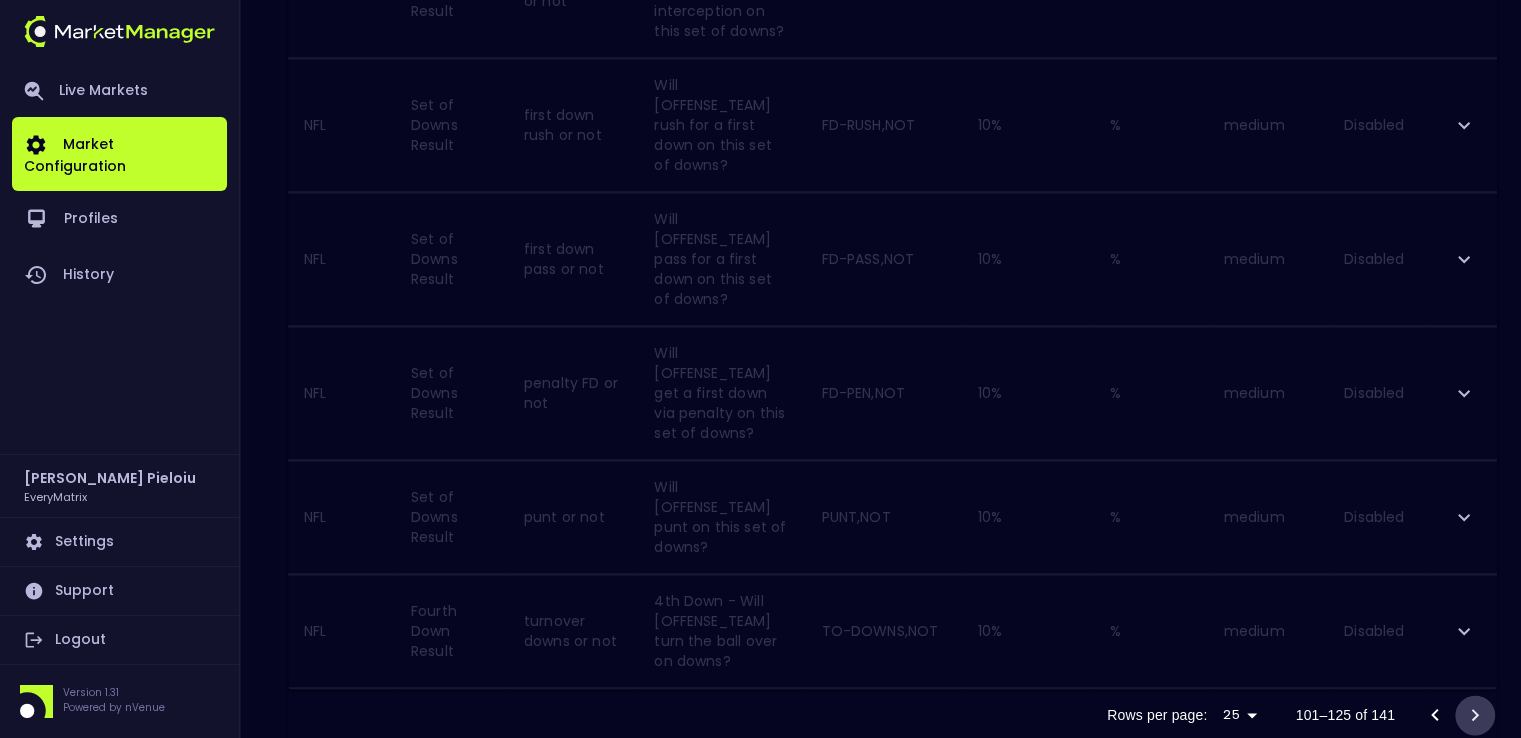 click 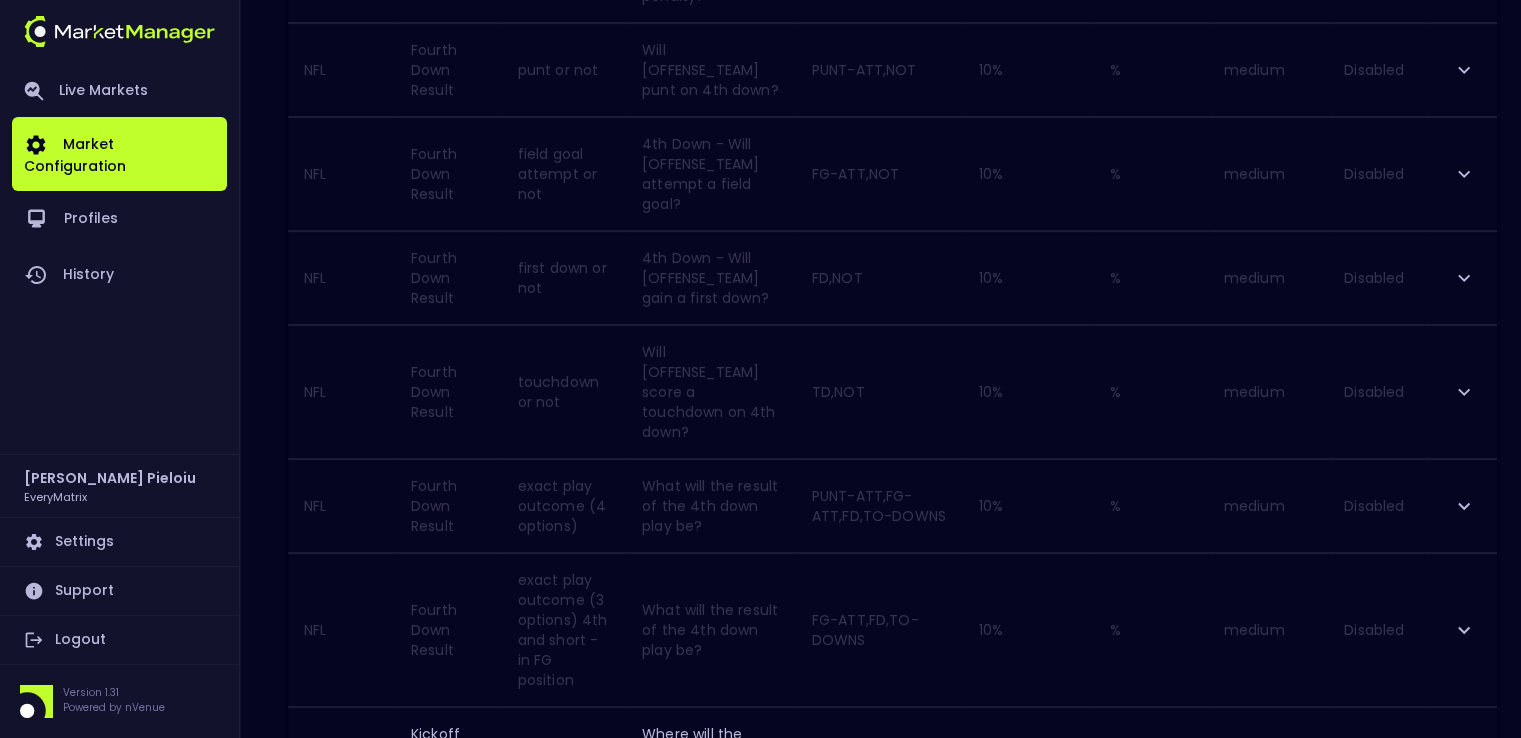 scroll, scrollTop: 800, scrollLeft: 0, axis: vertical 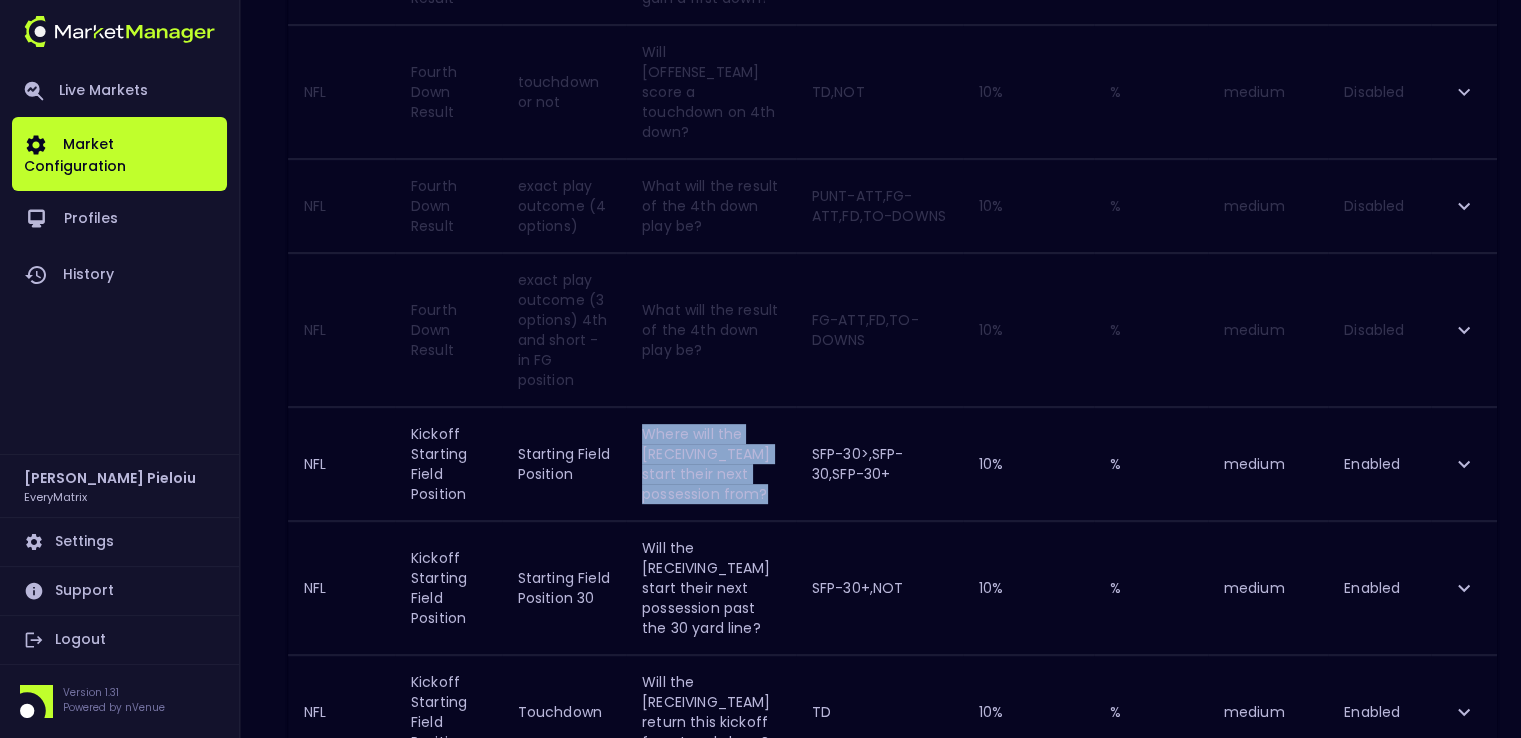 drag, startPoint x: 769, startPoint y: 433, endPoint x: 647, endPoint y: 374, distance: 135.51753 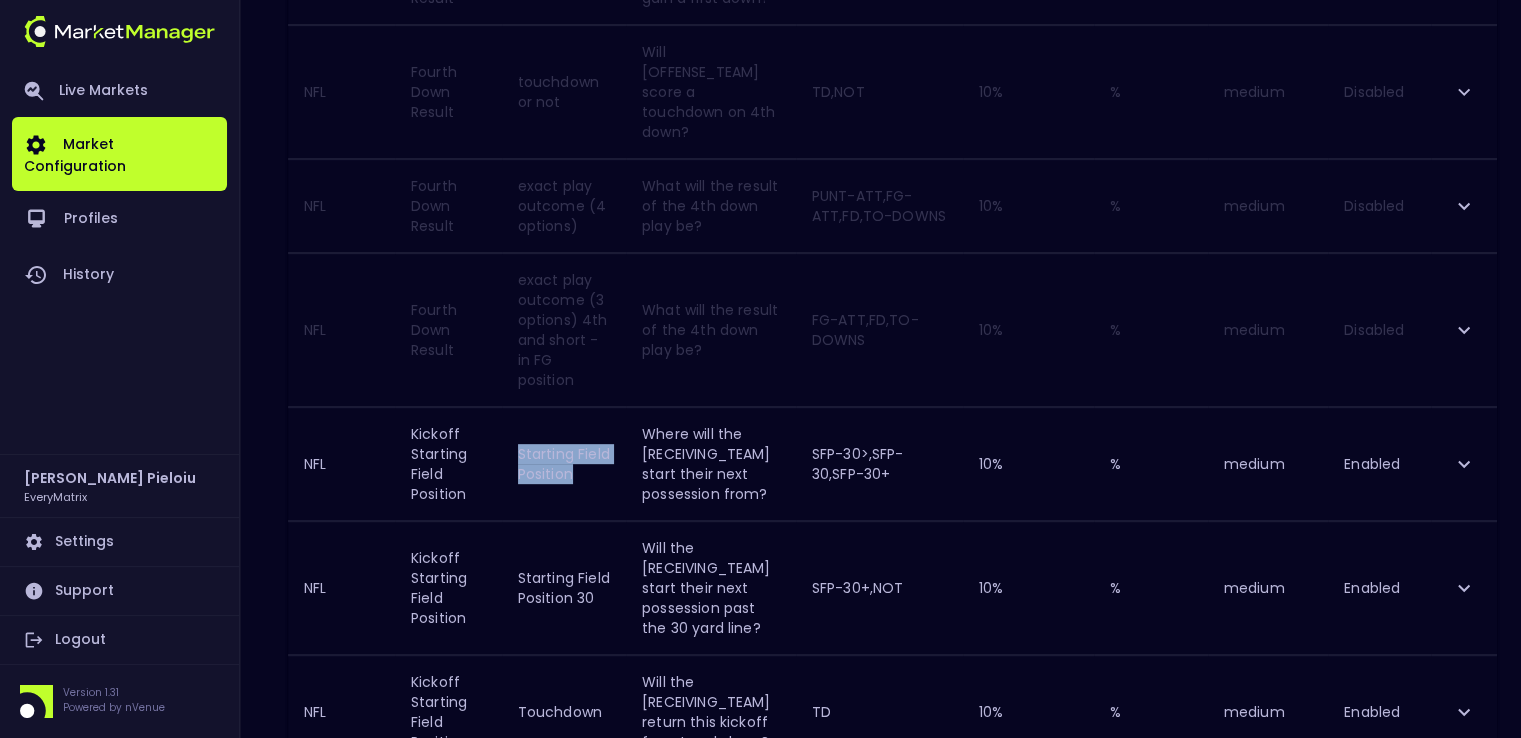 drag, startPoint x: 572, startPoint y: 413, endPoint x: 519, endPoint y: 394, distance: 56.302753 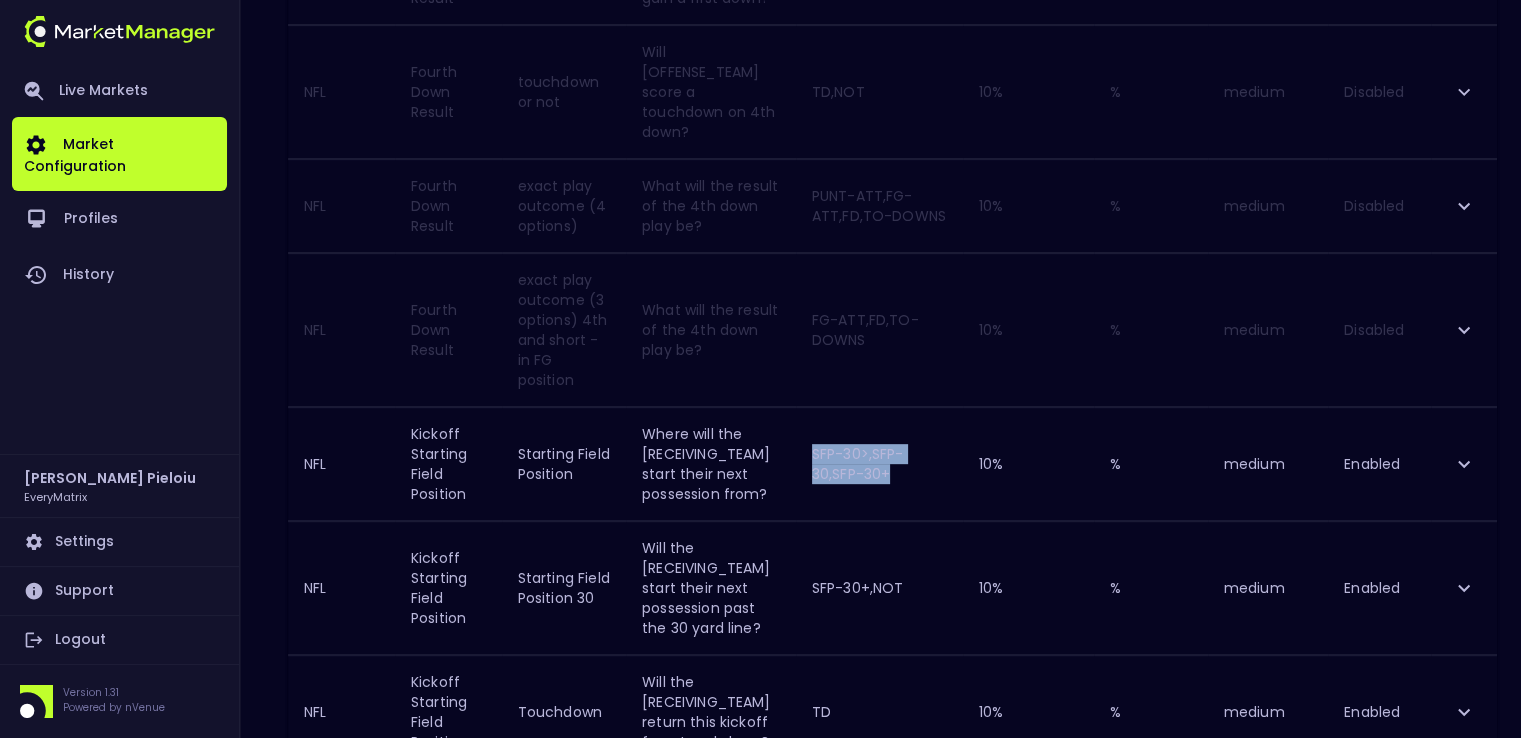 drag, startPoint x: 908, startPoint y: 414, endPoint x: 828, endPoint y: 393, distance: 82.710335 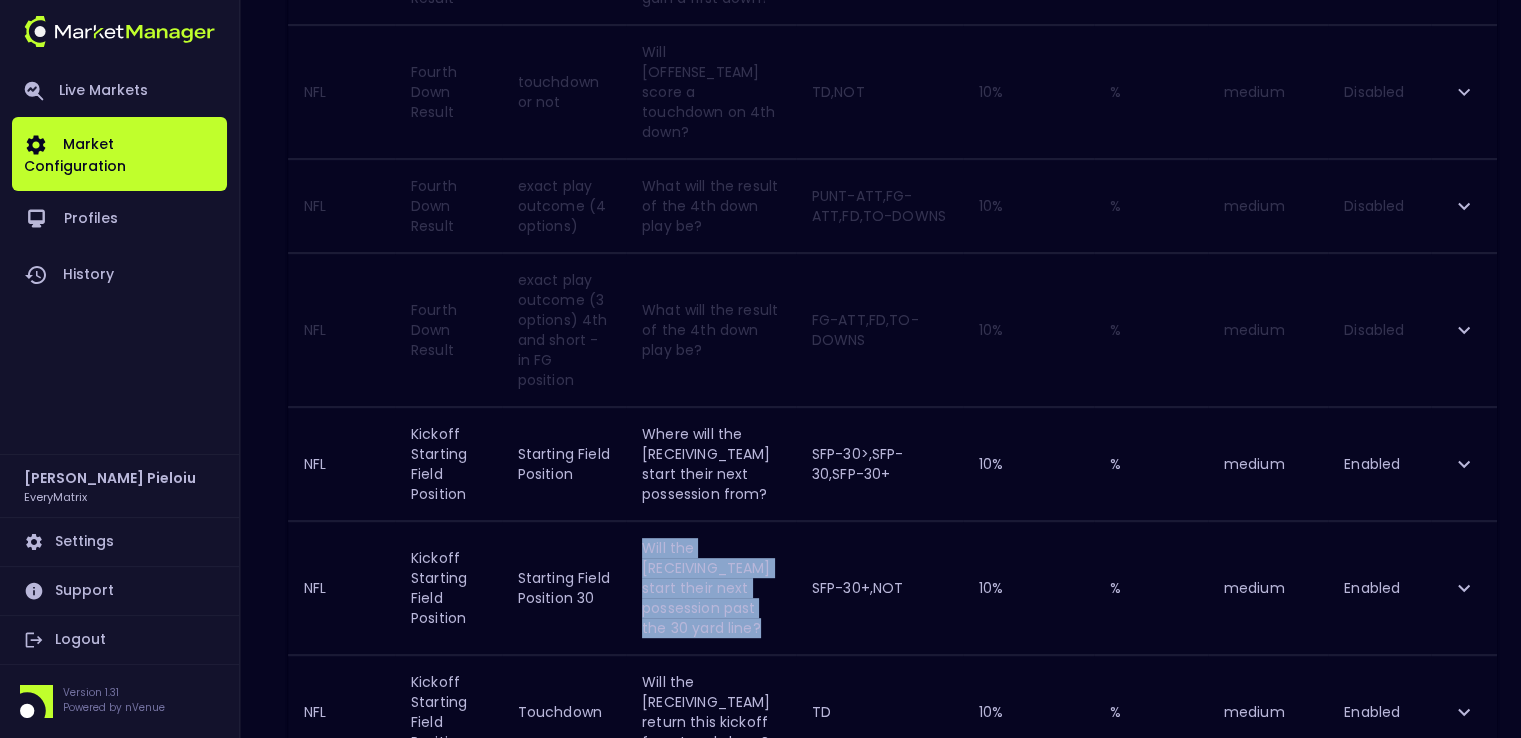 drag, startPoint x: 738, startPoint y: 564, endPoint x: 647, endPoint y: 486, distance: 119.85408 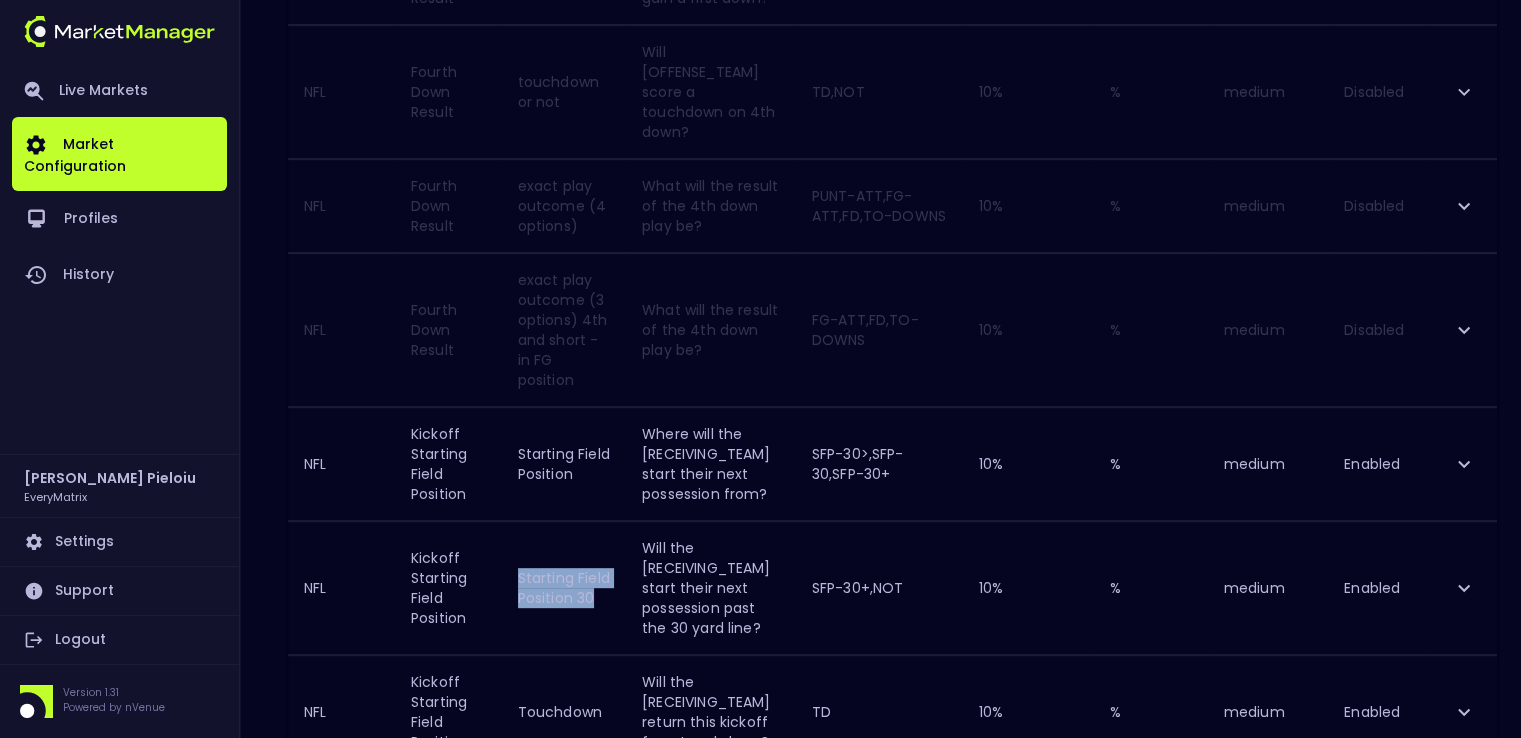 drag, startPoint x: 598, startPoint y: 535, endPoint x: 516, endPoint y: 517, distance: 83.95237 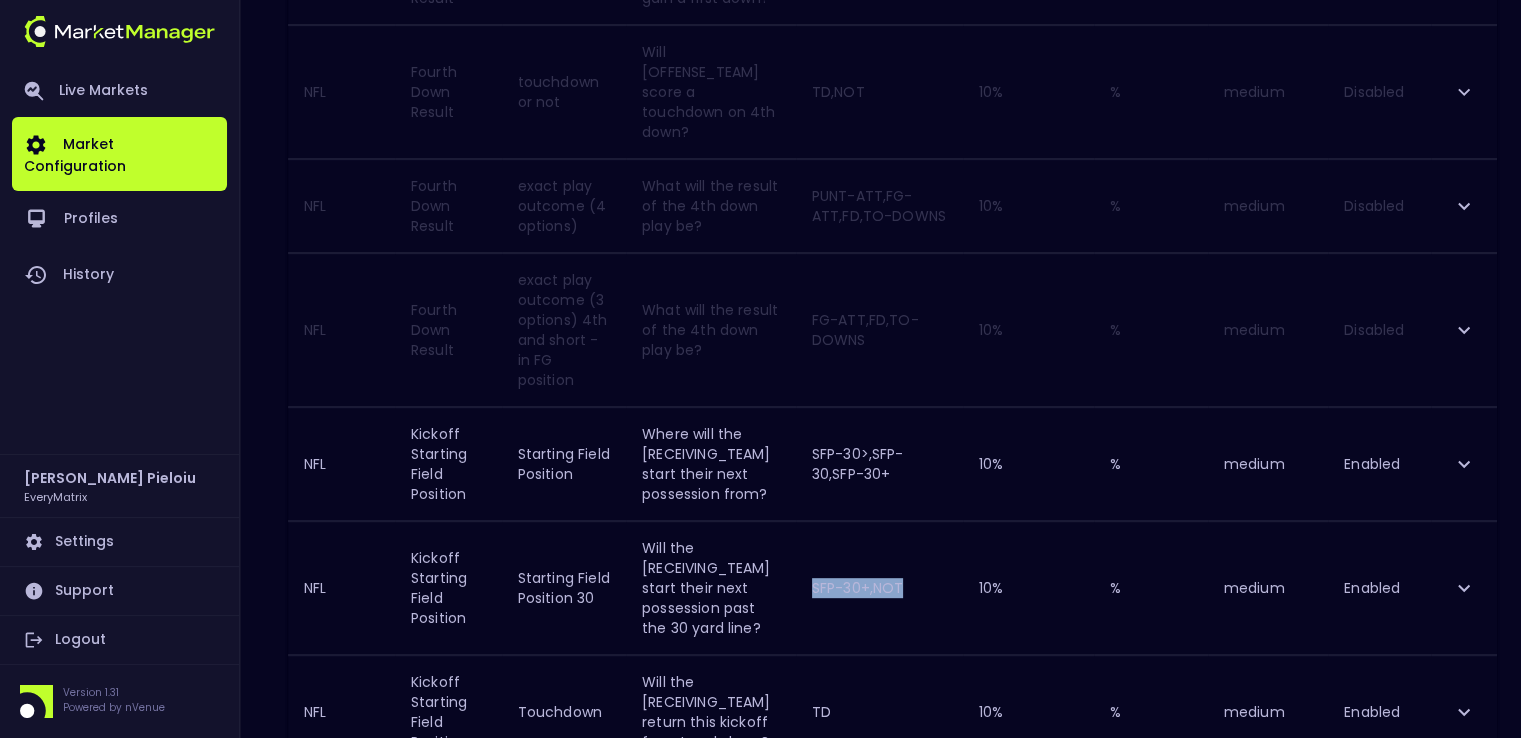 drag, startPoint x: 925, startPoint y: 524, endPoint x: 825, endPoint y: 524, distance: 100 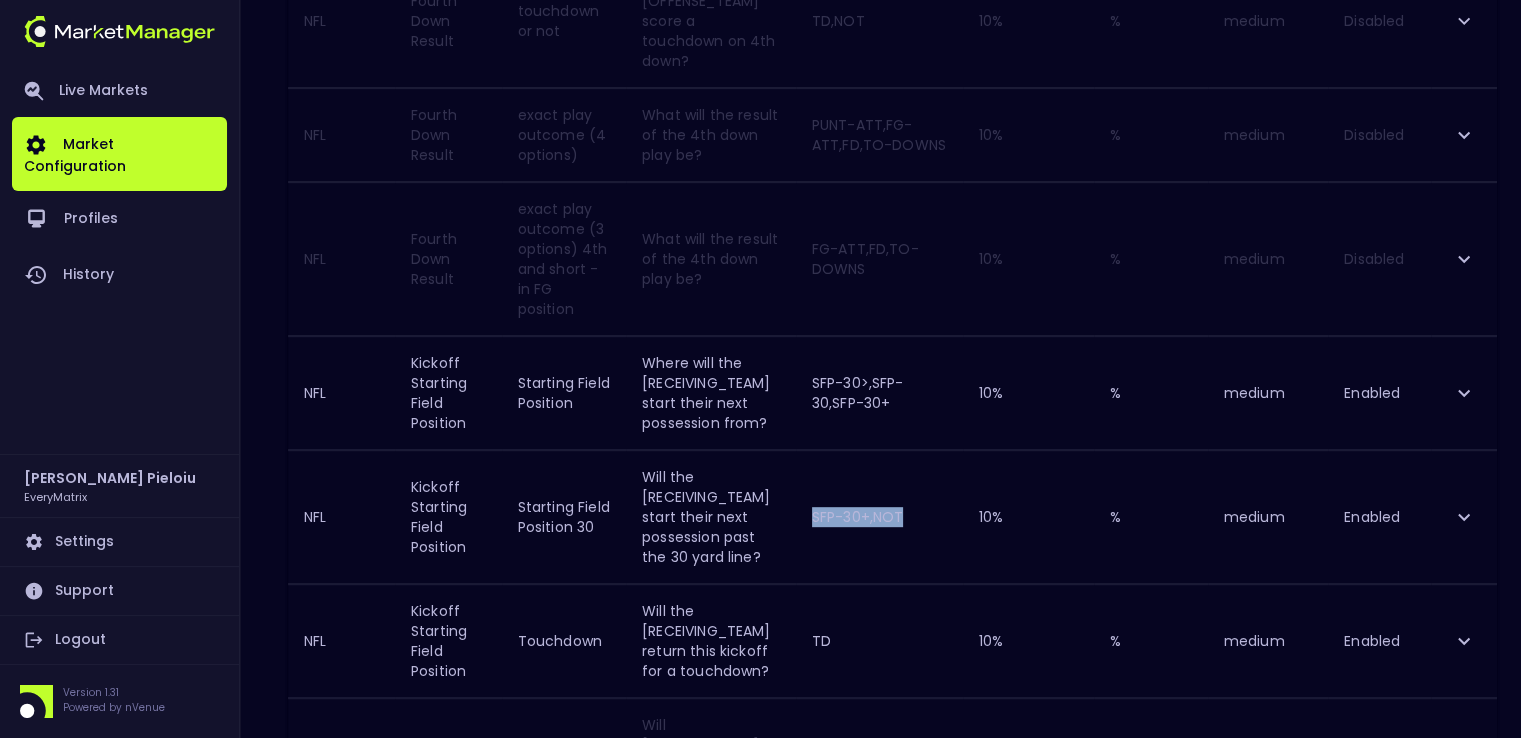 scroll, scrollTop: 1000, scrollLeft: 0, axis: vertical 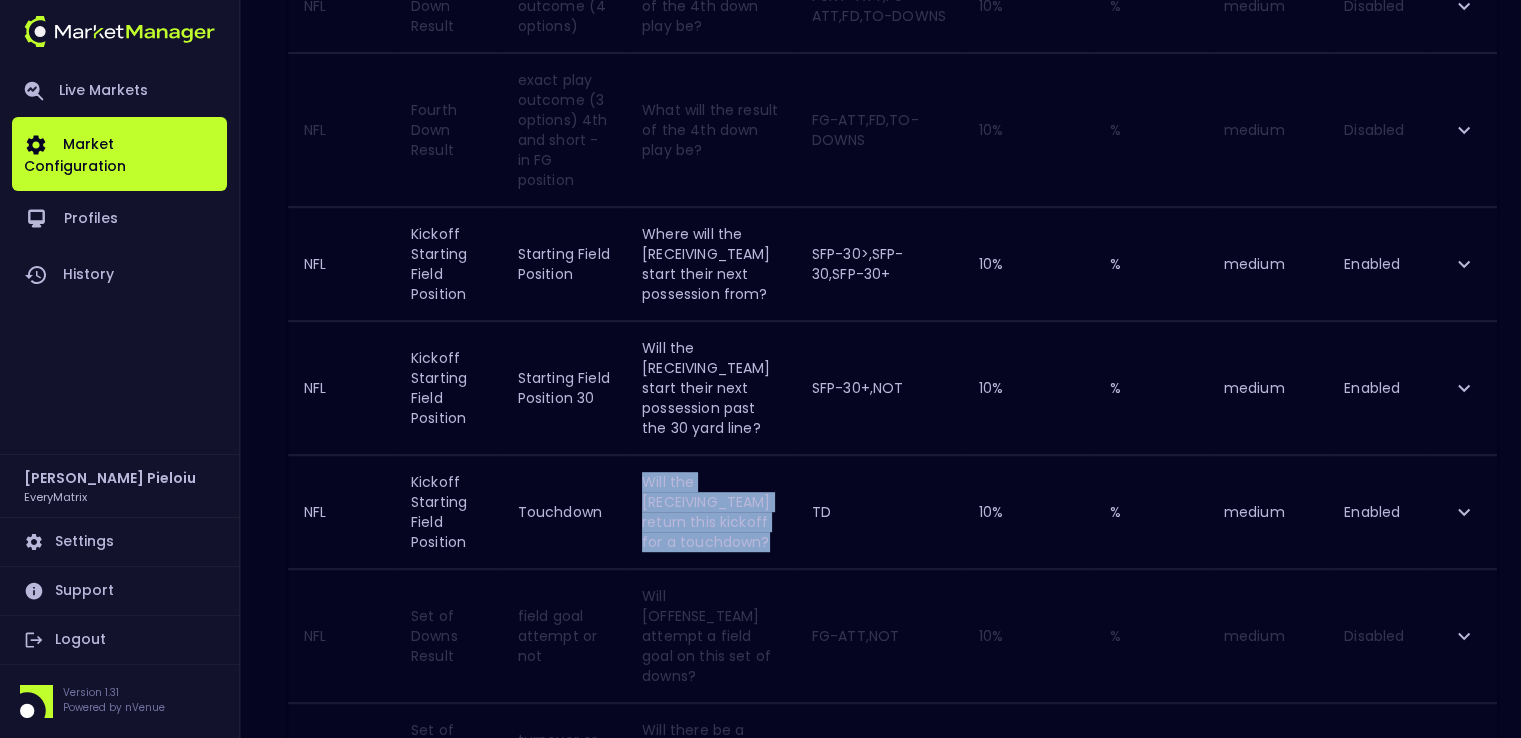 drag, startPoint x: 749, startPoint y: 481, endPoint x: 647, endPoint y: 421, distance: 118.3385 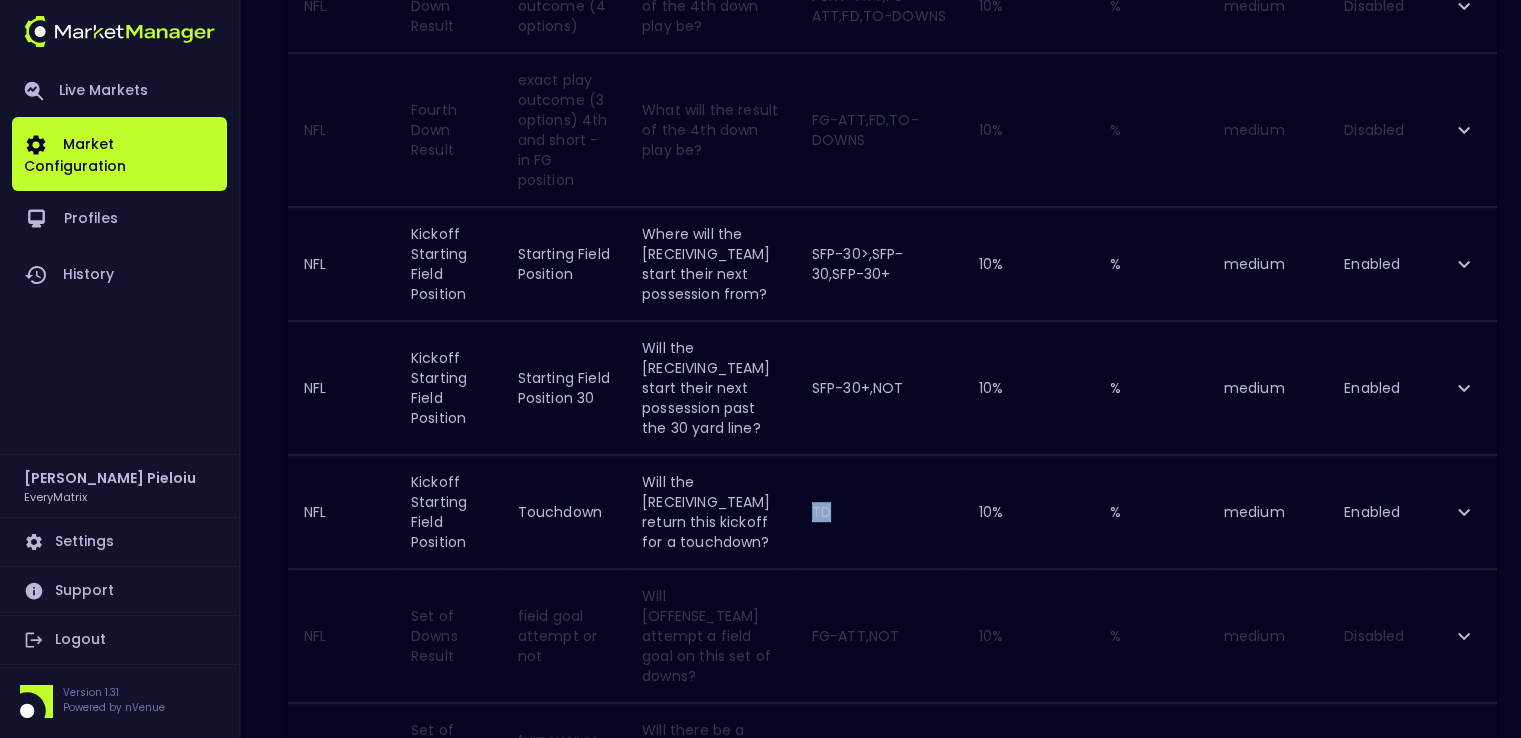 drag, startPoint x: 840, startPoint y: 448, endPoint x: 828, endPoint y: 447, distance: 12.0415945 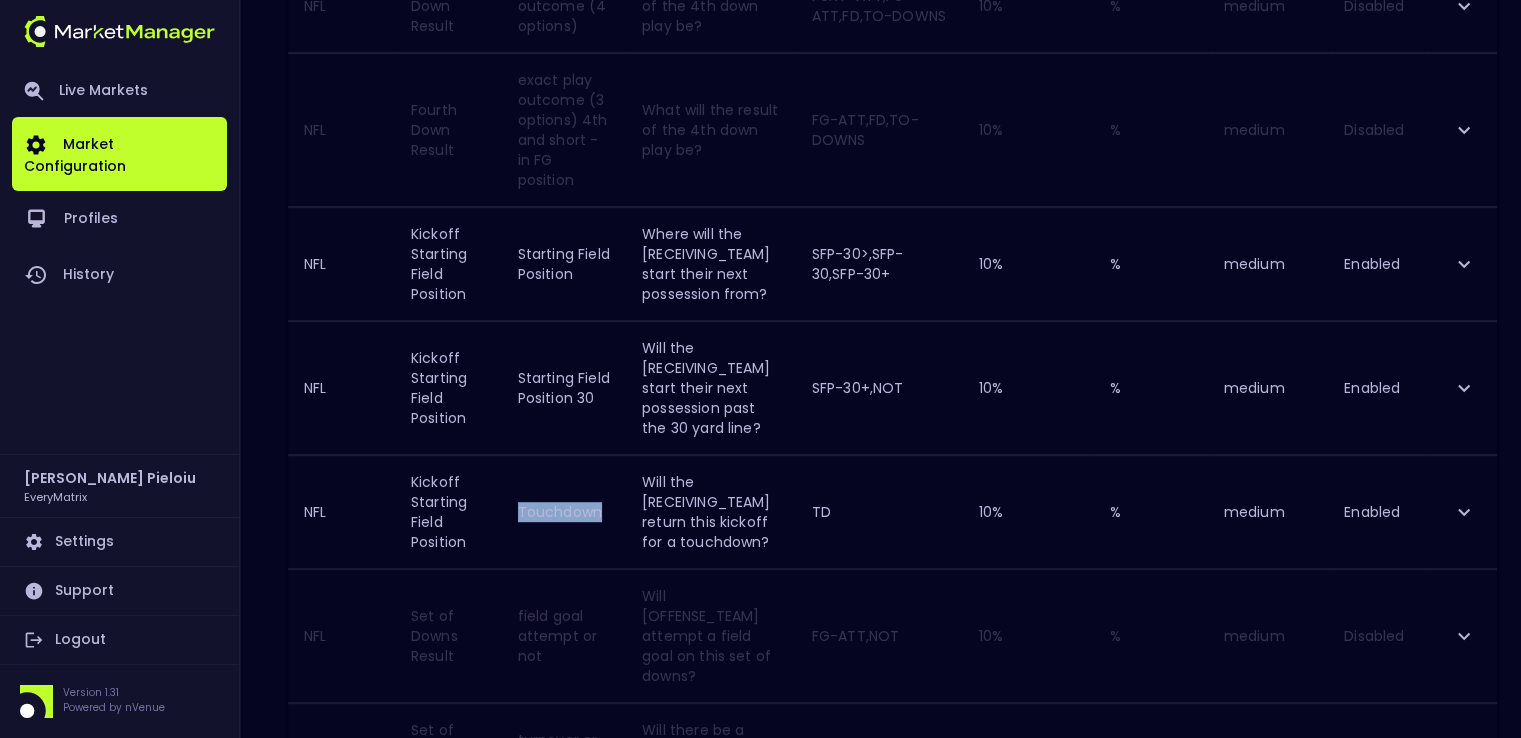 drag, startPoint x: 597, startPoint y: 449, endPoint x: 519, endPoint y: 450, distance: 78.00641 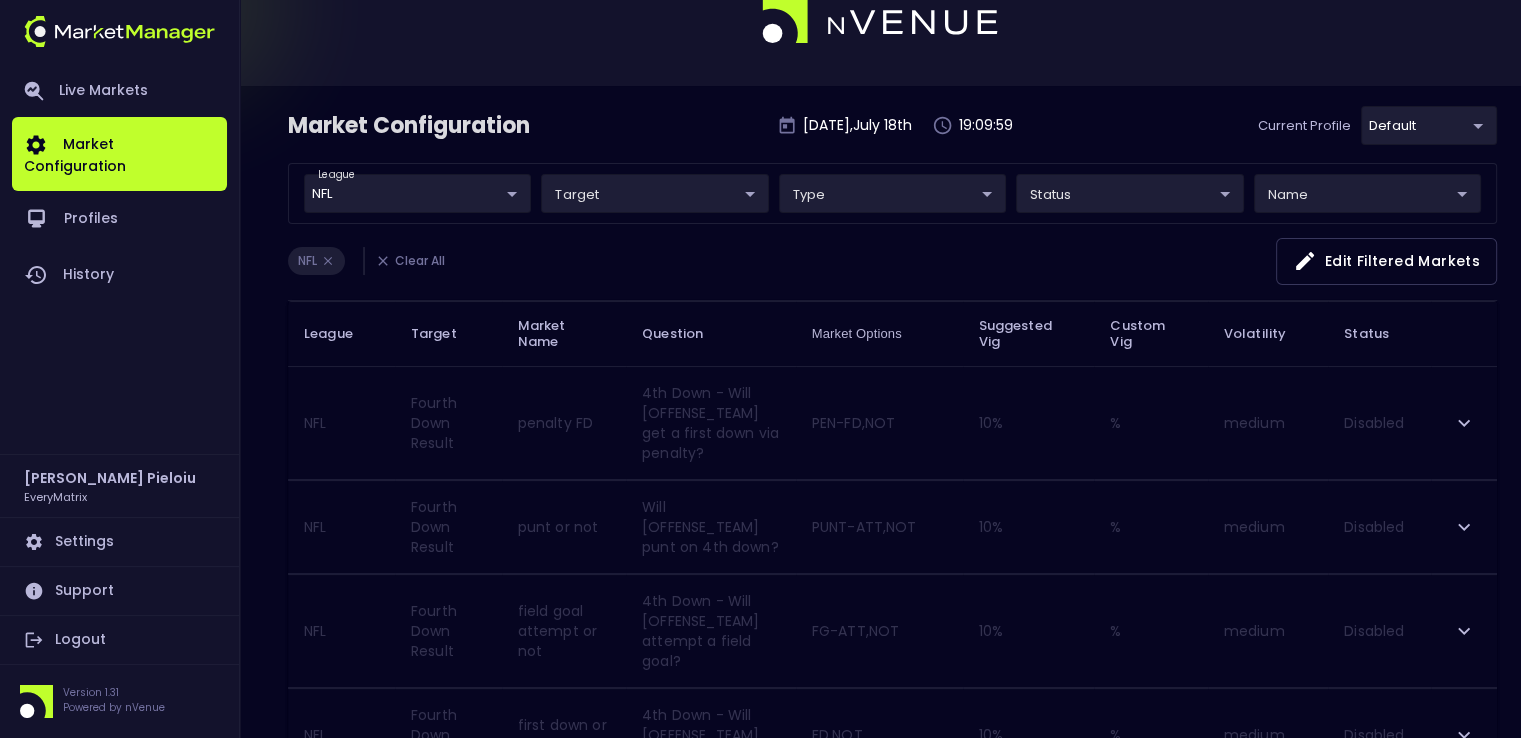 scroll, scrollTop: 0, scrollLeft: 0, axis: both 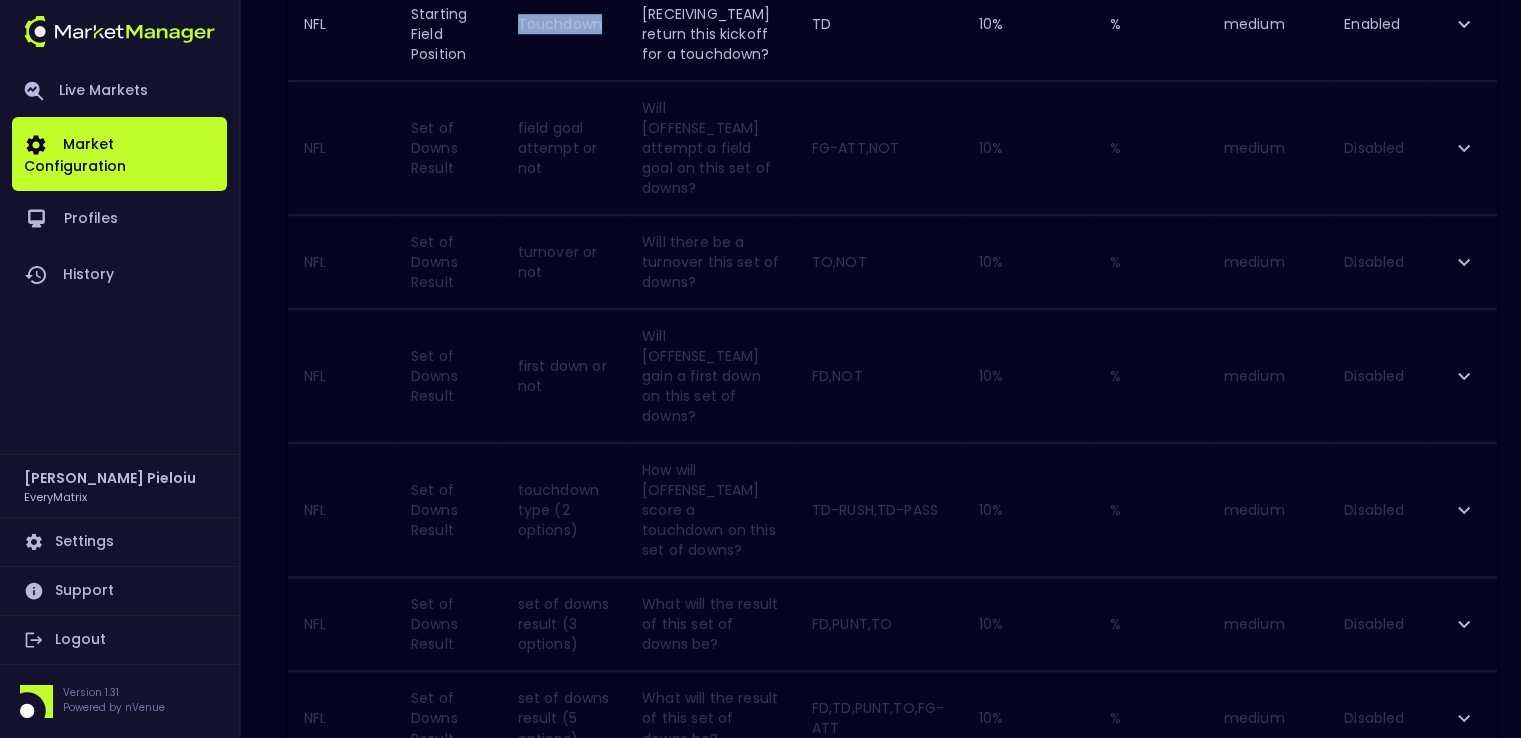 click 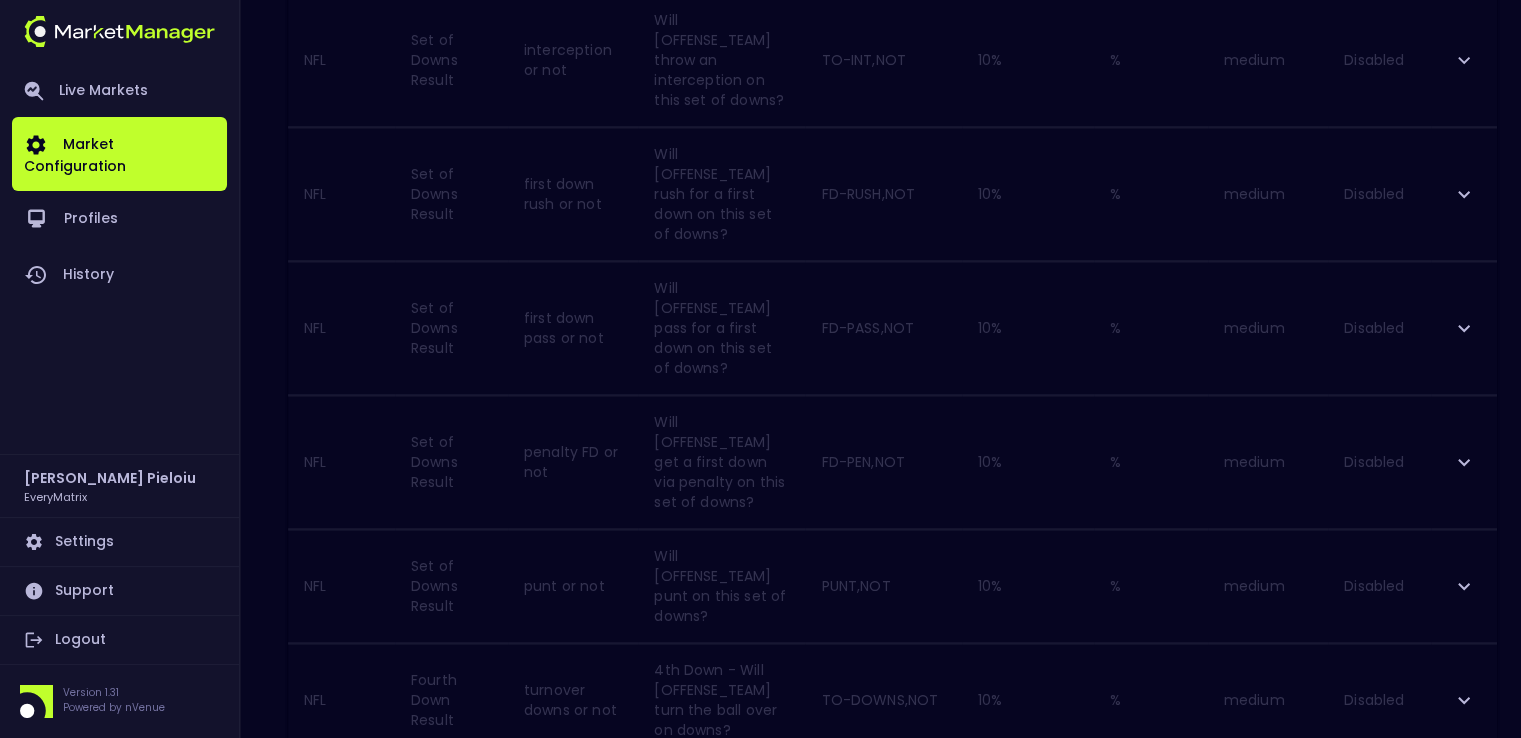 scroll, scrollTop: 2812, scrollLeft: 0, axis: vertical 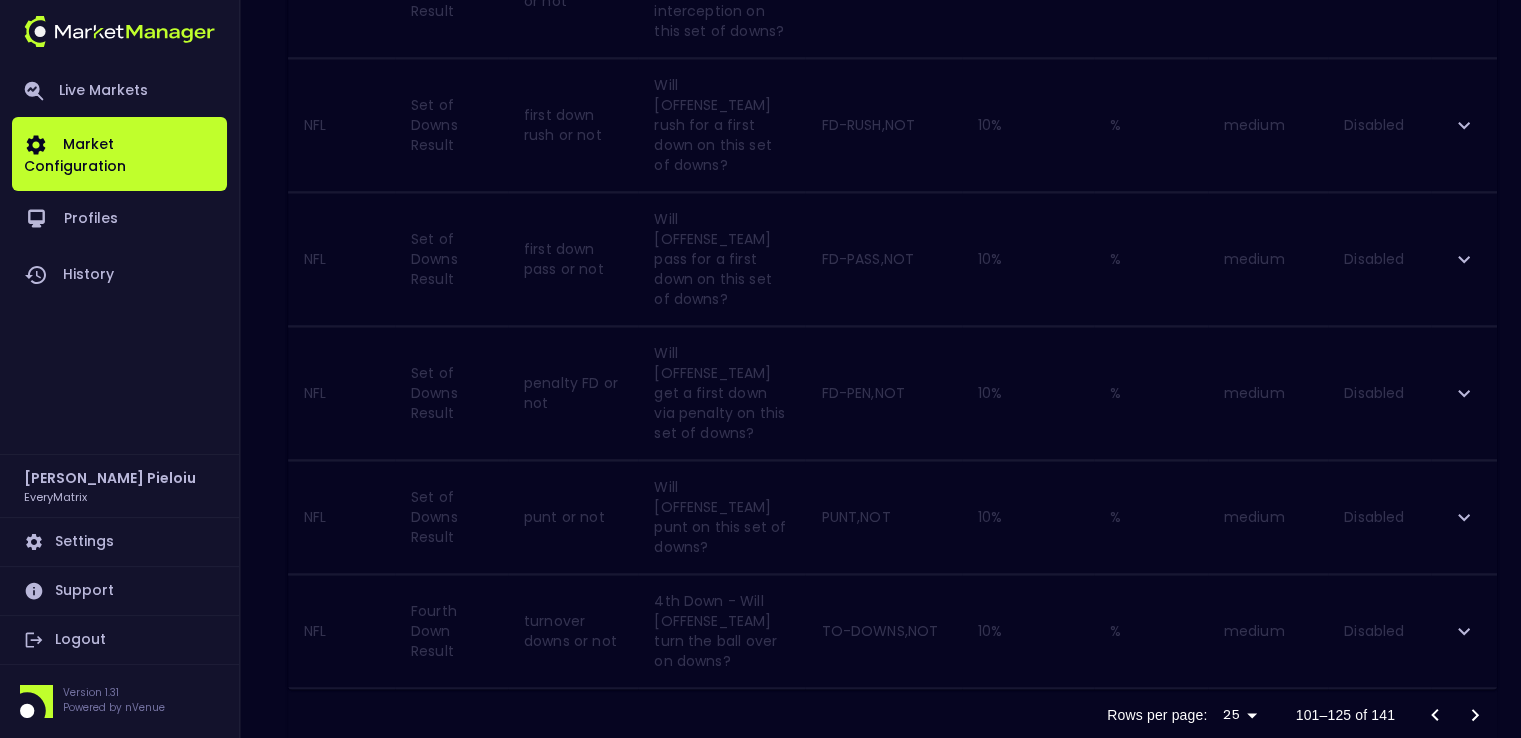 click 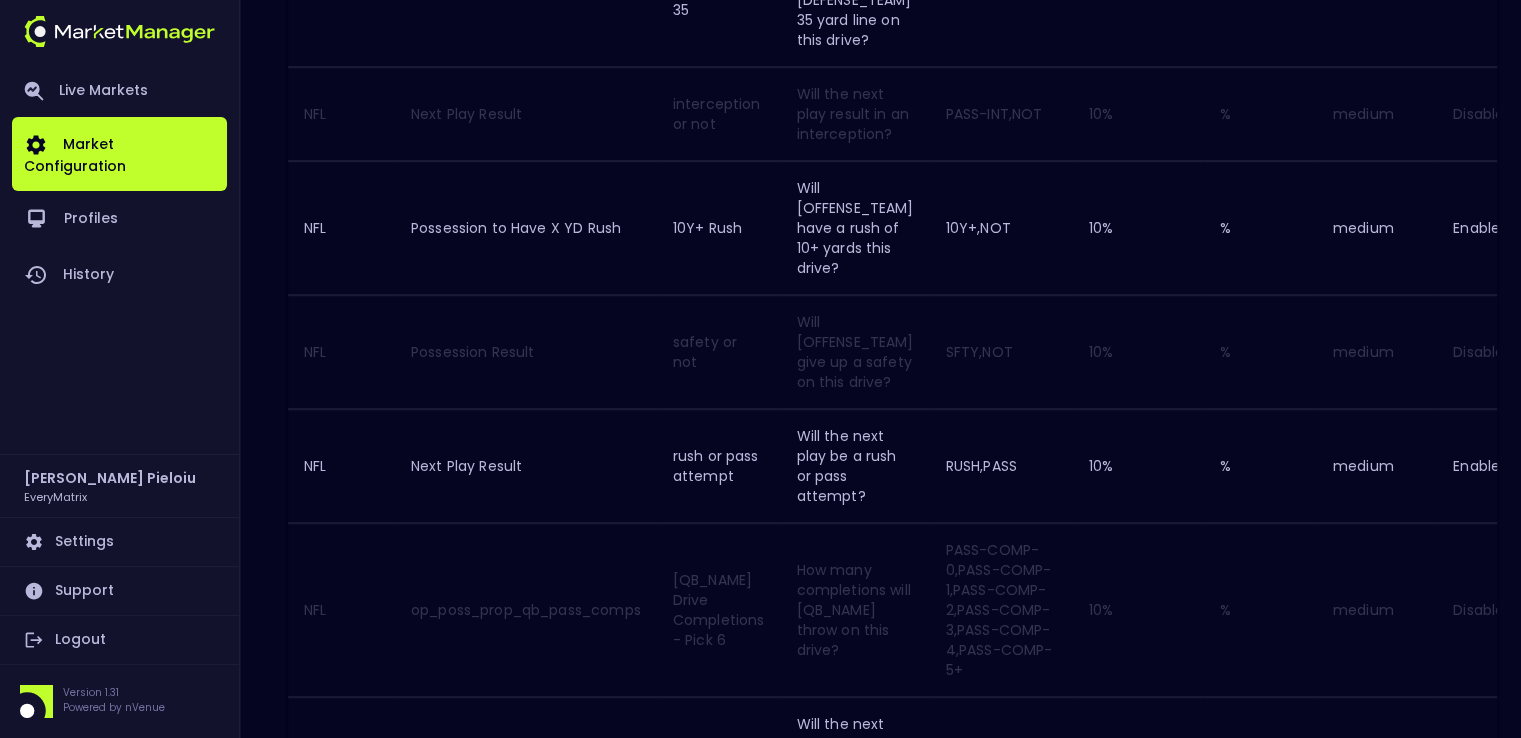 scroll, scrollTop: 1900, scrollLeft: 0, axis: vertical 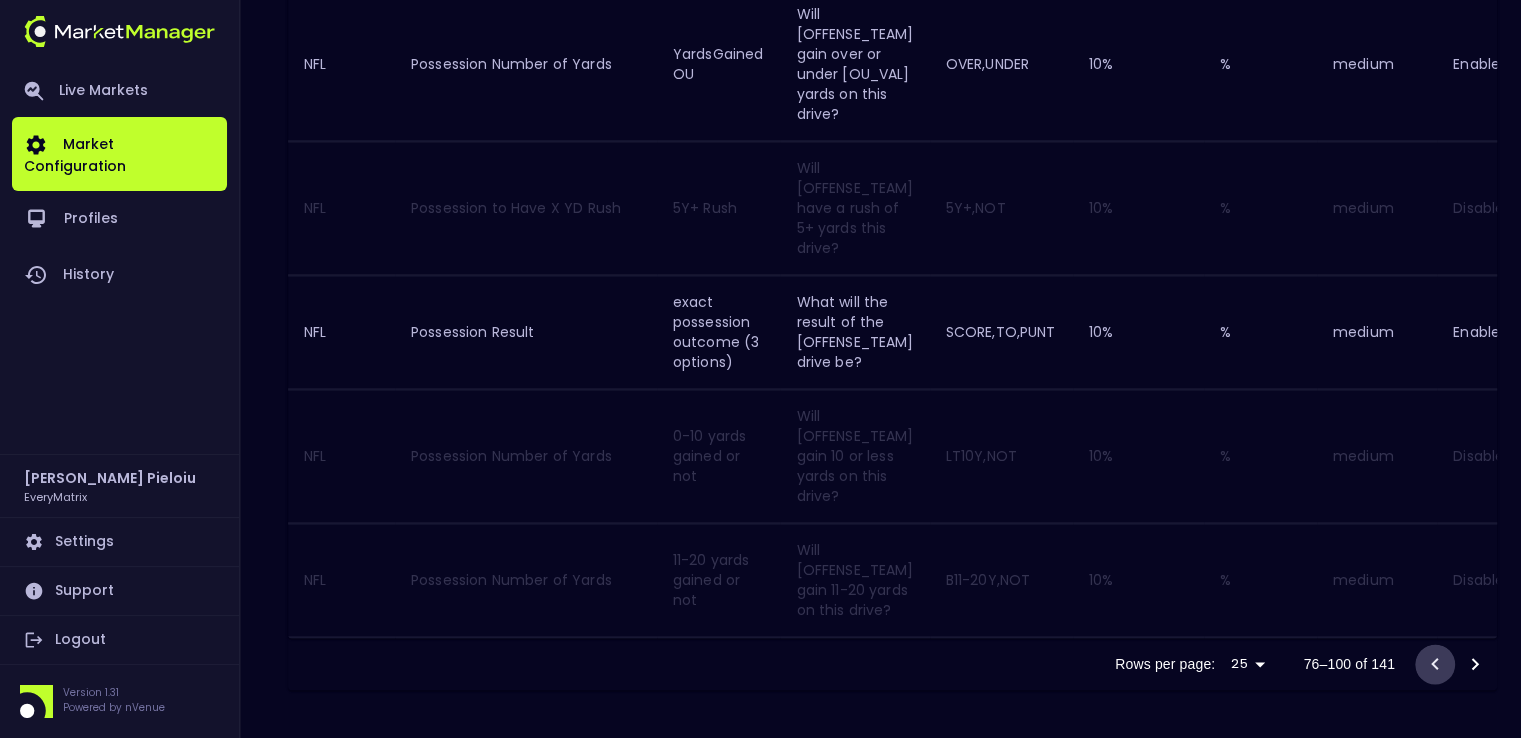 click 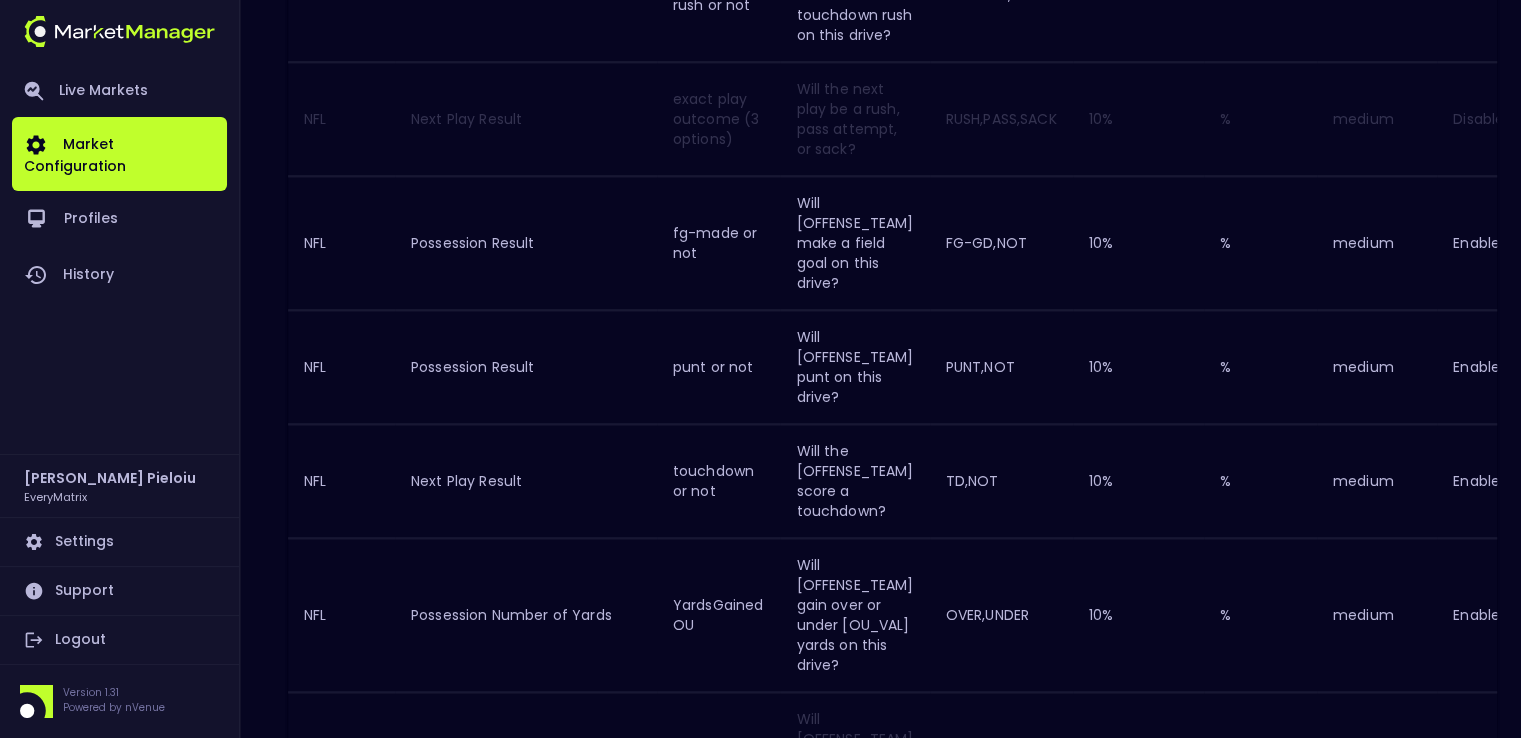 click 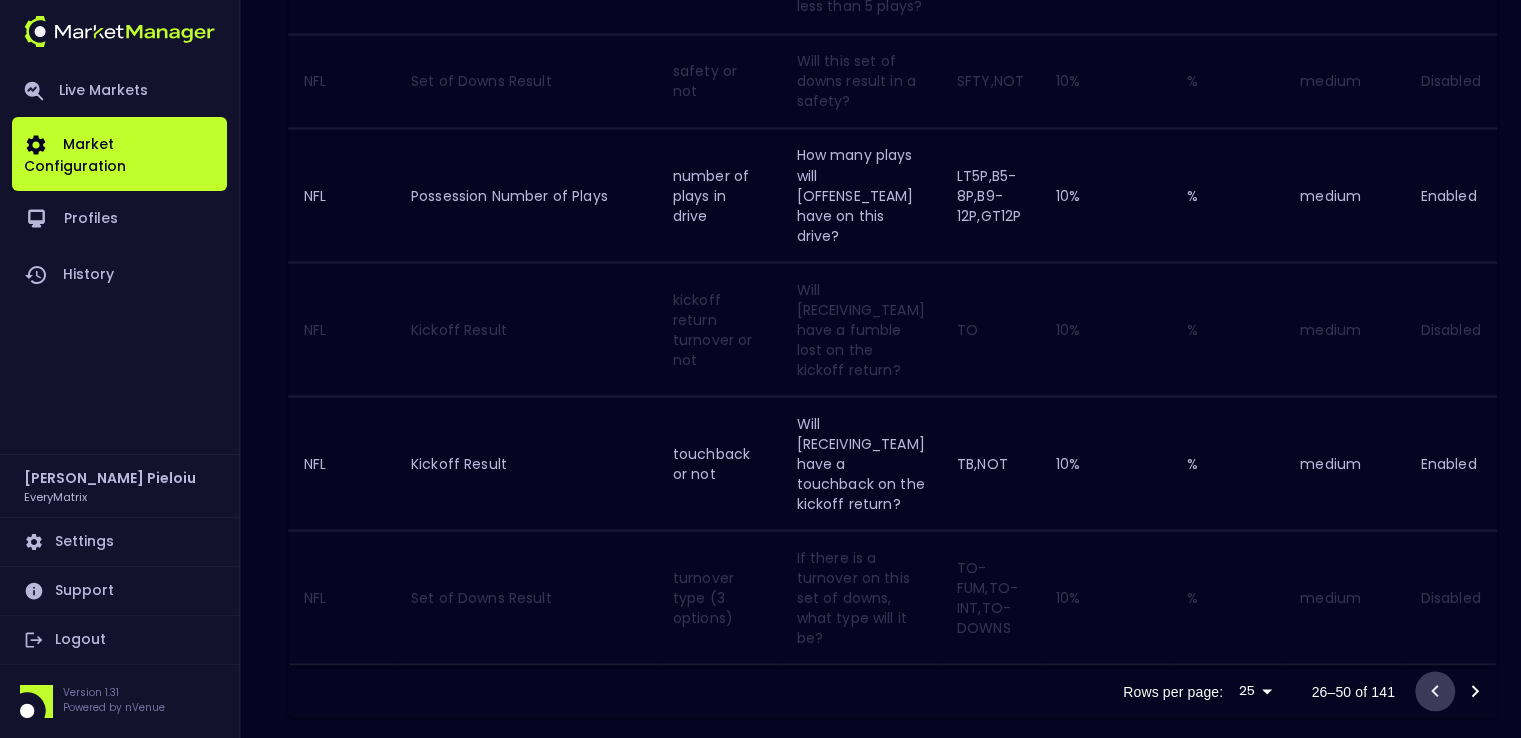 click 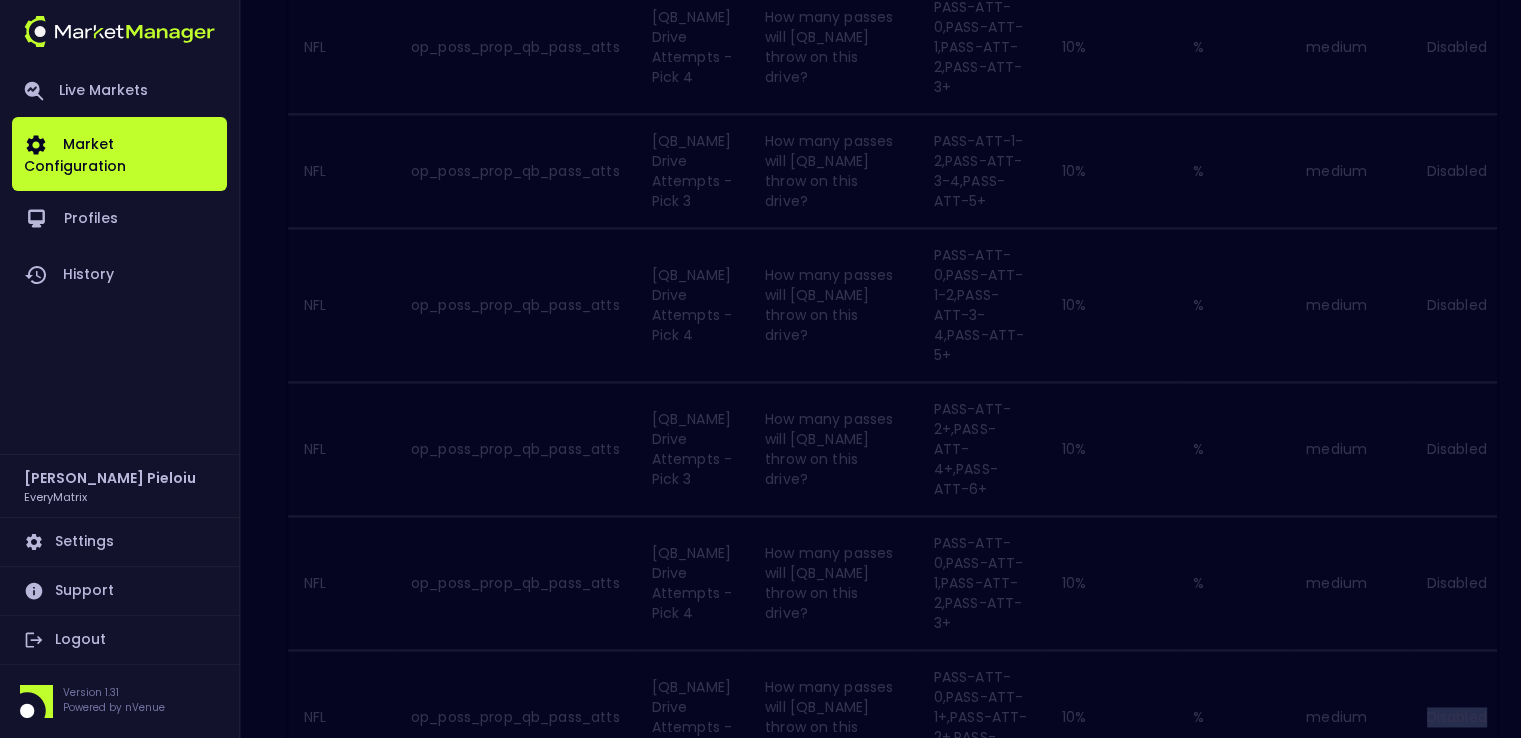 click on "Disabled" at bounding box center [1462, 717] 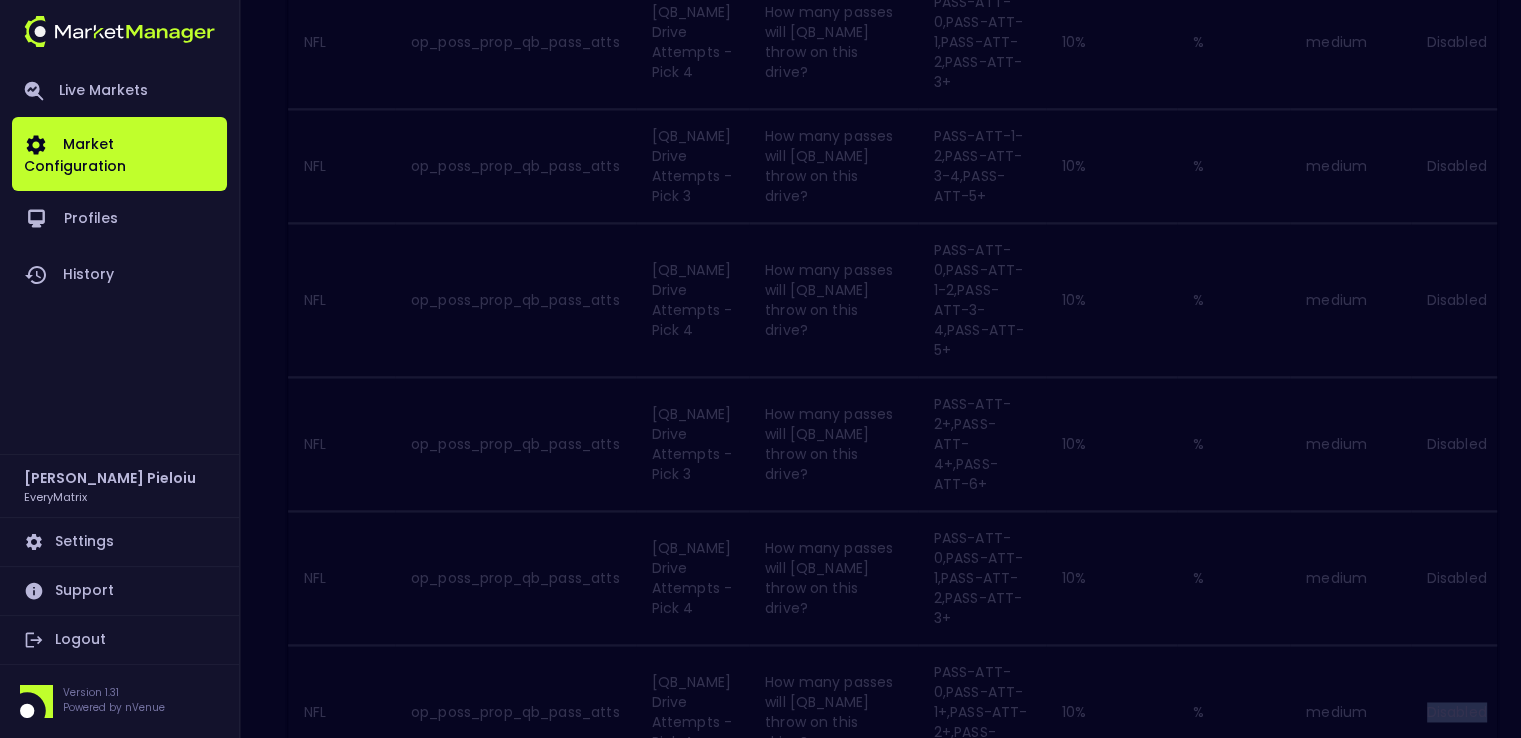 scroll, scrollTop: 2907, scrollLeft: 0, axis: vertical 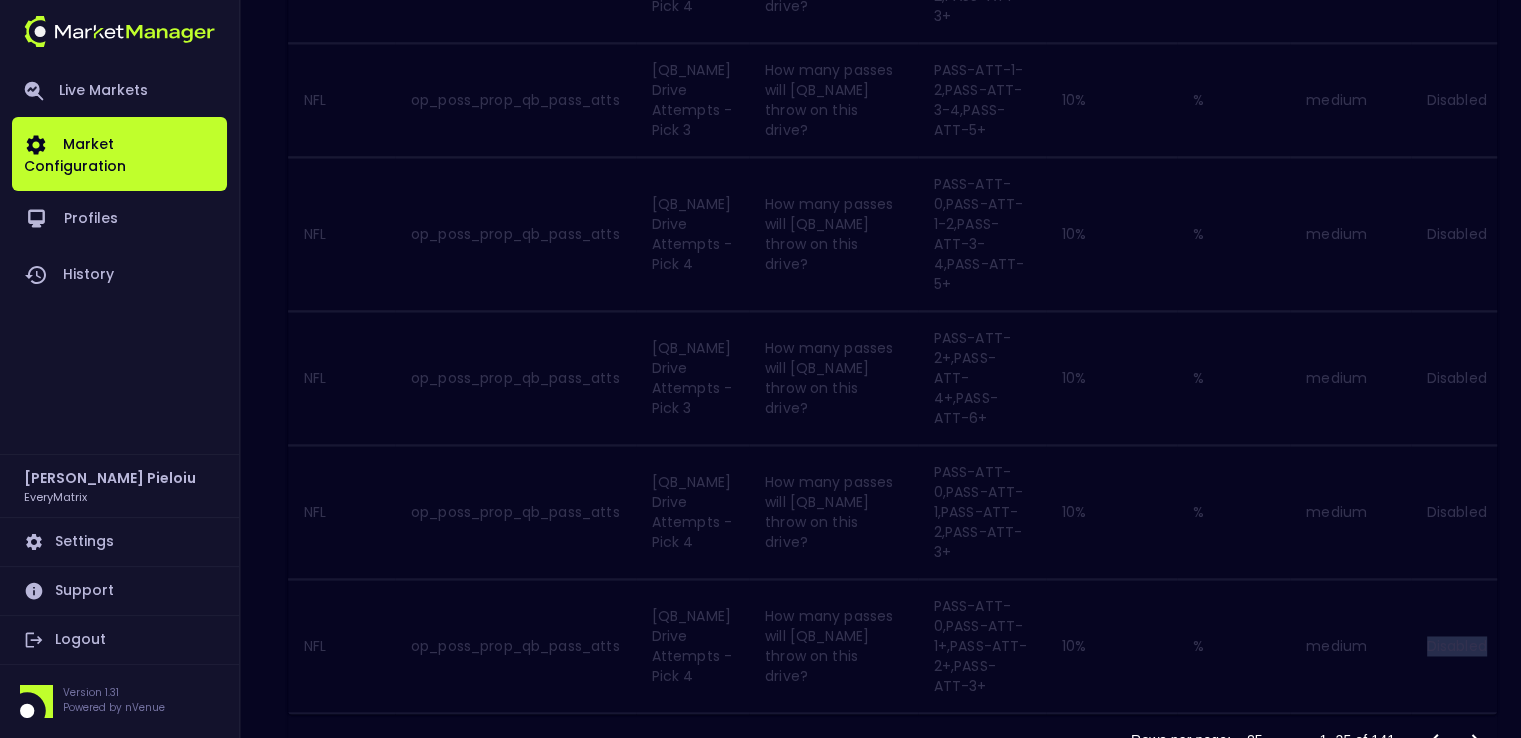 click 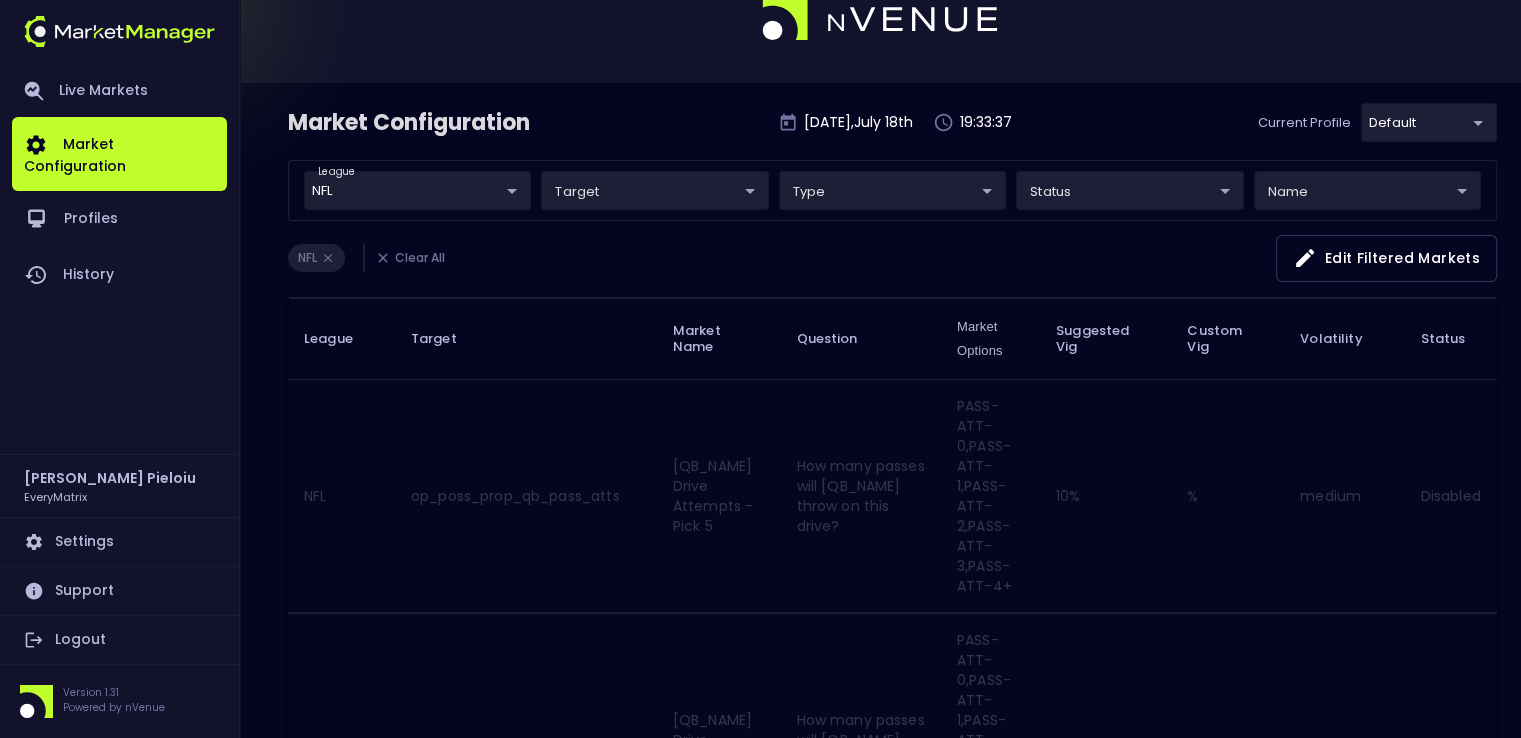 scroll, scrollTop: 0, scrollLeft: 0, axis: both 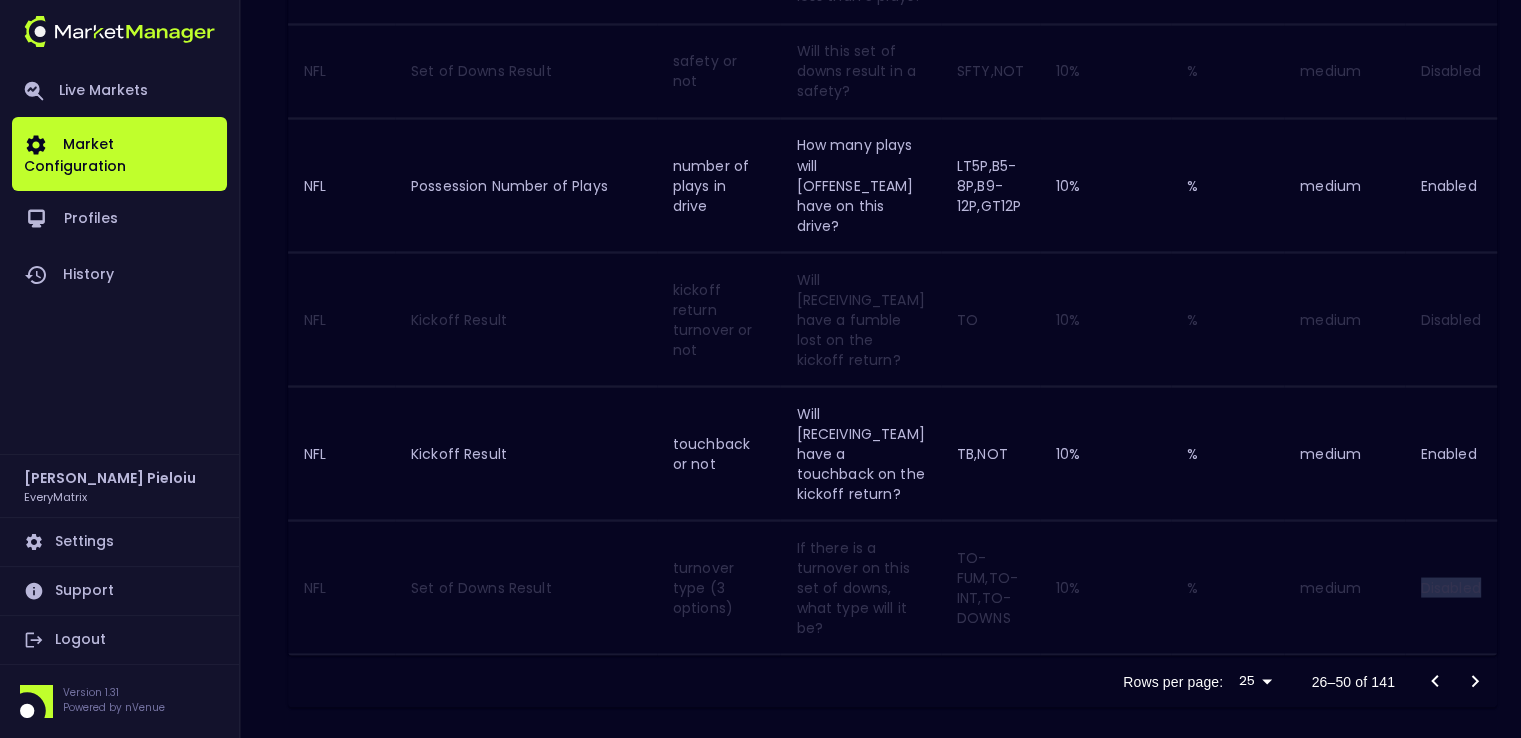 click 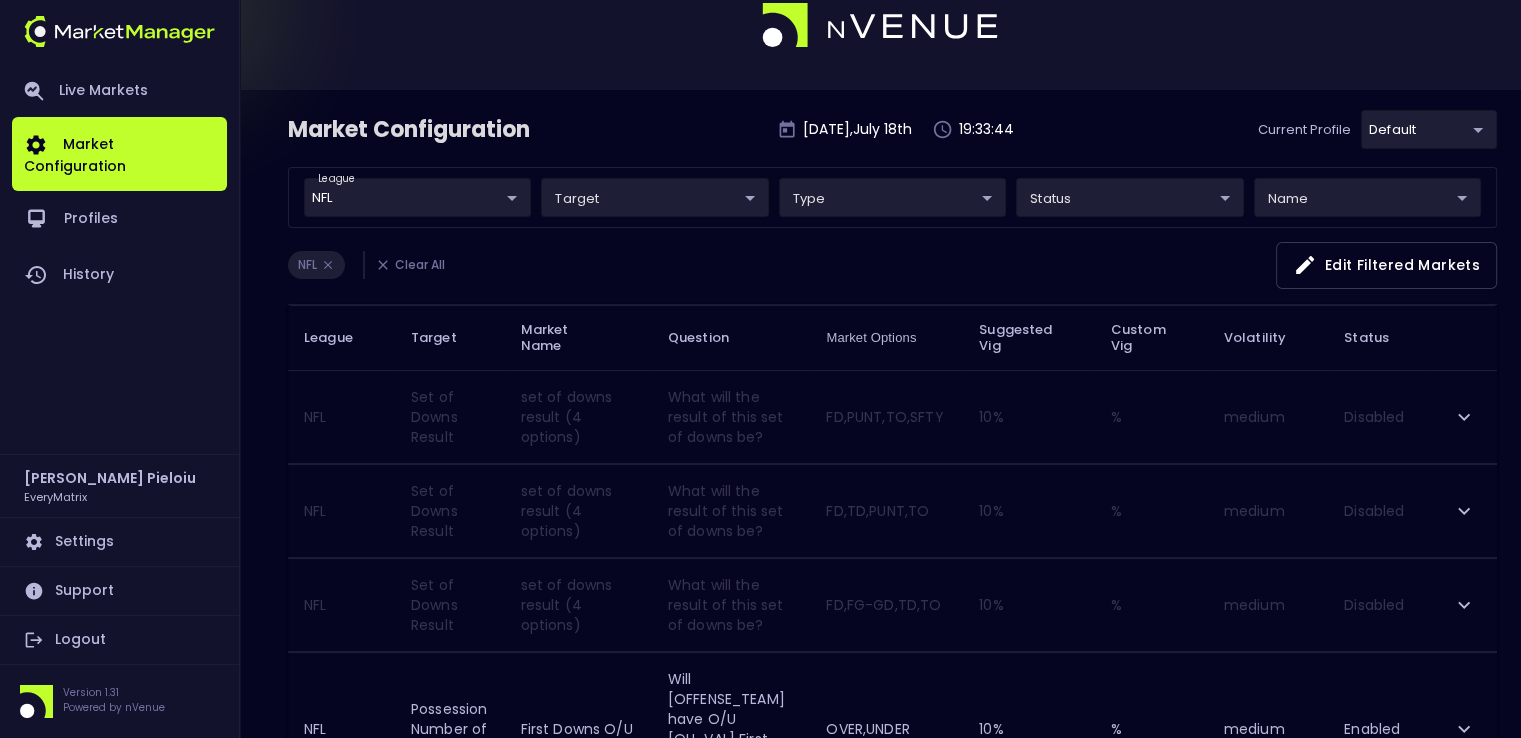 scroll, scrollTop: 0, scrollLeft: 0, axis: both 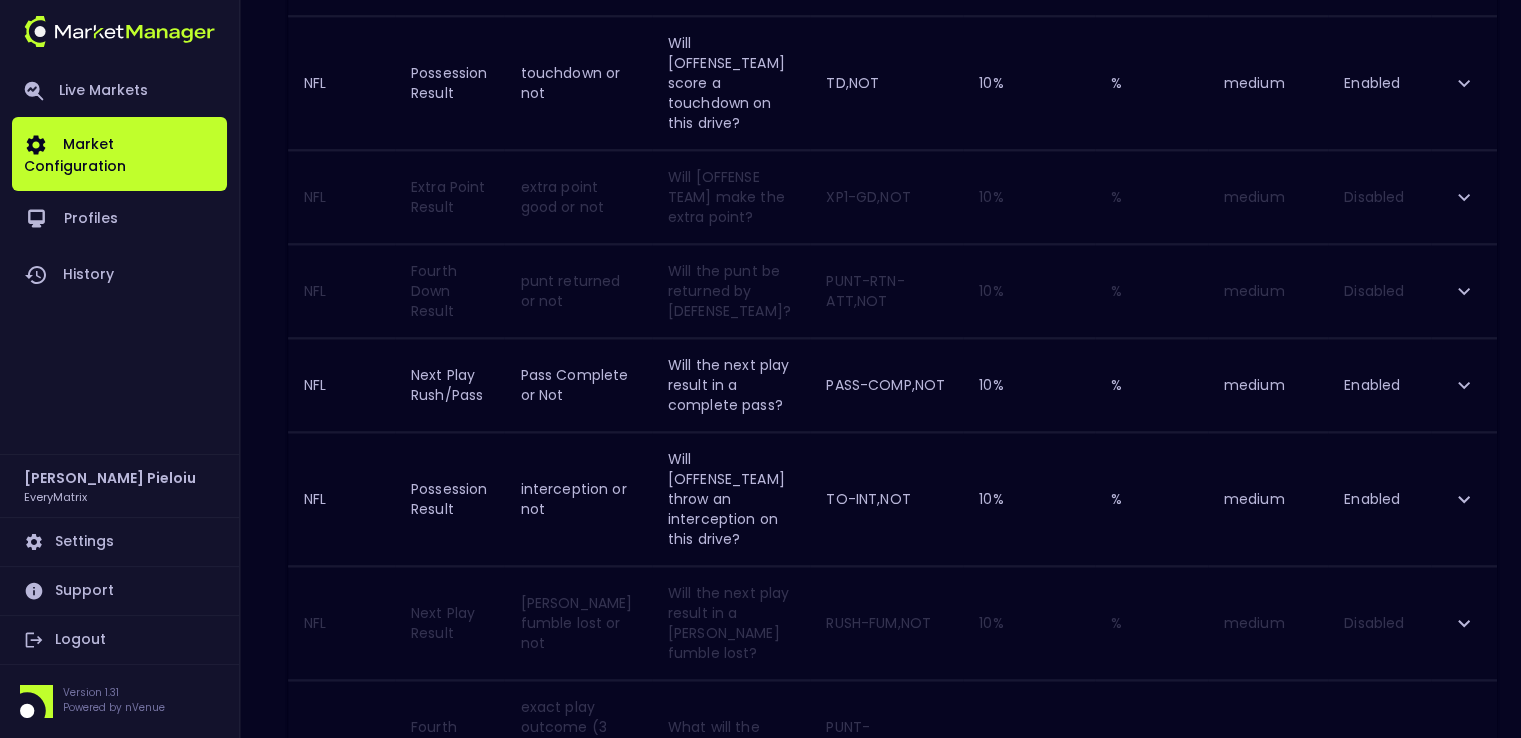 click 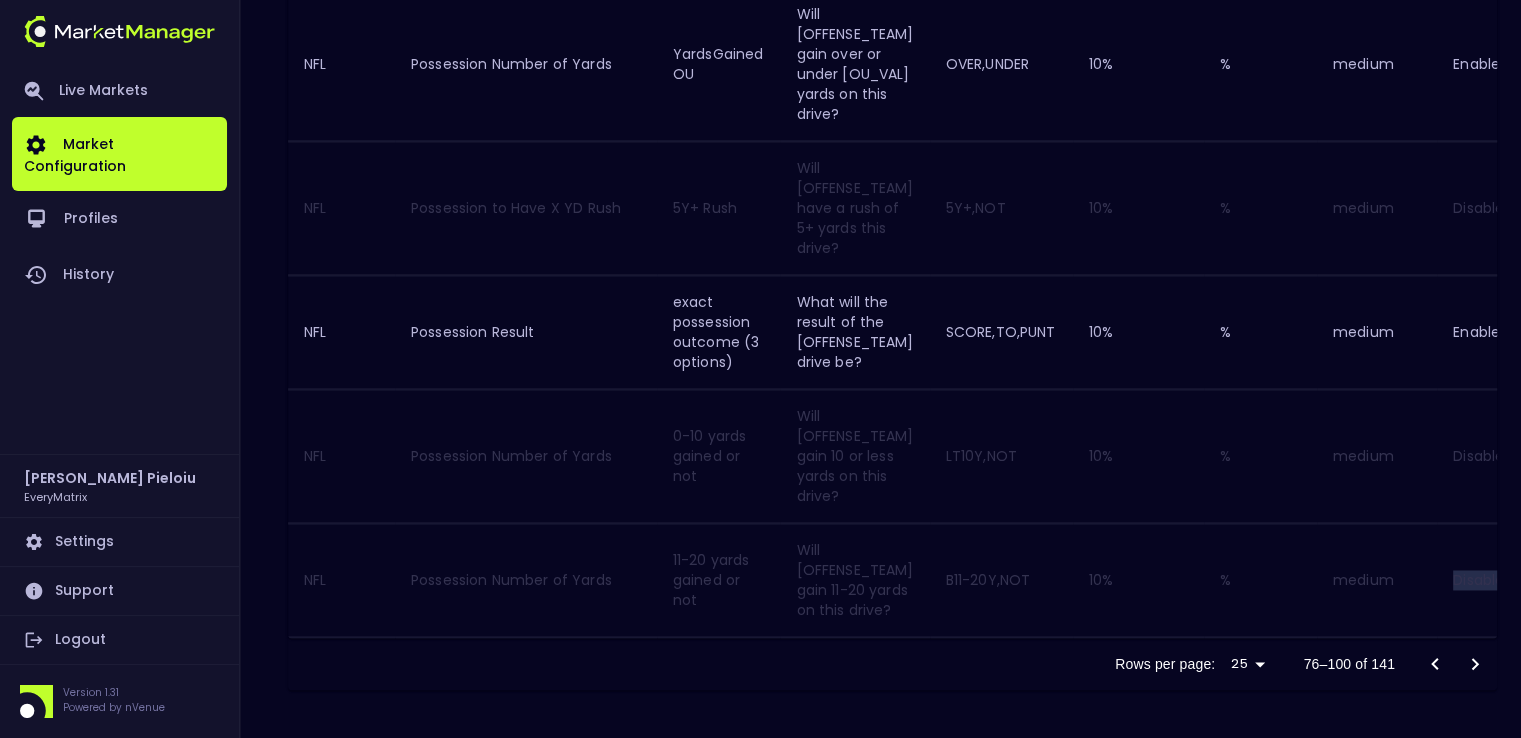 click 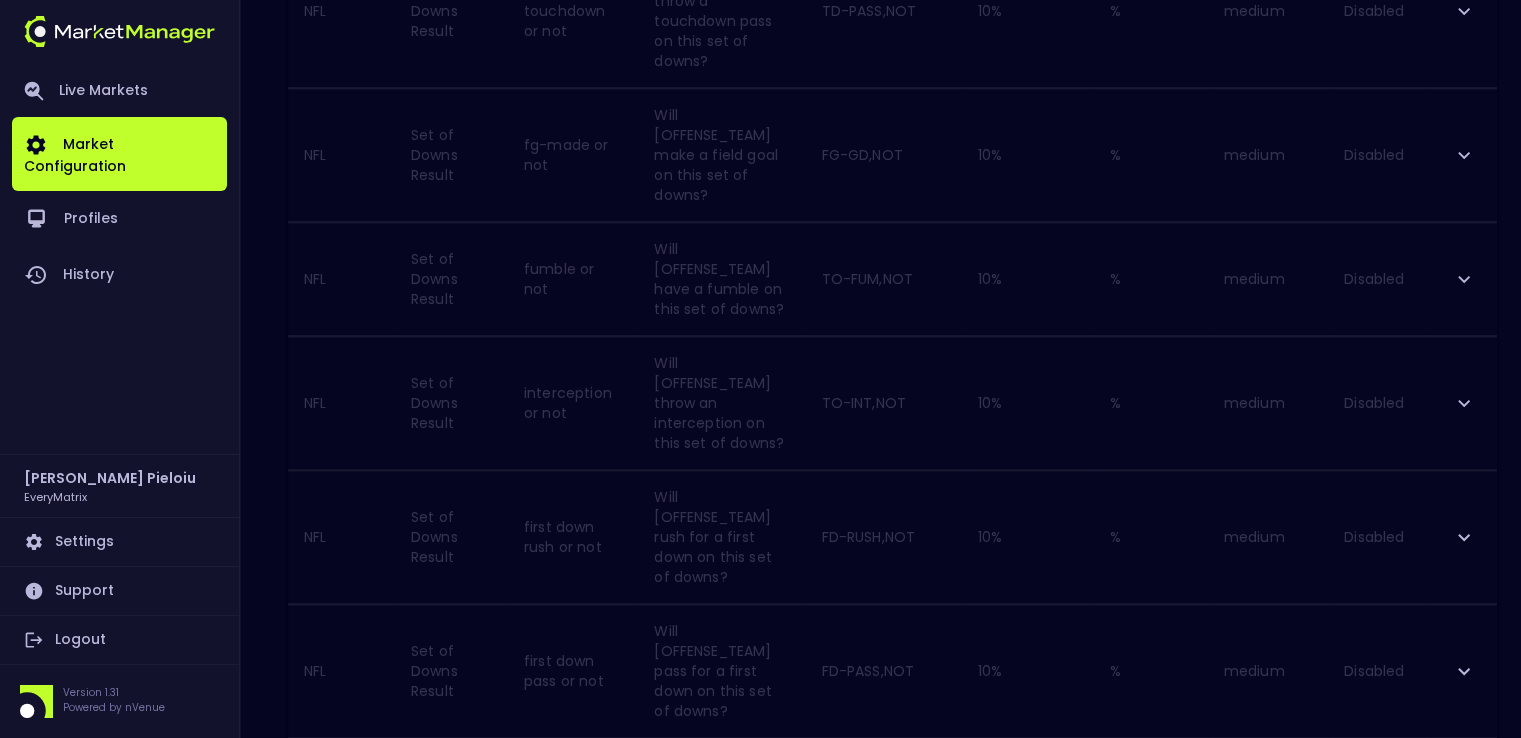 scroll, scrollTop: 2812, scrollLeft: 0, axis: vertical 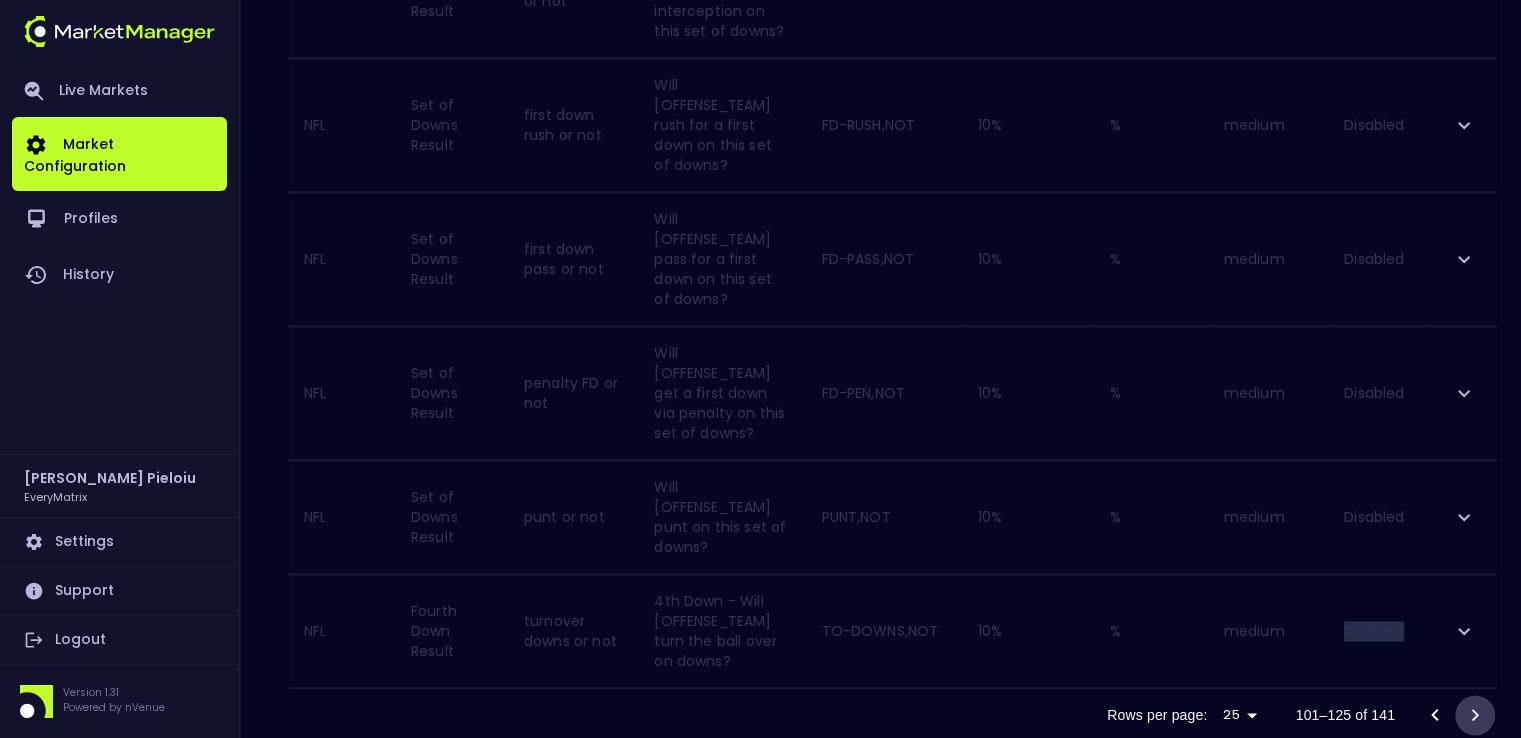click 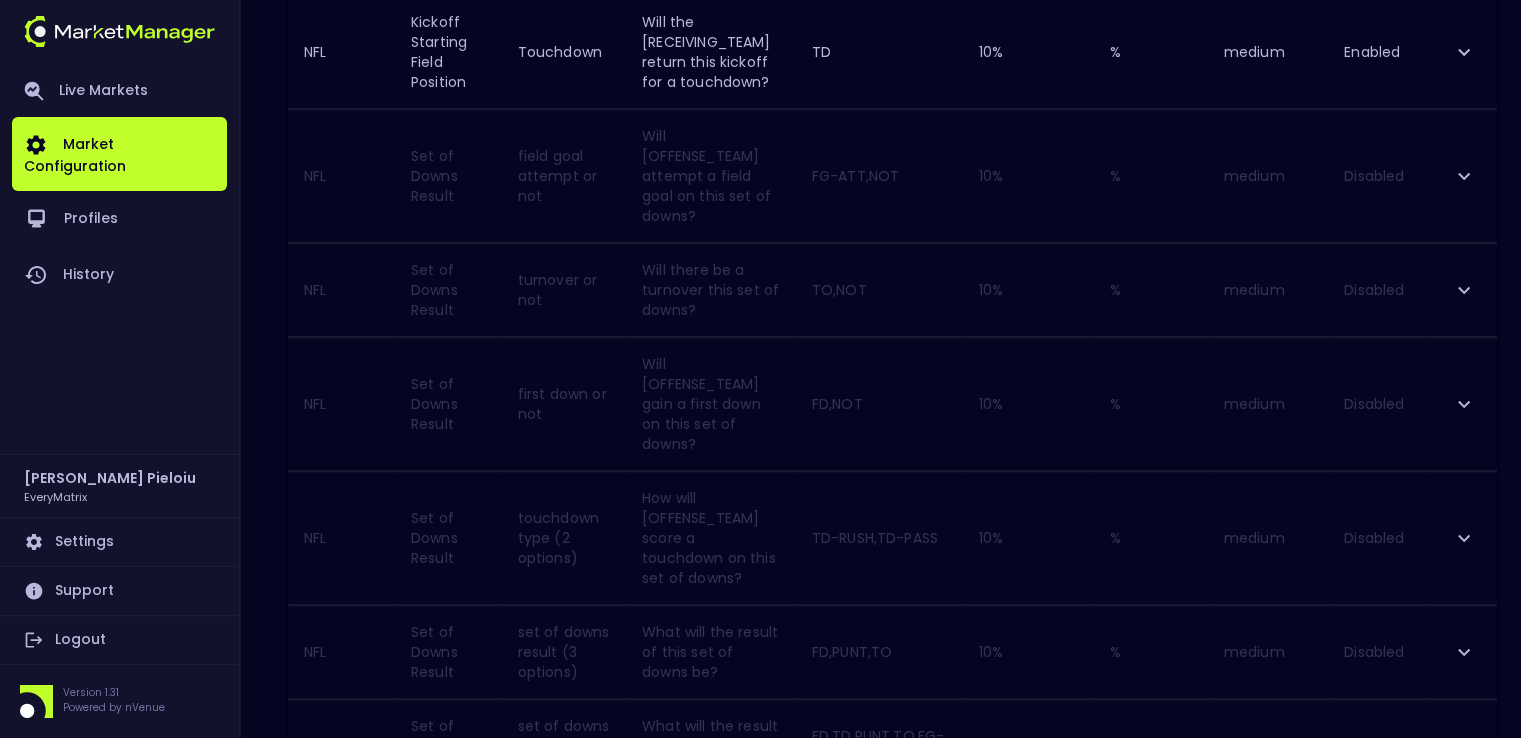 scroll, scrollTop: 1488, scrollLeft: 0, axis: vertical 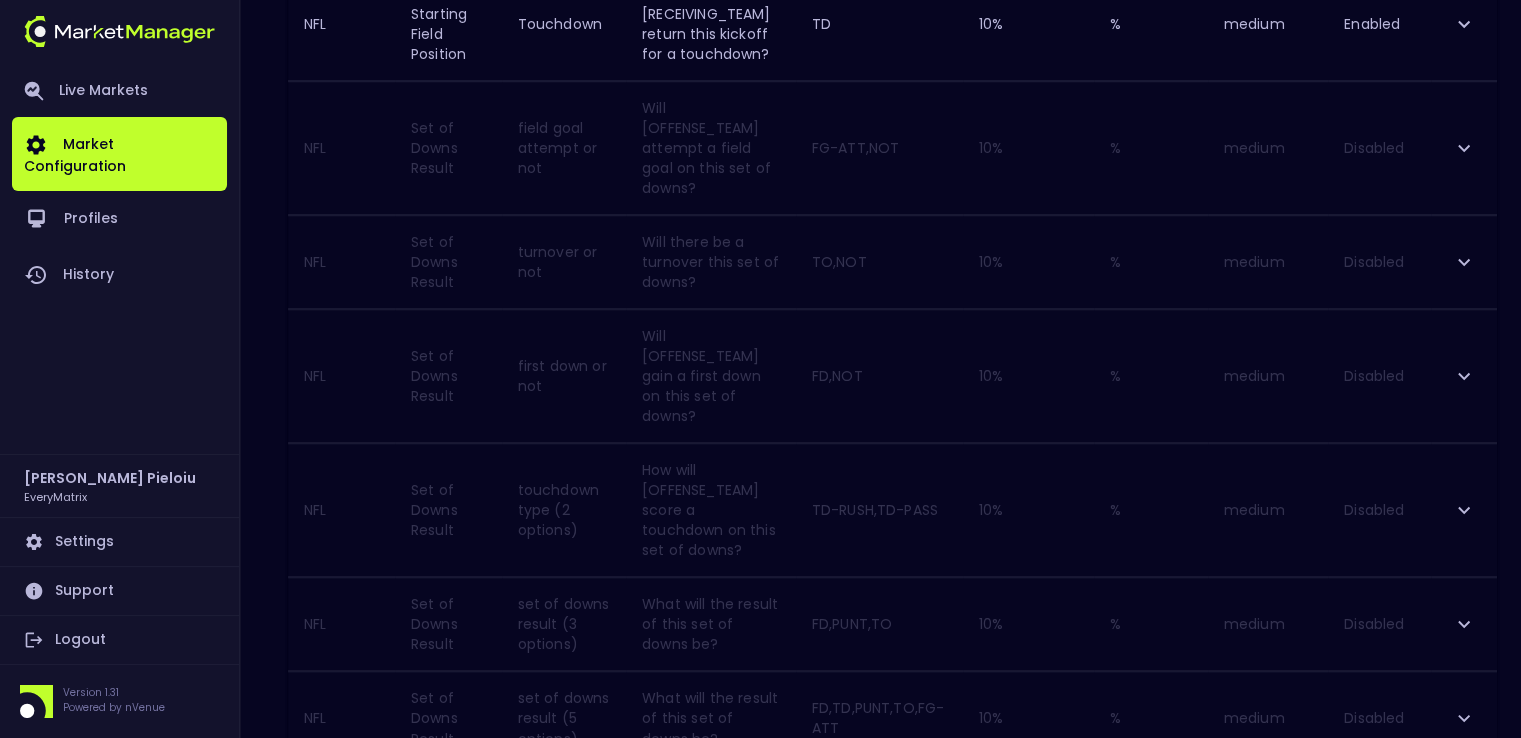 click 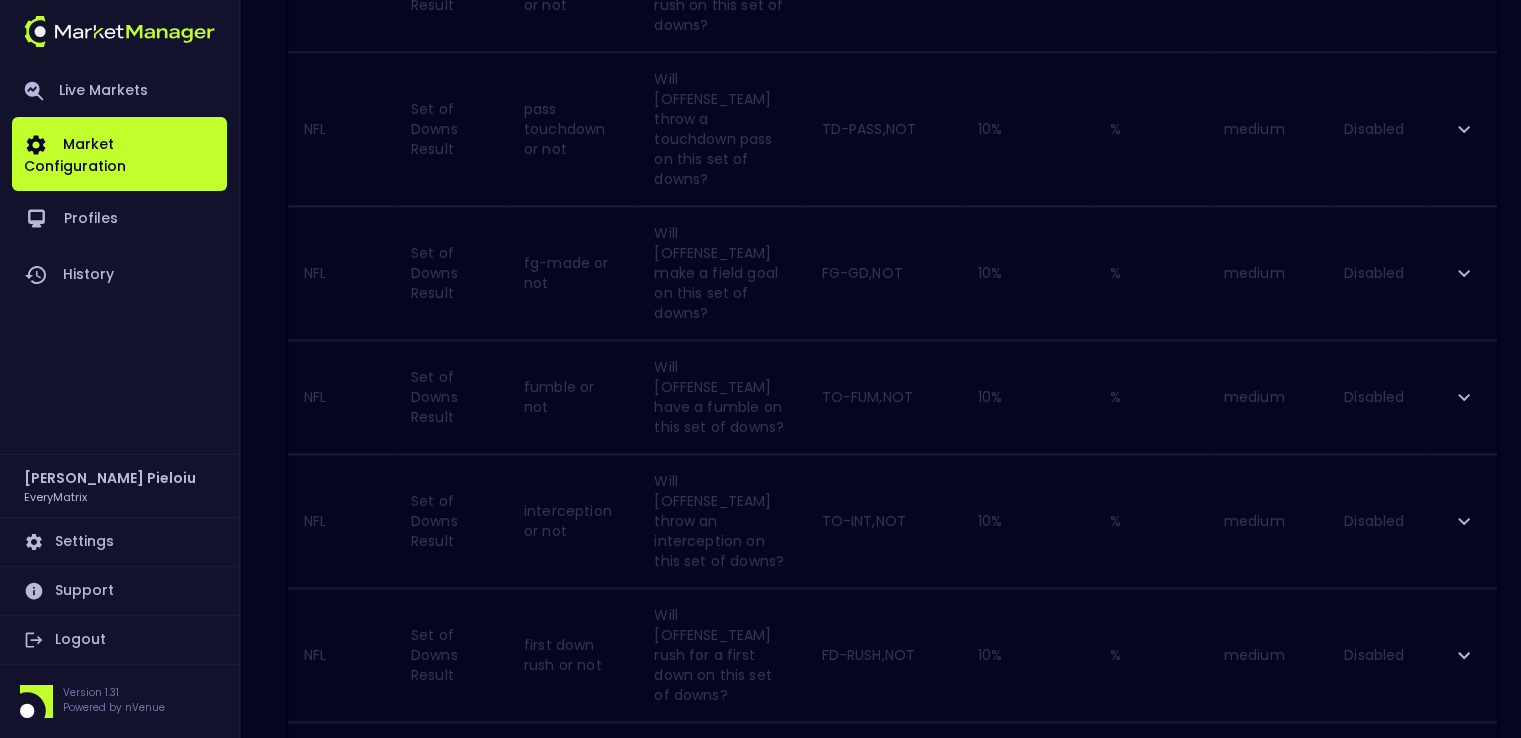 scroll, scrollTop: 2812, scrollLeft: 0, axis: vertical 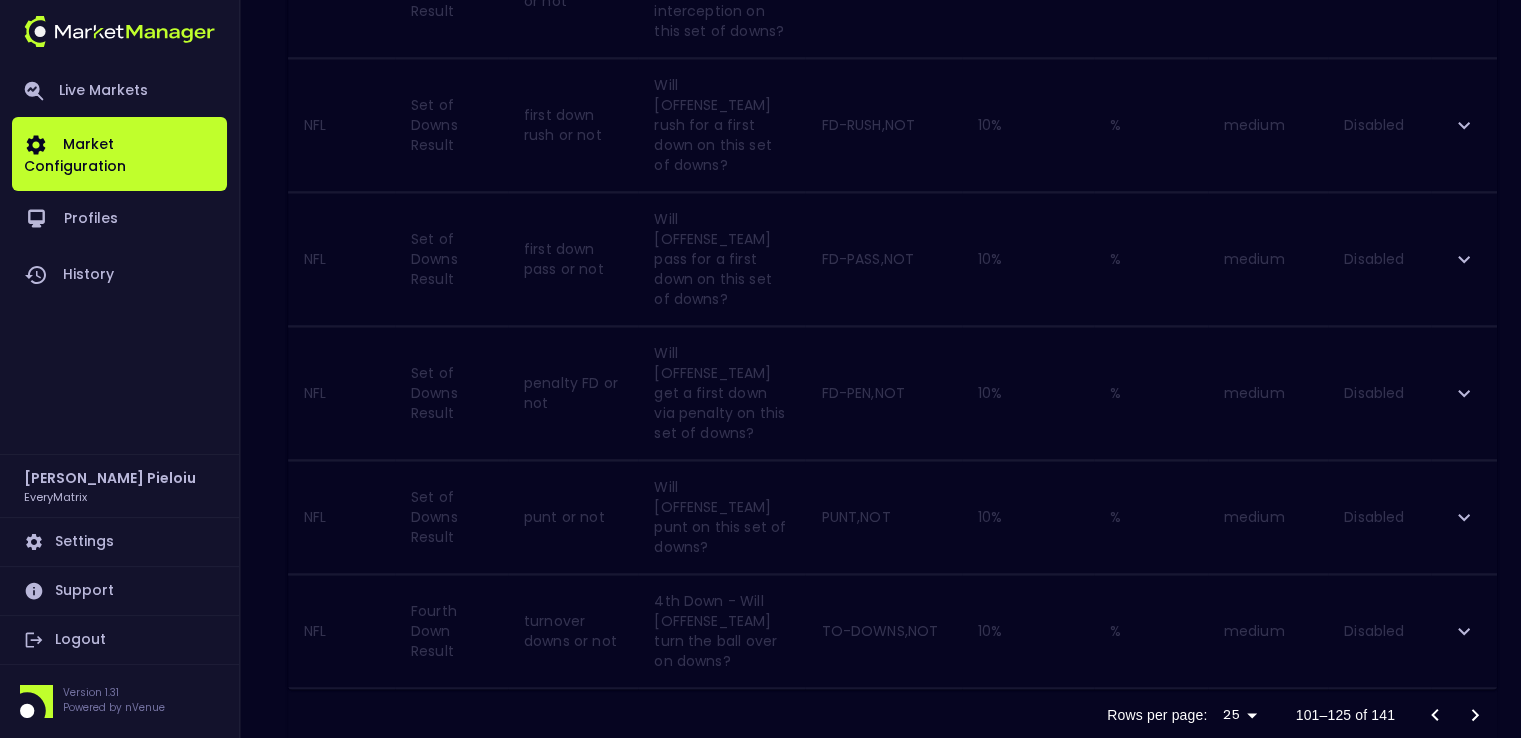 click 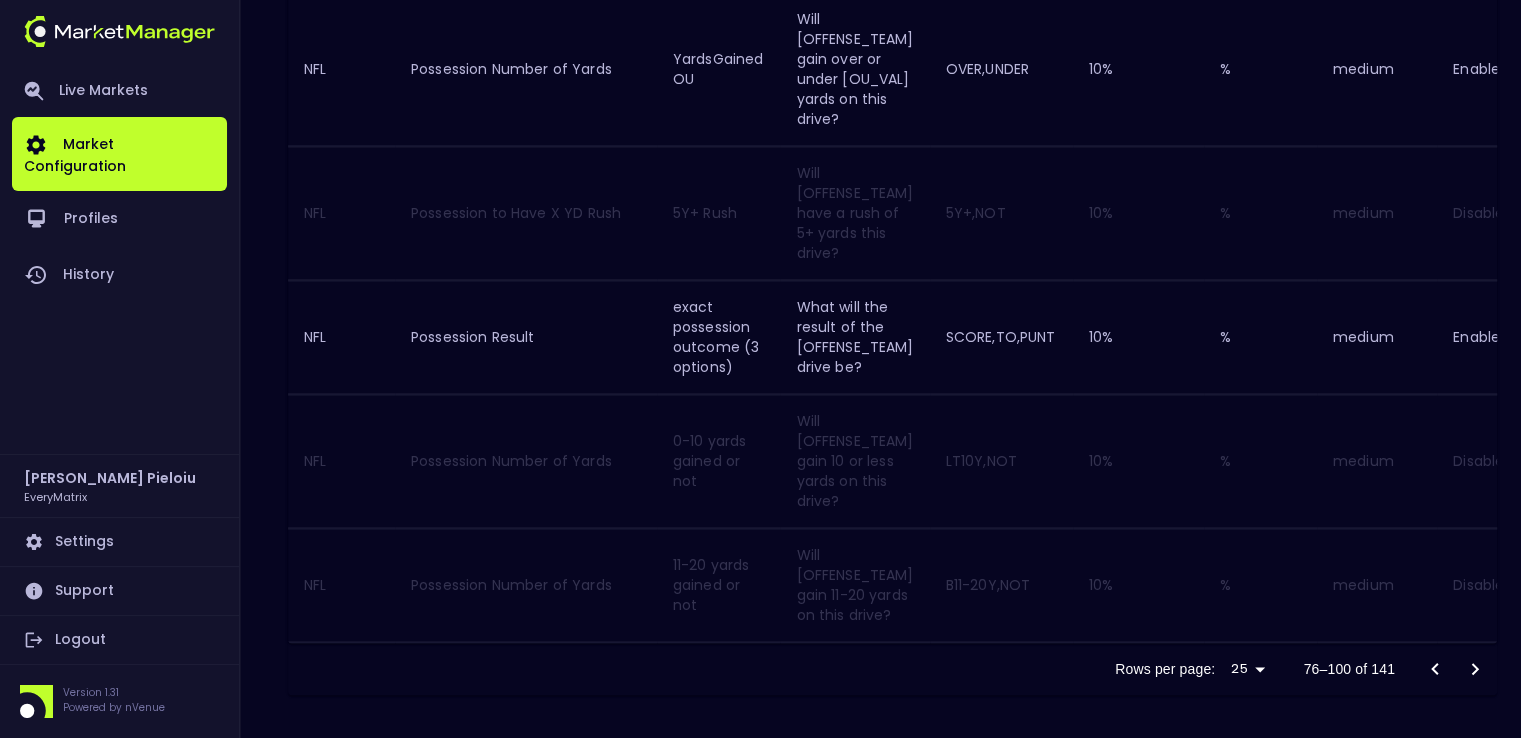 scroll, scrollTop: 2967, scrollLeft: 0, axis: vertical 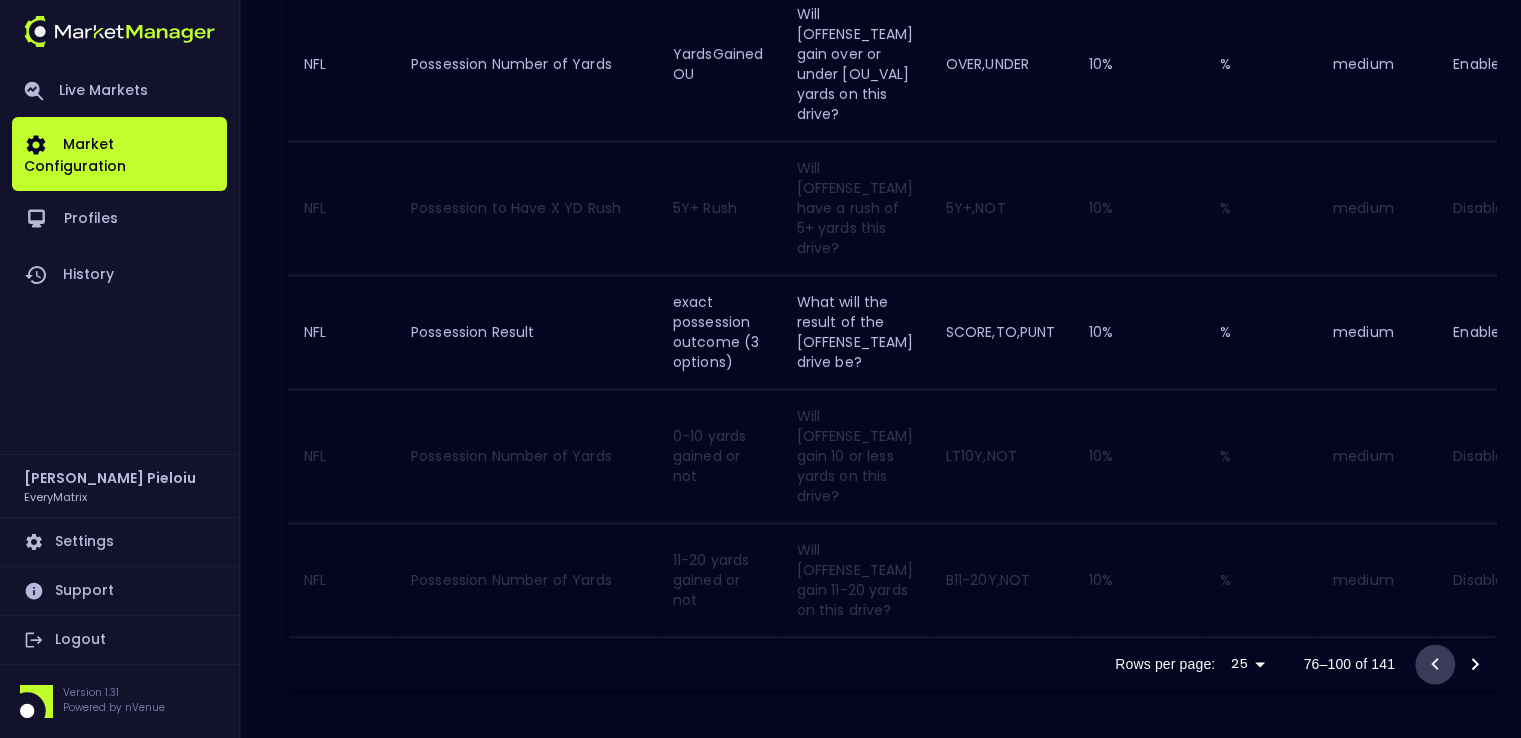 click 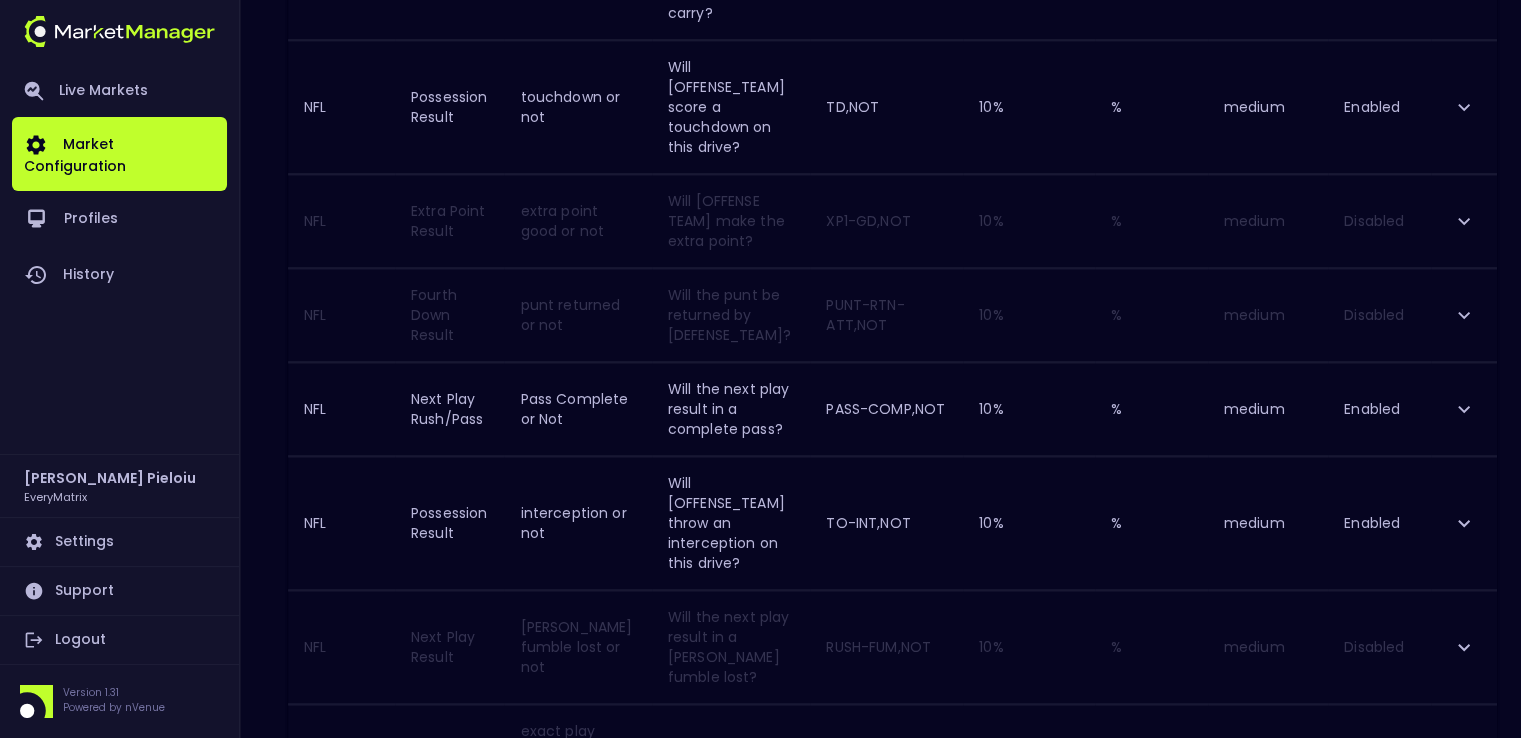 scroll, scrollTop: 2412, scrollLeft: 0, axis: vertical 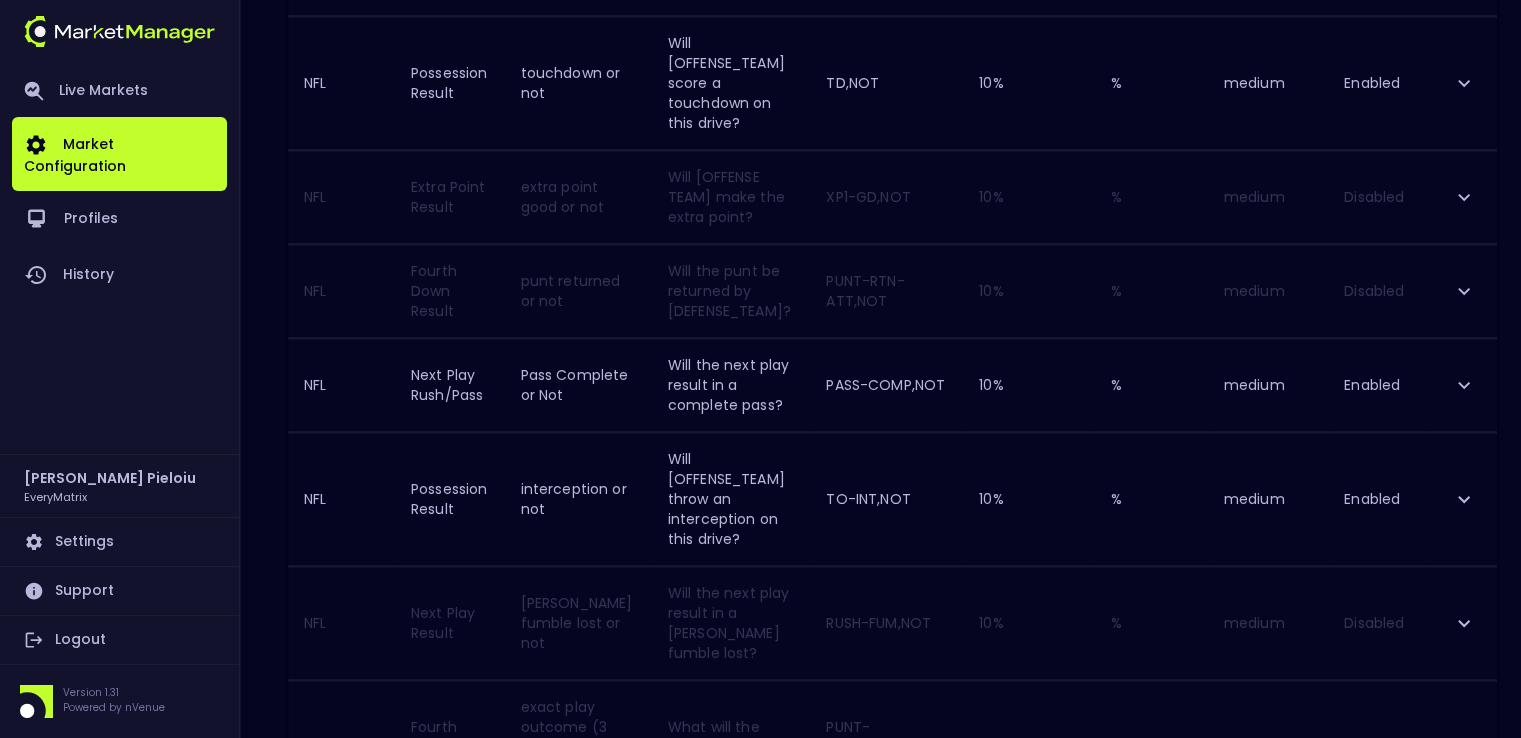 click 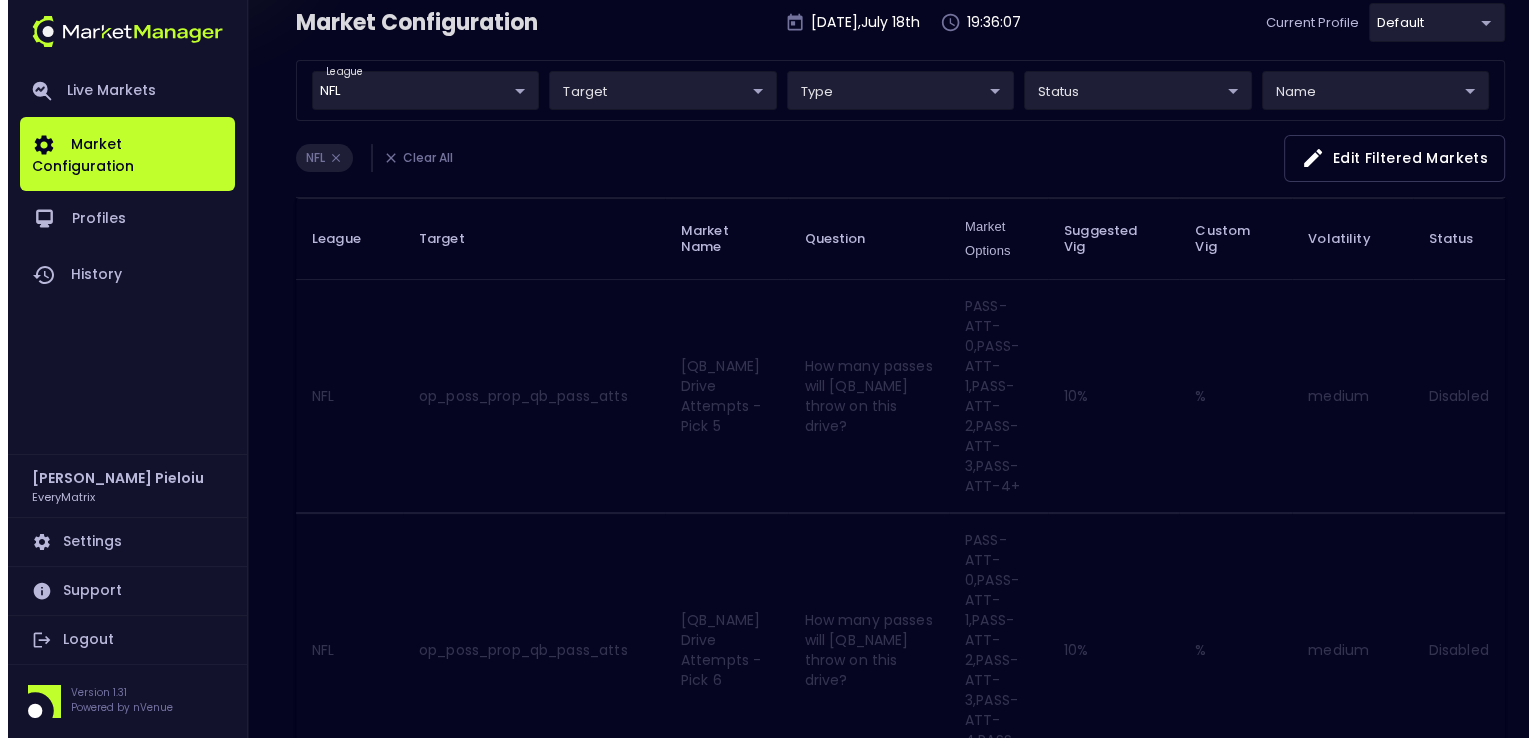 scroll, scrollTop: 0, scrollLeft: 0, axis: both 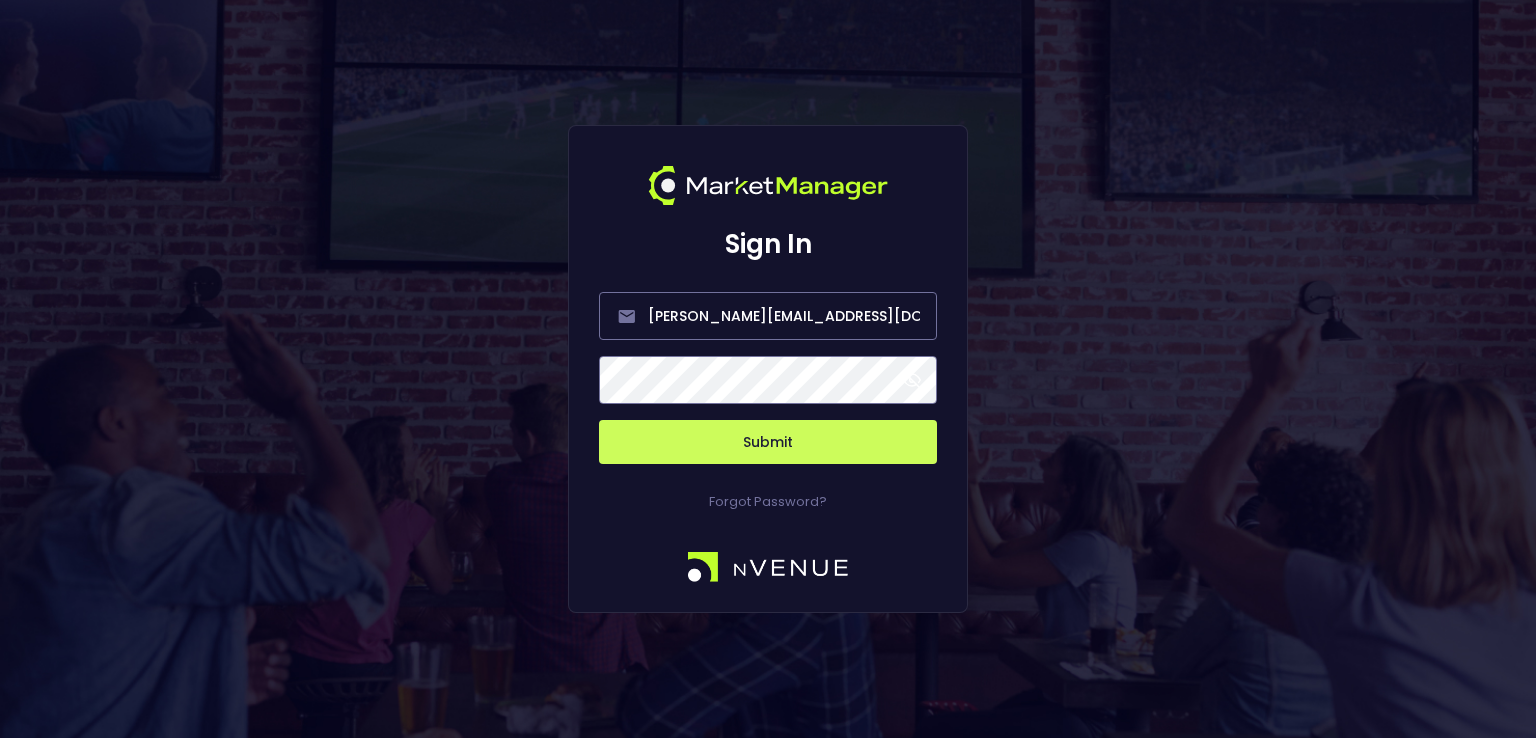 click on "Submit" at bounding box center [768, 442] 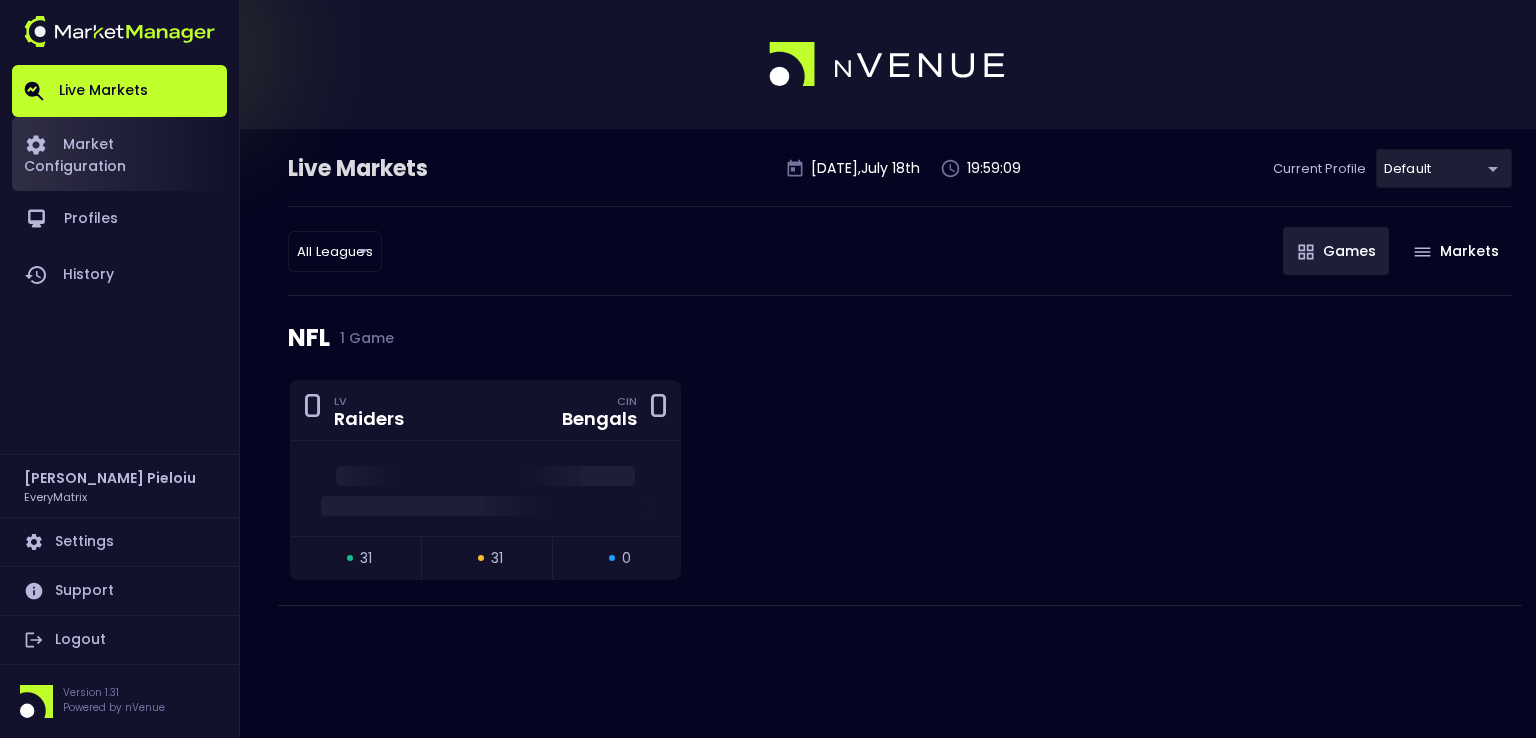 click on "Market Configuration" at bounding box center [119, 154] 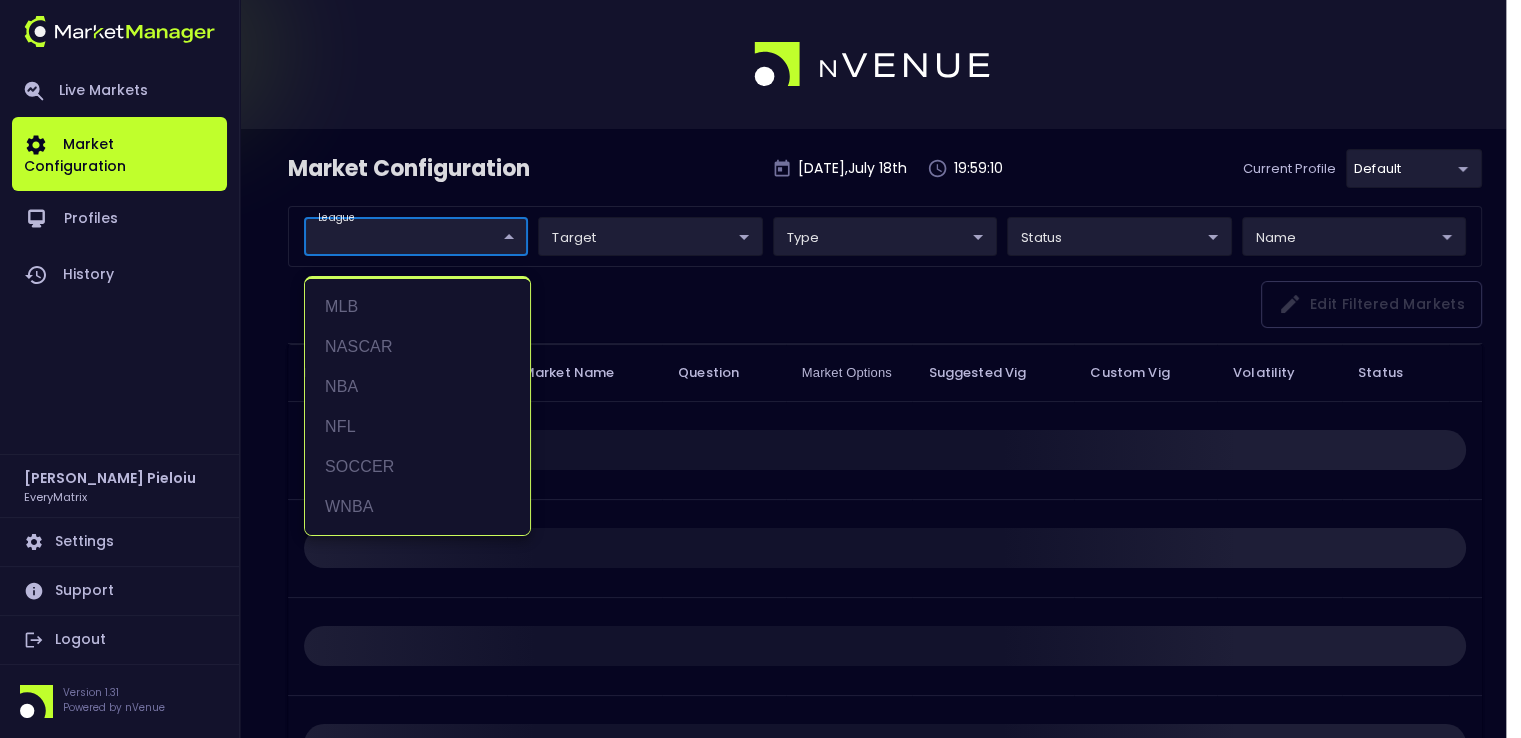click on "Live Markets Market Configuration Profiles History [PERSON_NAME] EveryMatrix Settings Support Logout   Version 1.31  Powered by nVenue Market Configuration [DATE] 19:59:10 Current Profile default 41a1a02b-08cb-4a84-b265-6477bb6fe087 Select league ​ ​ target ​ ​ type ​ ​ status ​ ​ name ​ ​ Edit filtered markets League Target Market Name Question Market Options Suggested Vig Custom Vig Volatility   Status Rows per page: 25 25 0–0 of 0 MLB NASCAR NBA NFL SOCCER WNBA" at bounding box center (760, 447) 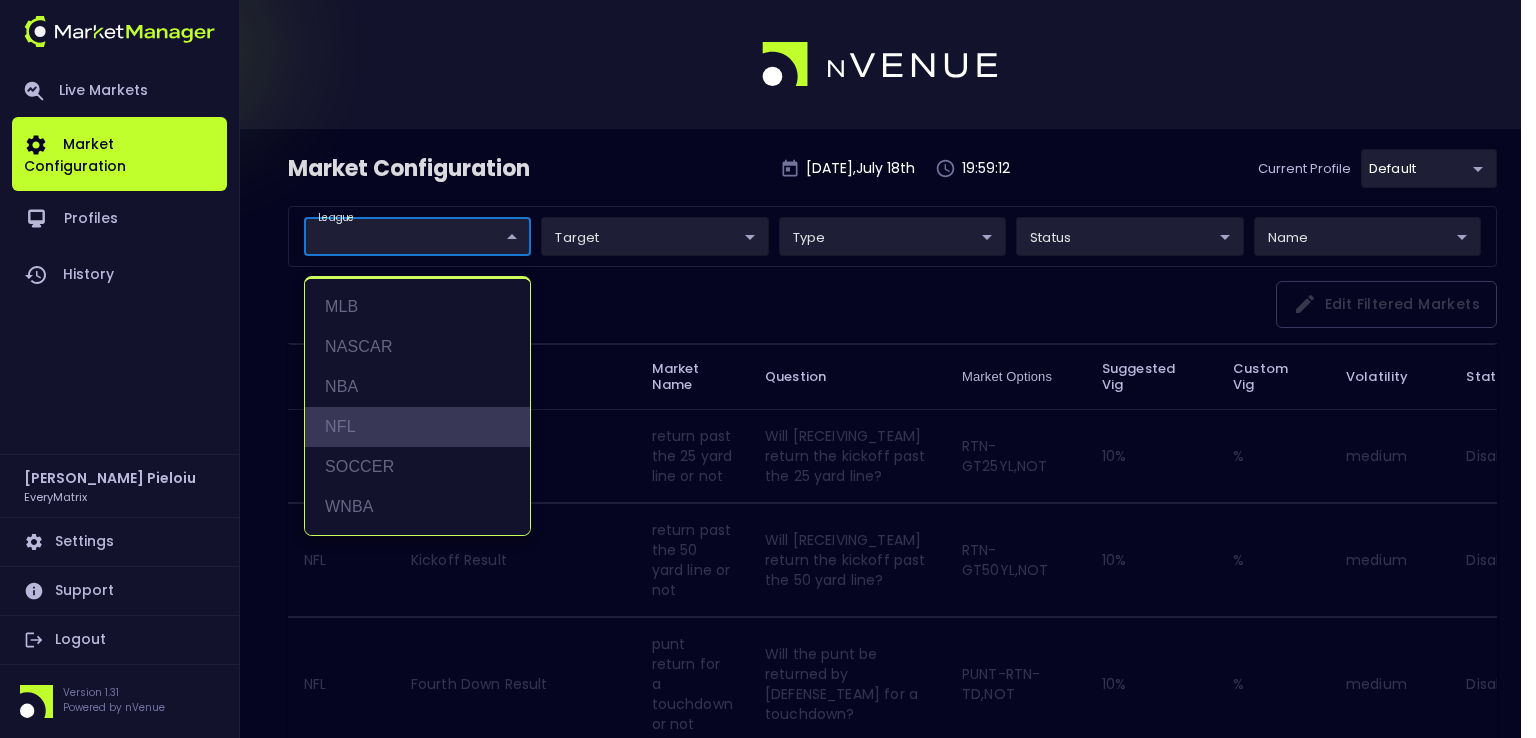 click on "NFL" at bounding box center (417, 427) 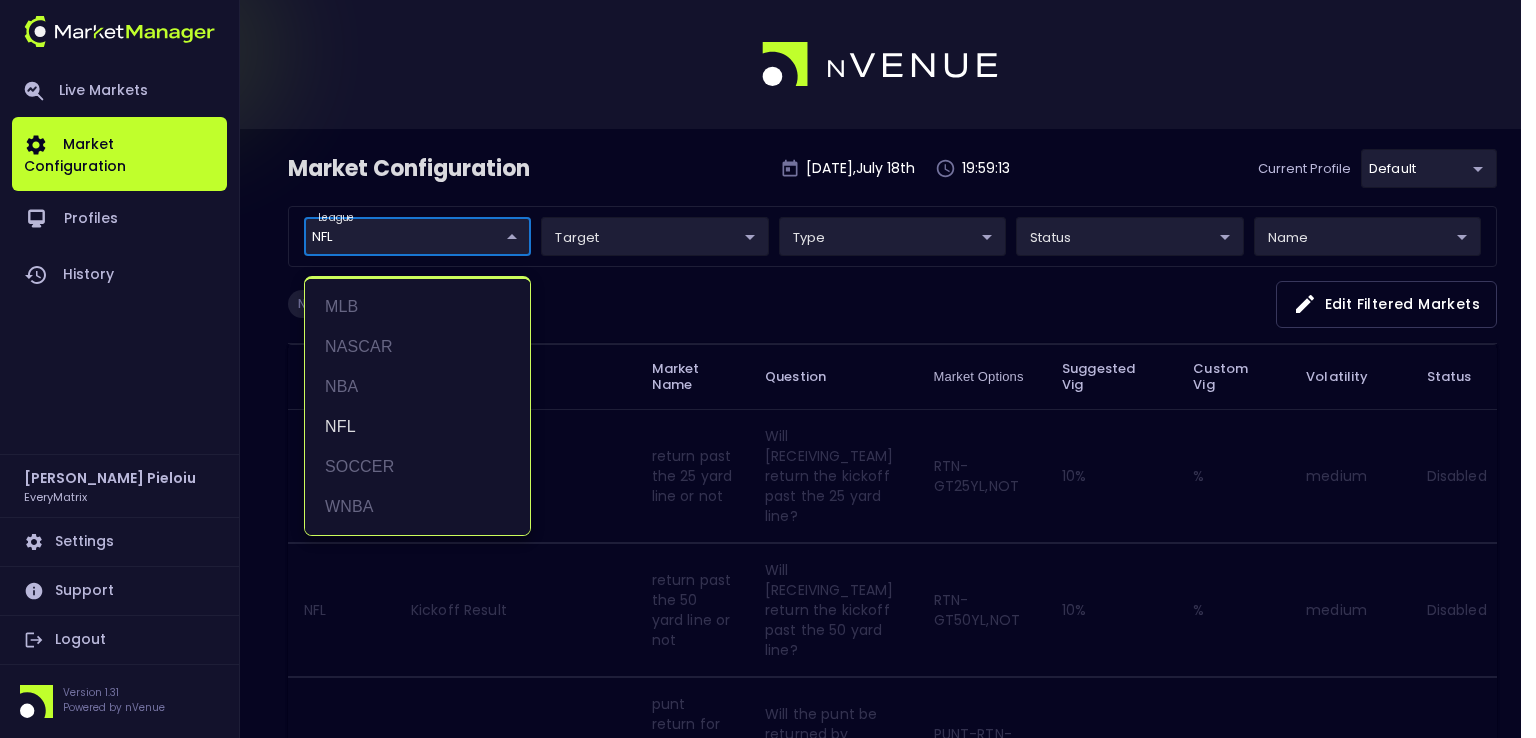 click at bounding box center (768, 369) 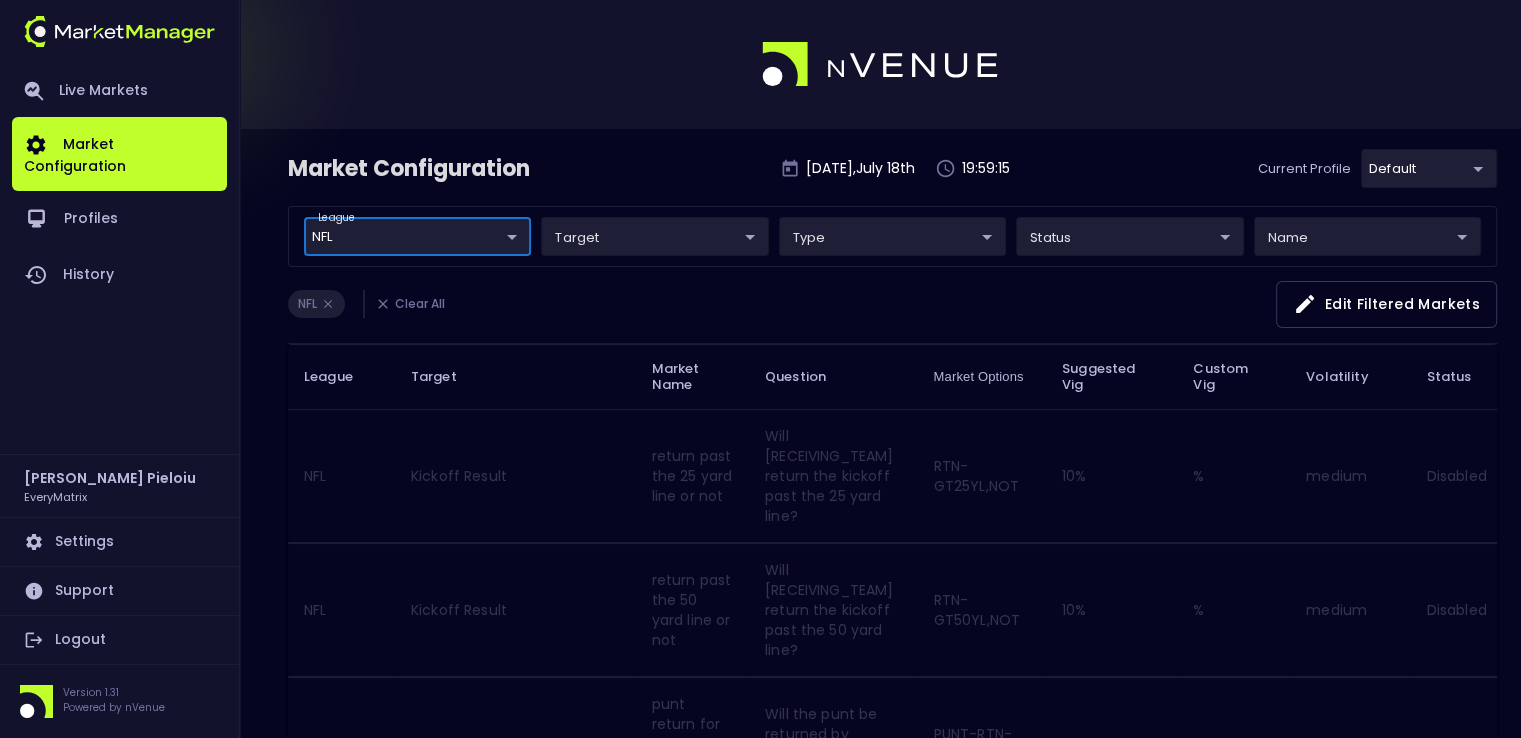 click on "Live Markets Market Configuration Profiles History [PERSON_NAME] EveryMatrix Settings Support Logout   Version 1.31  Powered by nVenue Market Configuration [DATE] 19:59:15 Current Profile default 41a1a02b-08cb-4a84-b265-6477bb6fe087 Select league NFL NFL ​ target ​ ​ type ​ ​ status ​ ​ name ​ ​ NFL   Clear All Edit filtered markets League Target Market Name Question Market Options Suggested Vig Custom Vig Volatility   Status NFL Kickoff Result return past the 25 yard line or not Will [RECEIVING_TEAM] return the kickoff past the 25 yard line? RTN-GT25YL,NOT 10  %  % medium Disabled NFL Kickoff Result return past the 50 yard line or not Will [RECEIVING_TEAM] return the kickoff past the 50 yard line? RTN-GT50YL,NOT 10  %  % medium Disabled NFL Fourth Down Result punt return for a touchdown or not Will the punt be returned by [DEFENSE_TEAM] for a touchdown? PUNT-RTN-TD,NOT 10  %  % medium Disabled NFL Fourth Down Result punt return turnover or not PUNT-RTN-TO,NOT 10  %  % NFL" at bounding box center [760, 1860] 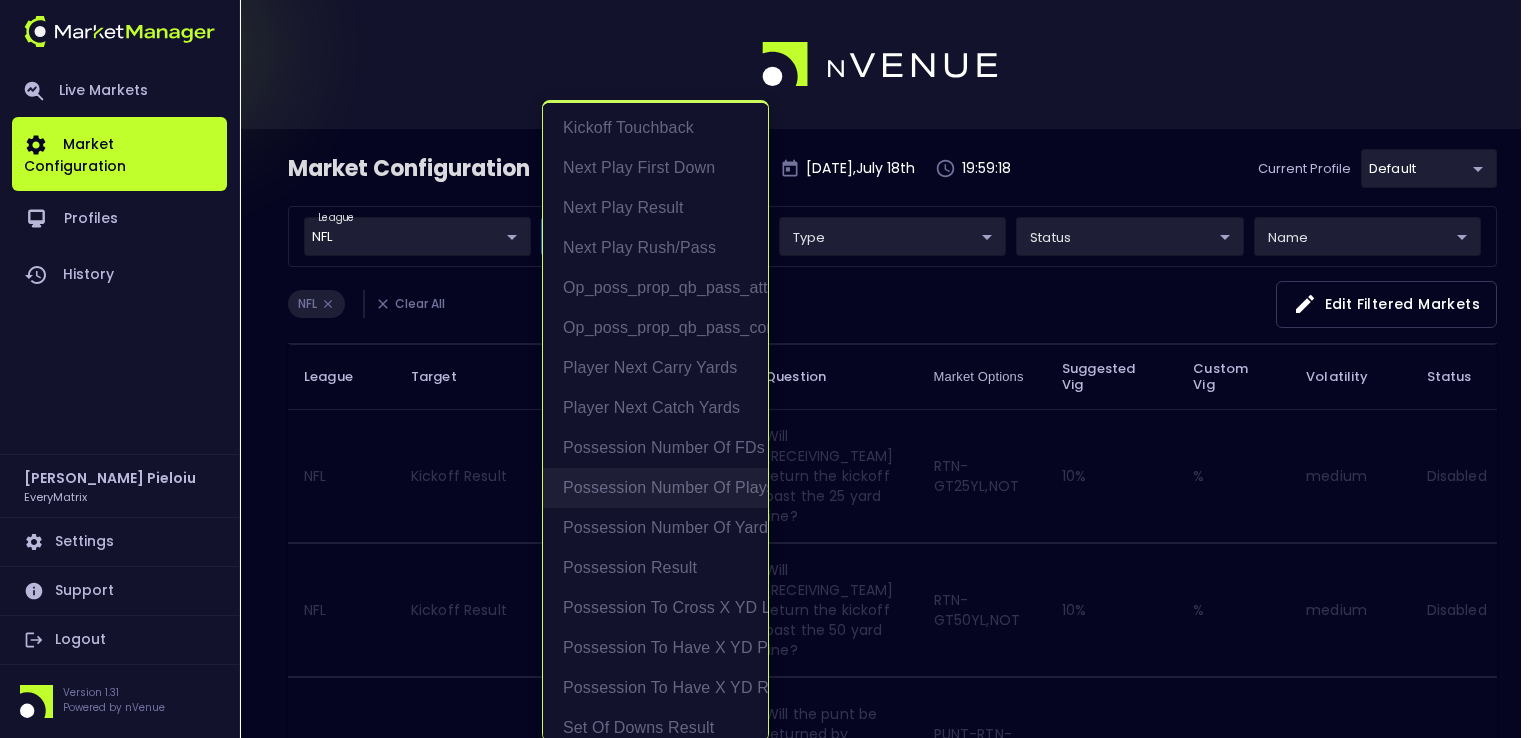 scroll, scrollTop: 217, scrollLeft: 0, axis: vertical 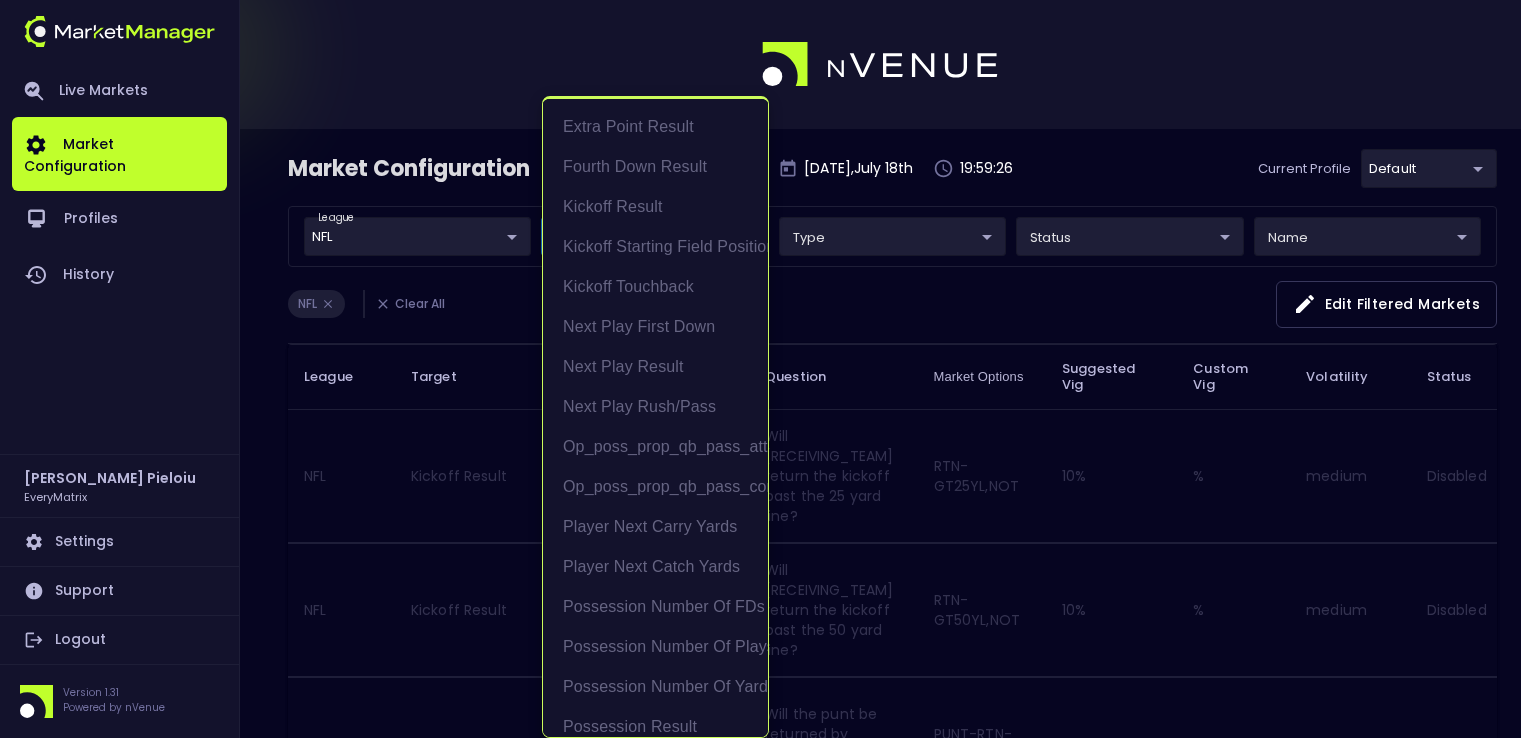 click at bounding box center [768, 369] 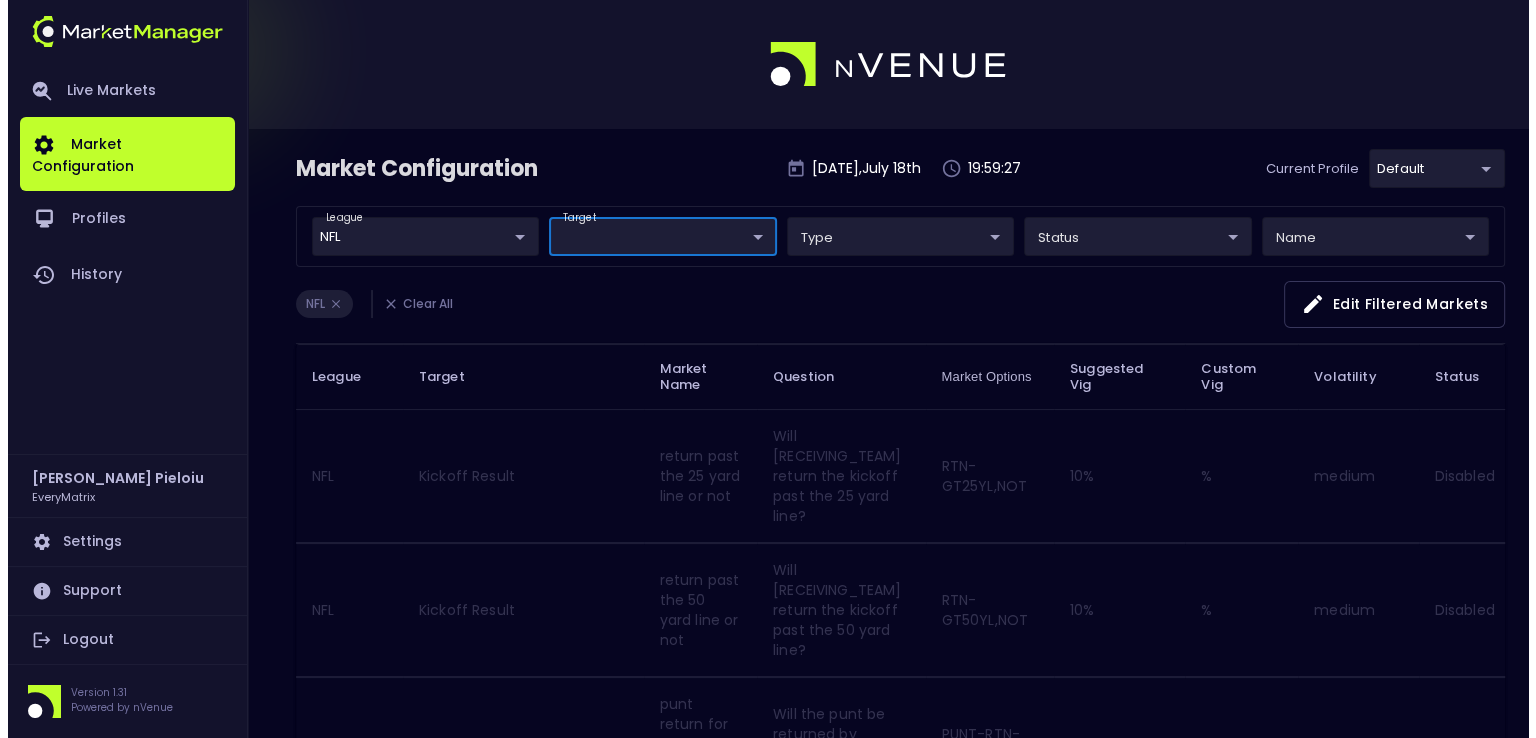scroll, scrollTop: 0, scrollLeft: 0, axis: both 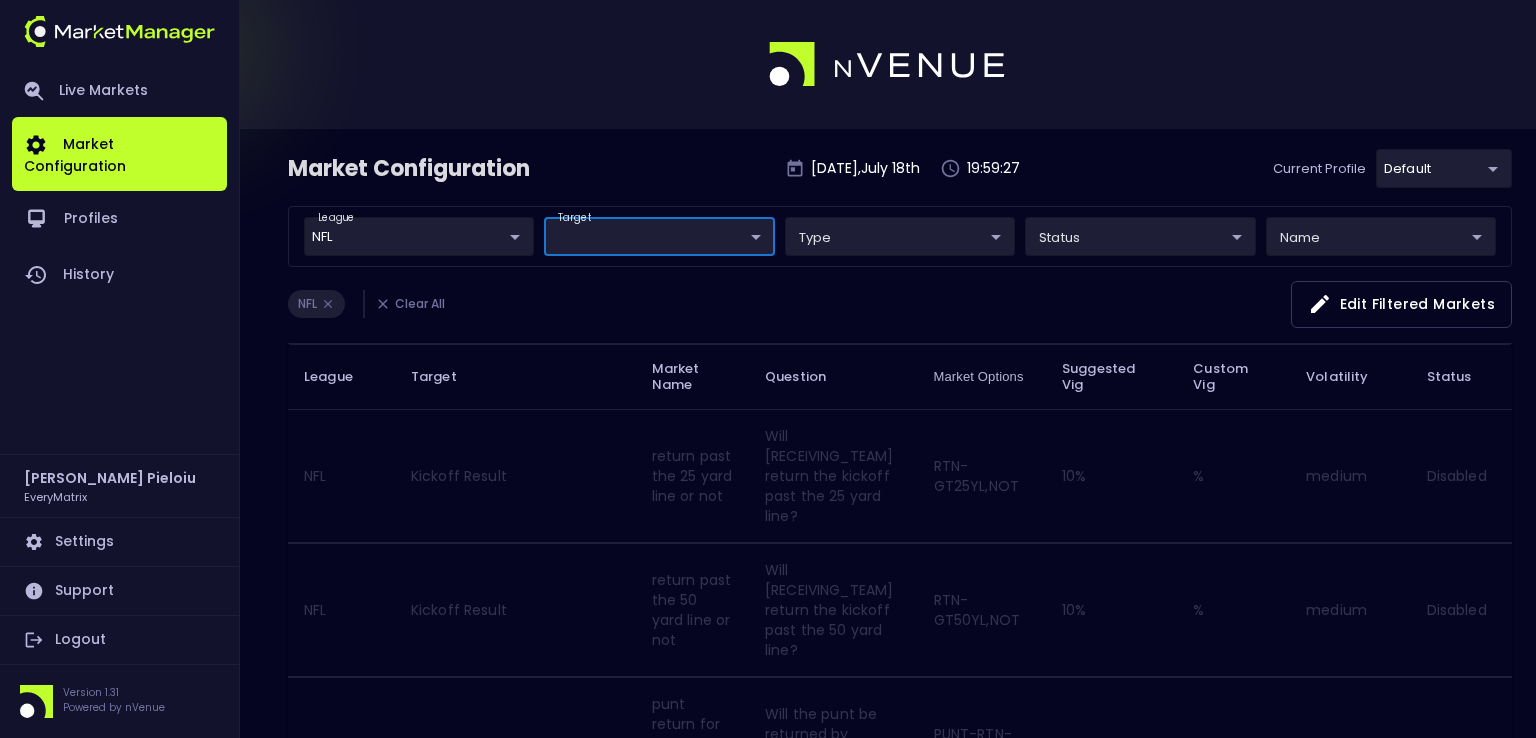 click on "Live Markets Market Configuration Profiles History [PERSON_NAME] EveryMatrix Settings Support Logout   Version 1.31  Powered by nVenue Market Configuration [DATE] 19:59:27 Current Profile default 41a1a02b-08cb-4a84-b265-6477bb6fe087 Select league NFL NFL ​ target ​ ​ type ​ ​ status ​ ​ name ​ ​ NFL   Clear All Edit filtered markets League Target Market Name Question Market Options Suggested Vig Custom Vig Volatility   Status NFL Kickoff Result return past the 25 yard line or not Will [RECEIVING_TEAM] return the kickoff past the 25 yard line? RTN-GT25YL,NOT 10  %  % medium Disabled NFL Kickoff Result return past the 50 yard line or not Will [RECEIVING_TEAM] return the kickoff past the 50 yard line? RTN-GT50YL,NOT 10  %  % medium Disabled NFL Fourth Down Result punt return for a touchdown or not Will the punt be returned by [DEFENSE_TEAM] for a touchdown? PUNT-RTN-TD,NOT 10  %  % medium Disabled NFL Fourth Down Result punt return turnover or not PUNT-RTN-TO,NOT 10  %  % NFL" at bounding box center [768, 1860] 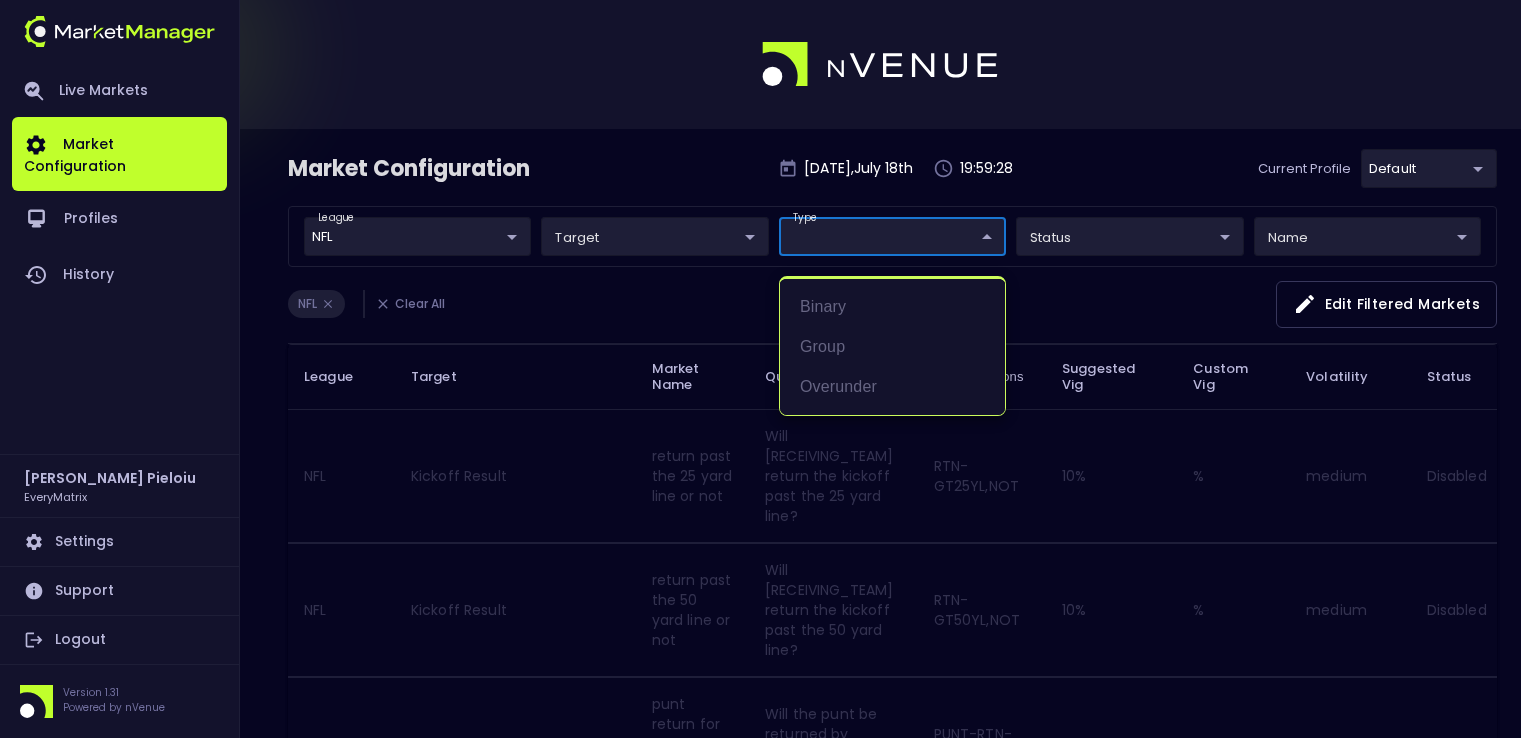 click at bounding box center [768, 369] 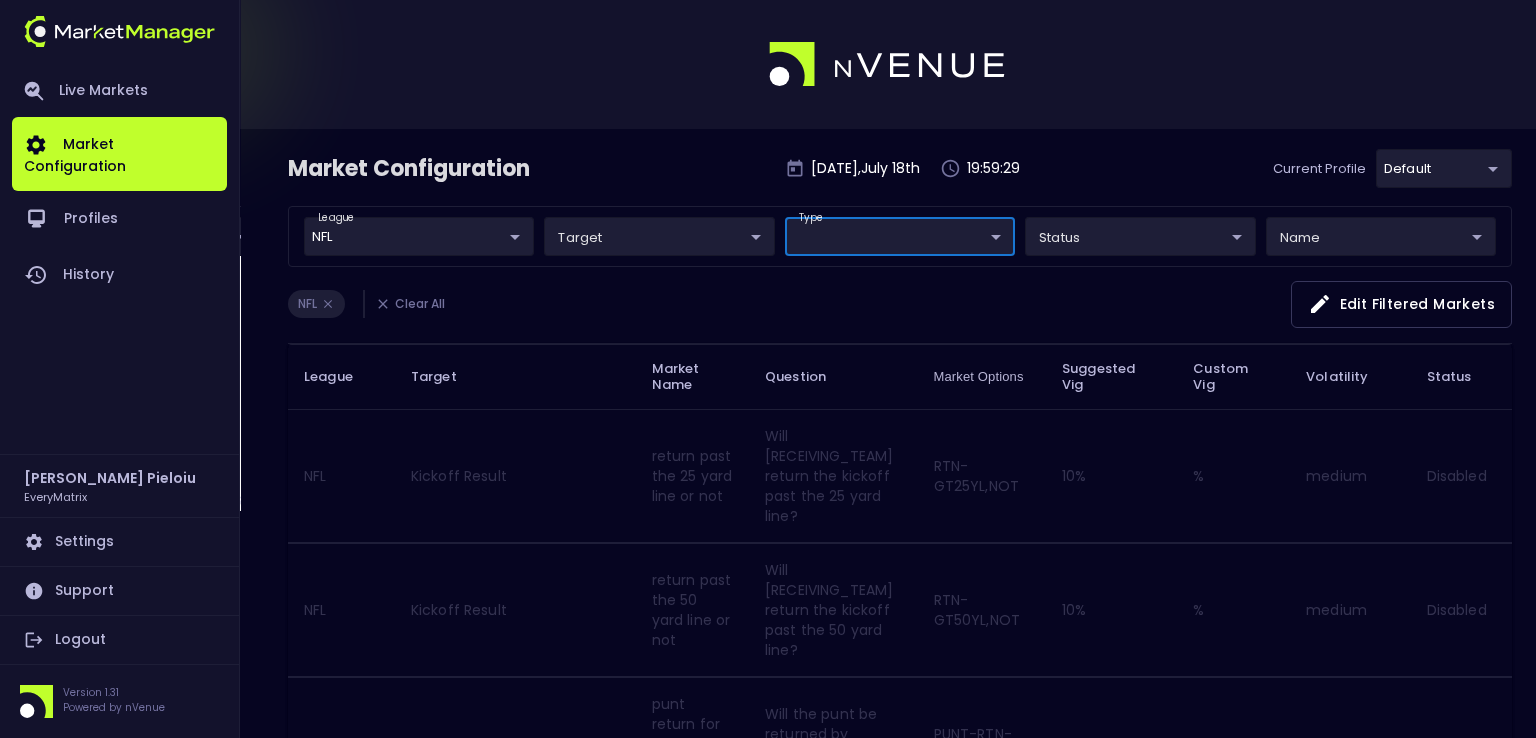click on "Live Markets Market Configuration Profiles History [PERSON_NAME] EveryMatrix Settings Support Logout   Version 1.31  Powered by nVenue Market Configuration [DATE] 19:59:29 Current Profile default 41a1a02b-08cb-4a84-b265-6477bb6fe087 Select league NFL NFL ​ target ​ ​ type ​ ​ status ​ ​ name ​ ​ NFL   Clear All Edit filtered markets League Target Market Name Question Market Options Suggested Vig Custom Vig Volatility   Status NFL Kickoff Result return past the 25 yard line or not Will [RECEIVING_TEAM] return the kickoff past the 25 yard line? RTN-GT25YL,NOT 10  %  % medium Disabled NFL Kickoff Result return past the 50 yard line or not Will [RECEIVING_TEAM] return the kickoff past the 50 yard line? RTN-GT50YL,NOT 10  %  % medium Disabled NFL Fourth Down Result punt return for a touchdown or not Will the punt be returned by [DEFENSE_TEAM] for a touchdown? PUNT-RTN-TD,NOT 10  %  % medium Disabled NFL Fourth Down Result punt return turnover or not PUNT-RTN-TO,NOT 10  %  % NFL" at bounding box center (768, 1860) 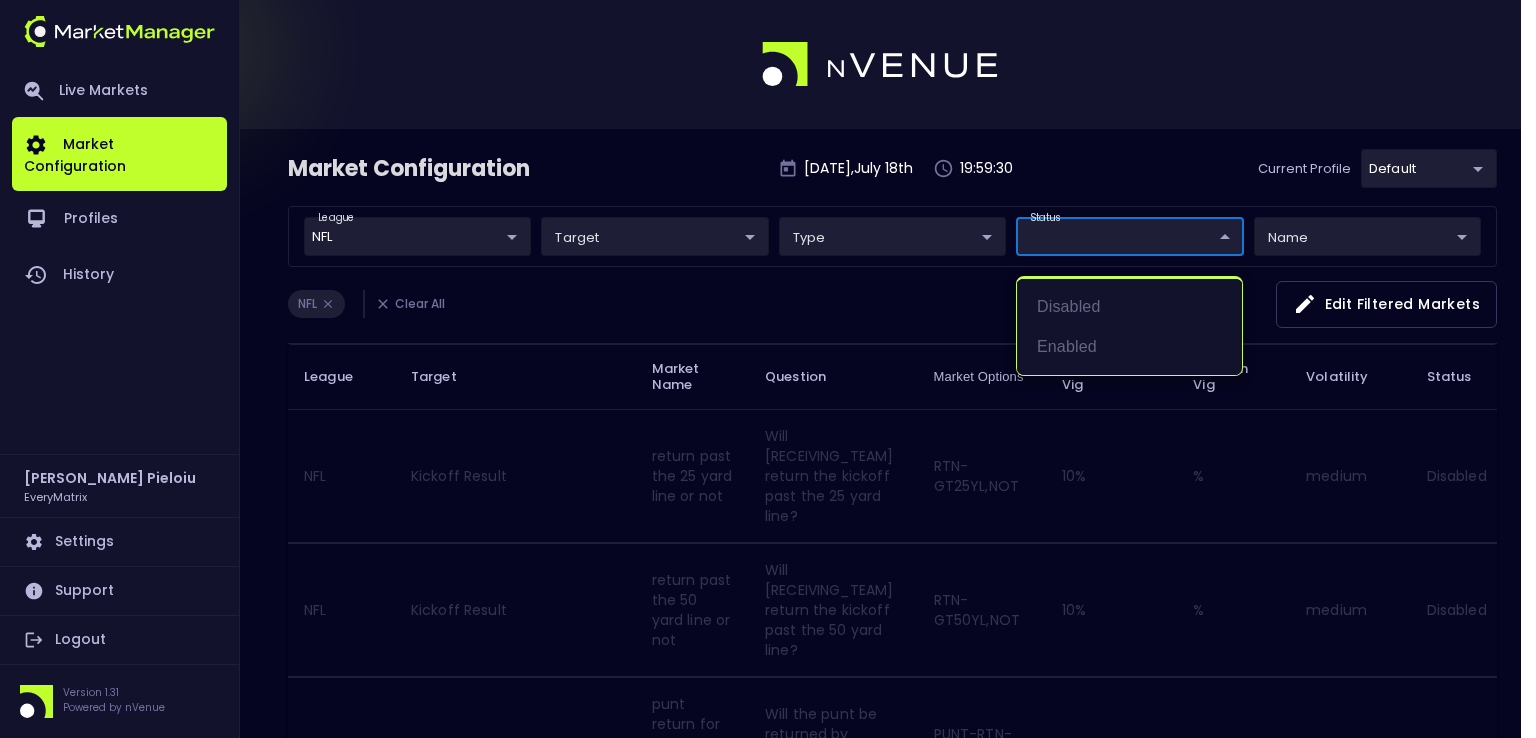 click at bounding box center (768, 369) 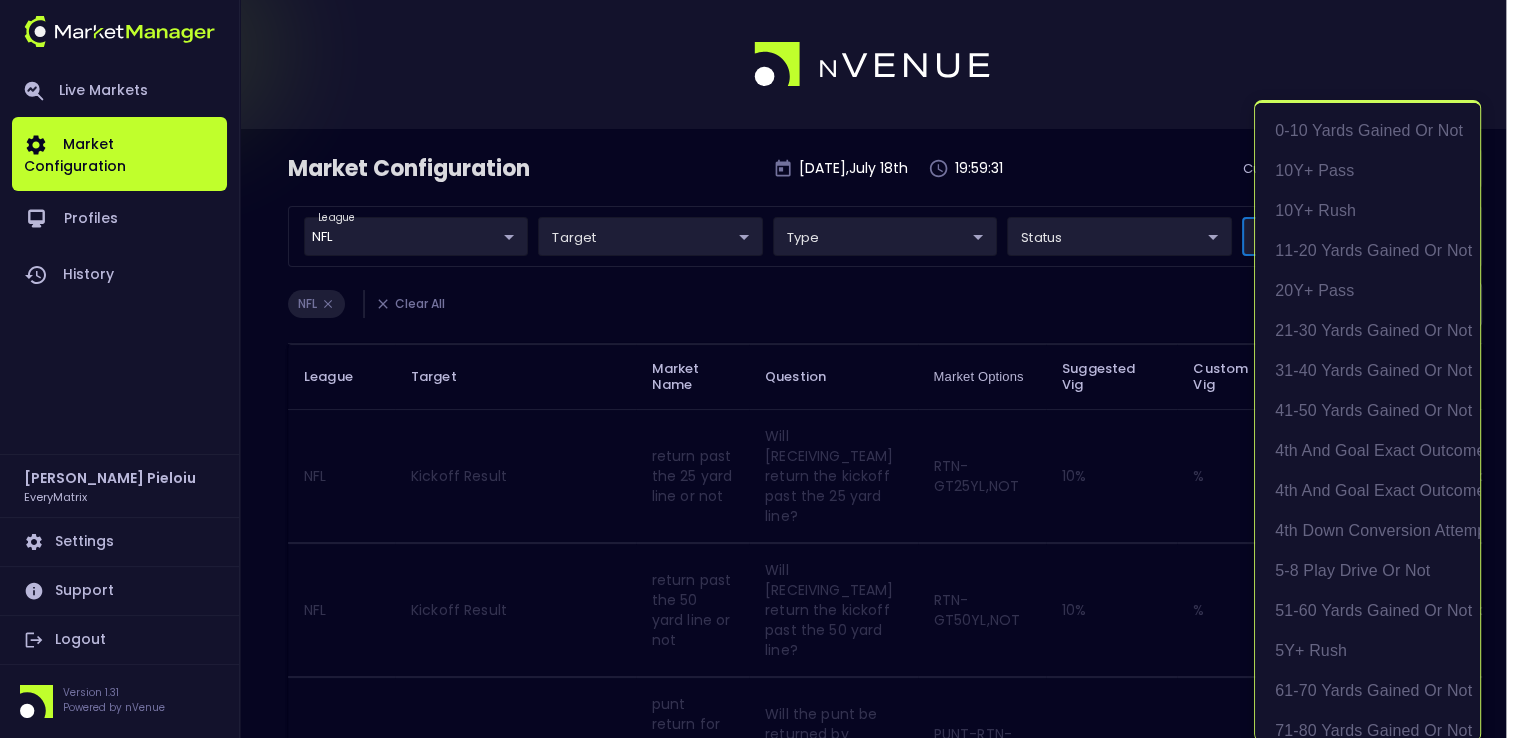click on "Live Markets Market Configuration Profiles History [PERSON_NAME] EveryMatrix Settings Support Logout   Version 1.31  Powered by nVenue Market Configuration [DATE] 19:59:31 Current Profile default 41a1a02b-08cb-4a84-b265-6477bb6fe087 Select league NFL NFL ​ target ​ ​ type ​ ​ status ​ ​ name ​ ​ NFL   Clear All Edit filtered markets League Target Market Name Question Market Options Suggested Vig Custom Vig Volatility   Status NFL Kickoff Result return past the 25 yard line or not Will [RECEIVING_TEAM] return the kickoff past the 25 yard line? RTN-GT25YL,NOT 10  %  % medium Disabled NFL Kickoff Result return past the 50 yard line or not Will [RECEIVING_TEAM] return the kickoff past the 50 yard line? RTN-GT50YL,NOT 10  %  % medium Disabled NFL Fourth Down Result punt return for a touchdown or not Will the punt be returned by [DEFENSE_TEAM] for a touchdown? PUNT-RTN-TD,NOT 10  %  % medium Disabled NFL Fourth Down Result punt return turnover or not PUNT-RTN-TO,NOT 10  %  % NFL" at bounding box center [760, 1860] 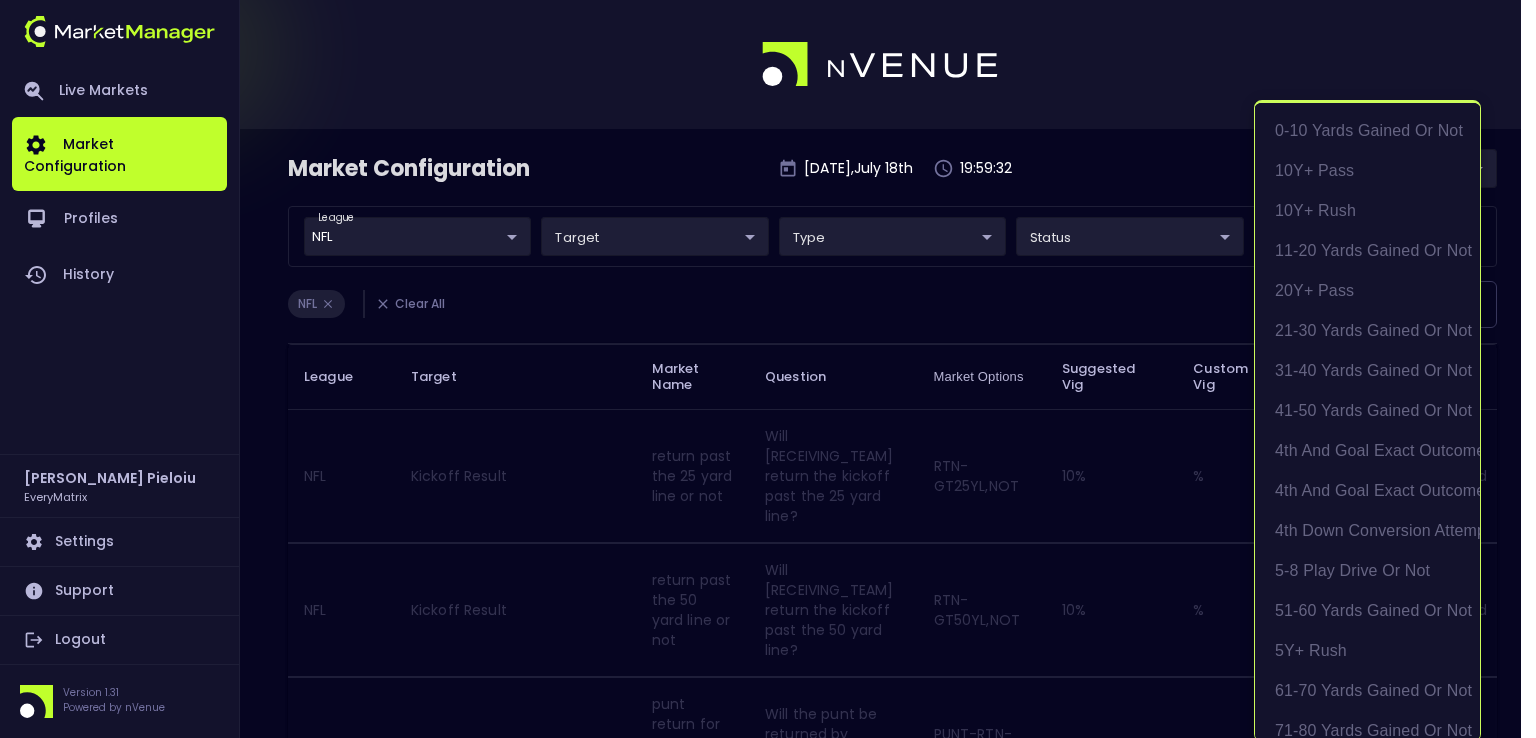 click at bounding box center (768, 369) 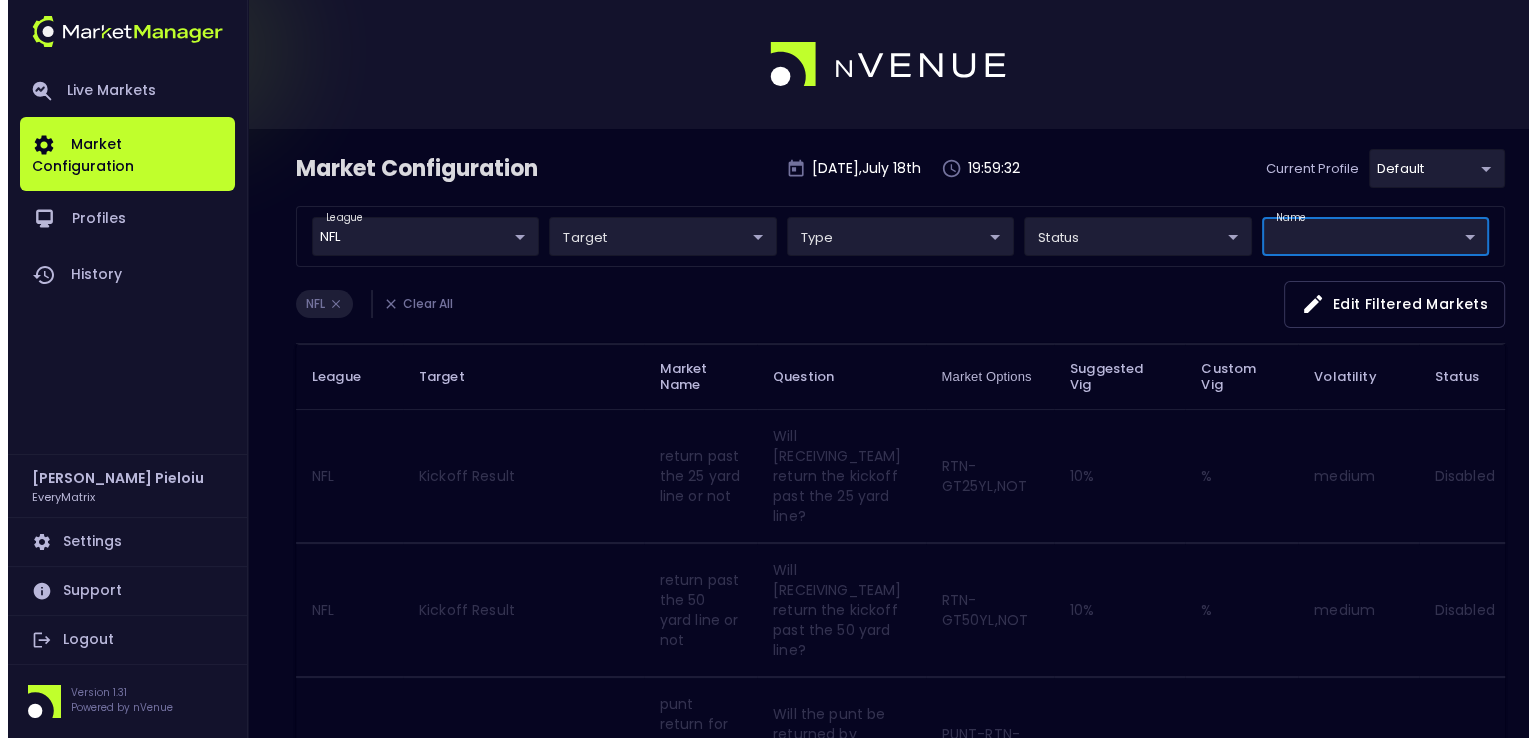 scroll, scrollTop: 0, scrollLeft: 0, axis: both 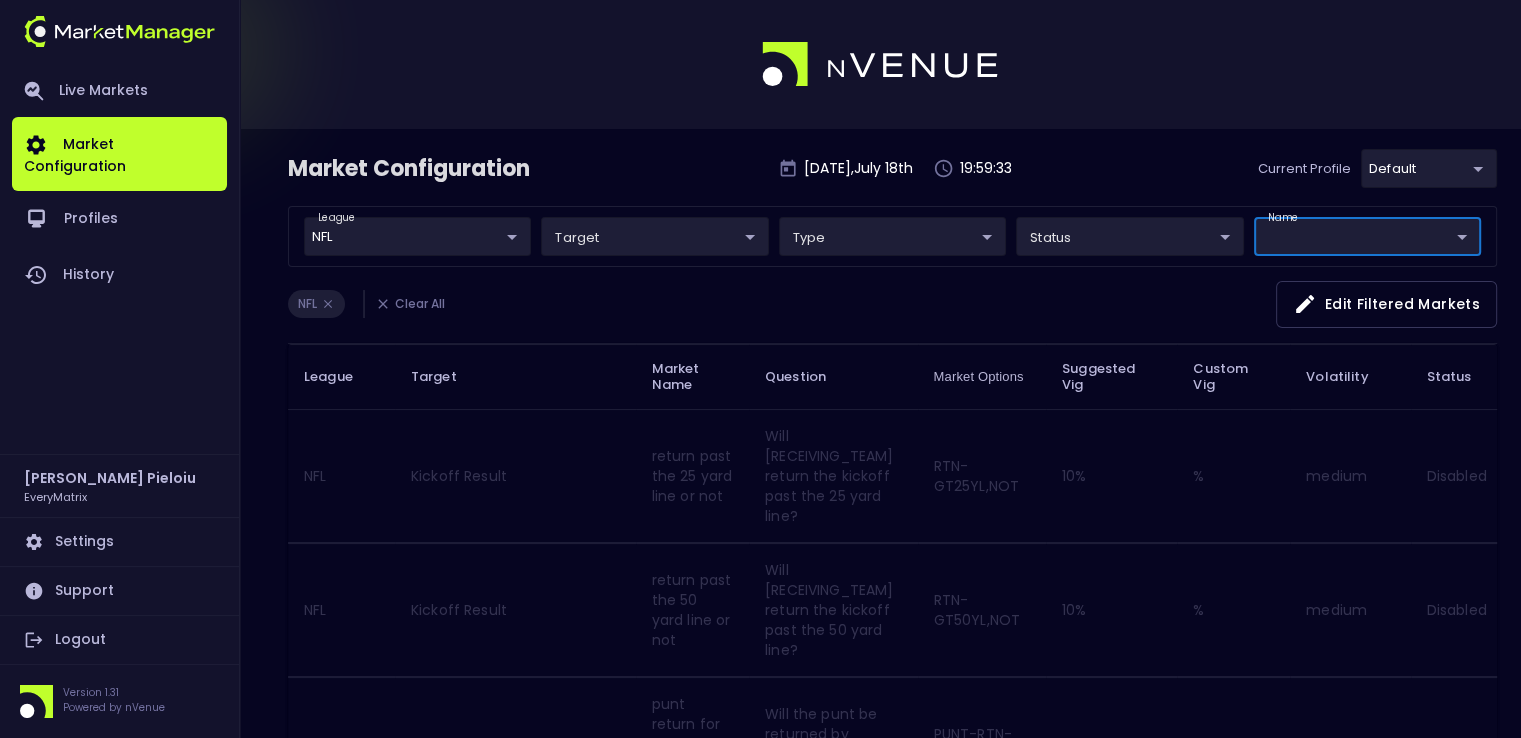 click on "Live Markets Market Configuration Profiles History [PERSON_NAME] EveryMatrix Settings Support Logout   Version 1.31  Powered by nVenue Market Configuration [DATE] 19:59:33 Current Profile default 41a1a02b-08cb-4a84-b265-6477bb6fe087 Select league NFL NFL ​ target ​ ​ type ​ ​ status ​ ​ name ​ ​ NFL   Clear All Edit filtered markets League Target Market Name Question Market Options Suggested Vig Custom Vig Volatility   Status NFL Kickoff Result return past the 25 yard line or not Will [RECEIVING_TEAM] return the kickoff past the 25 yard line? RTN-GT25YL,NOT 10  %  % medium Disabled NFL Kickoff Result return past the 50 yard line or not Will [RECEIVING_TEAM] return the kickoff past the 50 yard line? RTN-GT50YL,NOT 10  %  % medium Disabled NFL Fourth Down Result punt return for a touchdown or not Will the punt be returned by [DEFENSE_TEAM] for a touchdown? PUNT-RTN-TD,NOT 10  %  % medium Disabled NFL Fourth Down Result punt return turnover or not PUNT-RTN-TO,NOT 10  %  % NFL" at bounding box center (760, 1860) 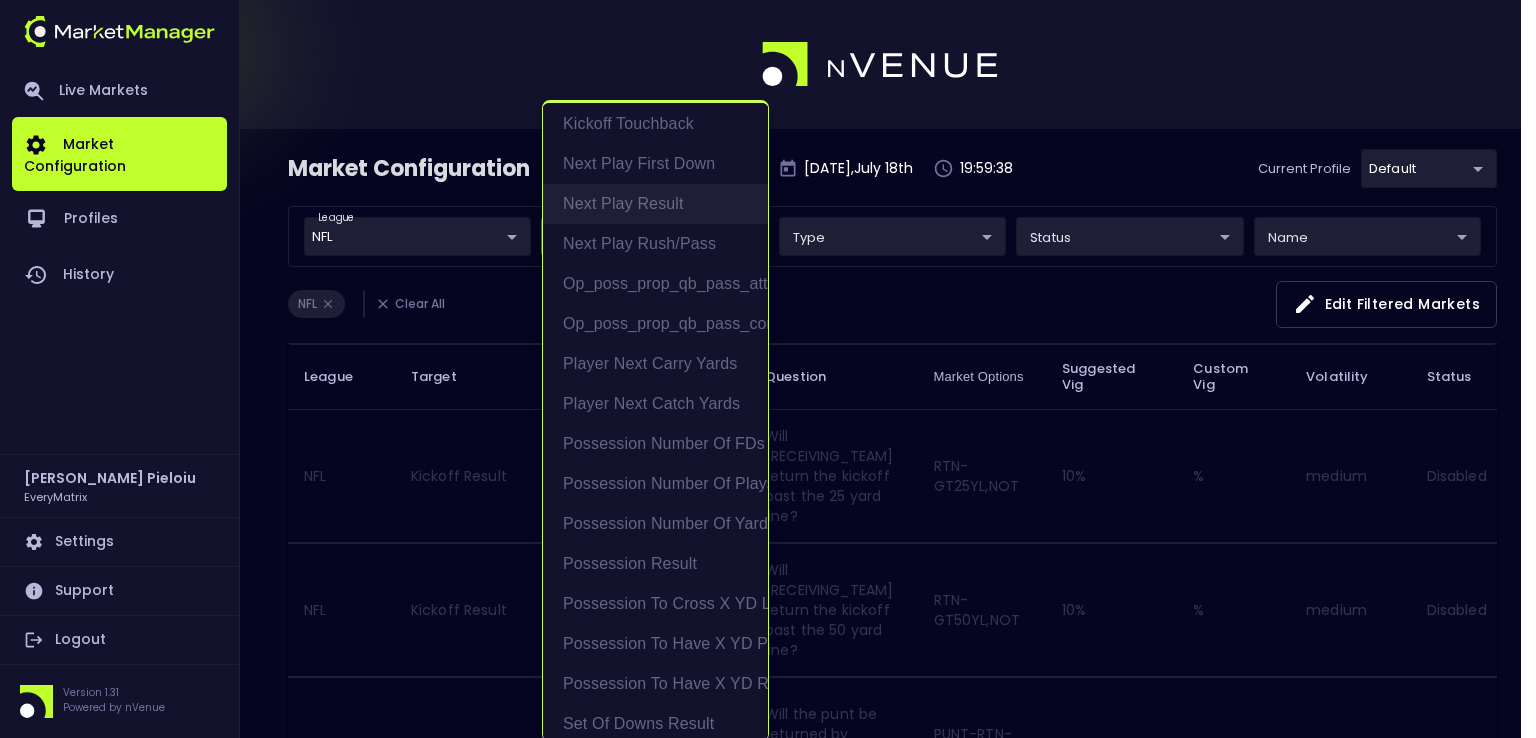 scroll, scrollTop: 217, scrollLeft: 0, axis: vertical 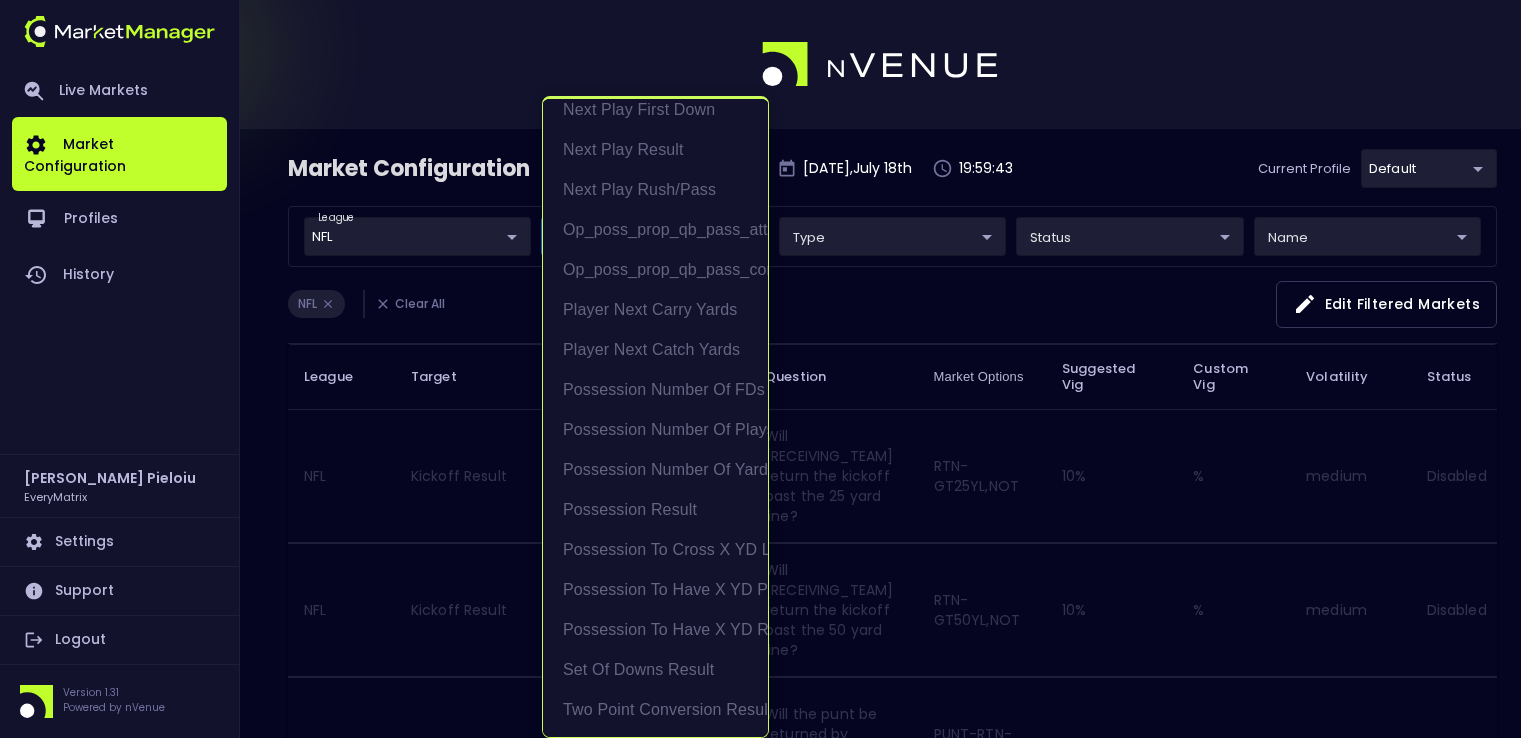 click at bounding box center (768, 369) 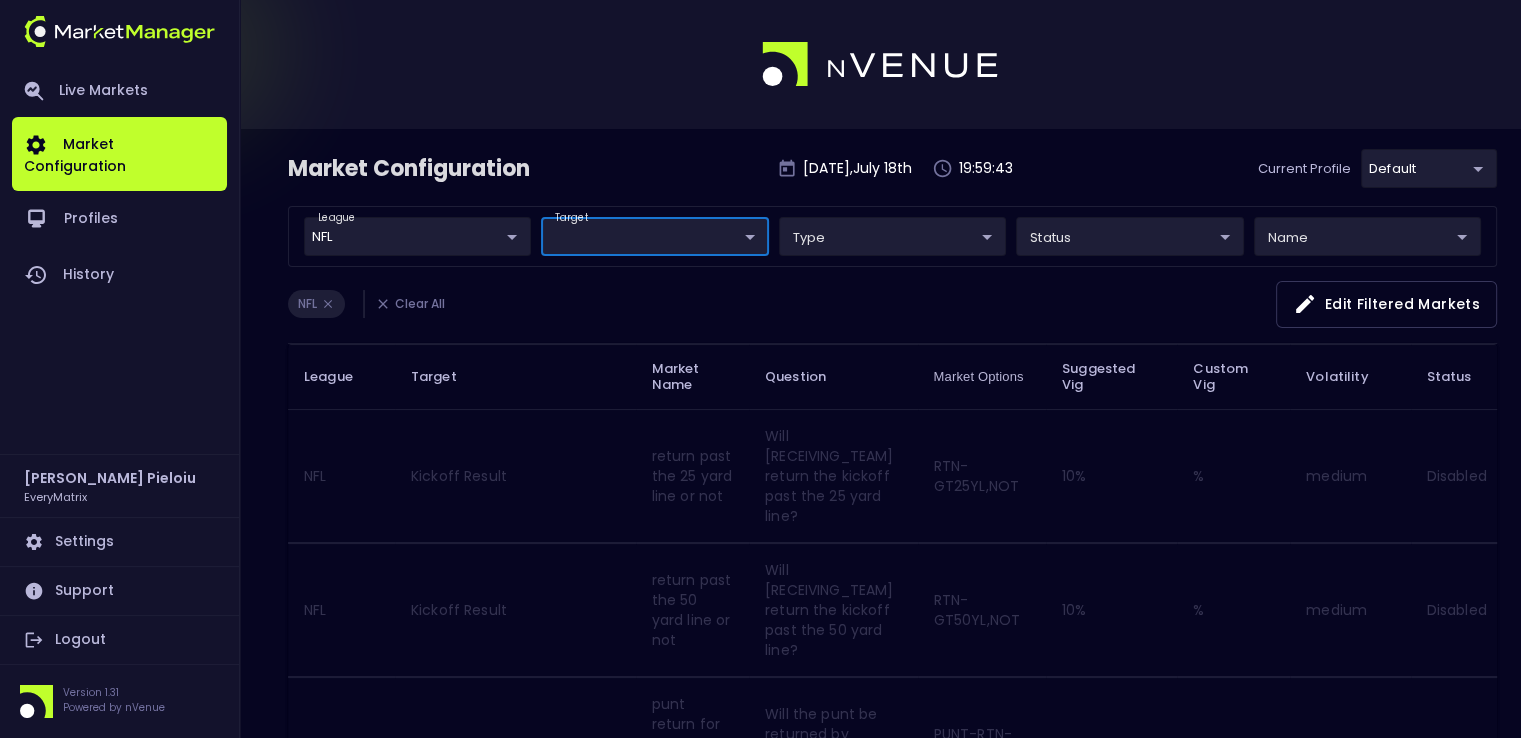 scroll, scrollTop: 0, scrollLeft: 0, axis: both 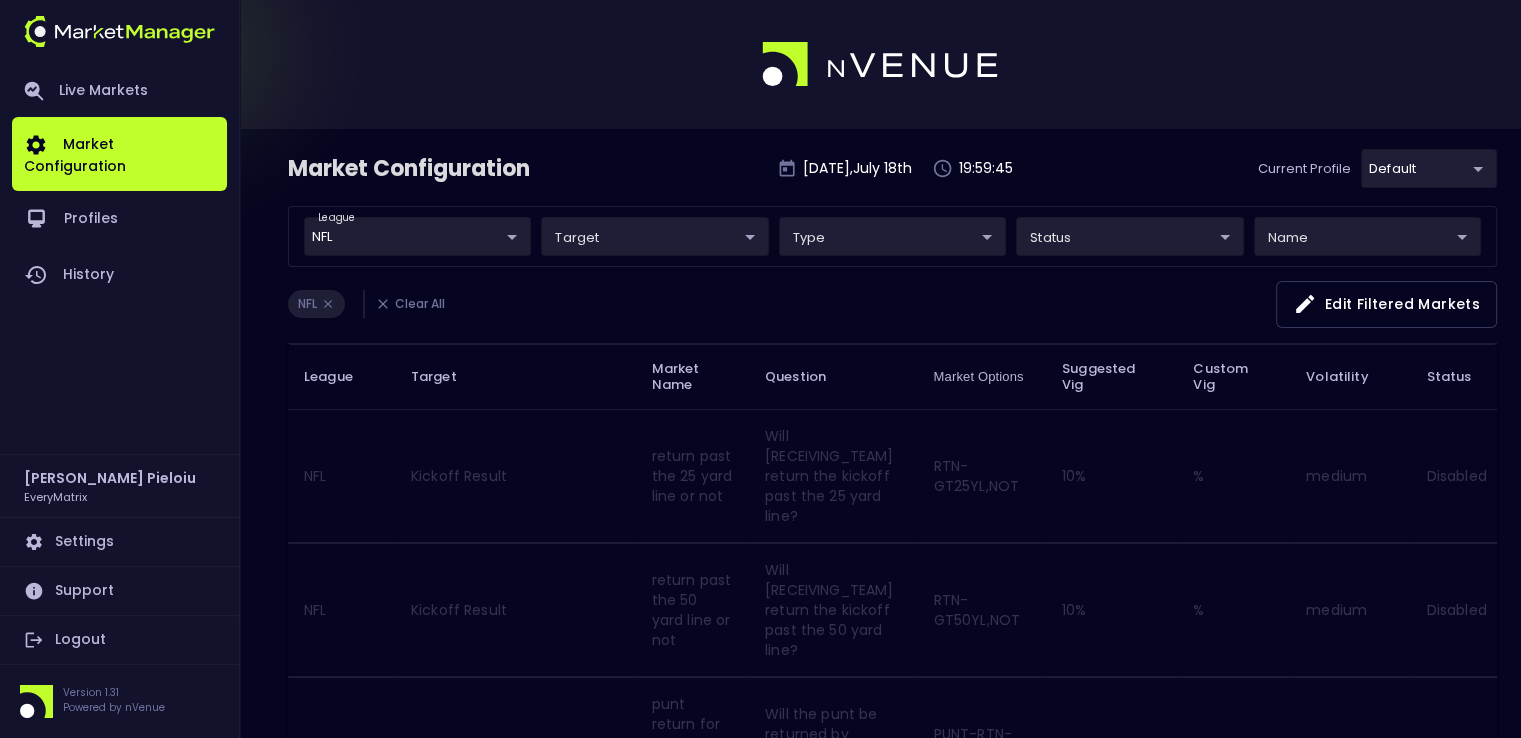 click on "NFL   Clear All Edit filtered markets" at bounding box center [892, 312] 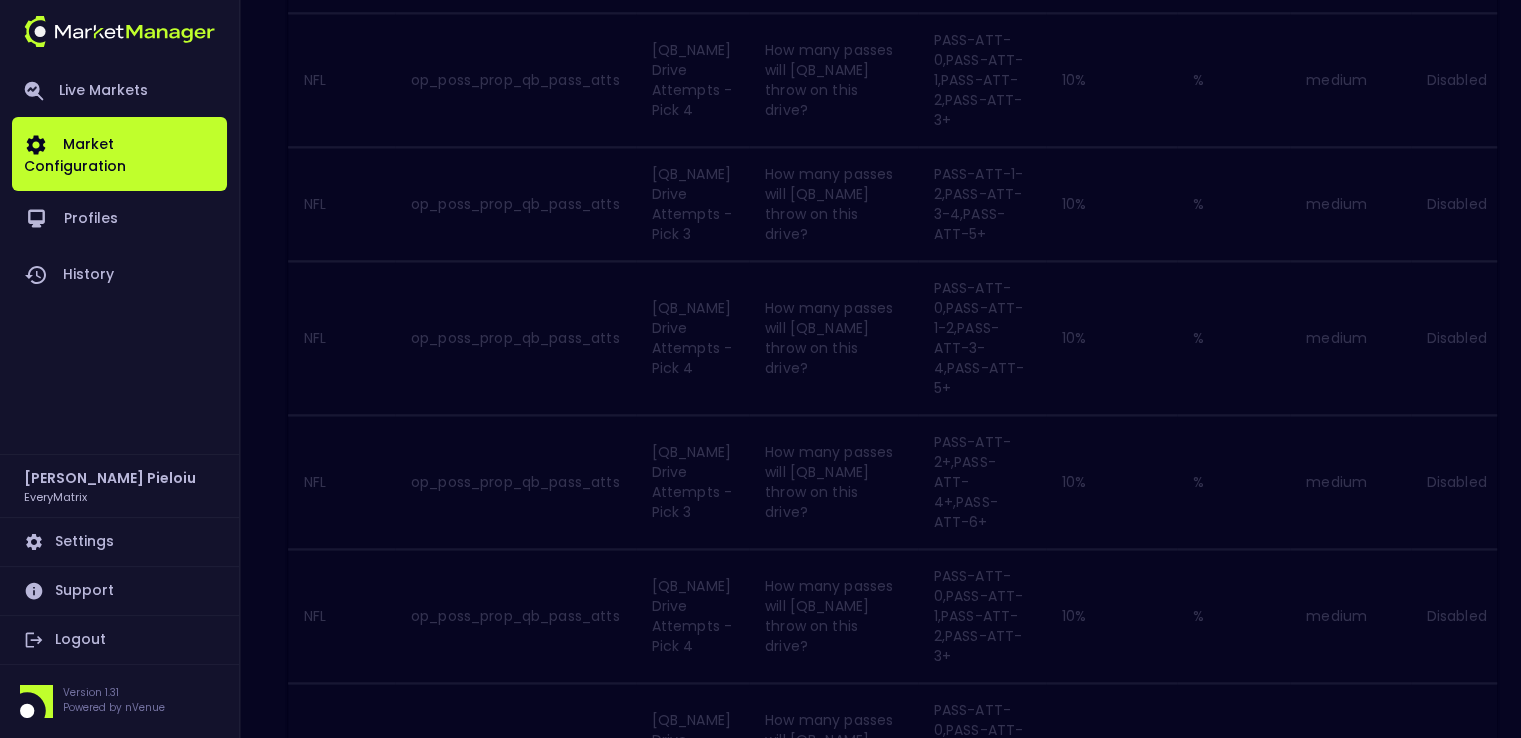 scroll, scrollTop: 2907, scrollLeft: 0, axis: vertical 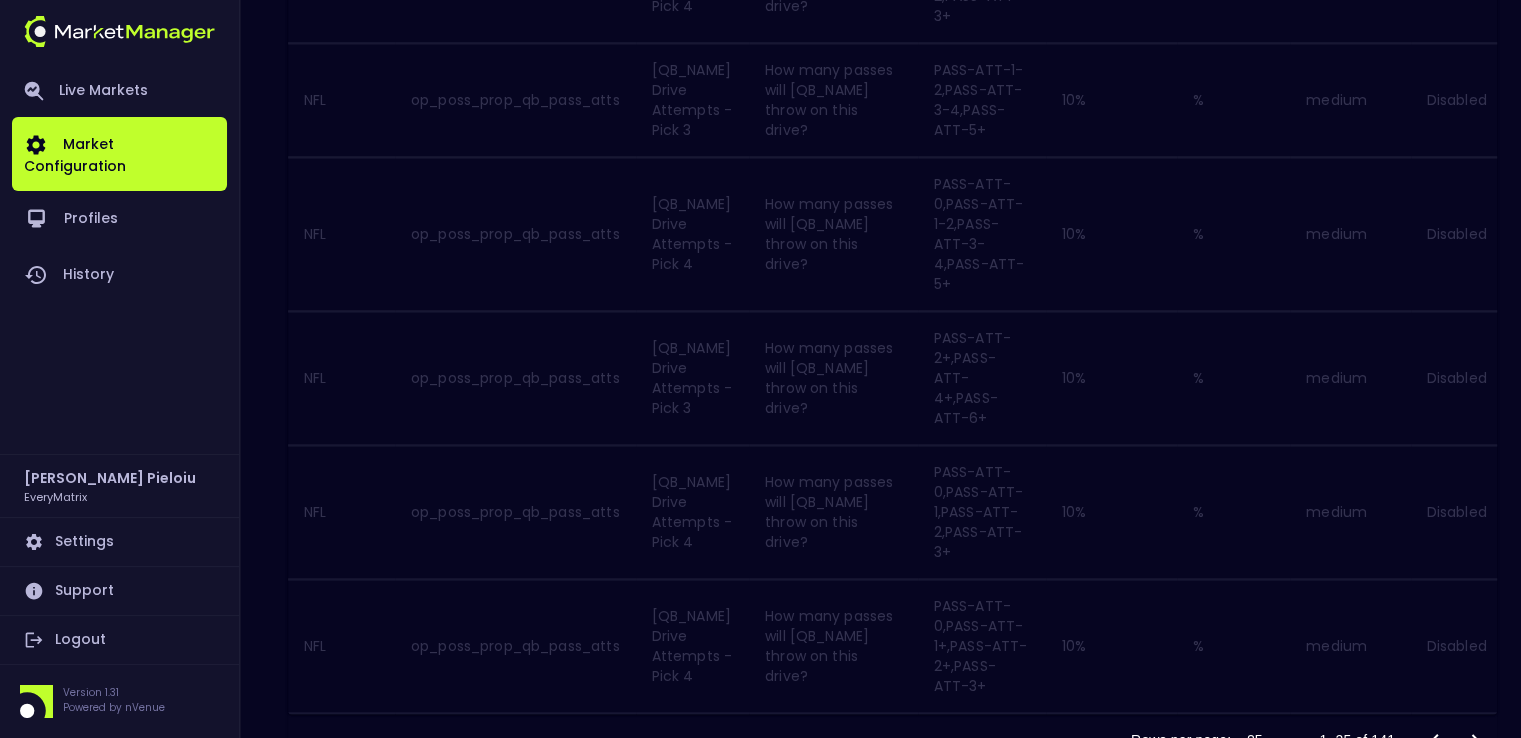 click 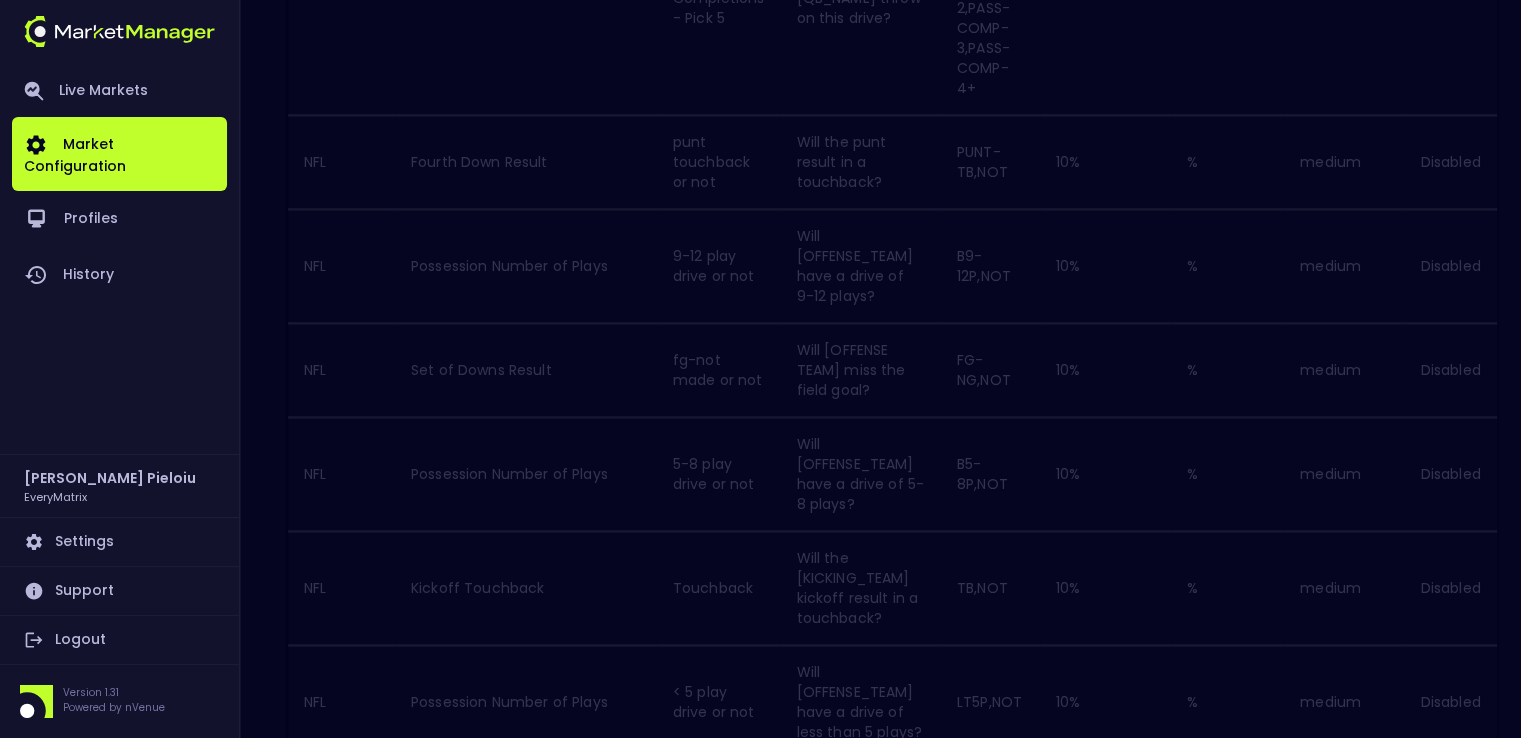scroll, scrollTop: 3643, scrollLeft: 0, axis: vertical 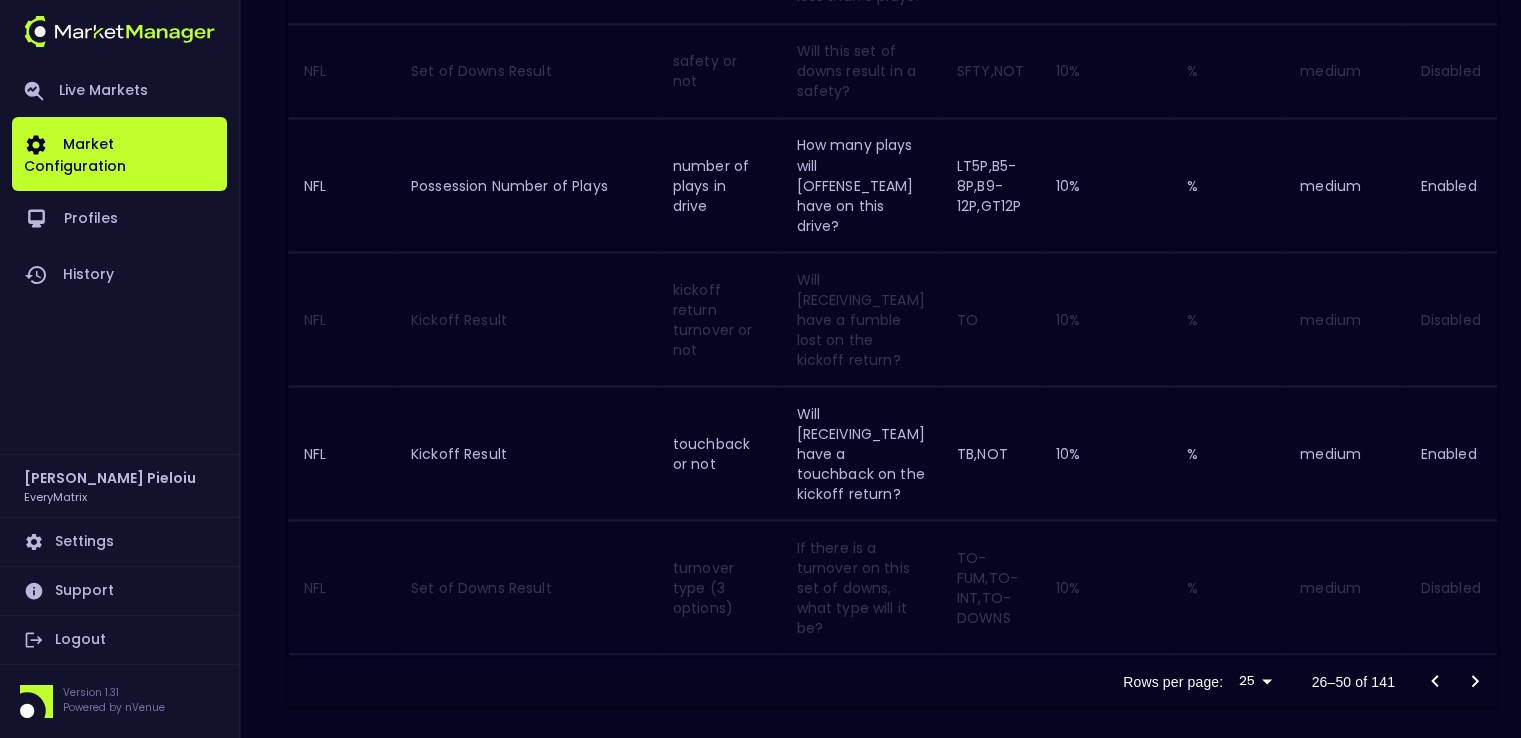 click 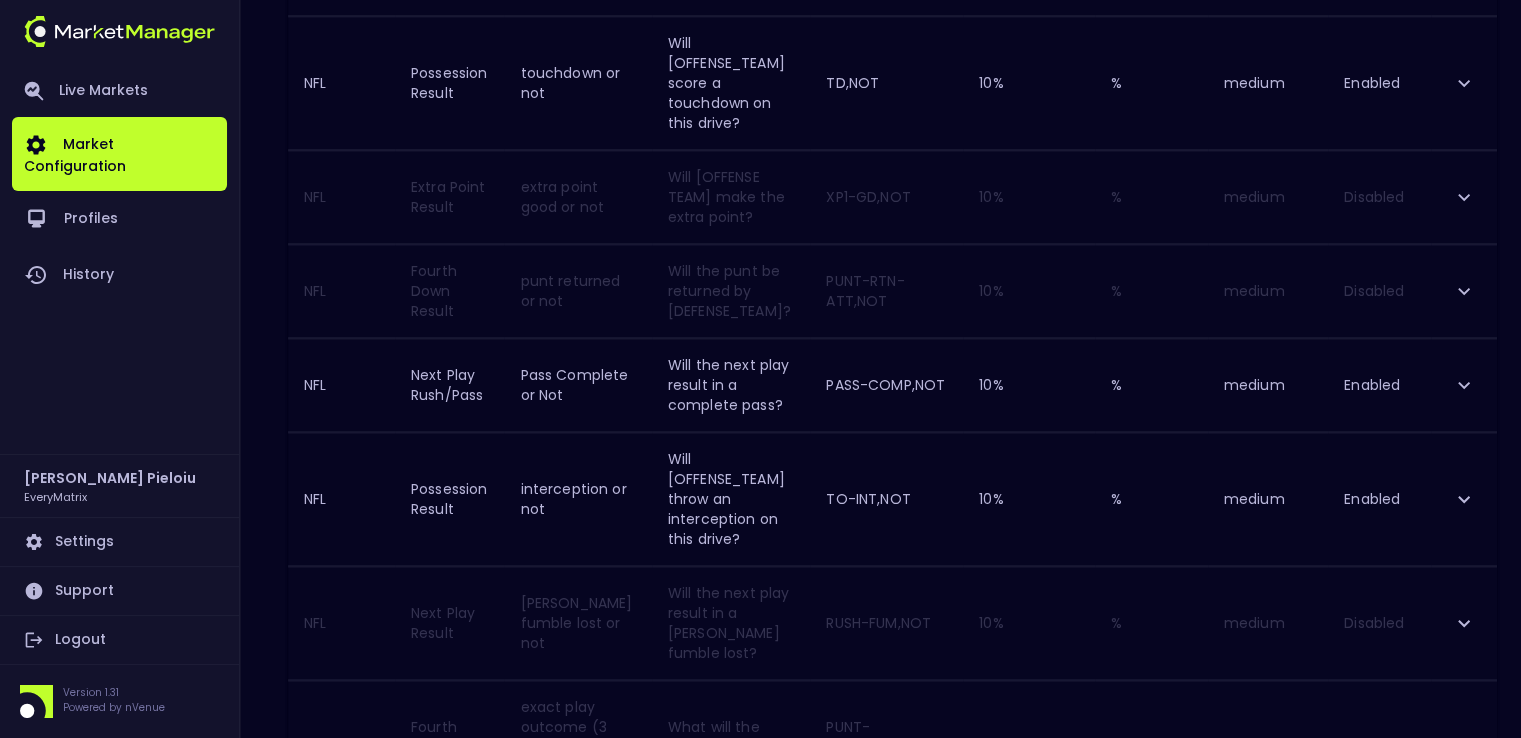click 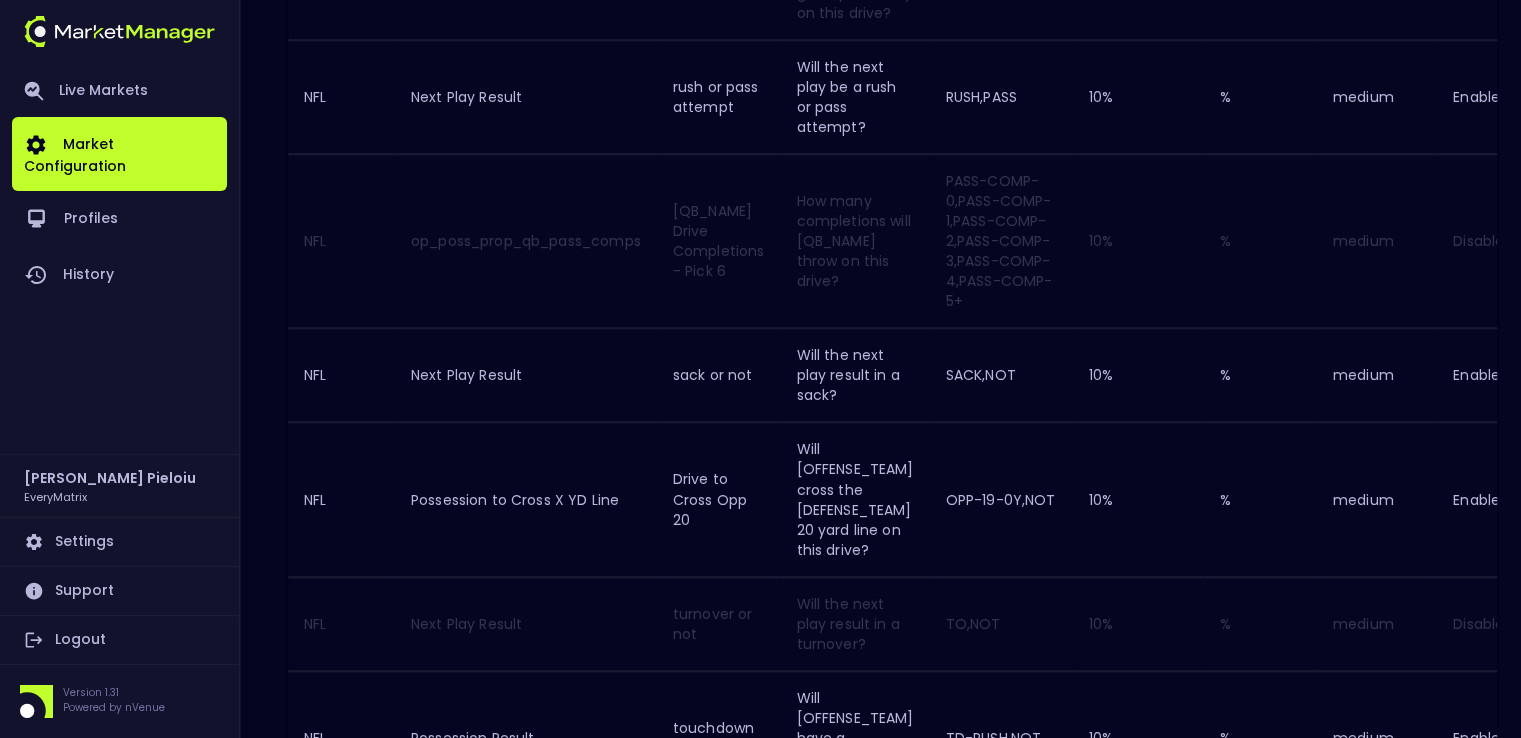 scroll, scrollTop: 2184, scrollLeft: 0, axis: vertical 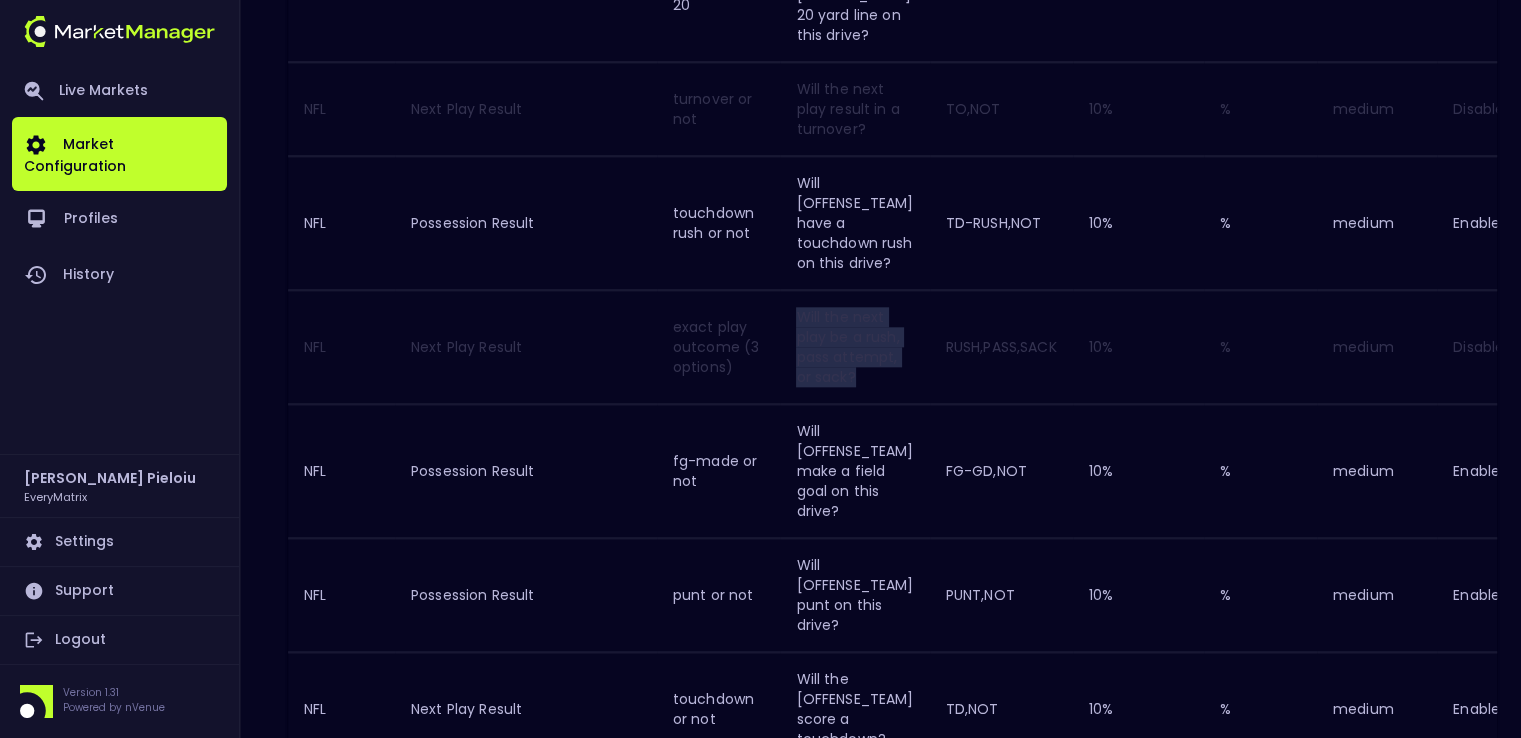 drag, startPoint x: 847, startPoint y: 369, endPoint x: 808, endPoint y: 312, distance: 69.065186 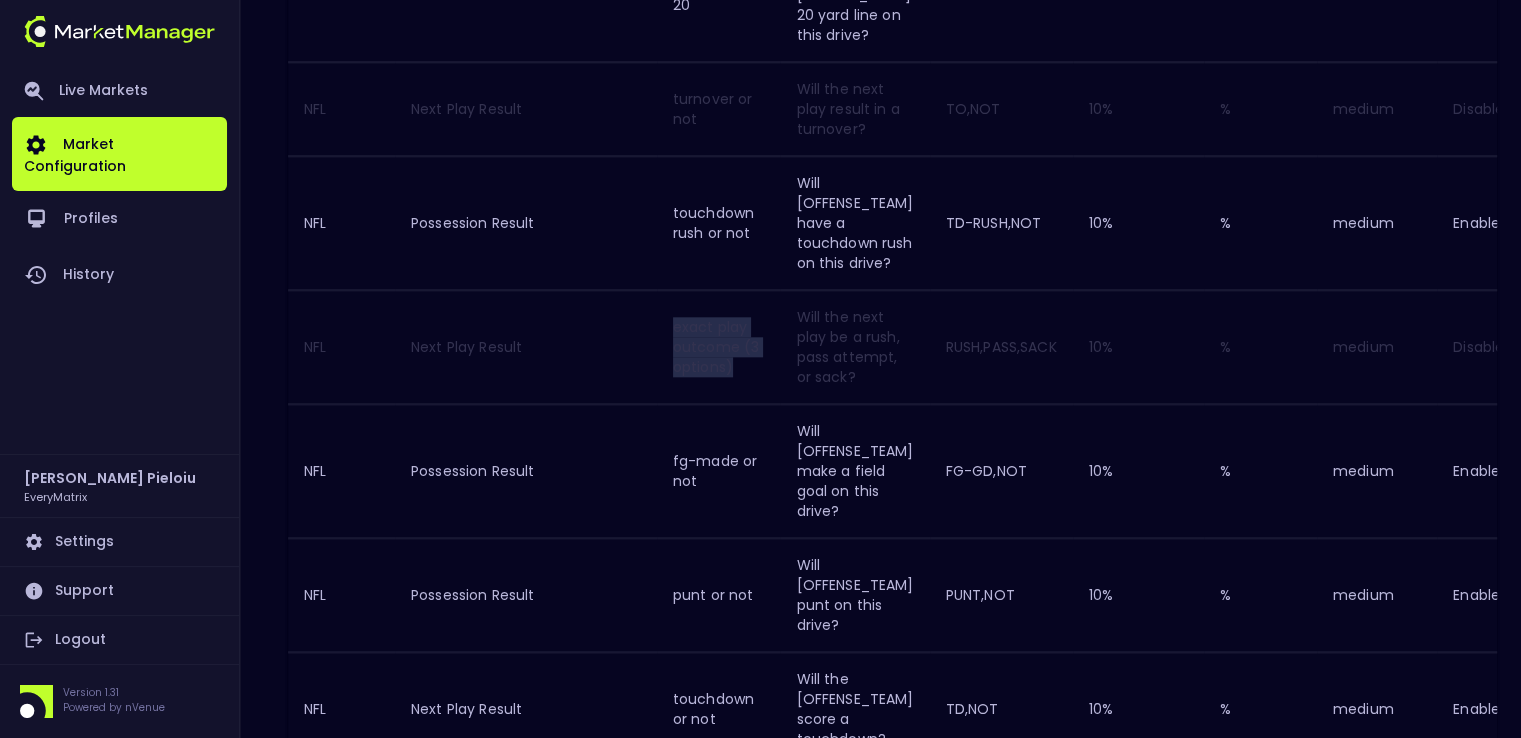 drag, startPoint x: 744, startPoint y: 360, endPoint x: 684, endPoint y: 321, distance: 71.561165 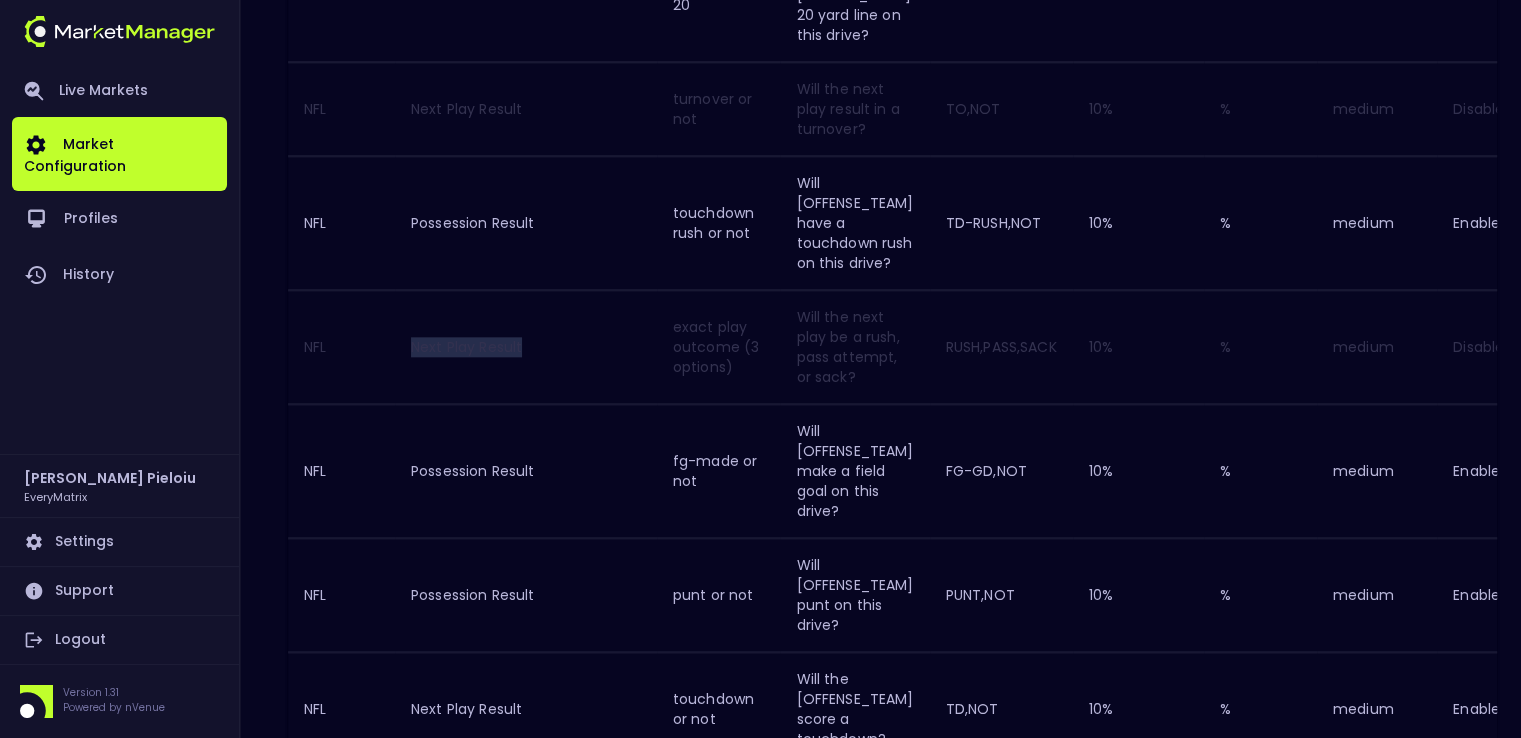drag, startPoint x: 539, startPoint y: 345, endPoint x: 412, endPoint y: 341, distance: 127.06297 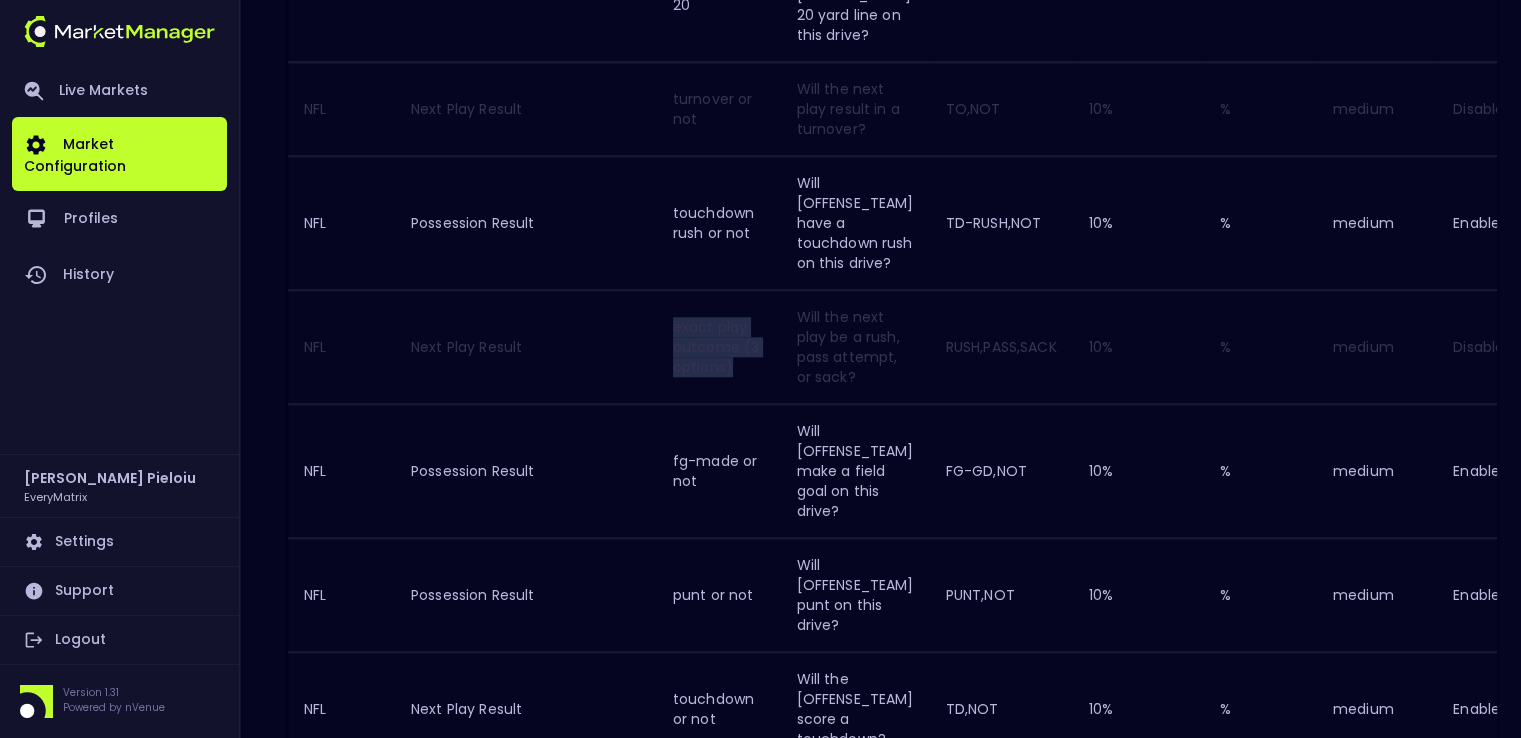 drag, startPoint x: 744, startPoint y: 363, endPoint x: 685, endPoint y: 326, distance: 69.641945 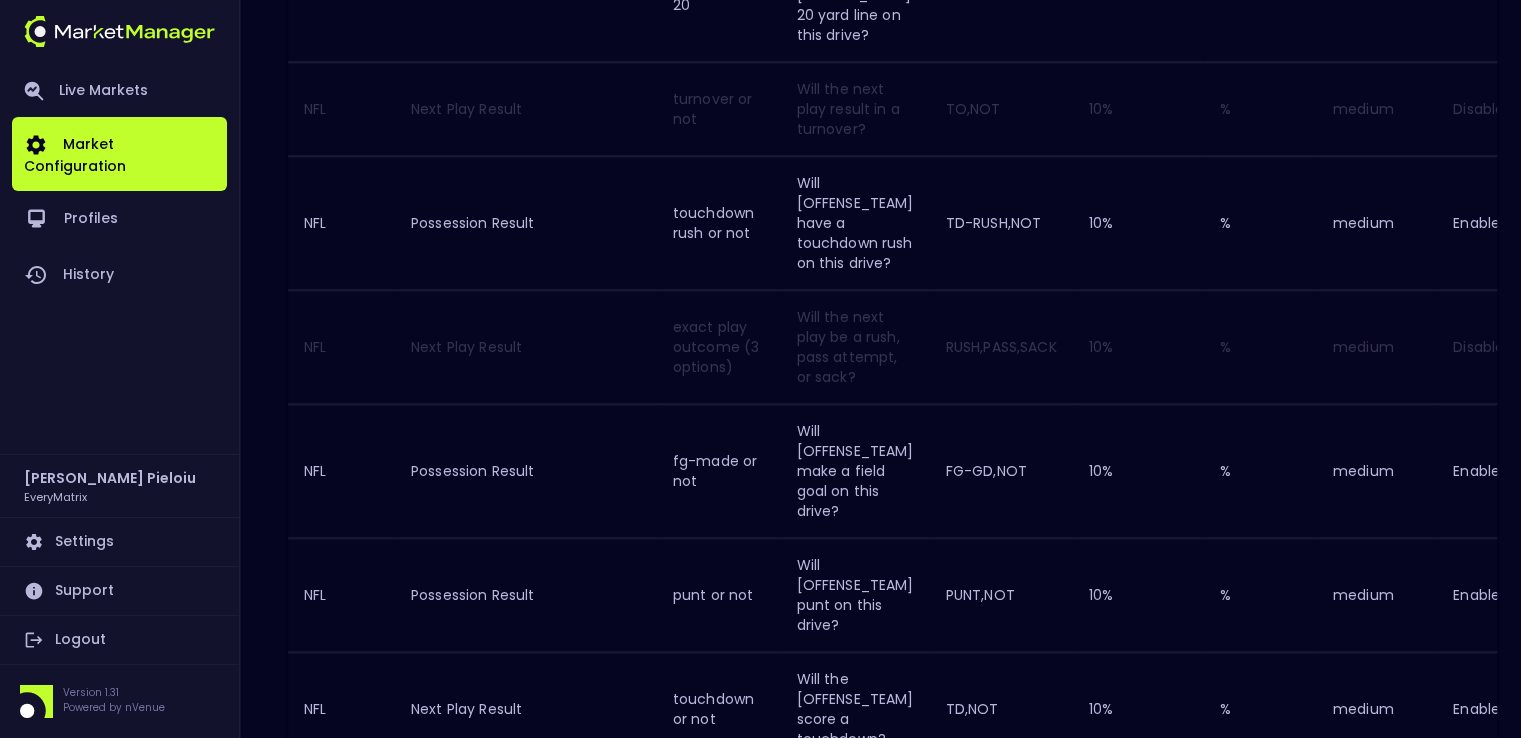 scroll, scrollTop: 1278, scrollLeft: 0, axis: vertical 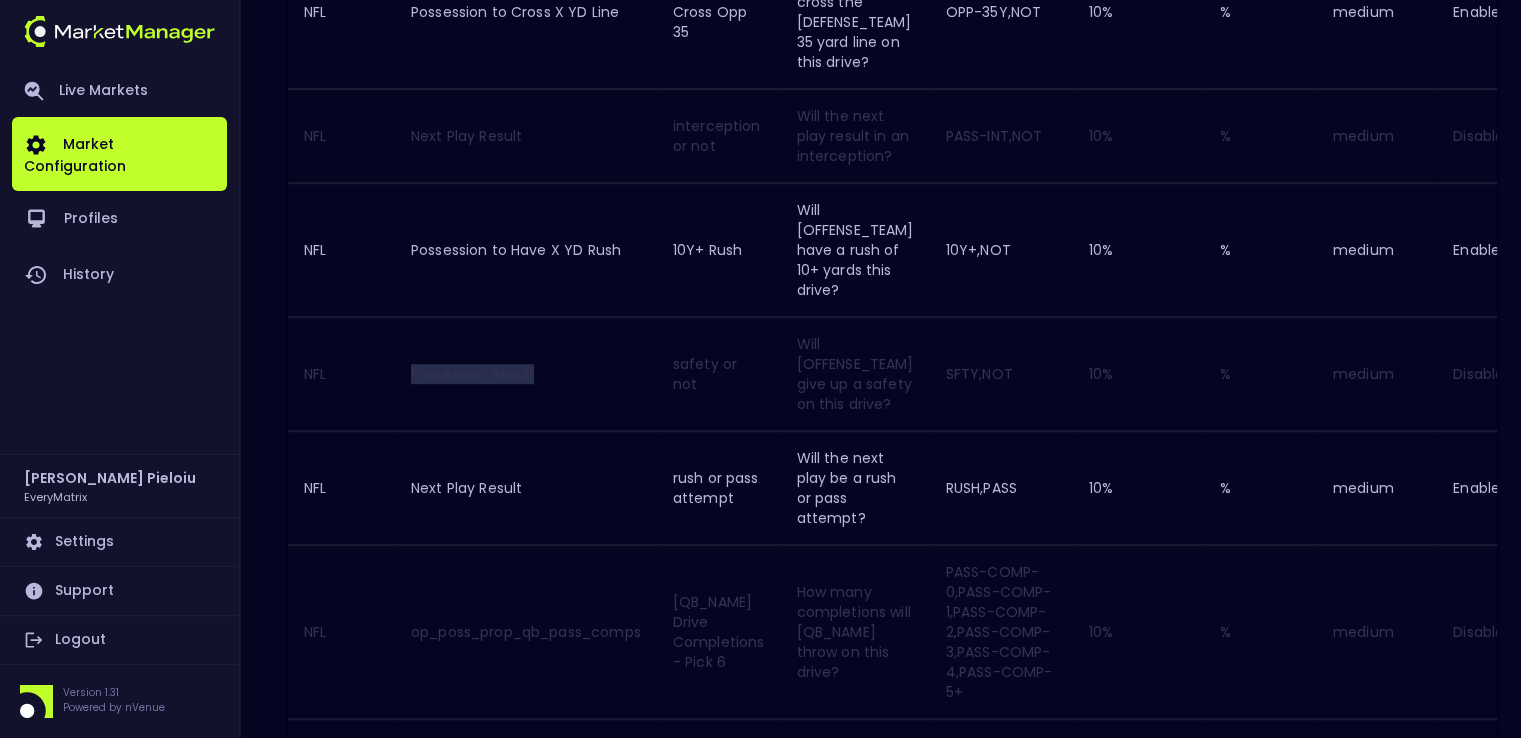 drag, startPoint x: 483, startPoint y: 369, endPoint x: 413, endPoint y: 368, distance: 70.00714 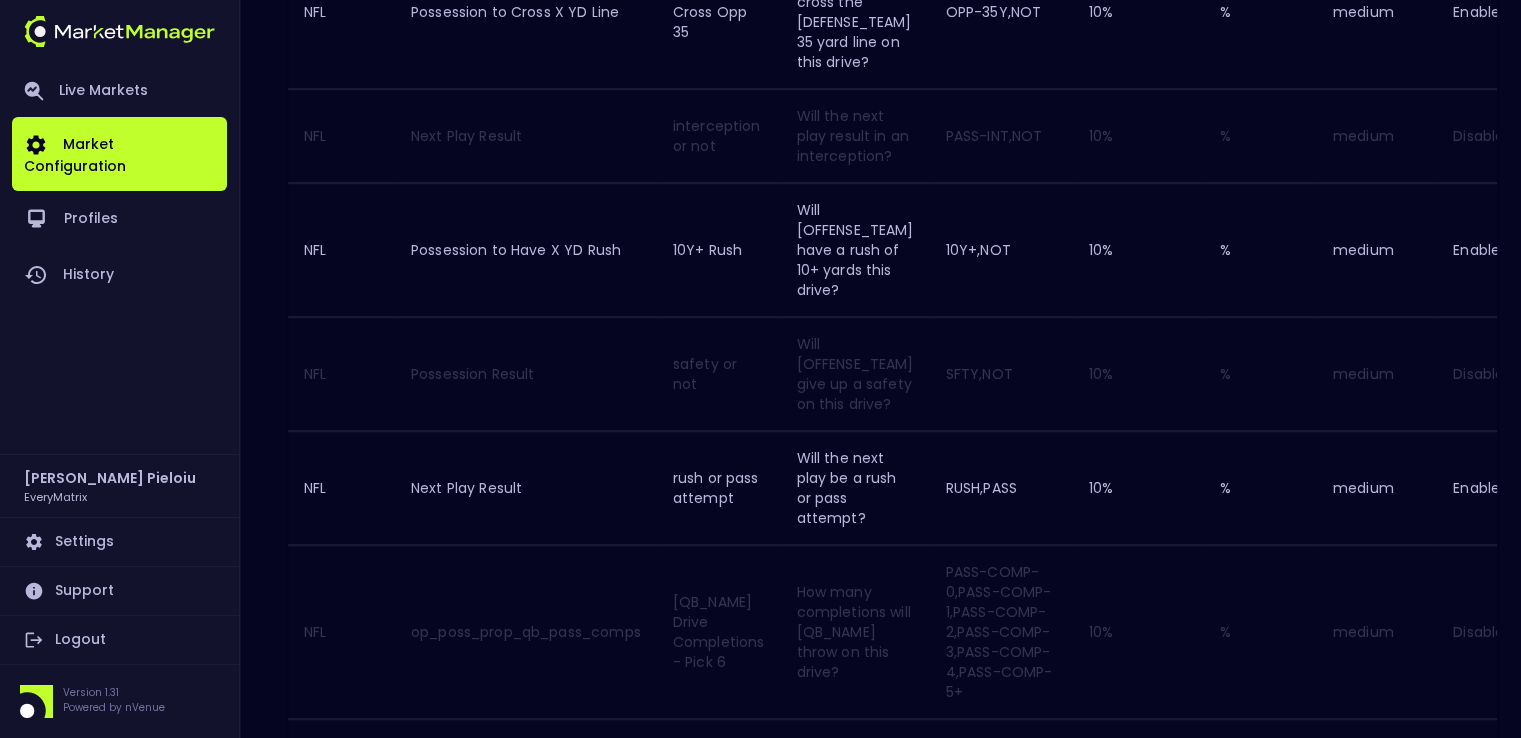 click on "Will [OFFENSE_TEAM] give up a safety on this drive?" at bounding box center [854, 374] 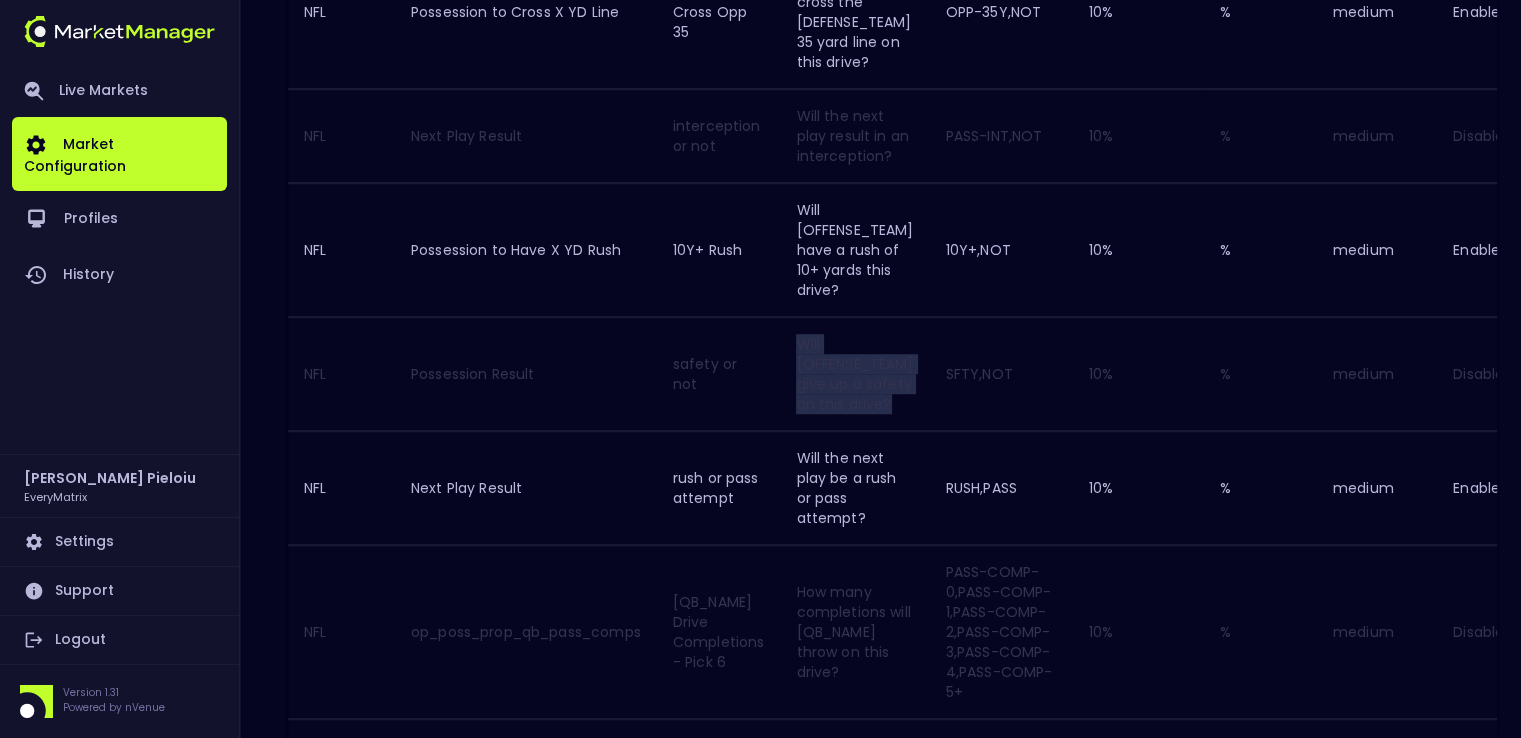 drag, startPoint x: 908, startPoint y: 405, endPoint x: 804, endPoint y: 343, distance: 121.07848 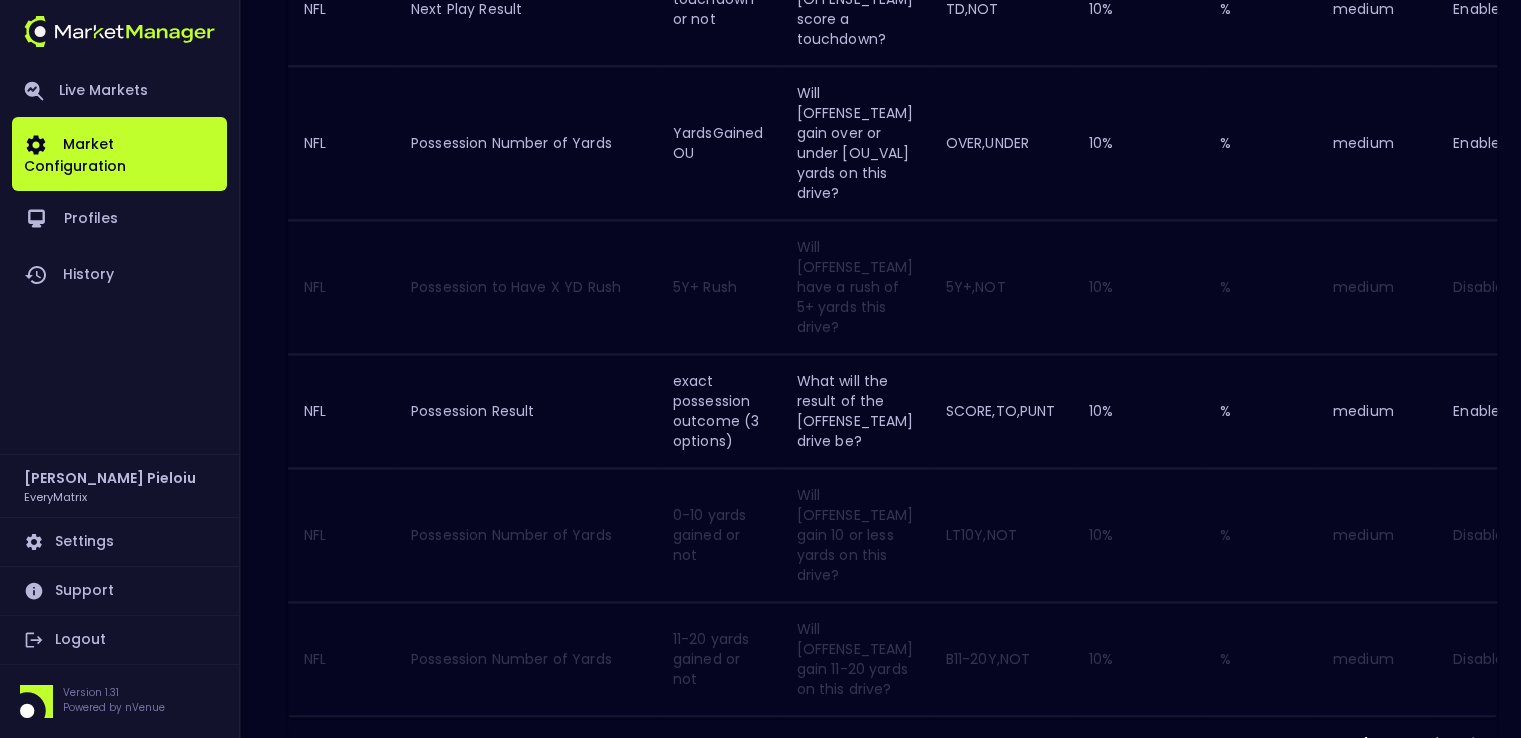 scroll, scrollTop: 2967, scrollLeft: 0, axis: vertical 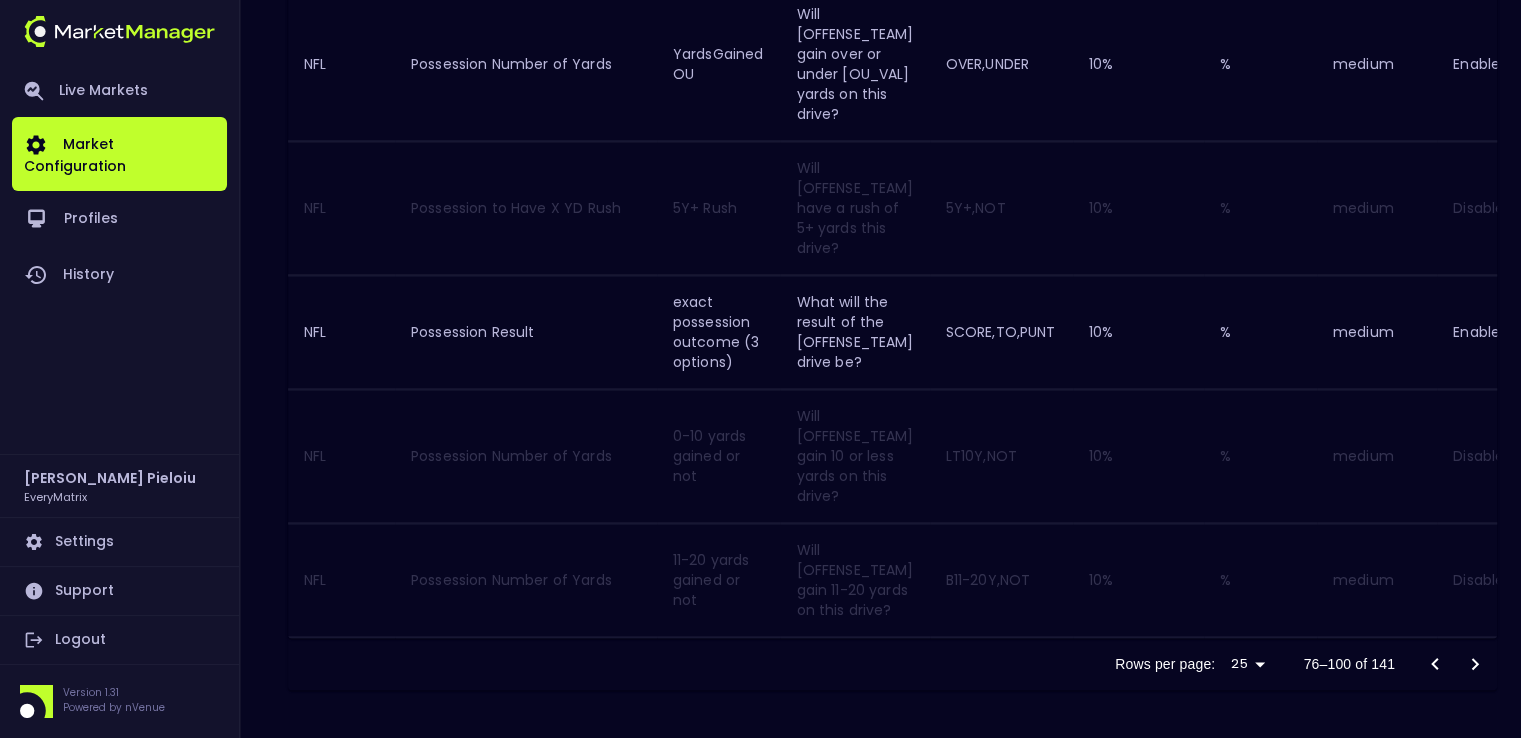 click 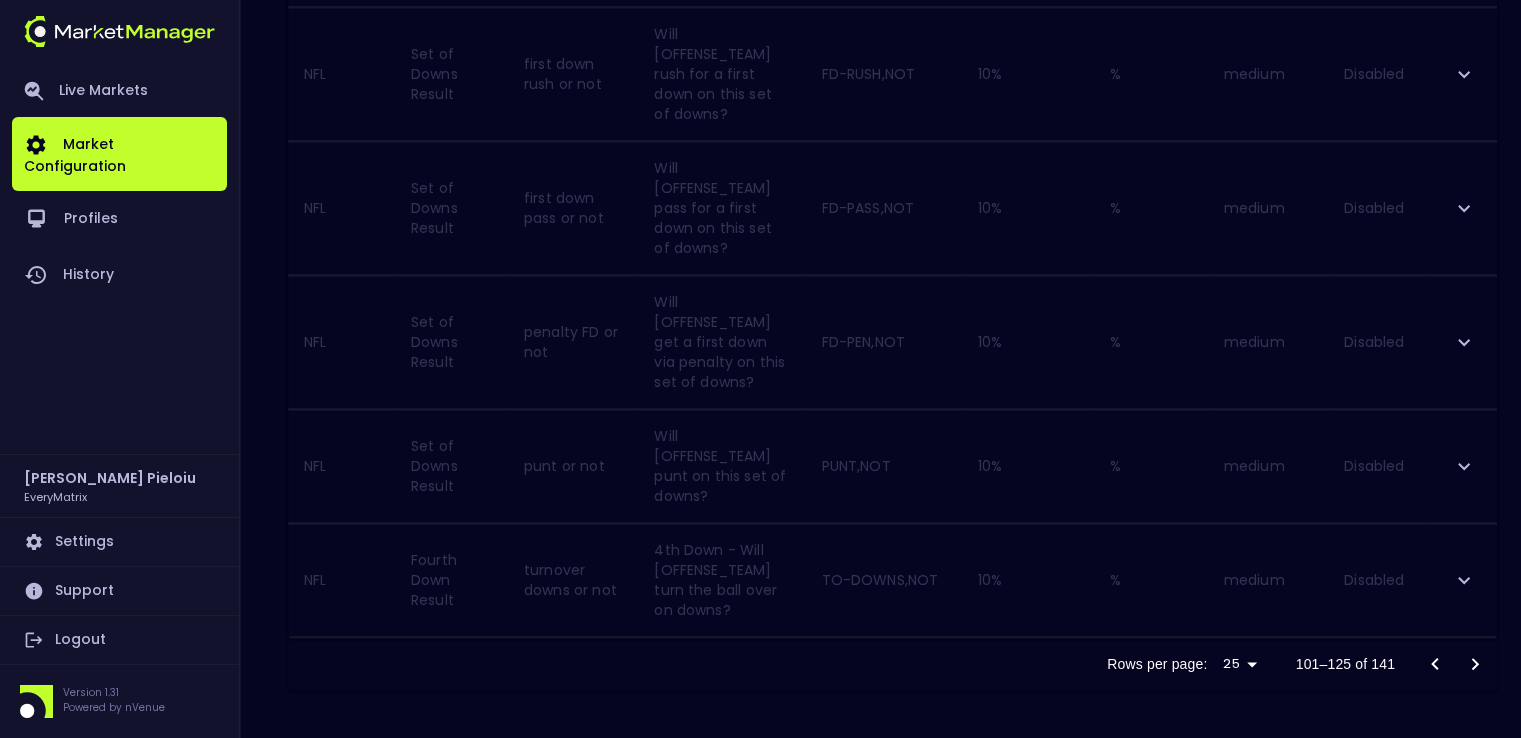 scroll, scrollTop: 2812, scrollLeft: 0, axis: vertical 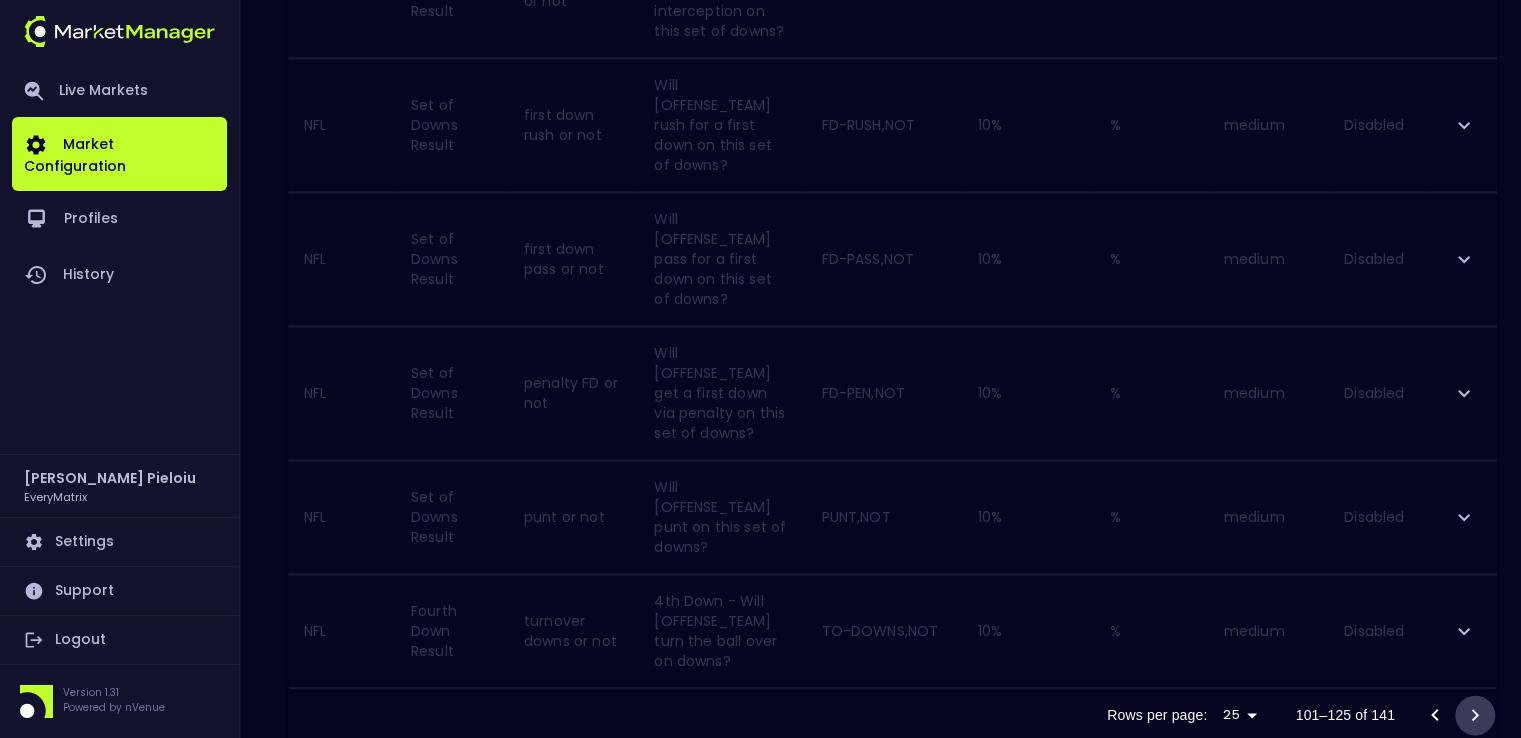 click 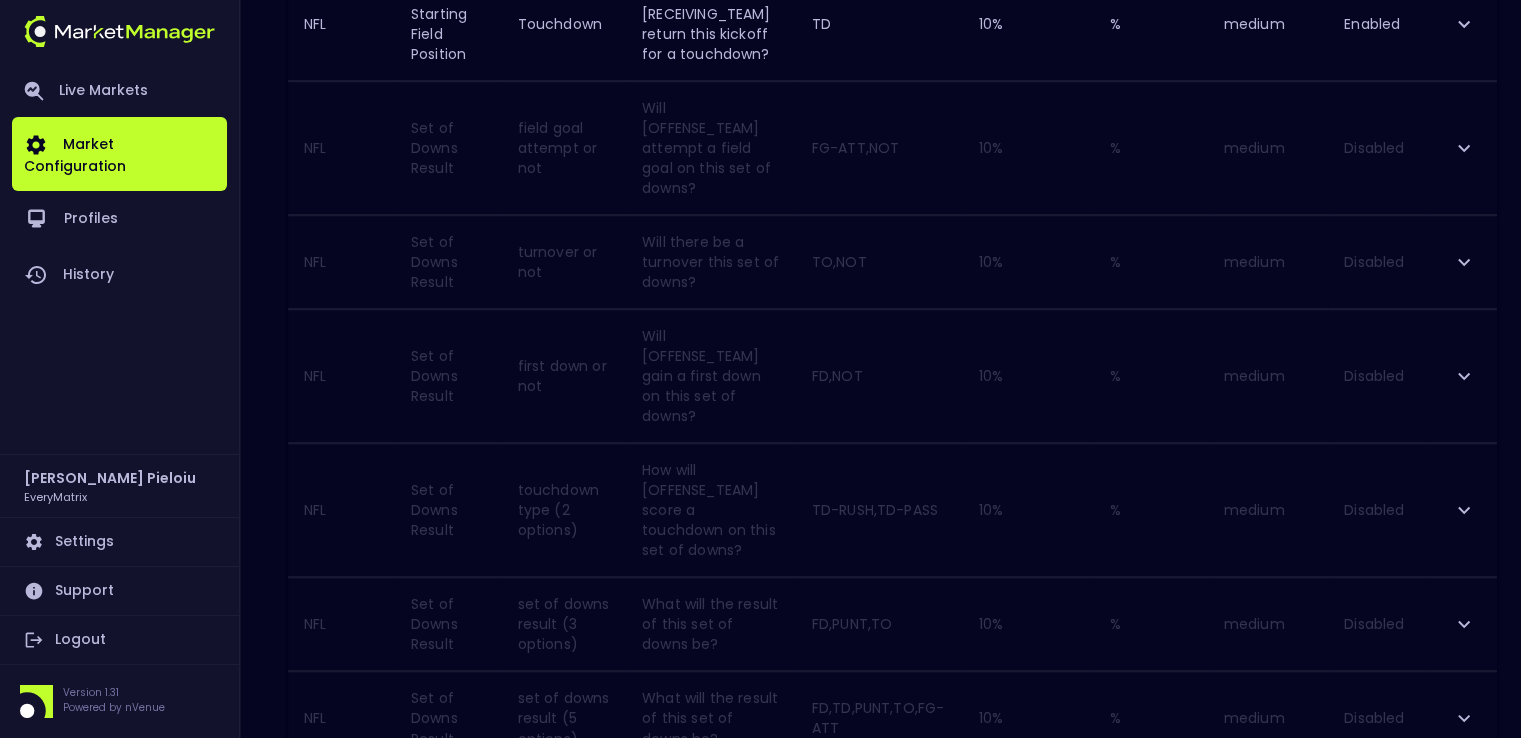 click at bounding box center (1455, 793) 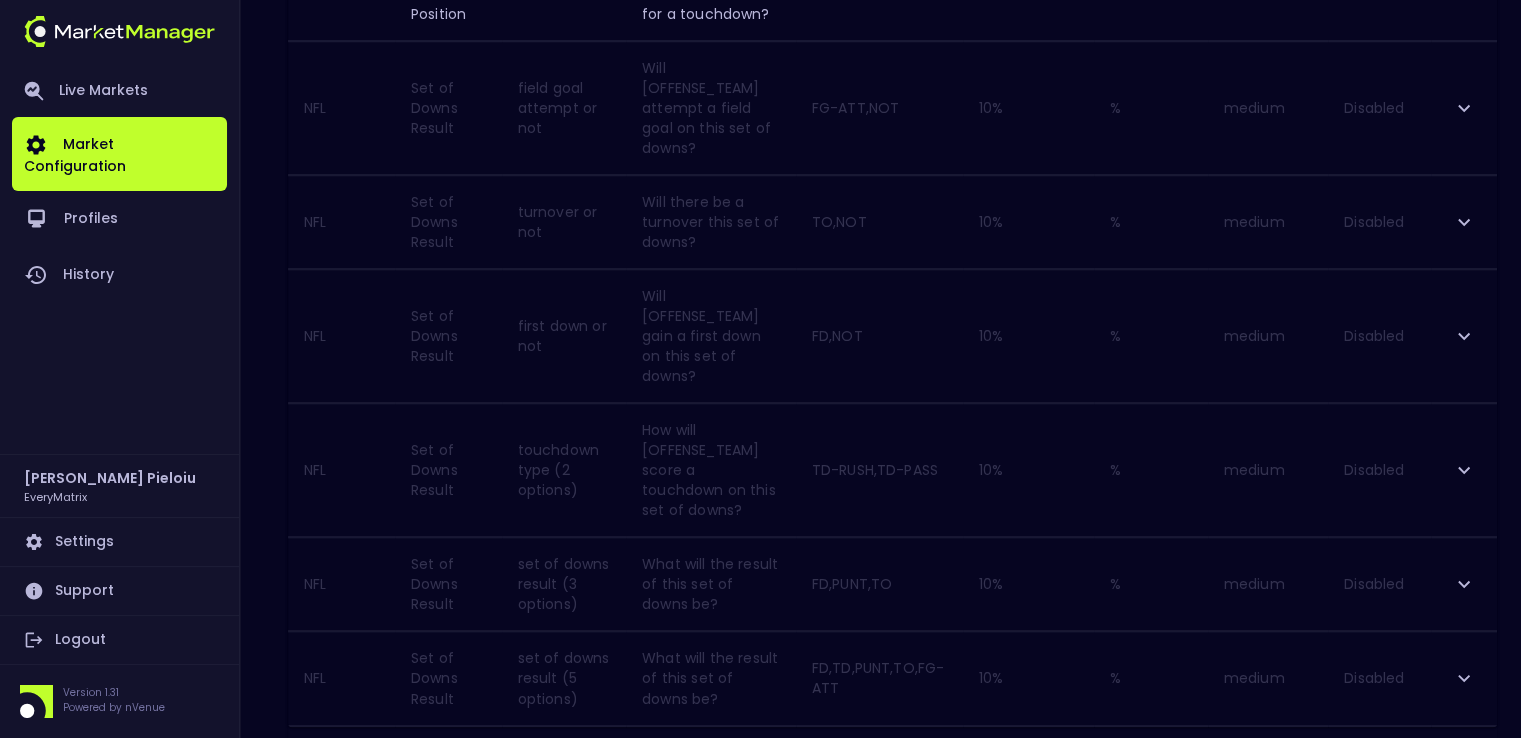 click at bounding box center [1464, 678] 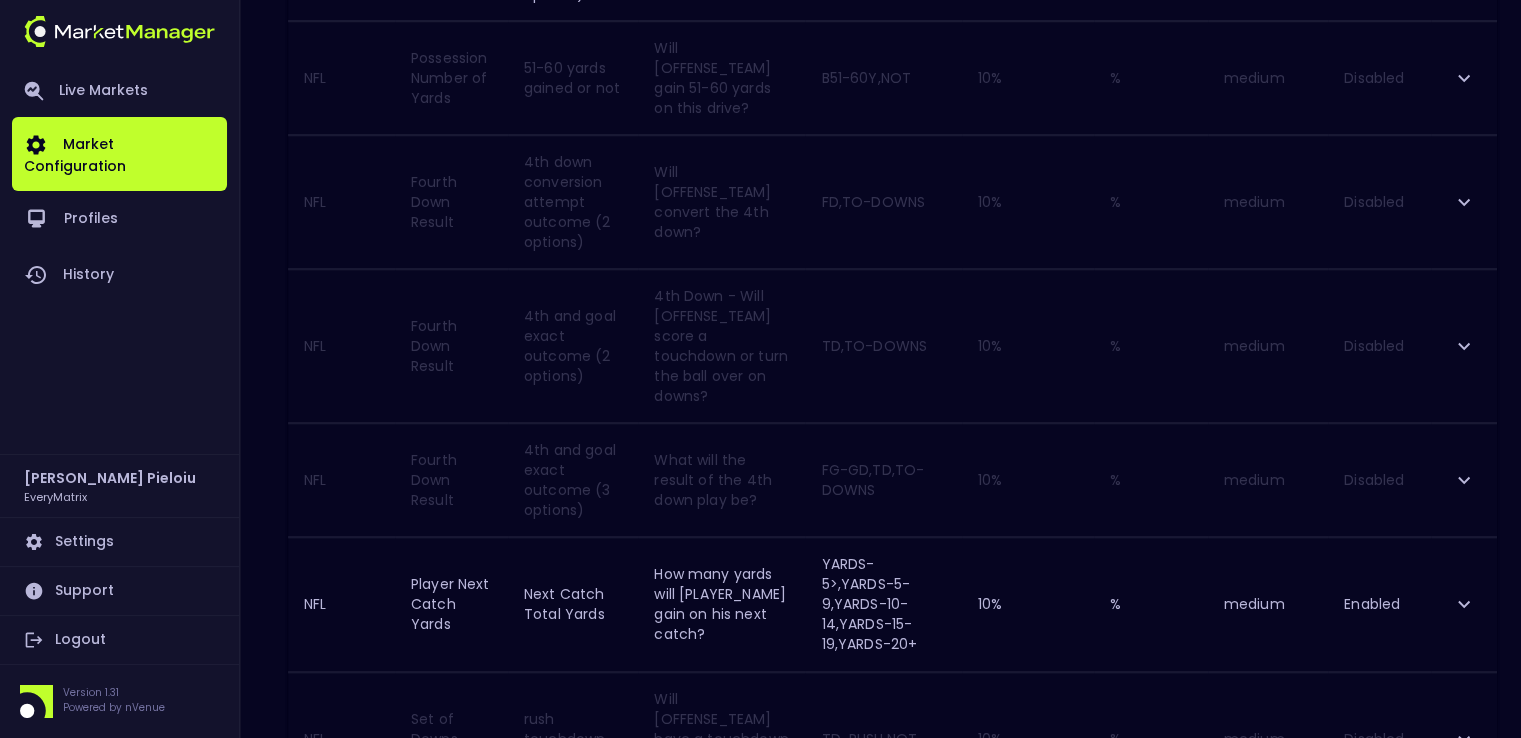 click at bounding box center [1464, 738] 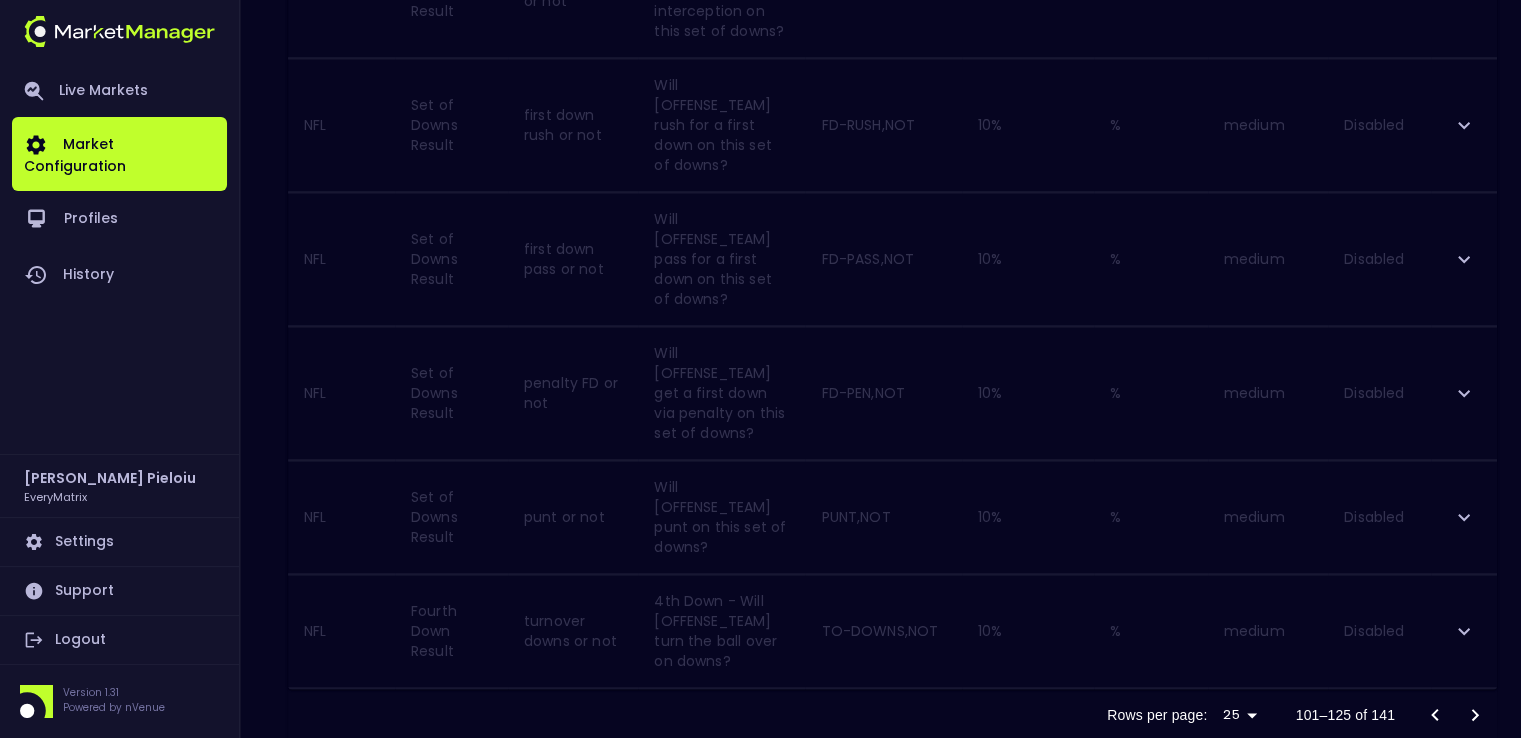 click 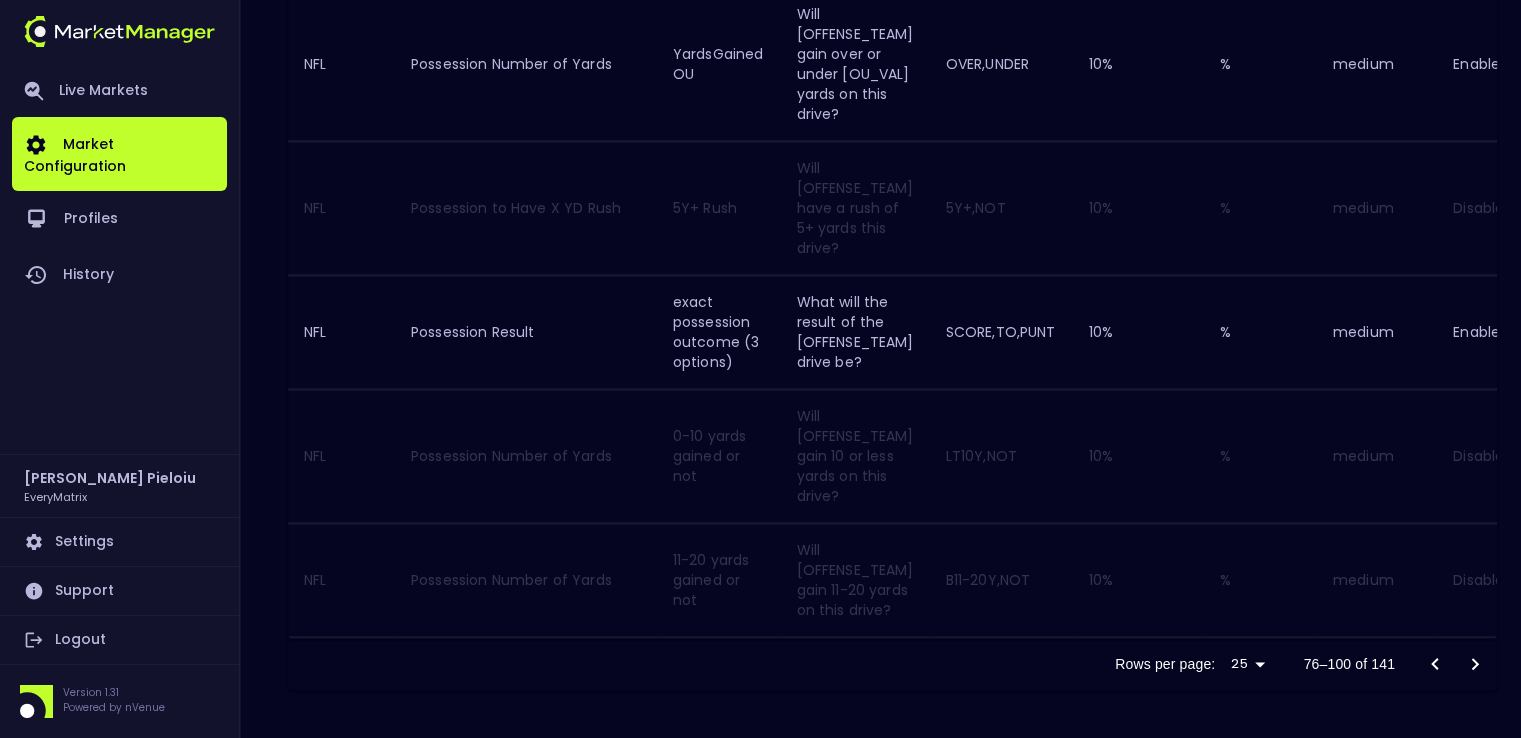 click 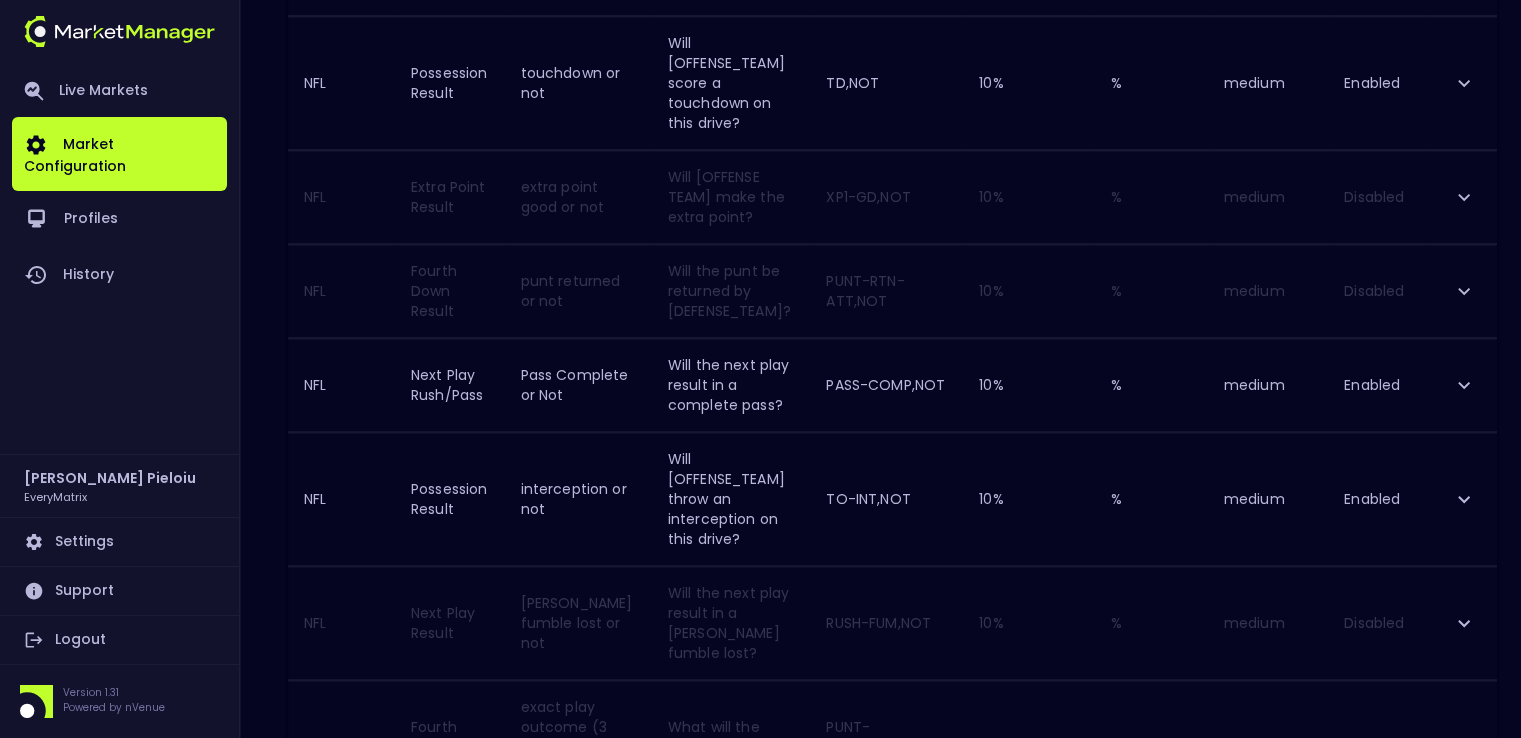 click 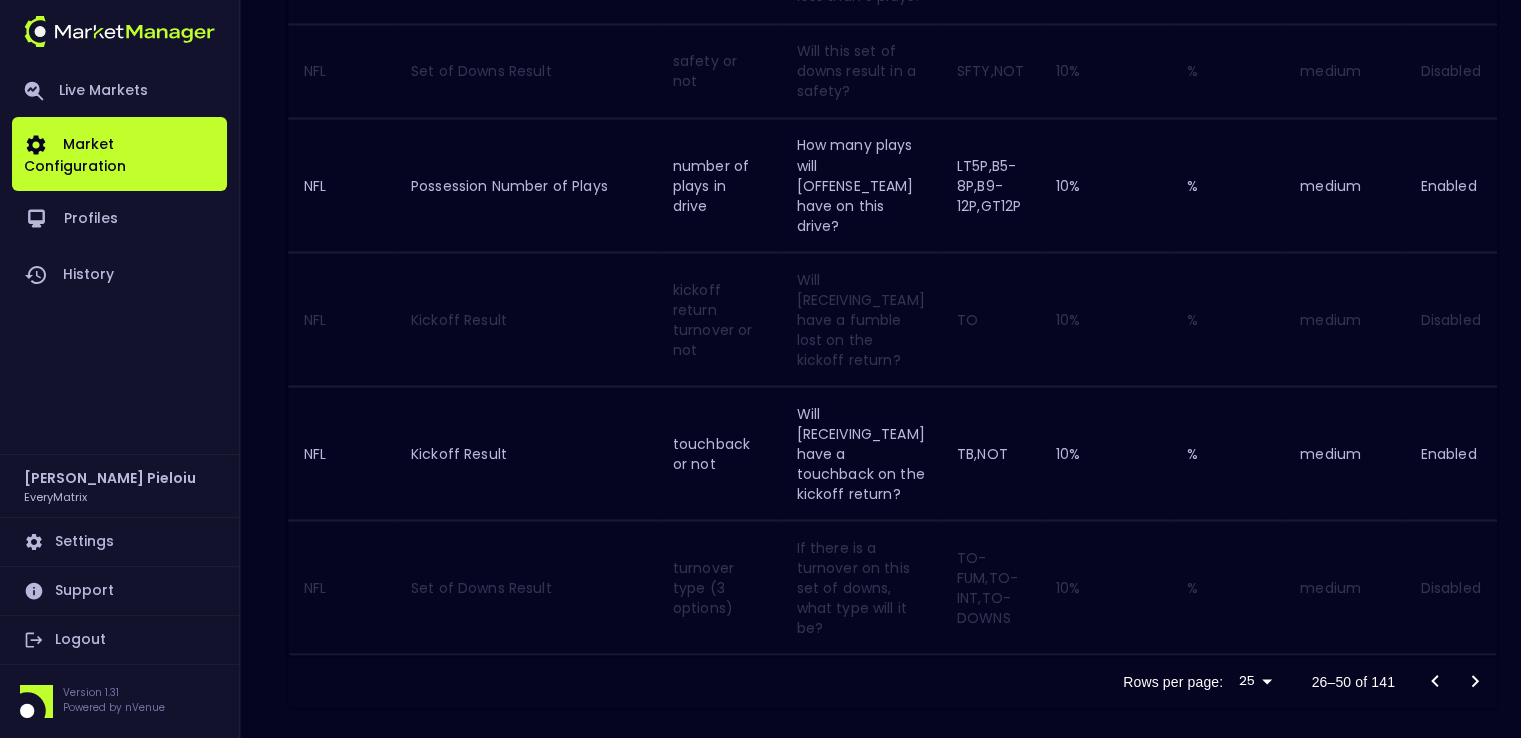 click 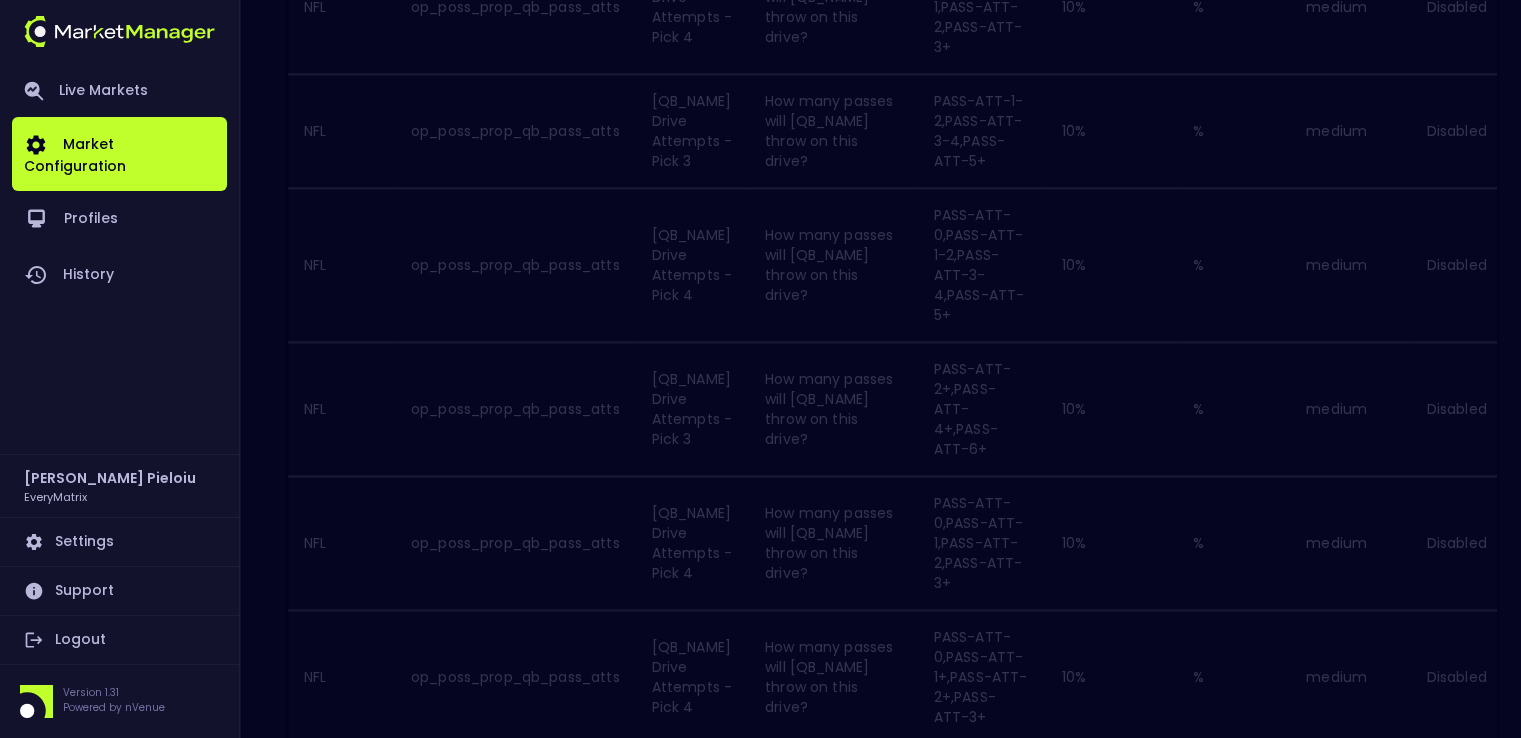 click 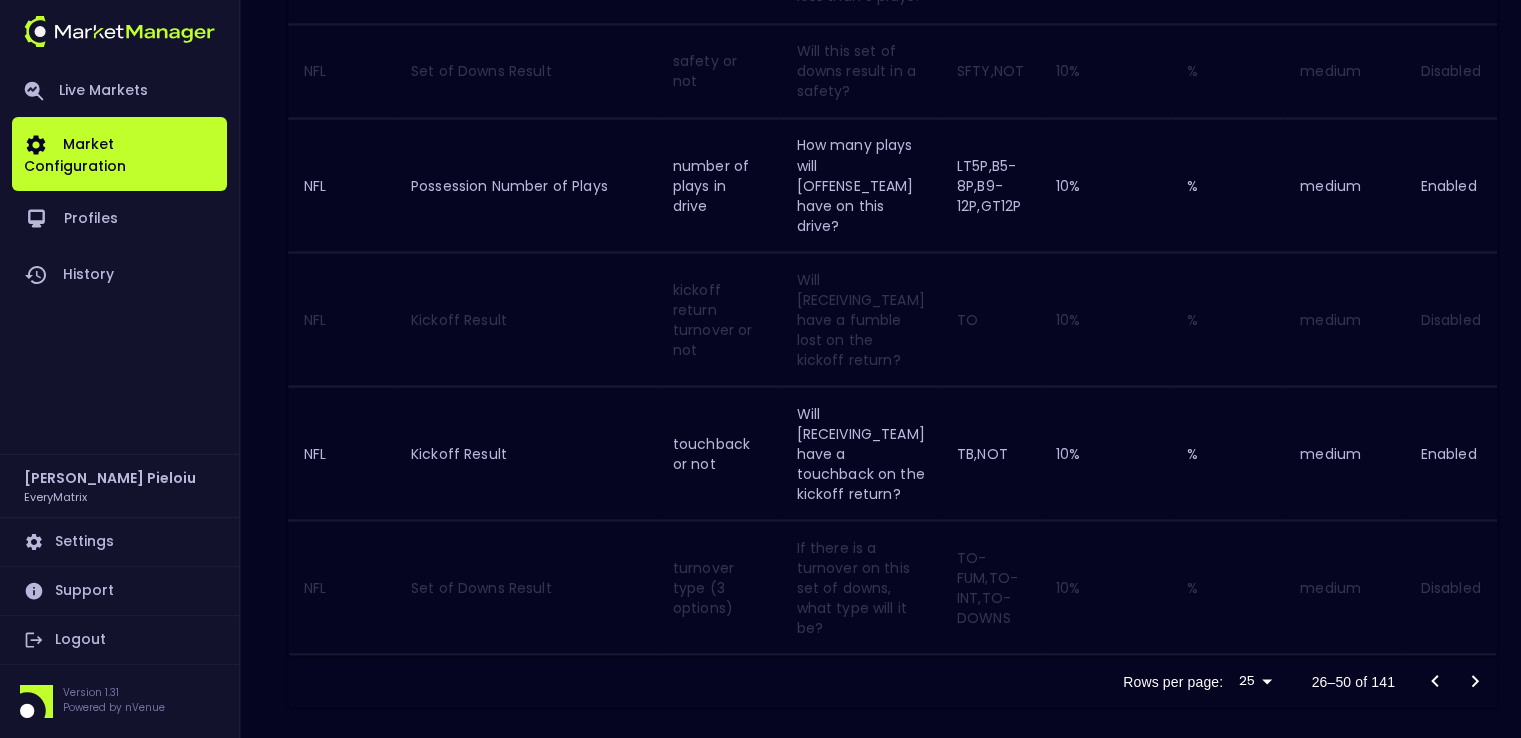 scroll, scrollTop: 3211, scrollLeft: 0, axis: vertical 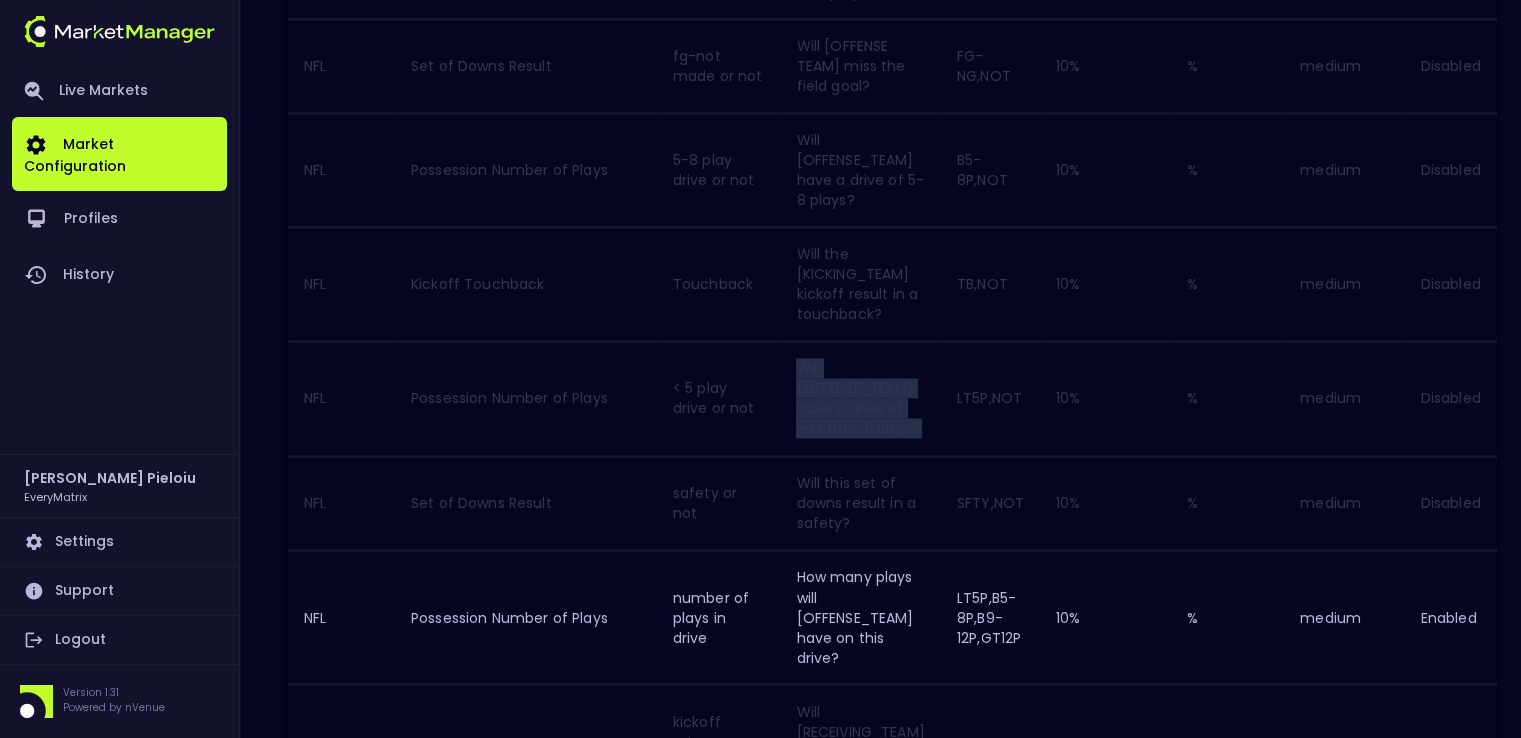 drag, startPoint x: 939, startPoint y: 400, endPoint x: 808, endPoint y: 342, distance: 143.26549 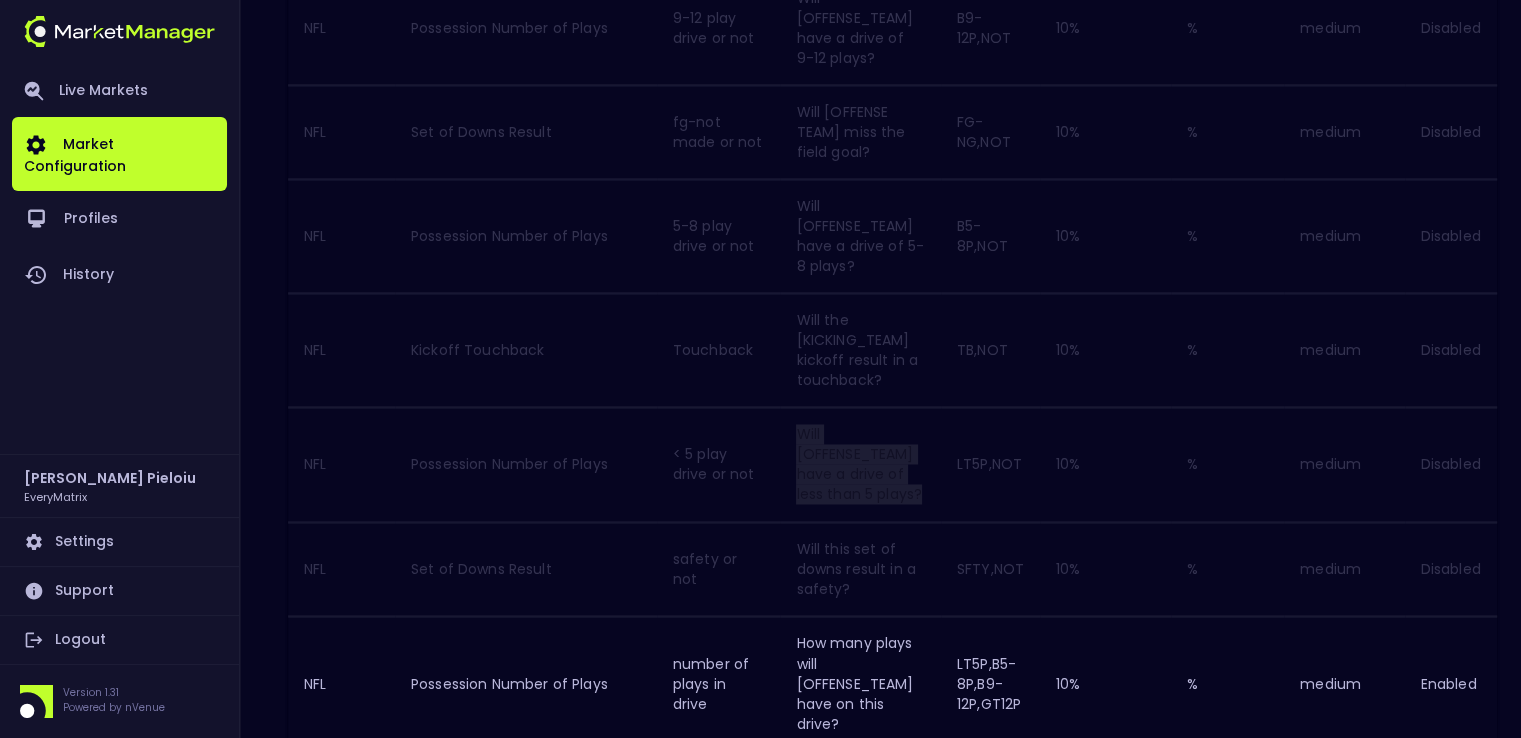 scroll, scrollTop: 3111, scrollLeft: 0, axis: vertical 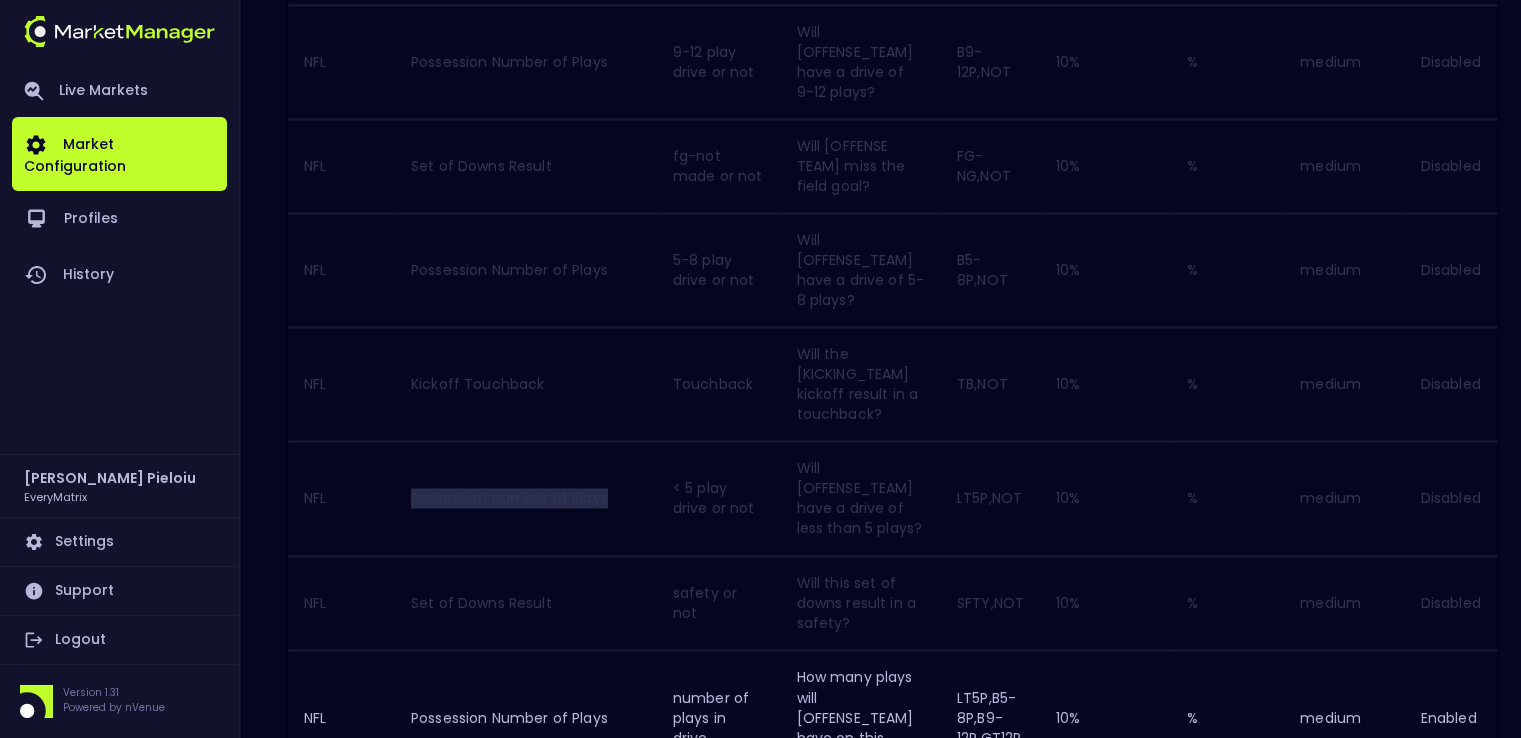 drag, startPoint x: 612, startPoint y: 472, endPoint x: 408, endPoint y: 469, distance: 204.02206 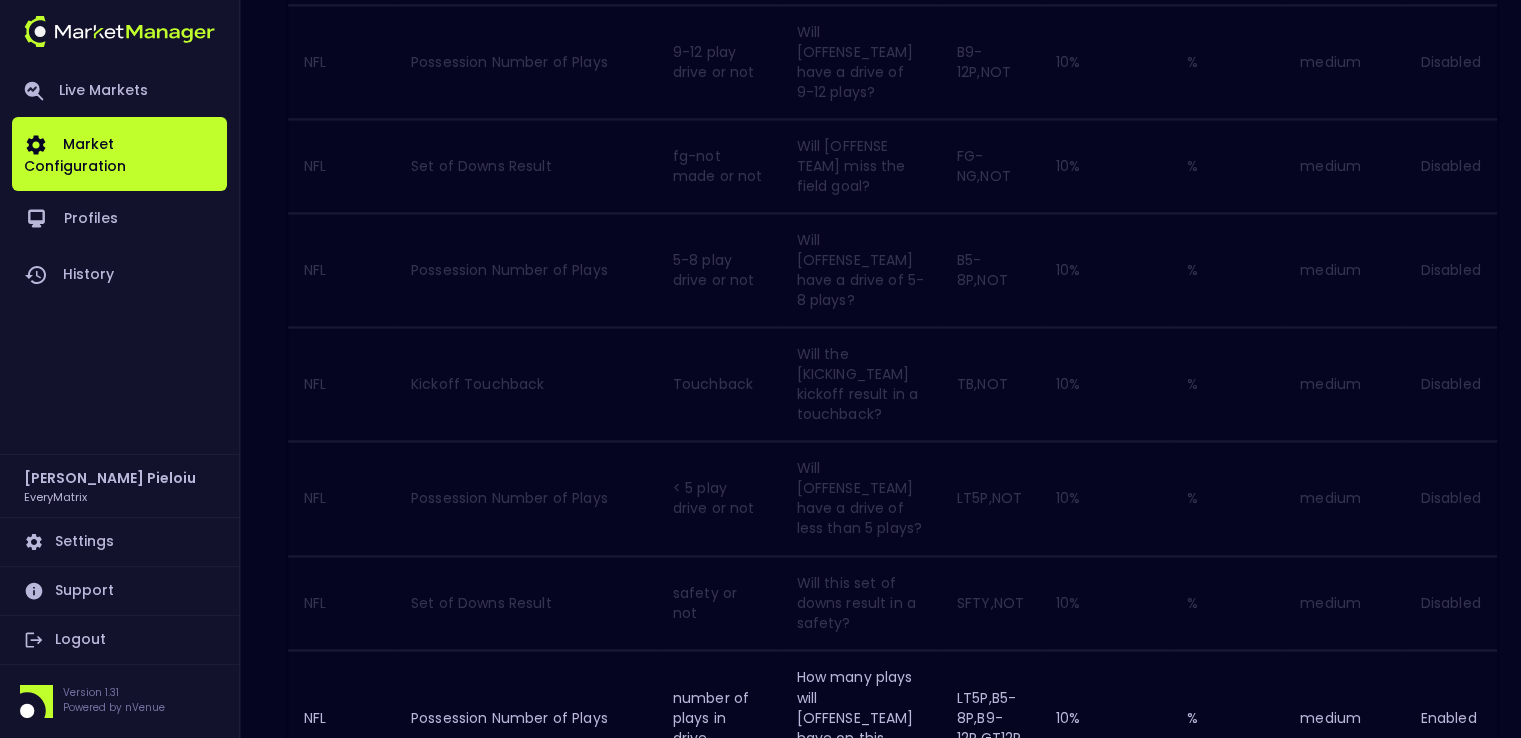 drag, startPoint x: 788, startPoint y: 488, endPoint x: 777, endPoint y: 494, distance: 12.529964 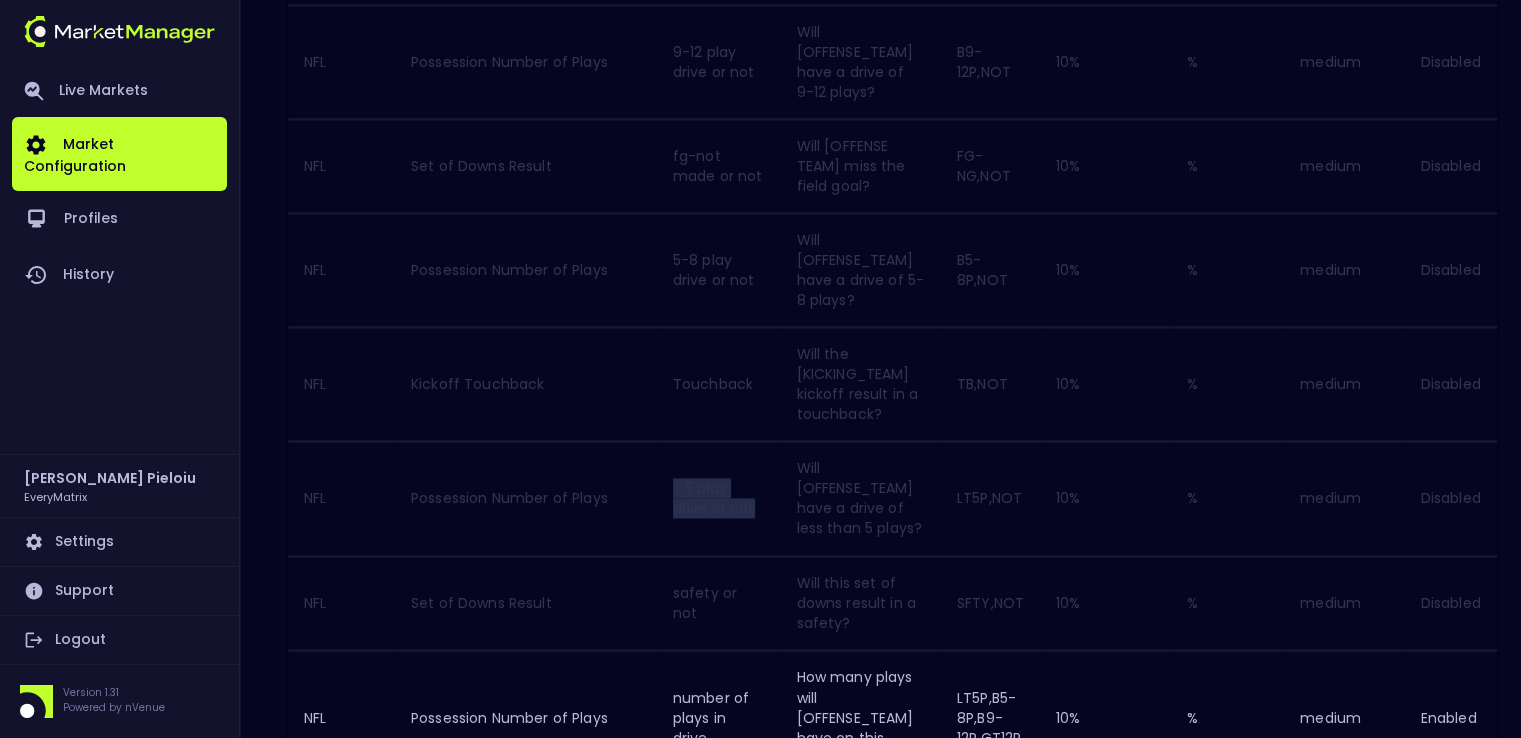 drag, startPoint x: 769, startPoint y: 485, endPoint x: 684, endPoint y: 461, distance: 88.32327 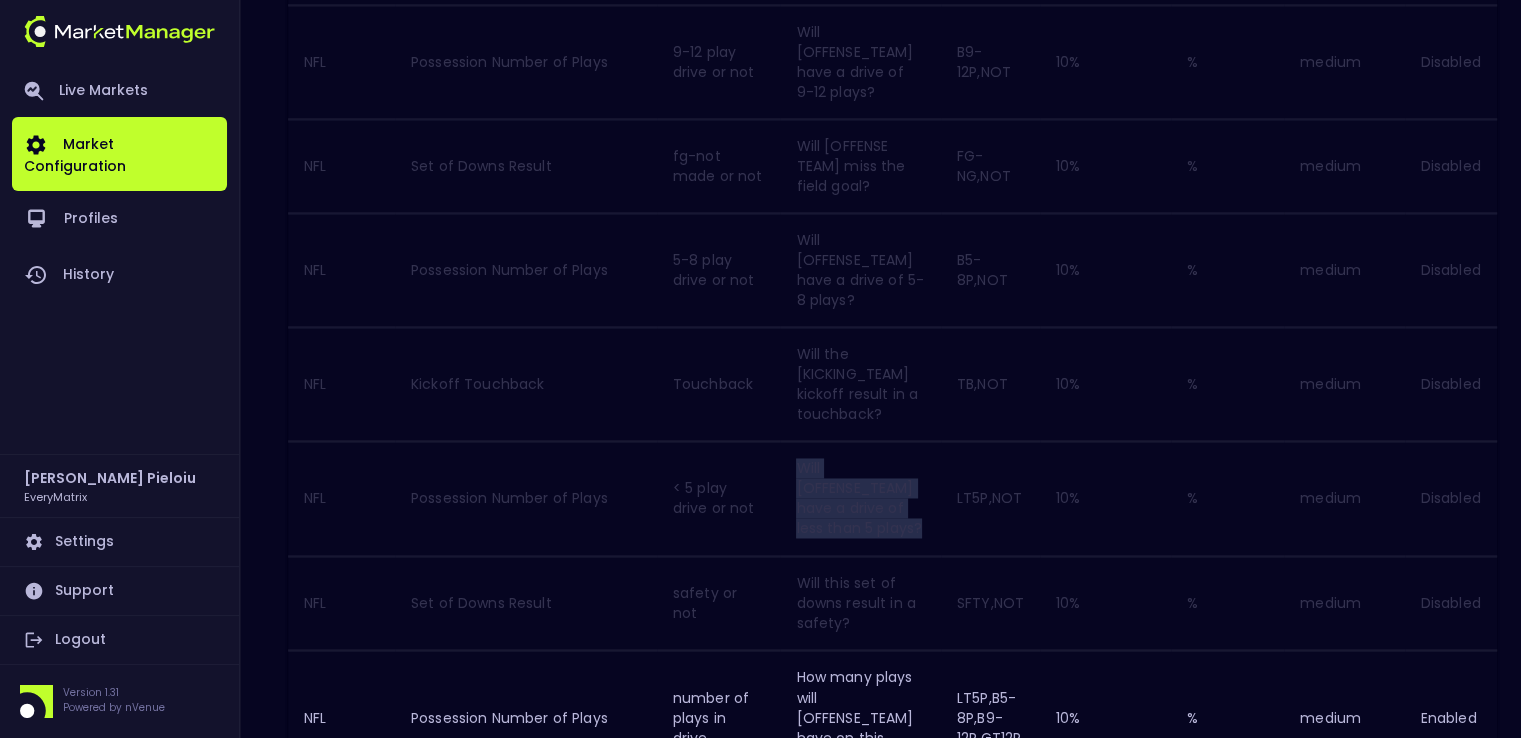 drag, startPoint x: 929, startPoint y: 501, endPoint x: 808, endPoint y: 445, distance: 133.33041 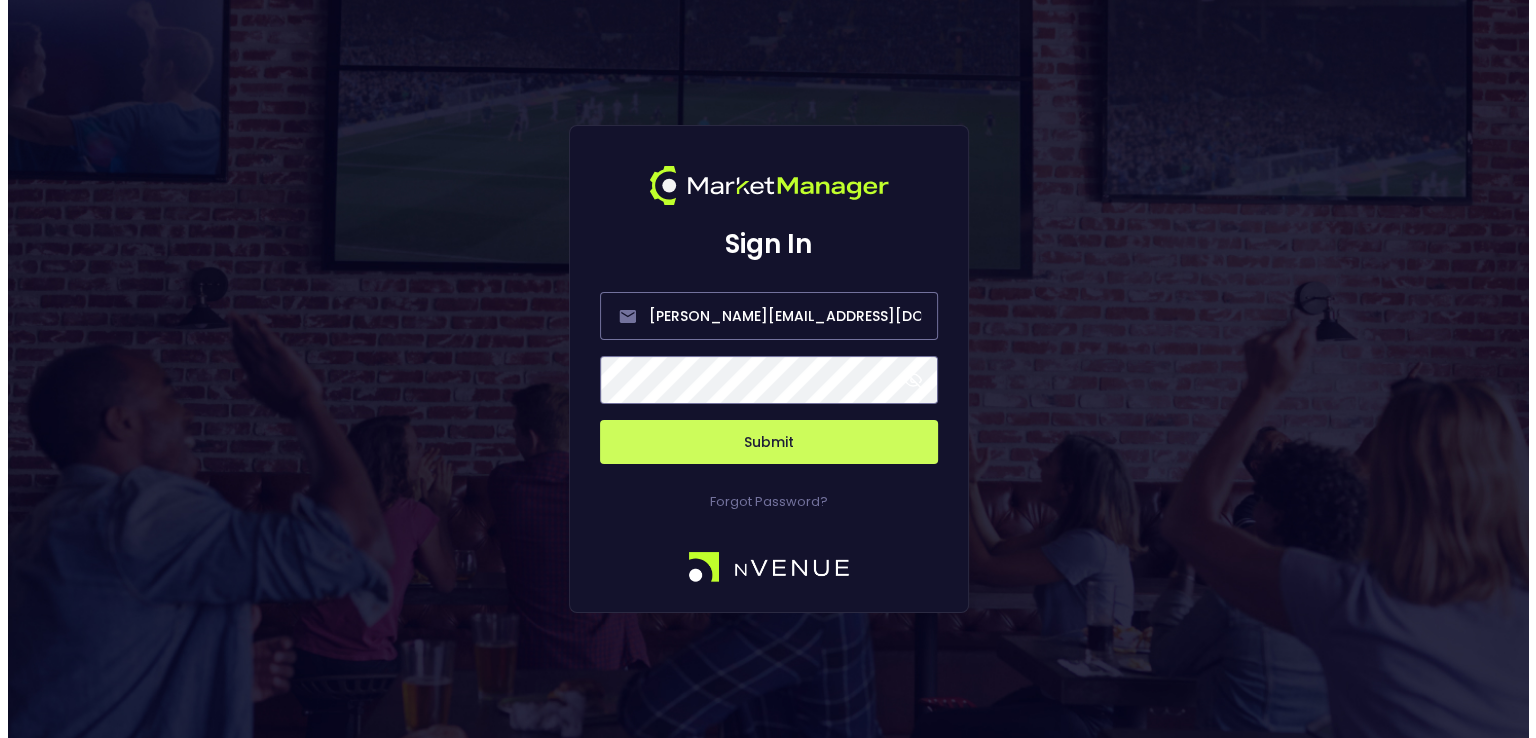 scroll, scrollTop: 0, scrollLeft: 0, axis: both 